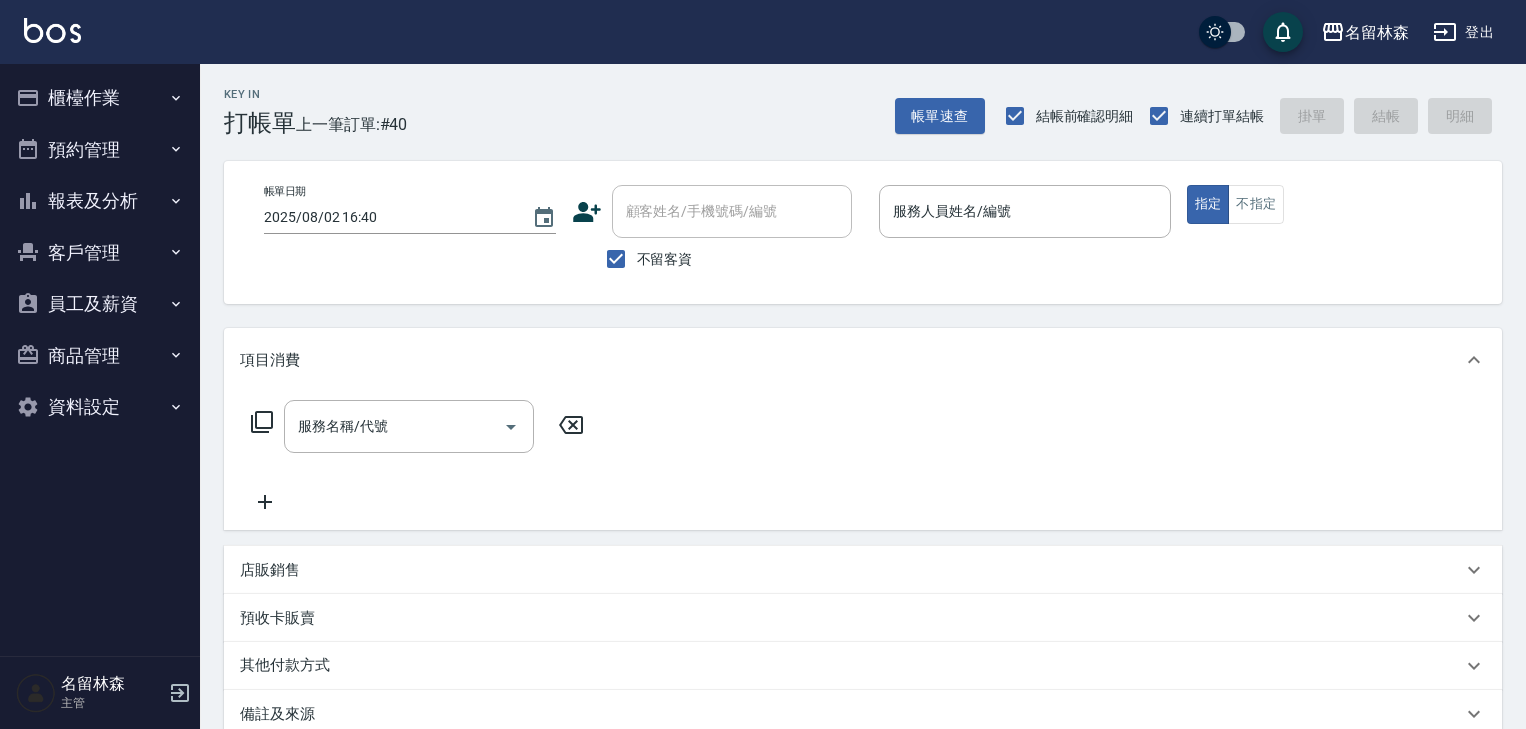 scroll, scrollTop: 0, scrollLeft: 0, axis: both 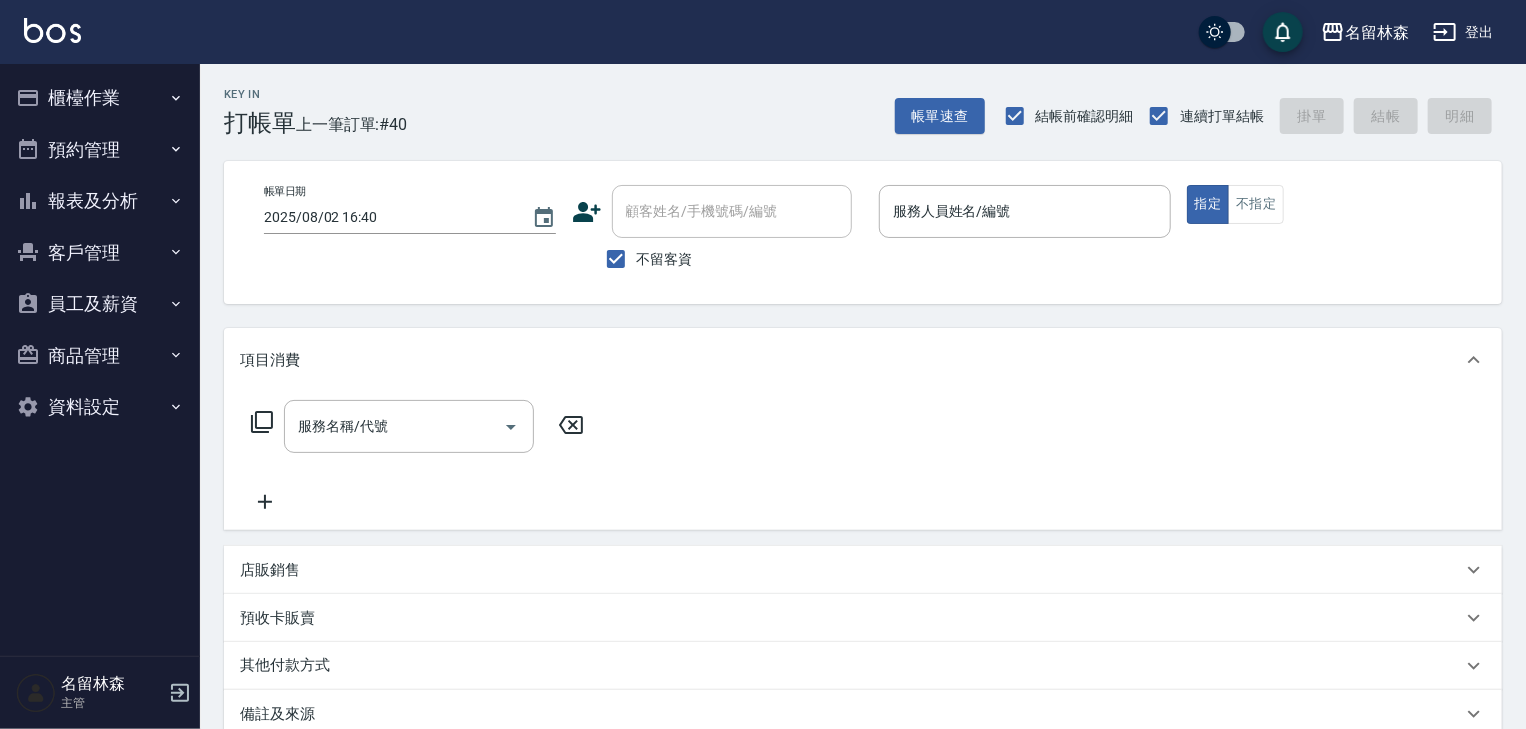 drag, startPoint x: 1040, startPoint y: 400, endPoint x: 931, endPoint y: 170, distance: 254.52112 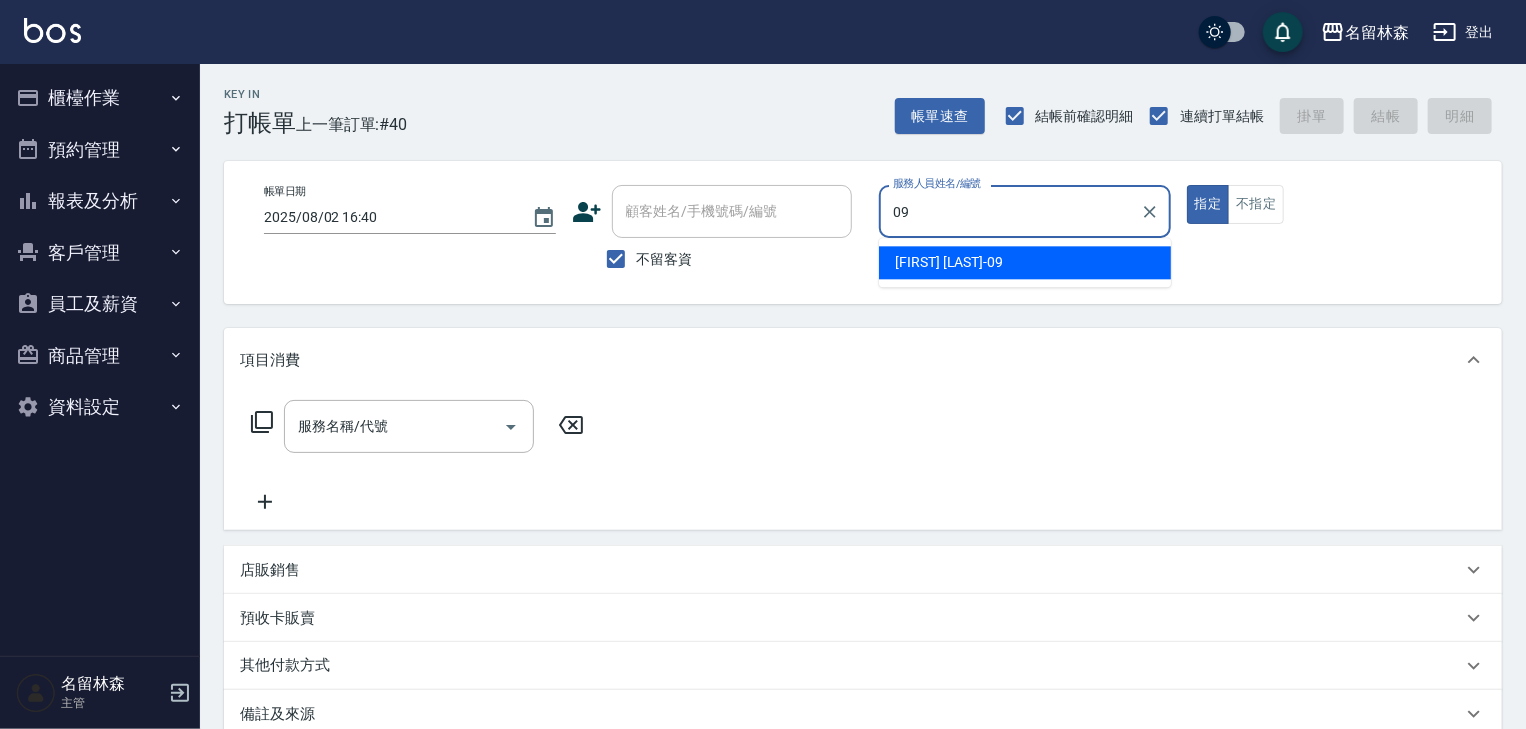 type on "黃于瑄-09" 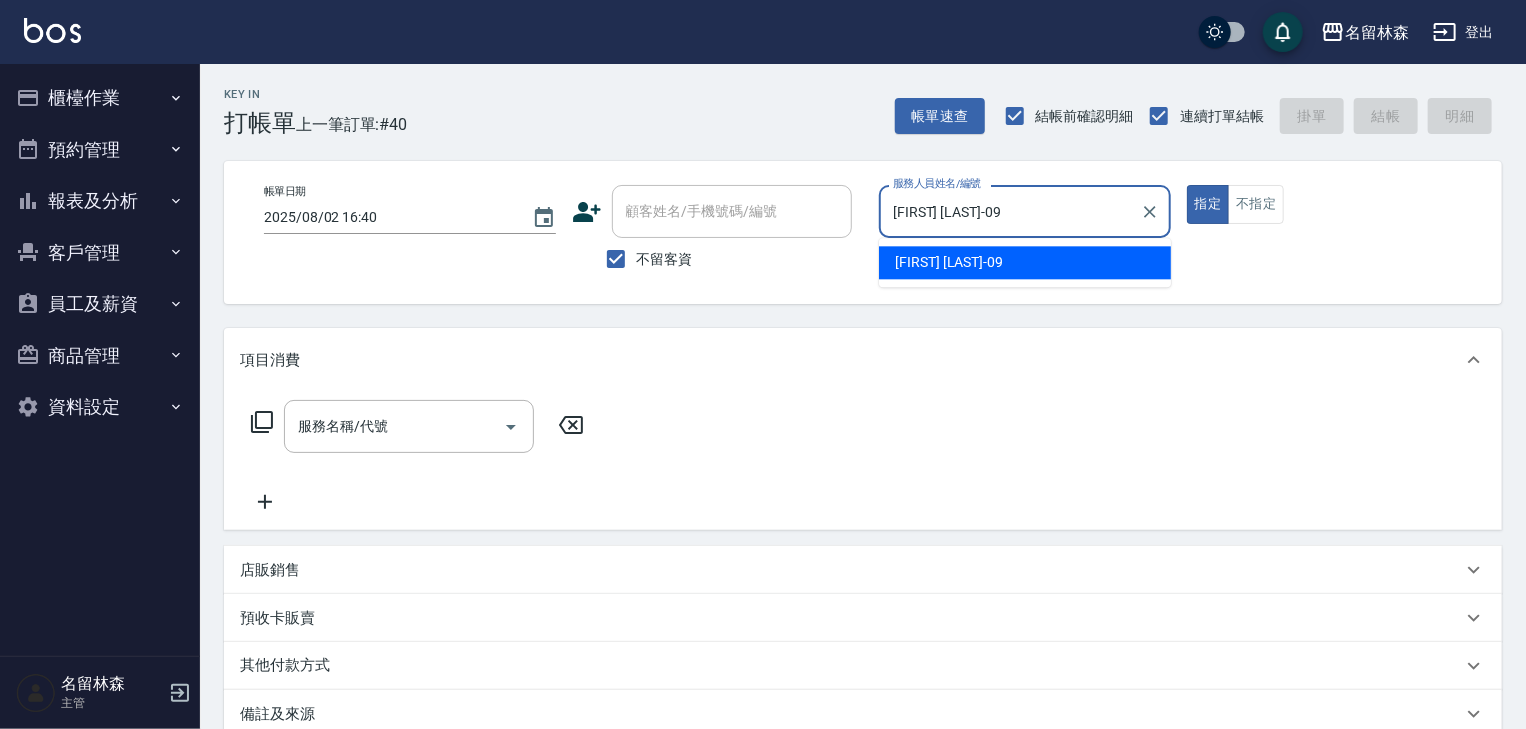 type on "true" 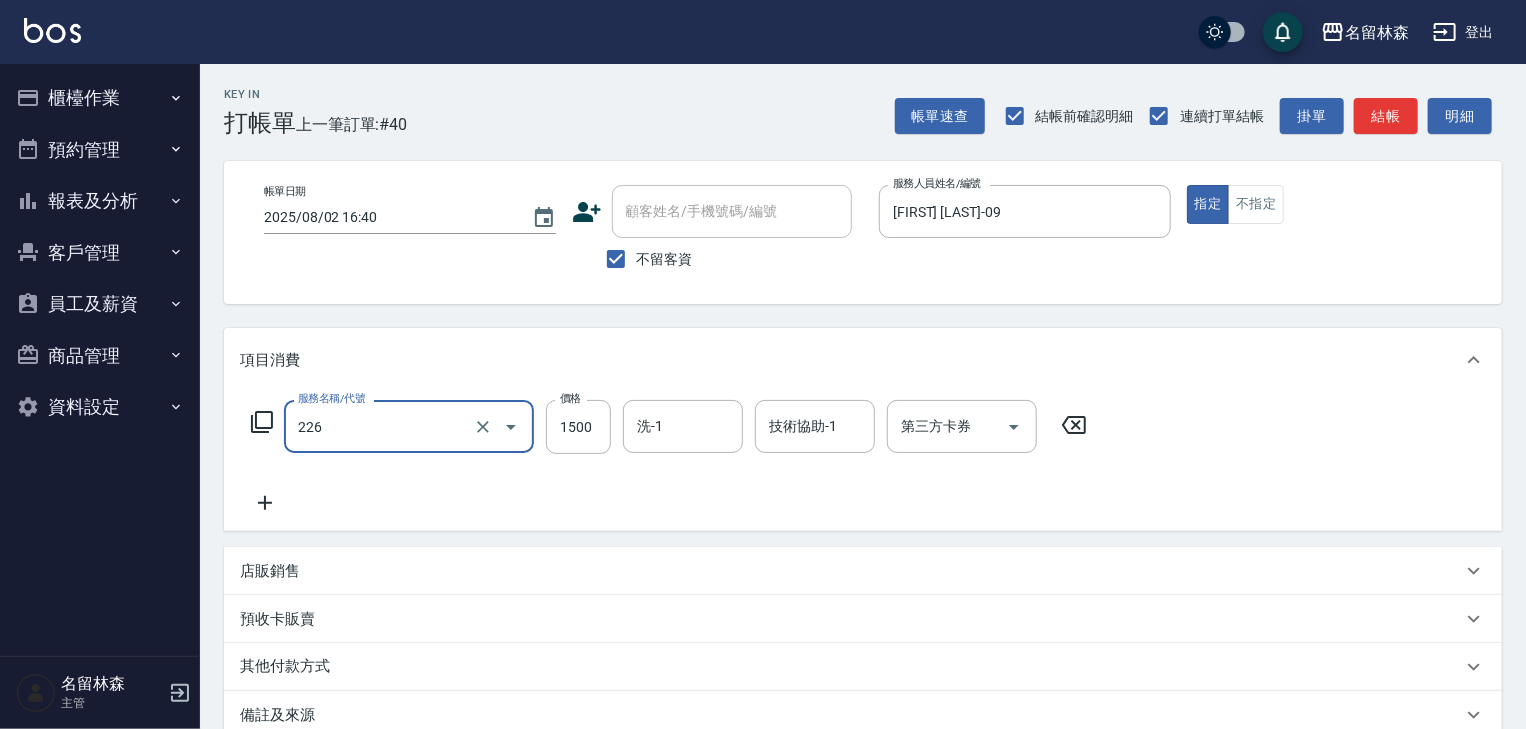 type on "冷燙自購1500↑(226)" 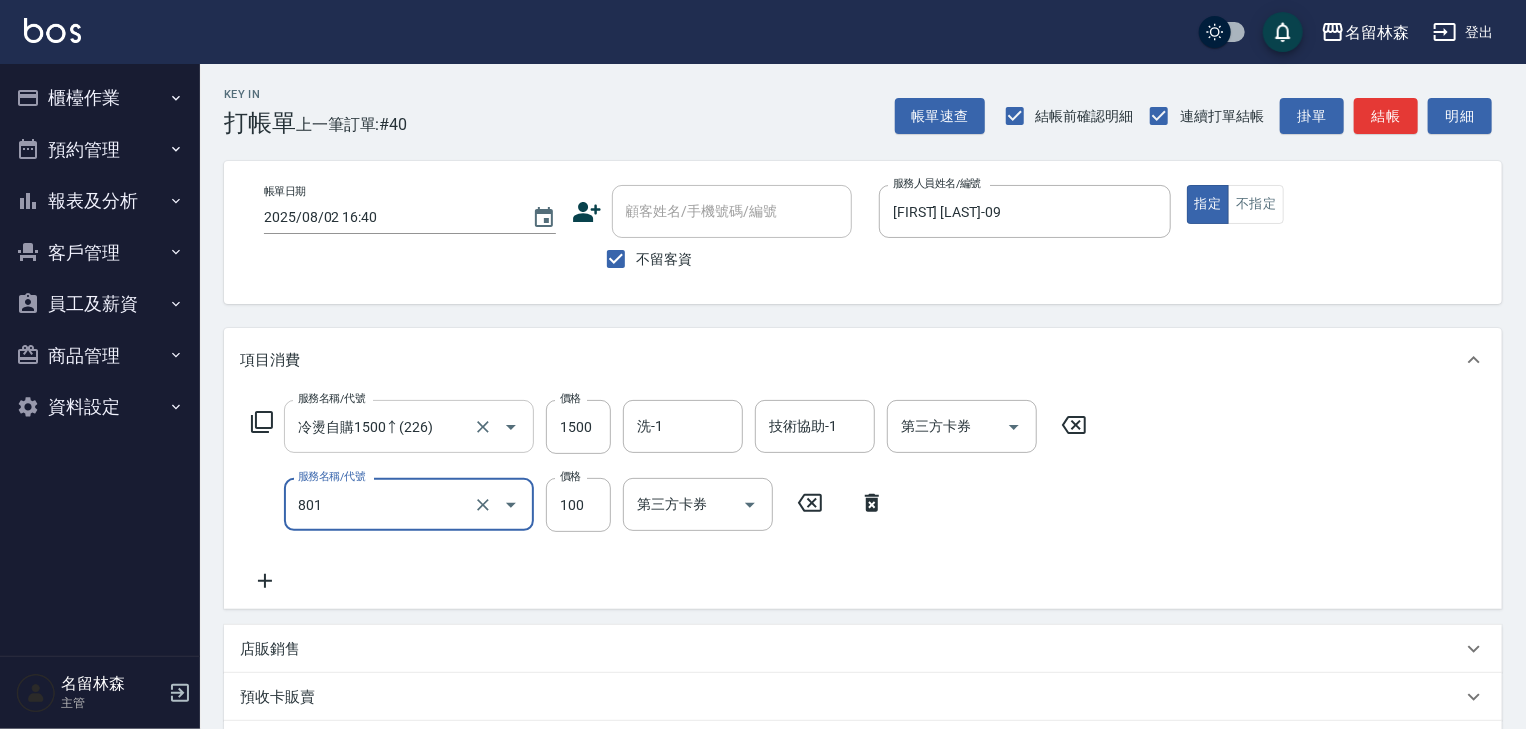 type on "勞水(801)" 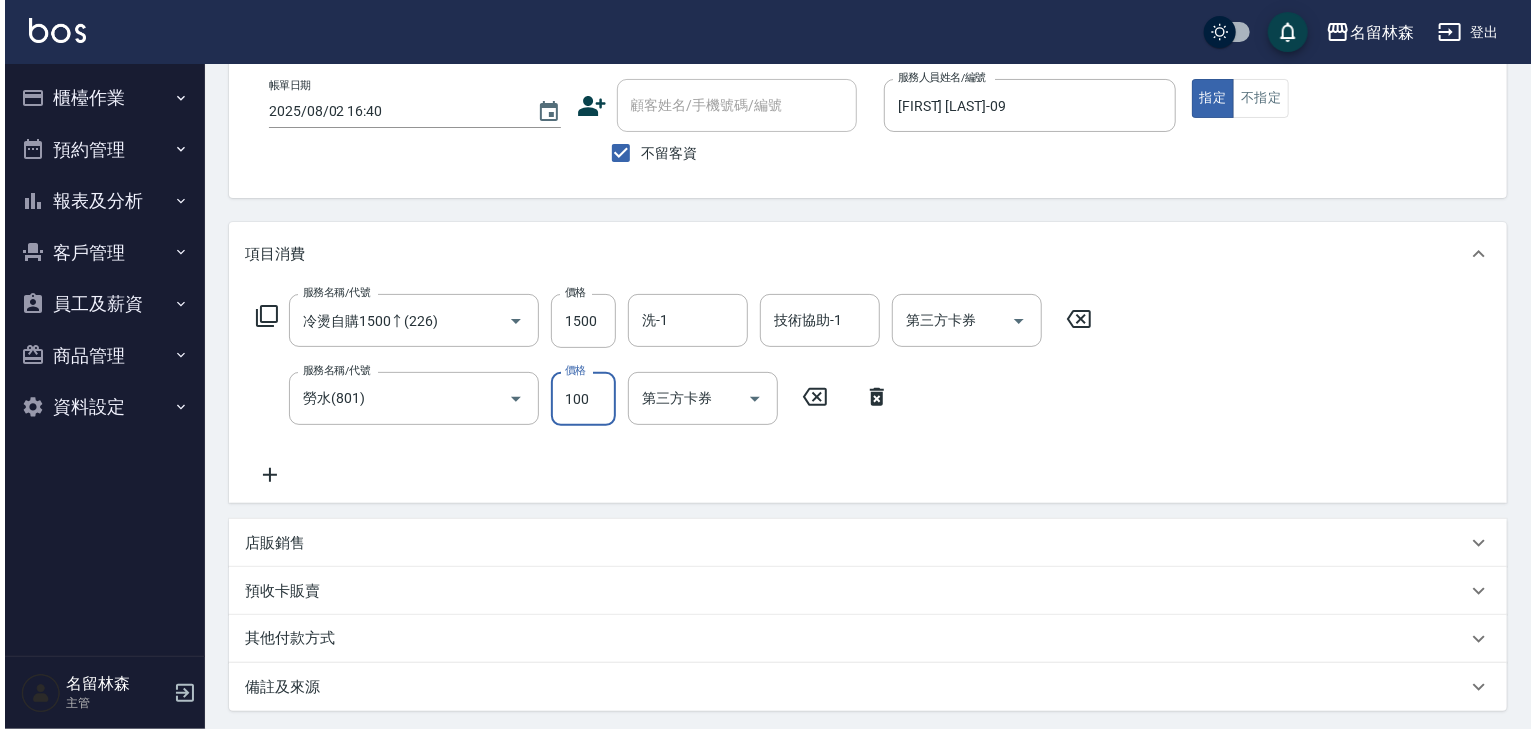 scroll, scrollTop: 312, scrollLeft: 0, axis: vertical 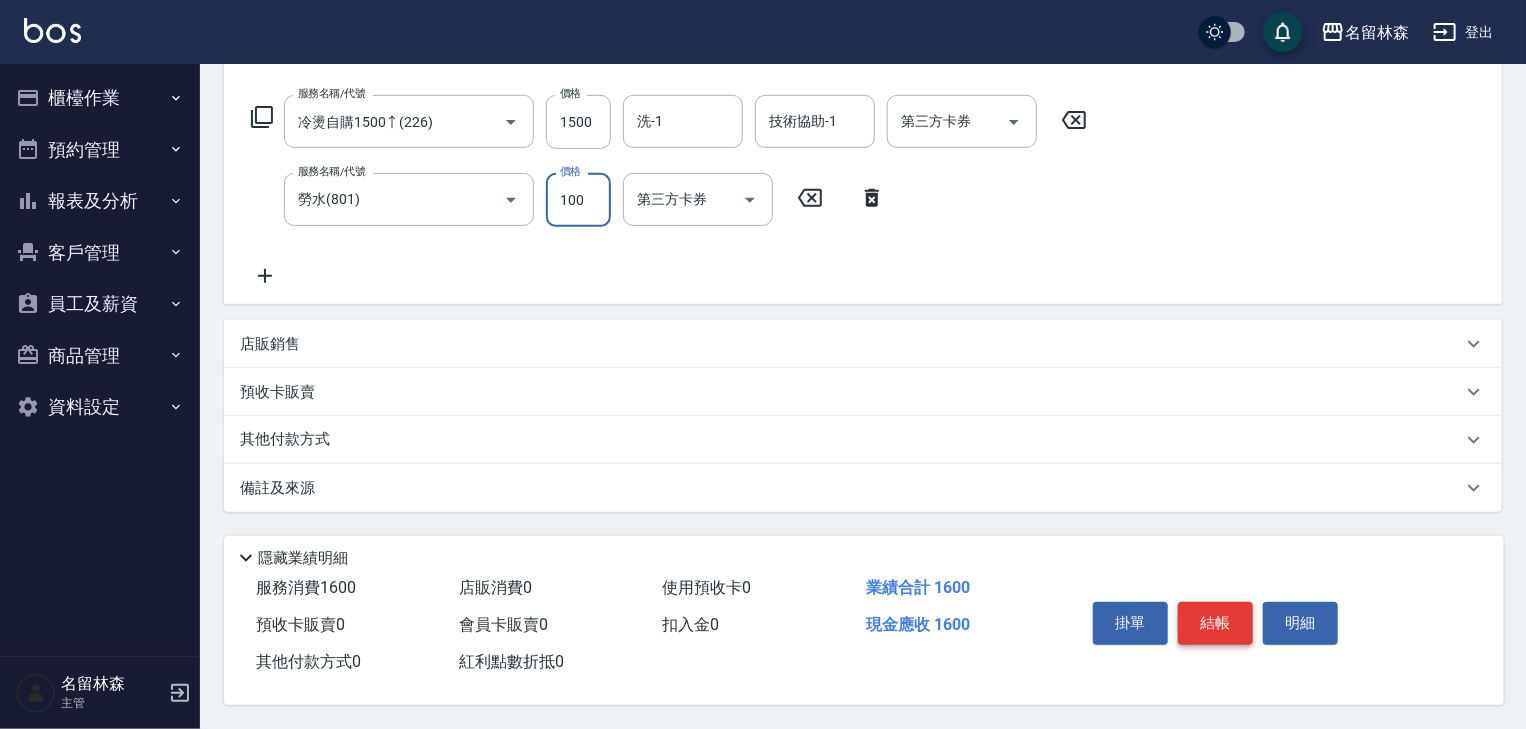 click on "結帳" at bounding box center [1215, 623] 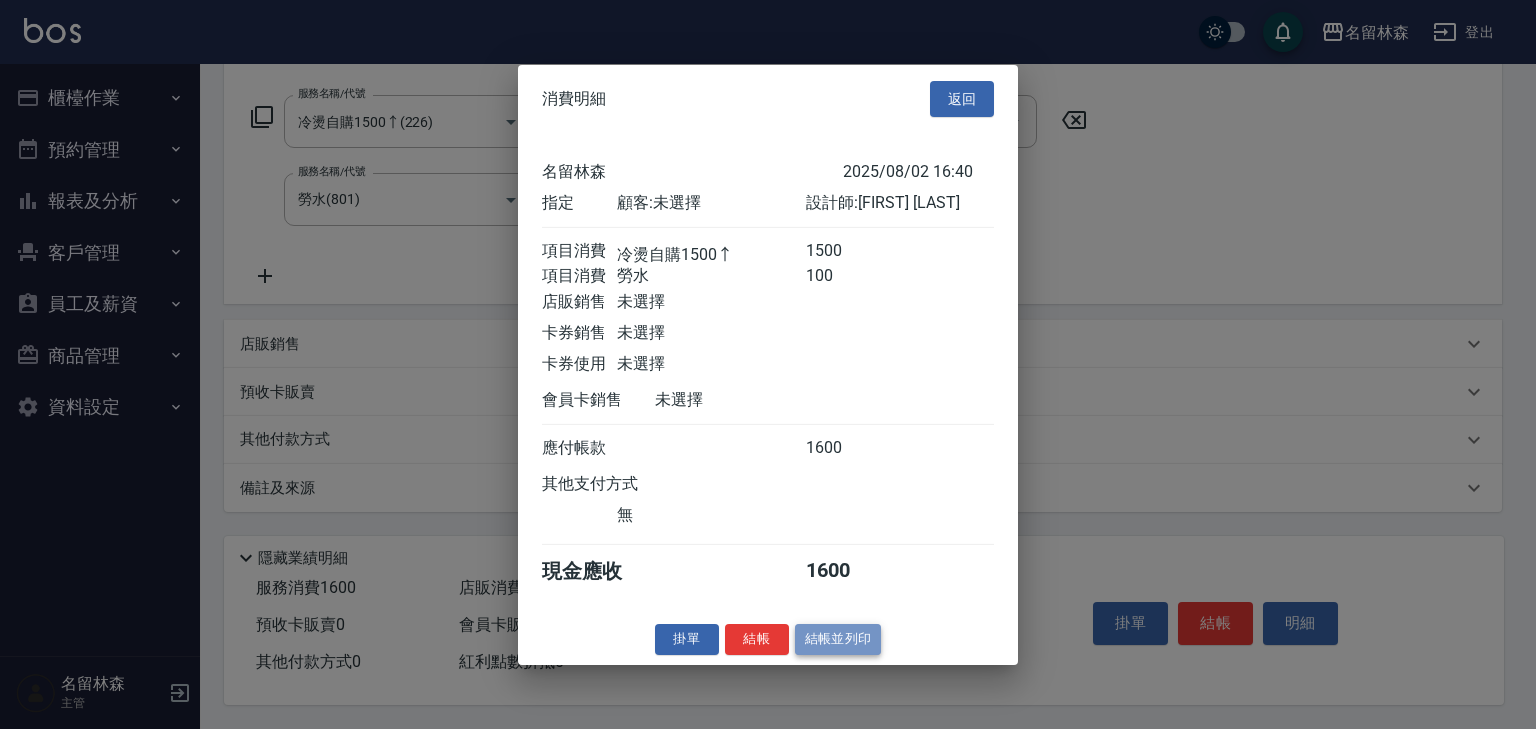 click on "結帳並列印" at bounding box center (838, 639) 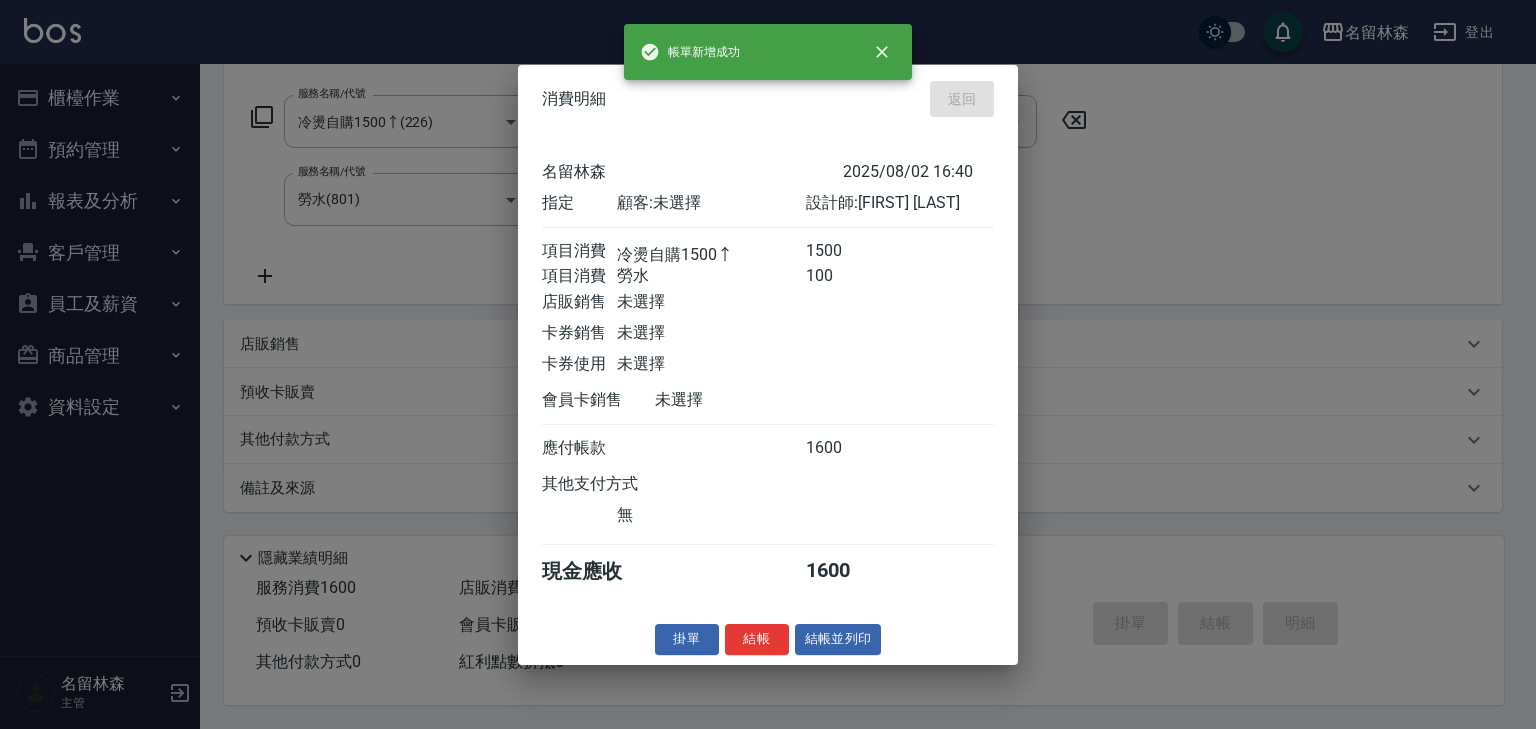 type on "2025/08/02 17:18" 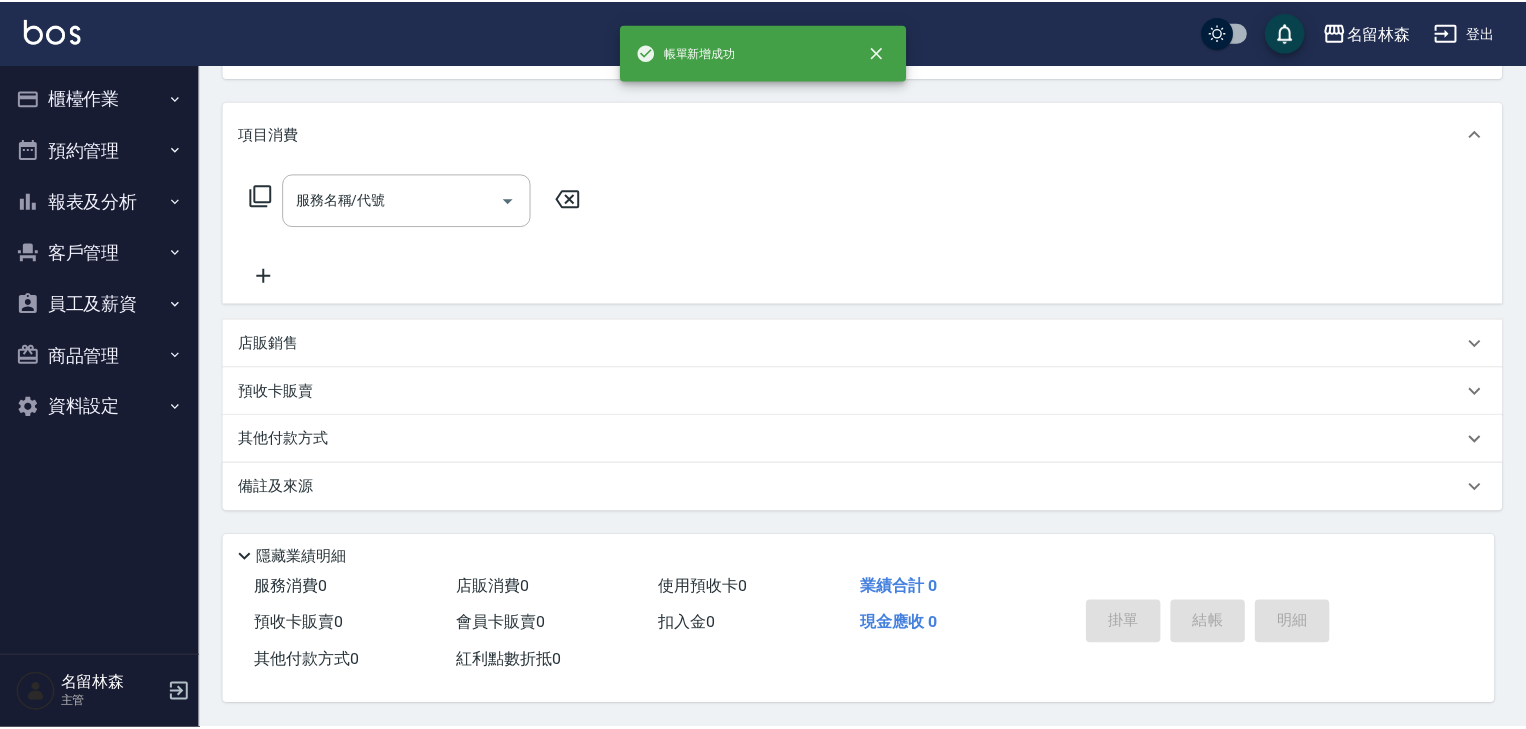 scroll, scrollTop: 0, scrollLeft: 0, axis: both 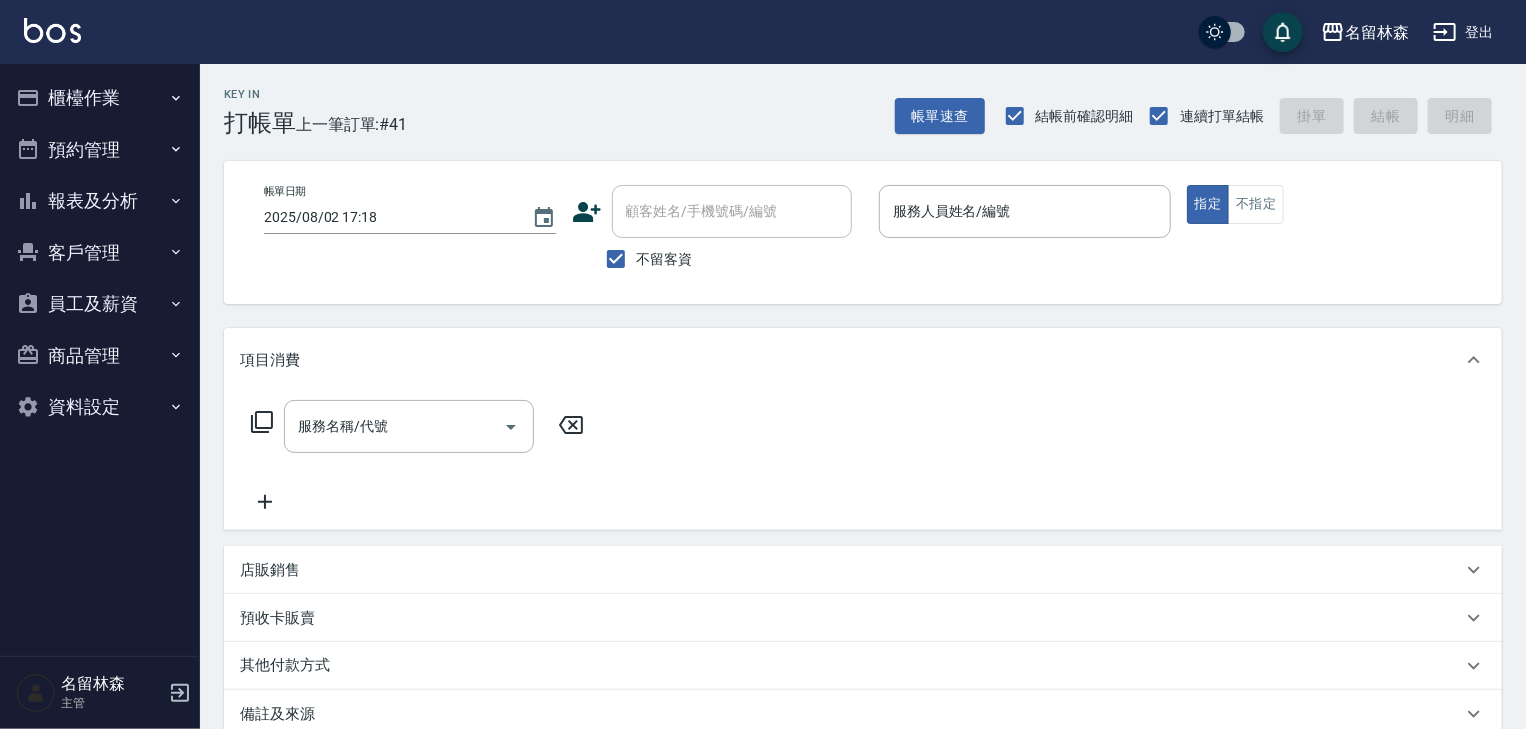 click on "服務名稱/代號 服務名稱/代號" at bounding box center (863, 461) 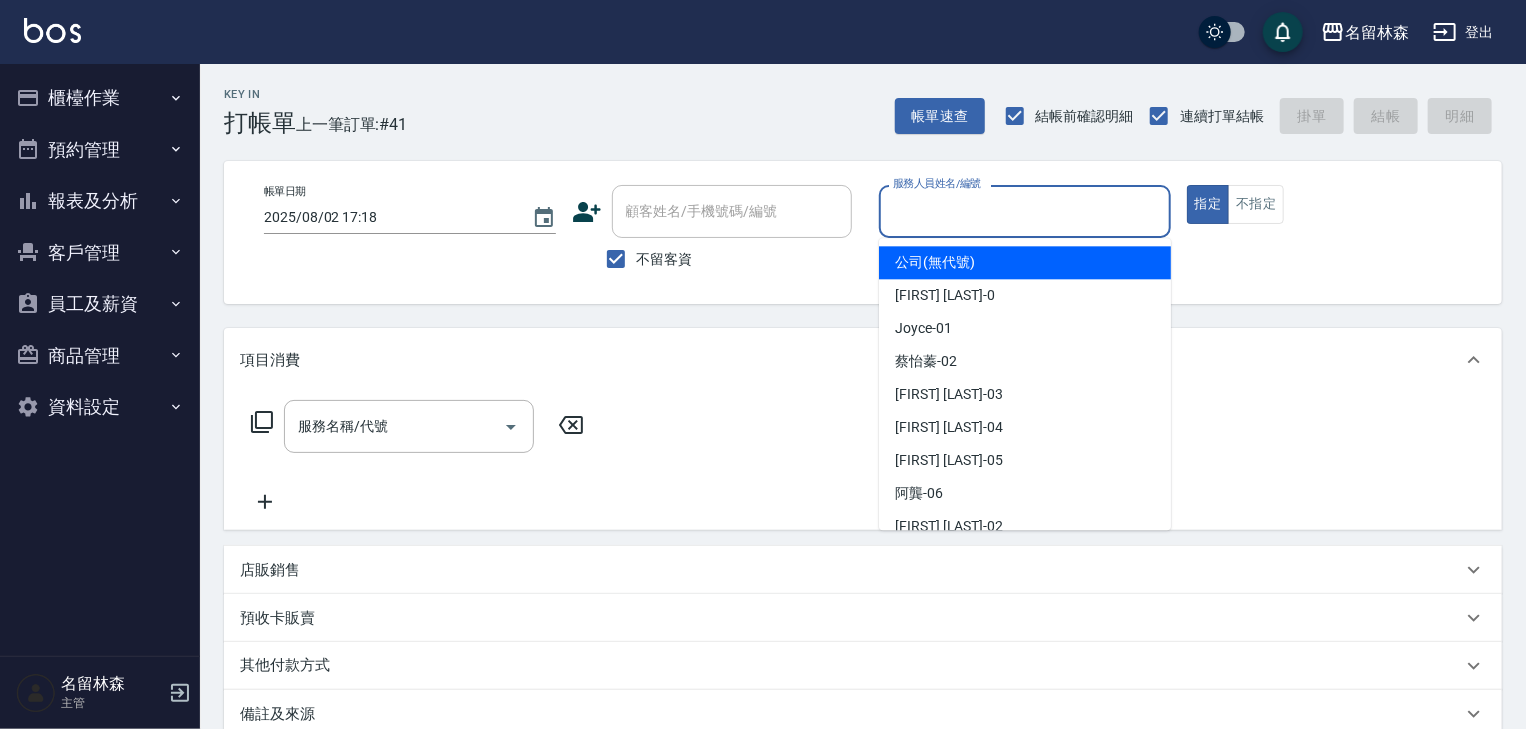 click on "服務人員姓名/編號" at bounding box center (1025, 211) 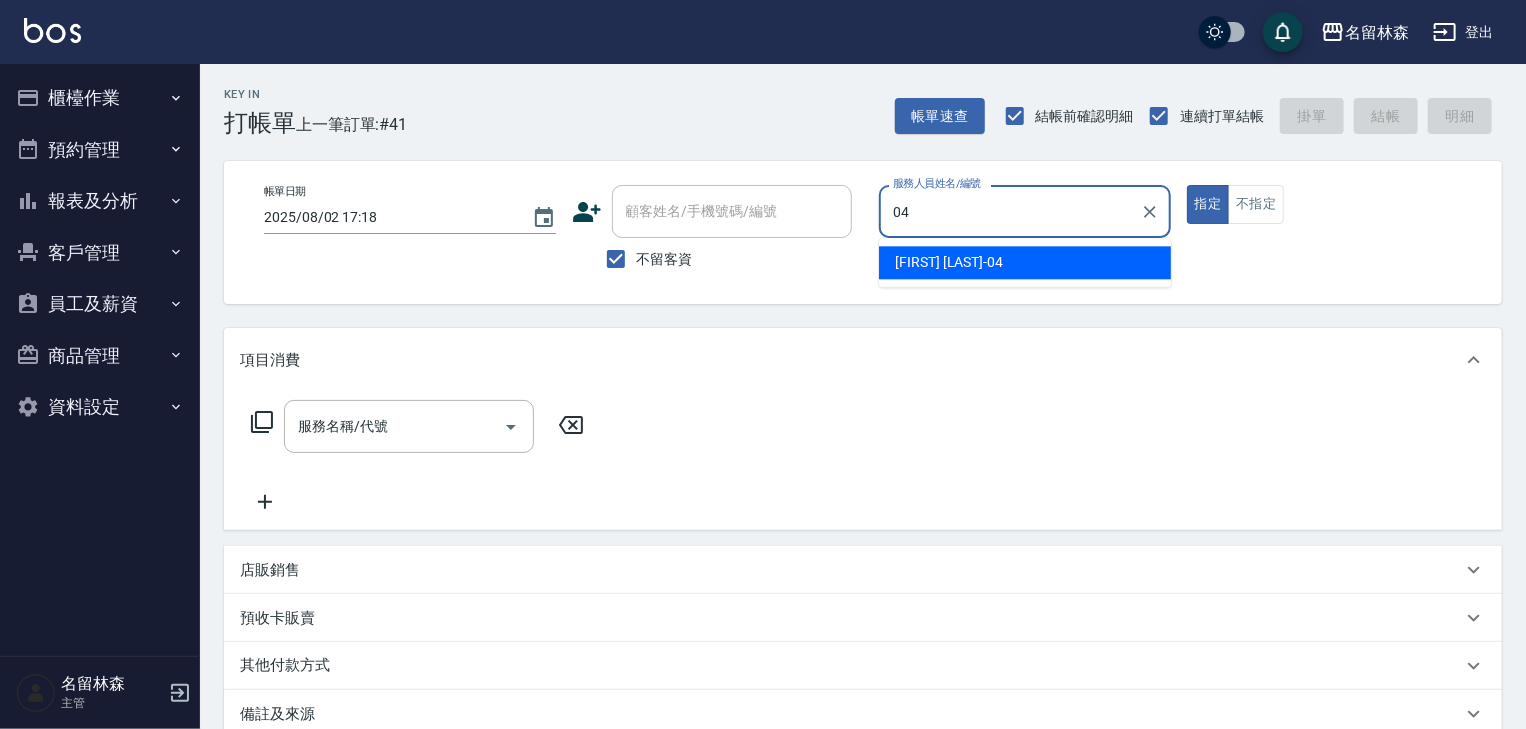 type on "許貴珍-04" 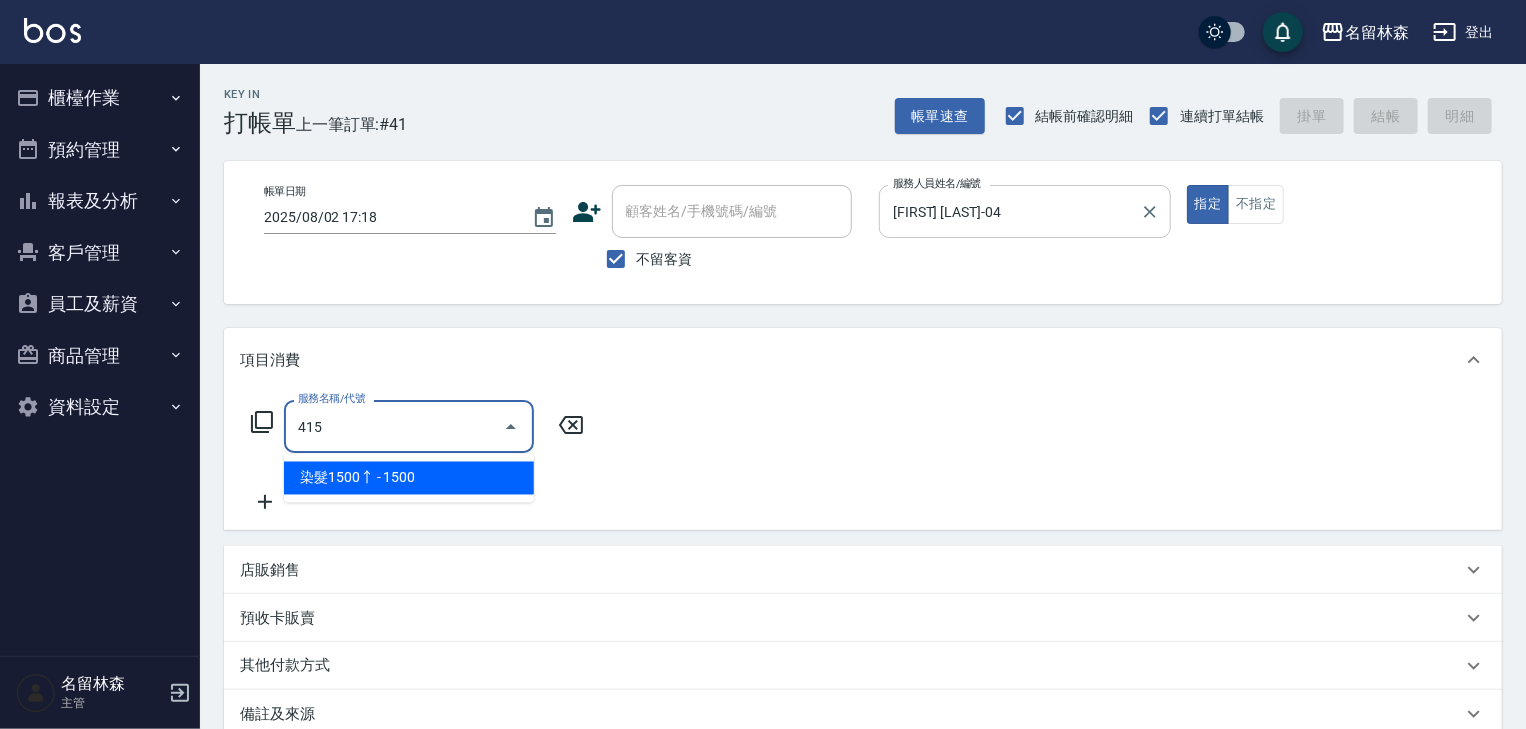 type on "染髮1500↑ ([NUMBER])" 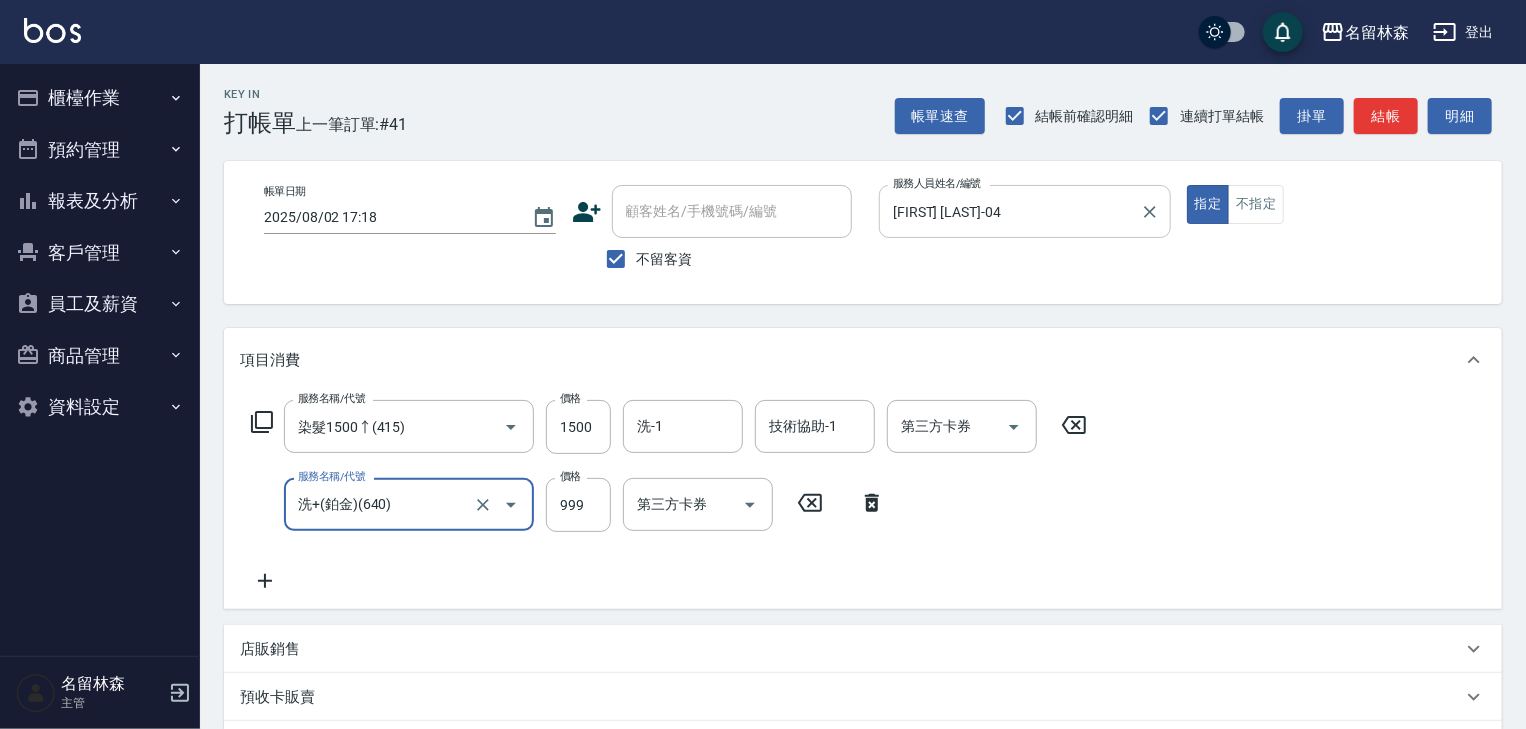 type on "洗+(鉑金)(640)" 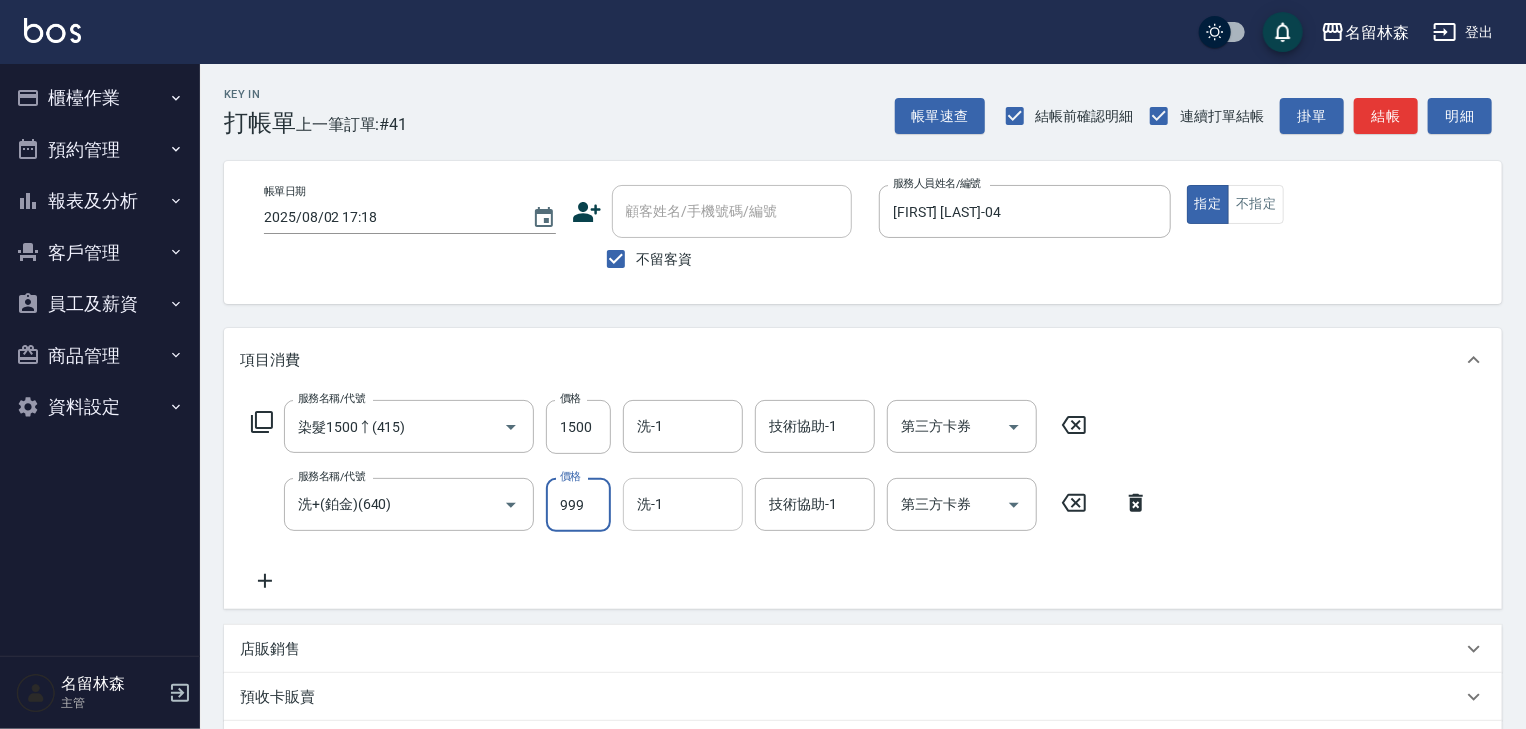 click on "洗-1" at bounding box center (683, 504) 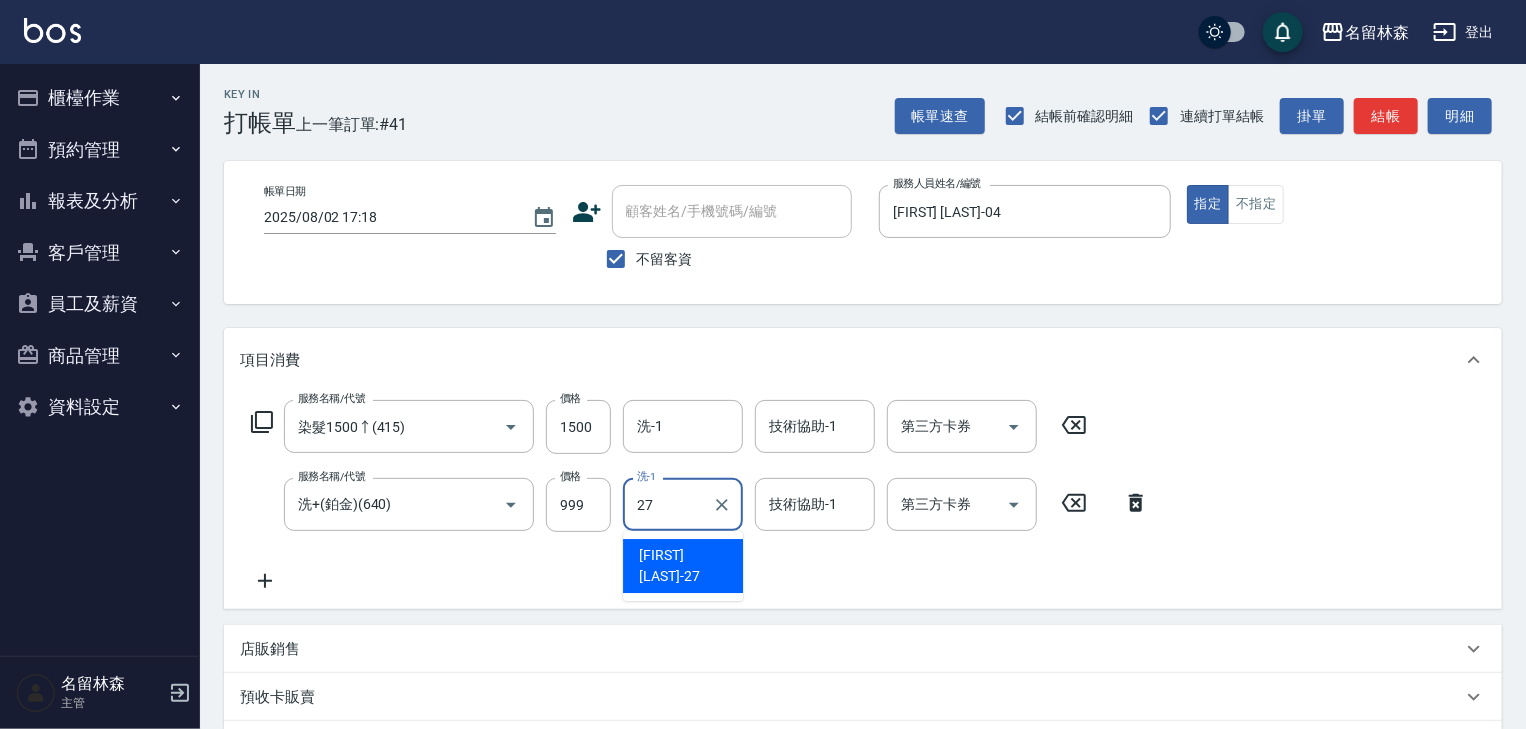 type on "張紹柏-27" 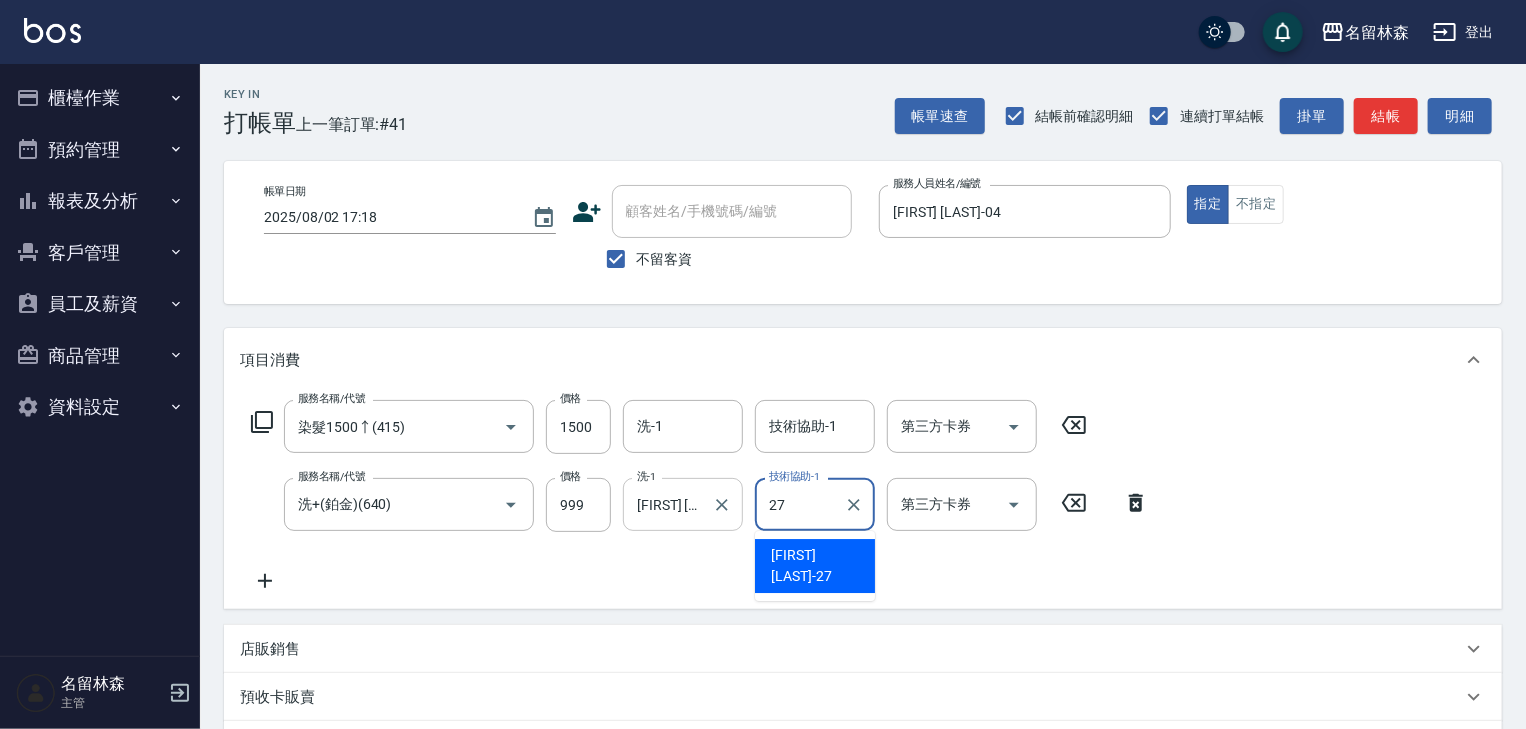 type on "張紹柏-27" 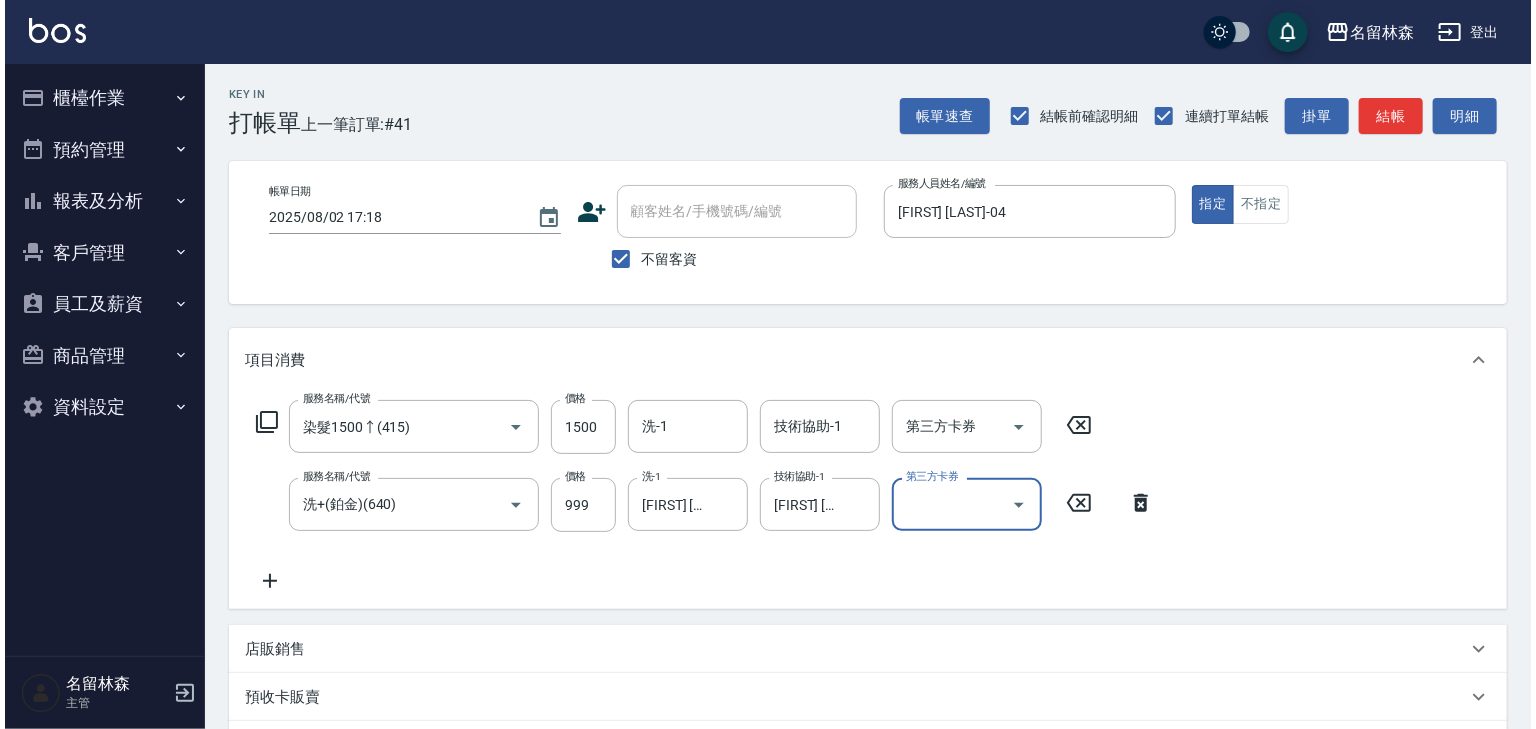 scroll, scrollTop: 312, scrollLeft: 0, axis: vertical 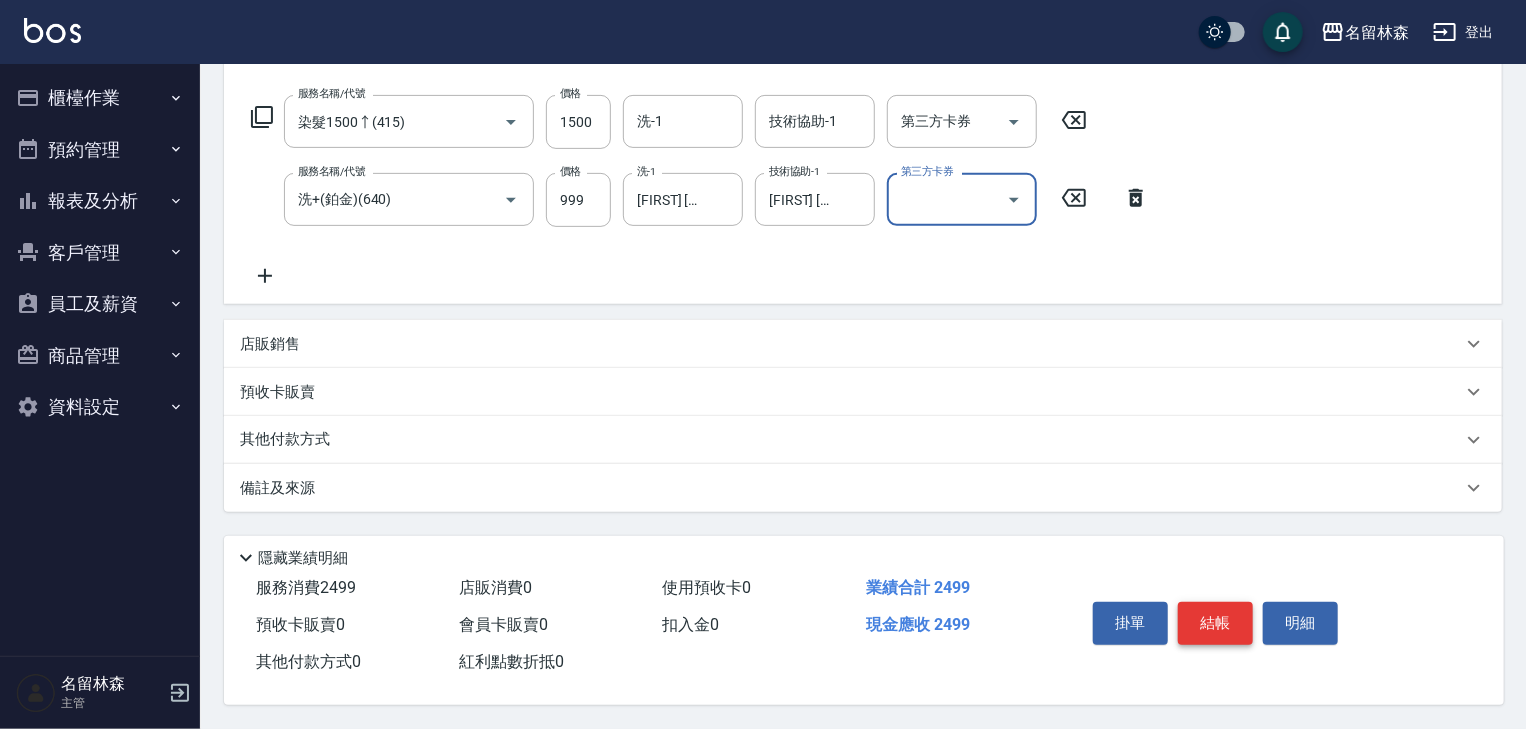 click on "結帳" at bounding box center (1215, 623) 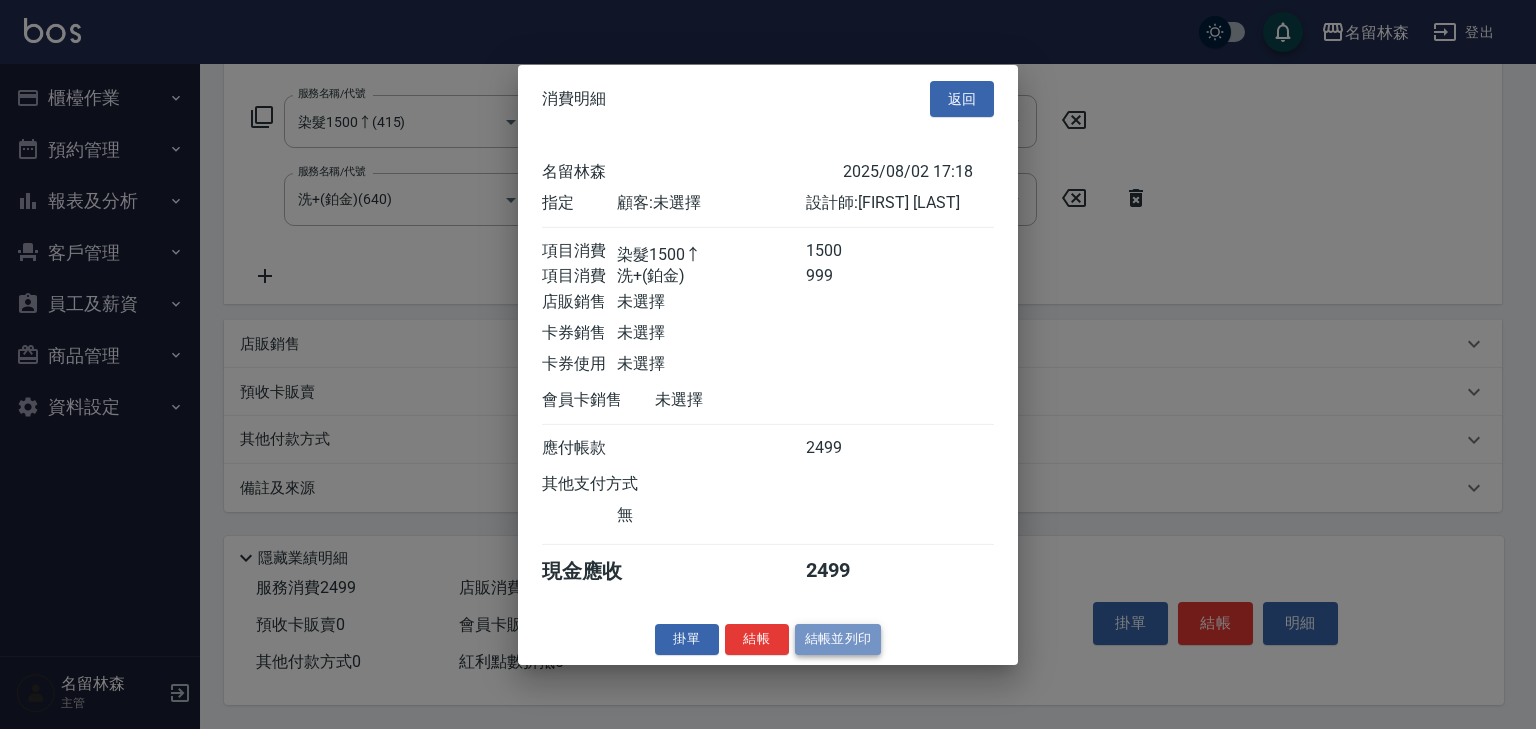 click on "結帳並列印" at bounding box center [838, 639] 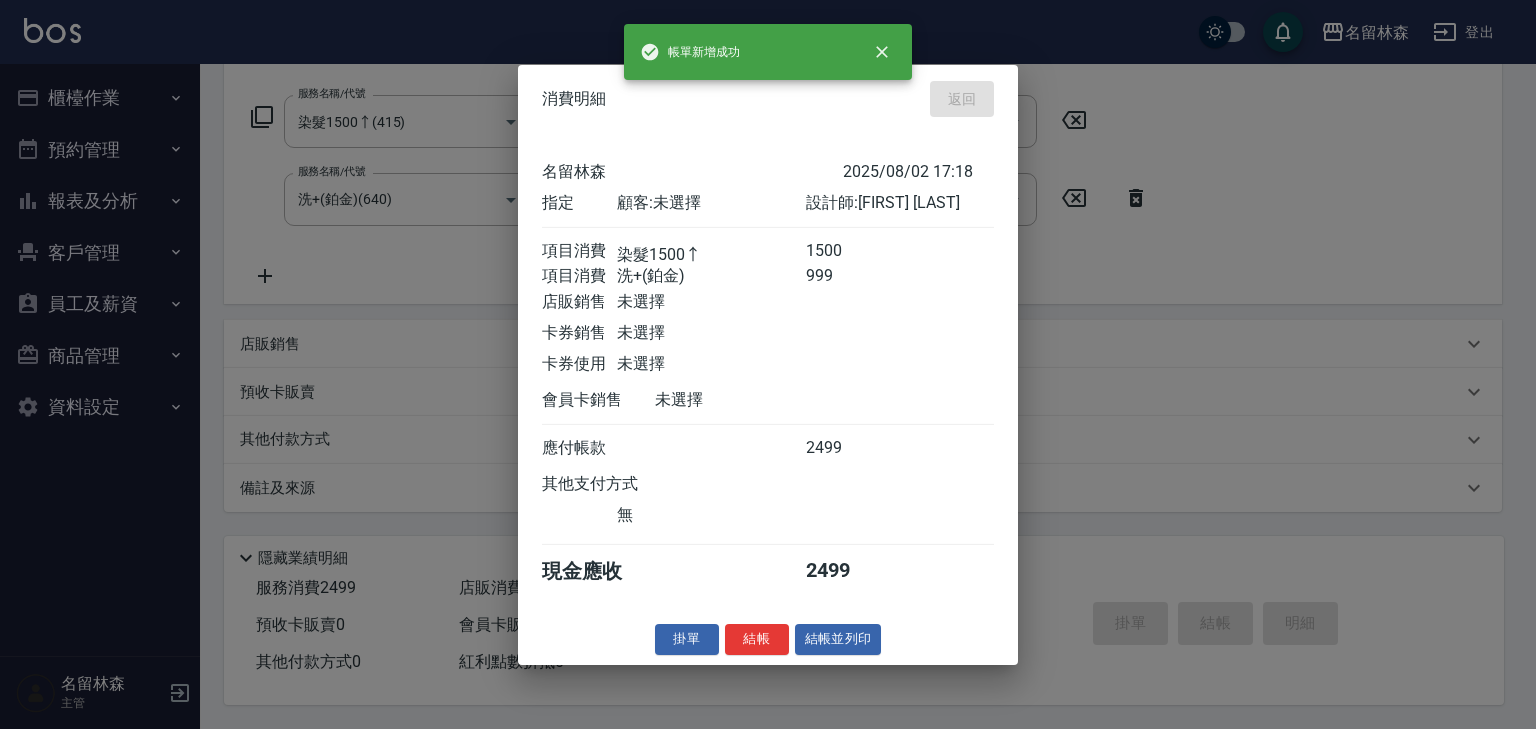 type on "2025/08/02 17:29" 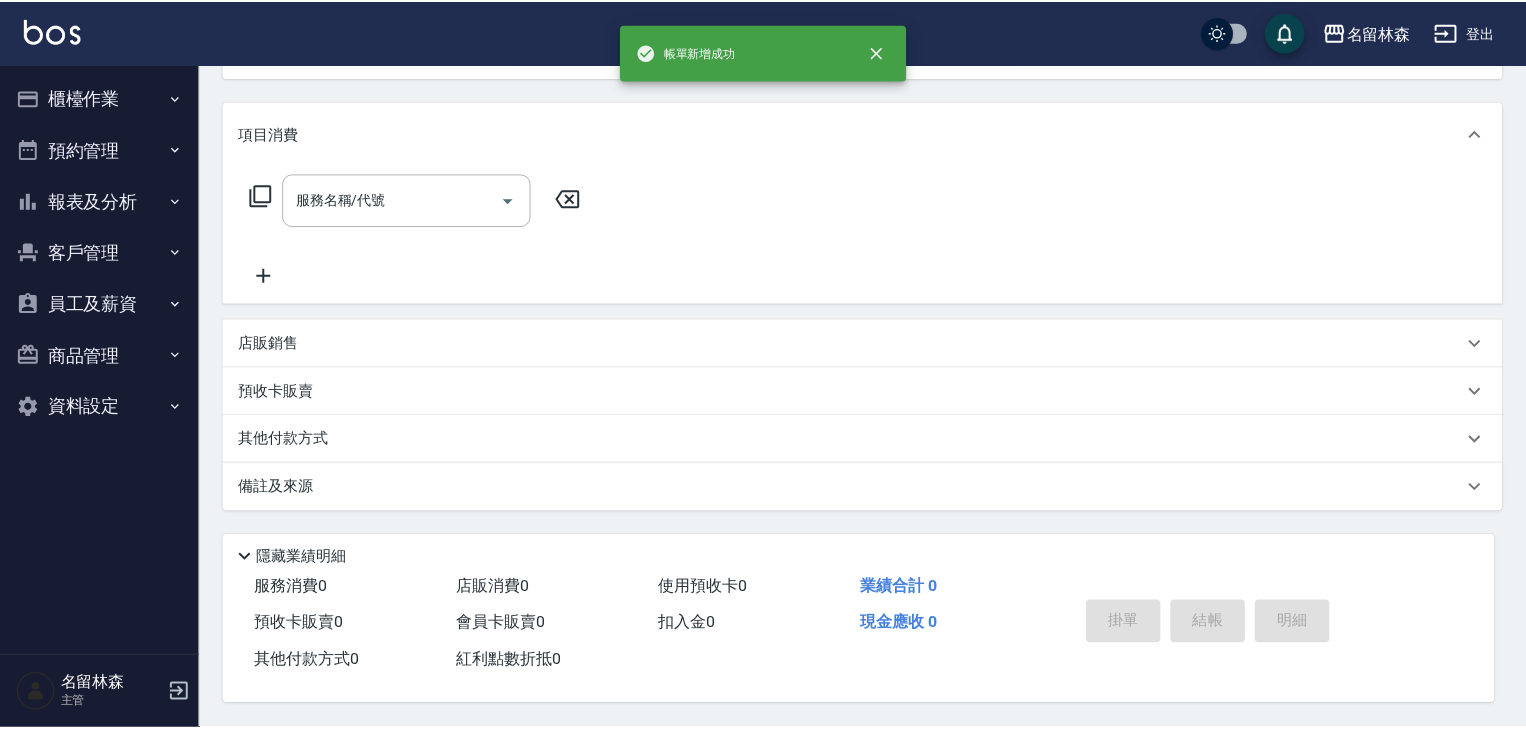 scroll, scrollTop: 0, scrollLeft: 0, axis: both 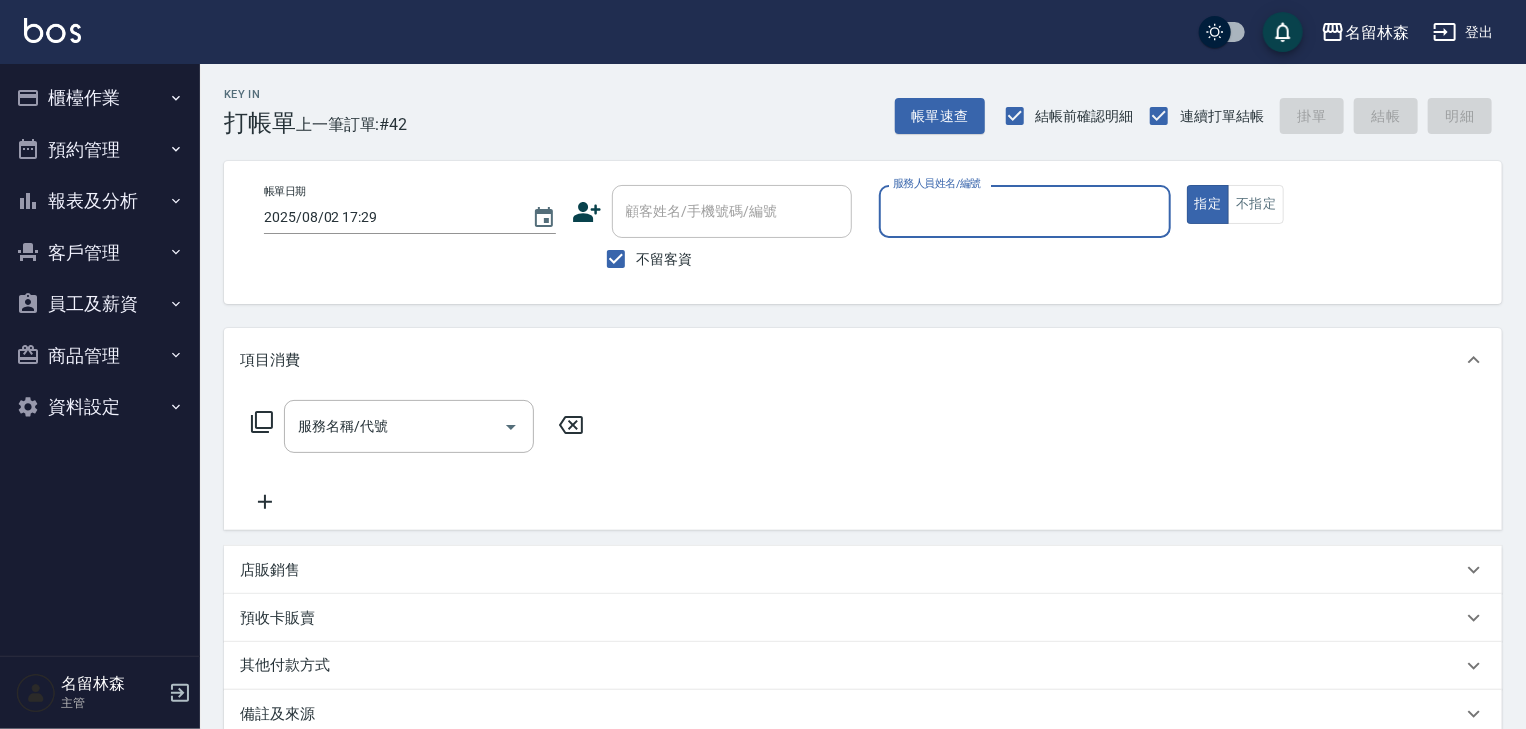 click on "櫃檯作業" at bounding box center [100, 98] 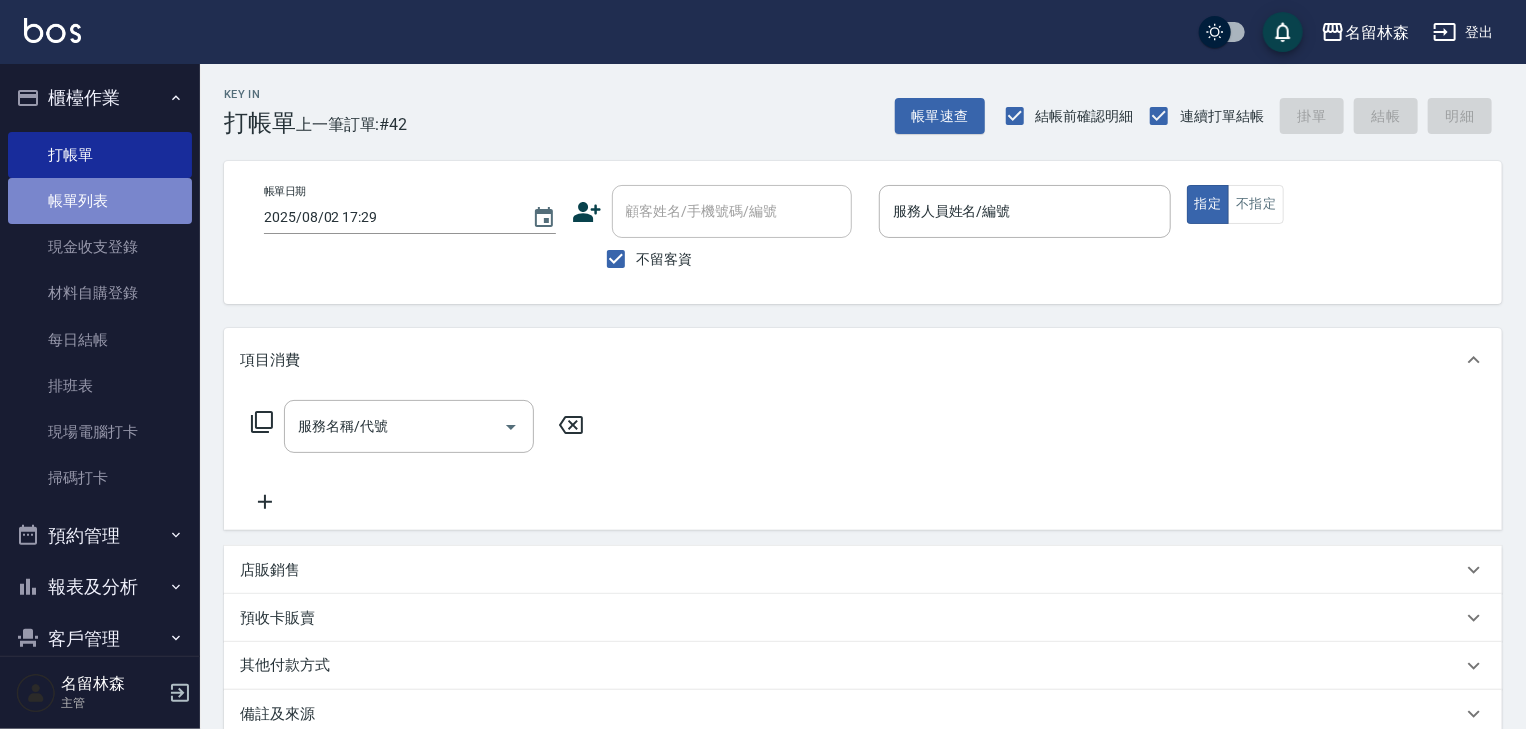 click on "帳單列表" at bounding box center [100, 201] 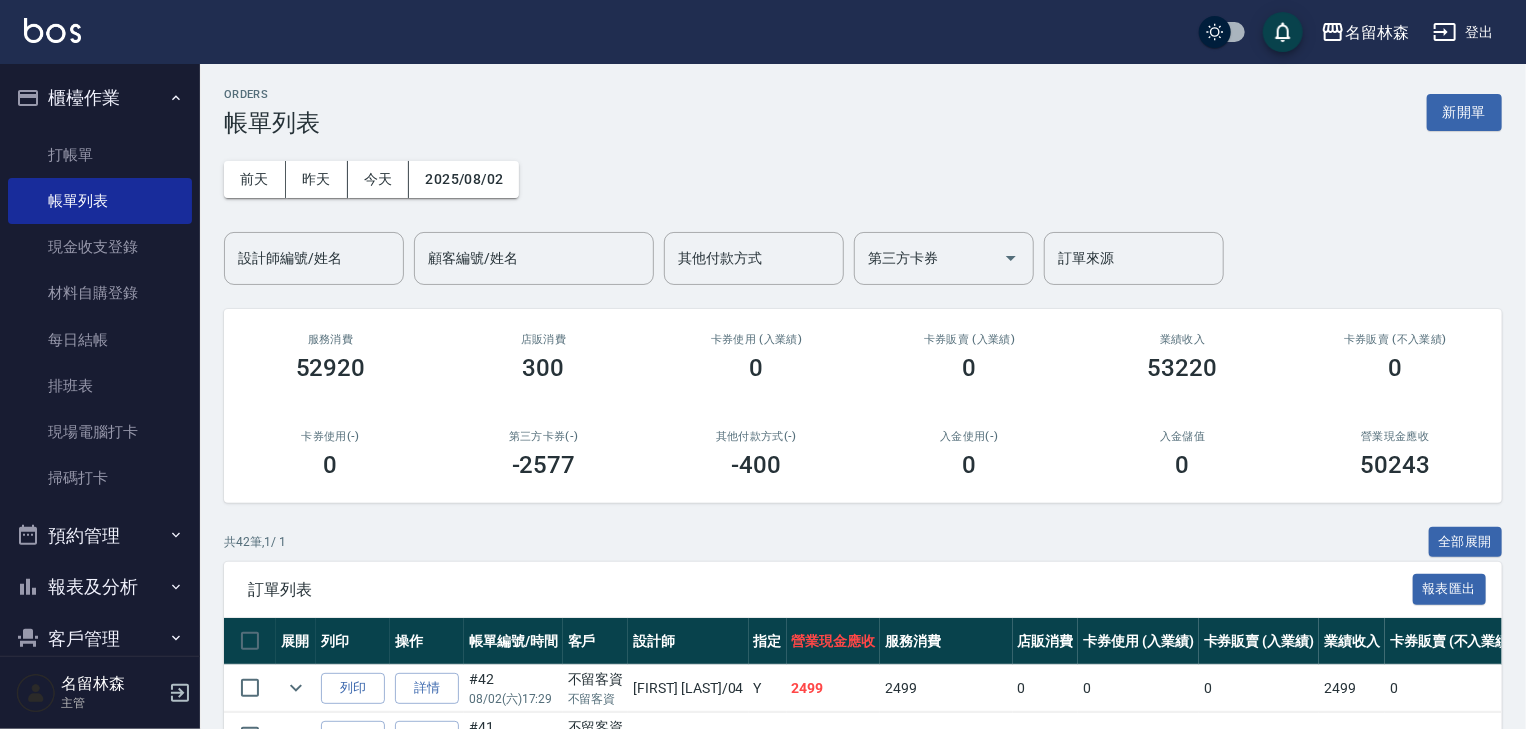 click on "報表及分析" at bounding box center [100, 587] 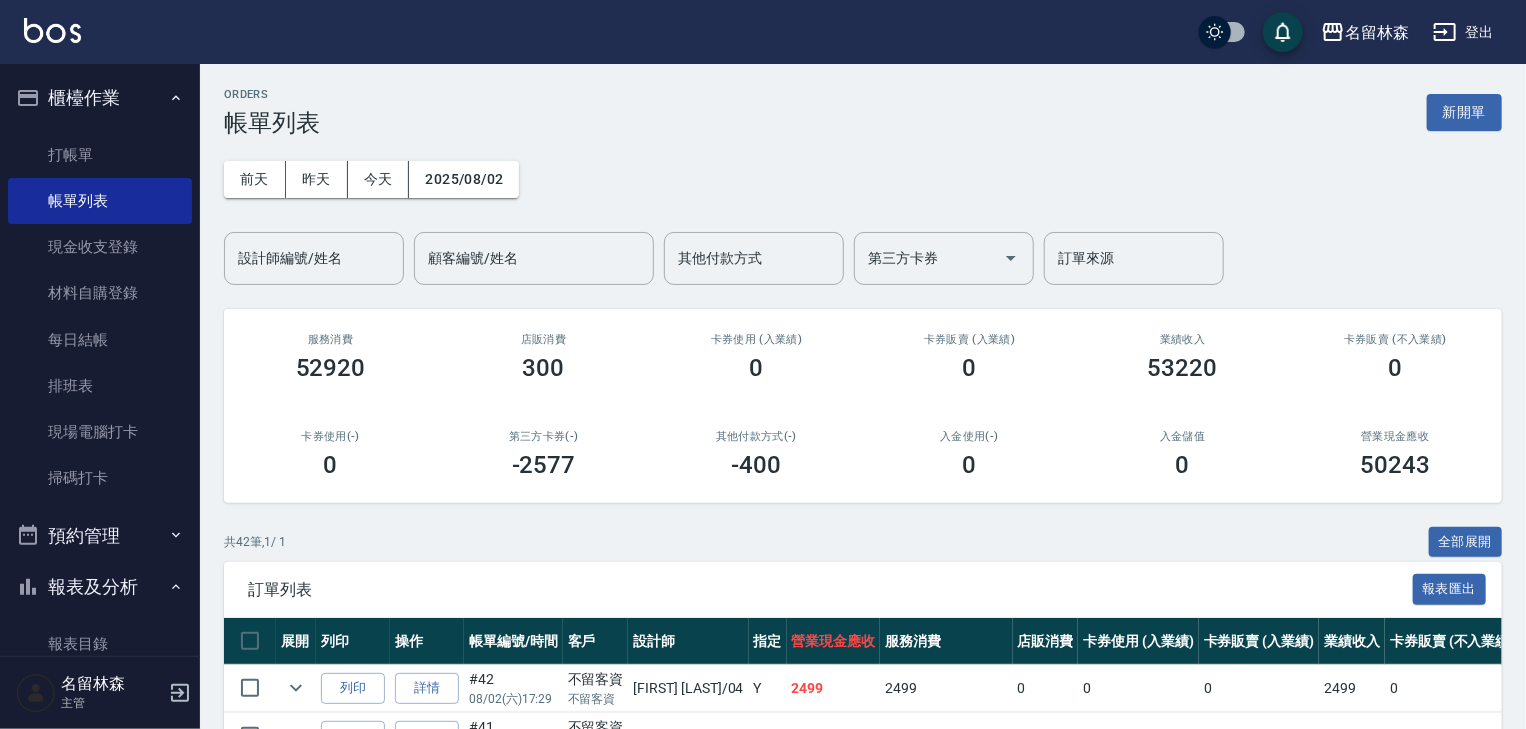 scroll, scrollTop: 426, scrollLeft: 0, axis: vertical 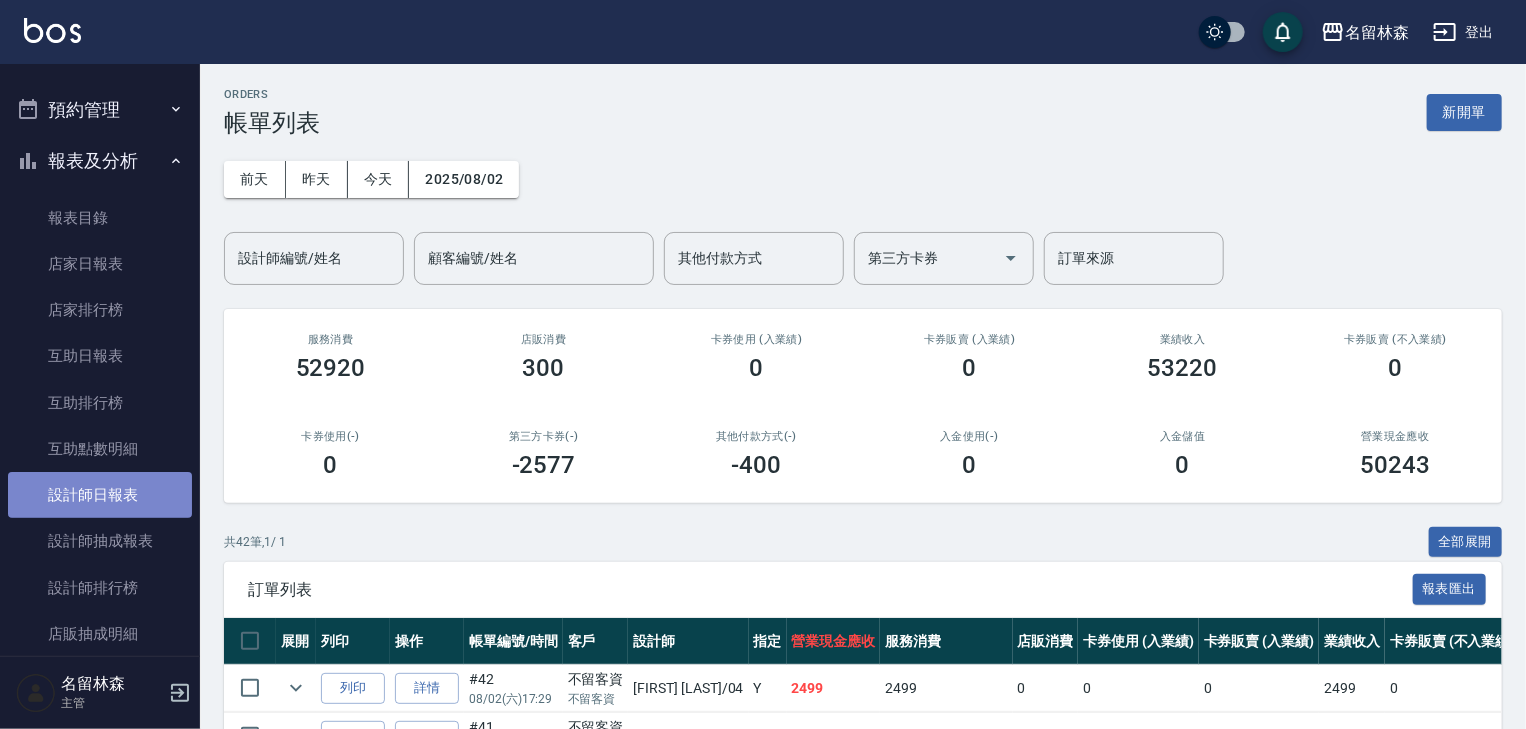 click on "設計師日報表" at bounding box center (100, 495) 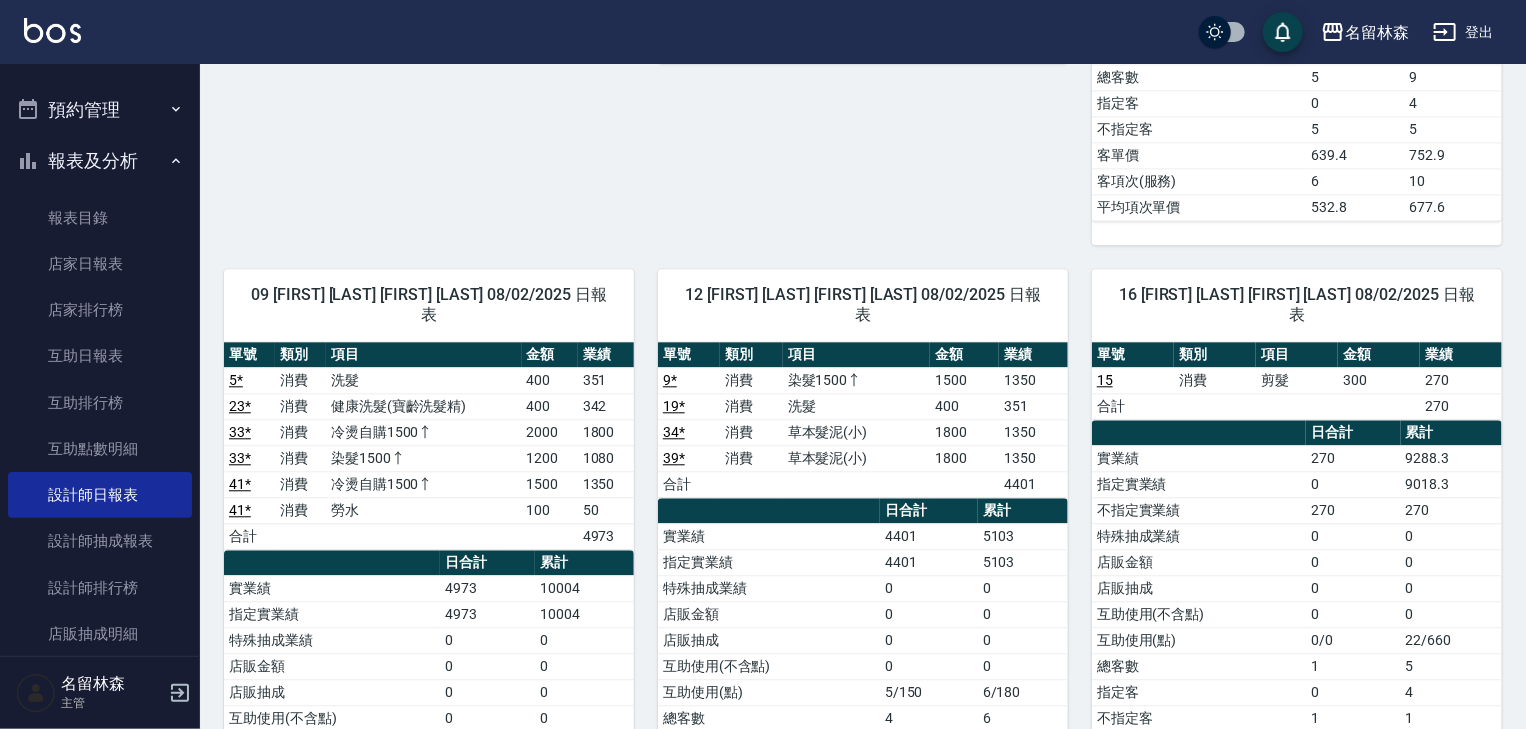scroll, scrollTop: 2666, scrollLeft: 0, axis: vertical 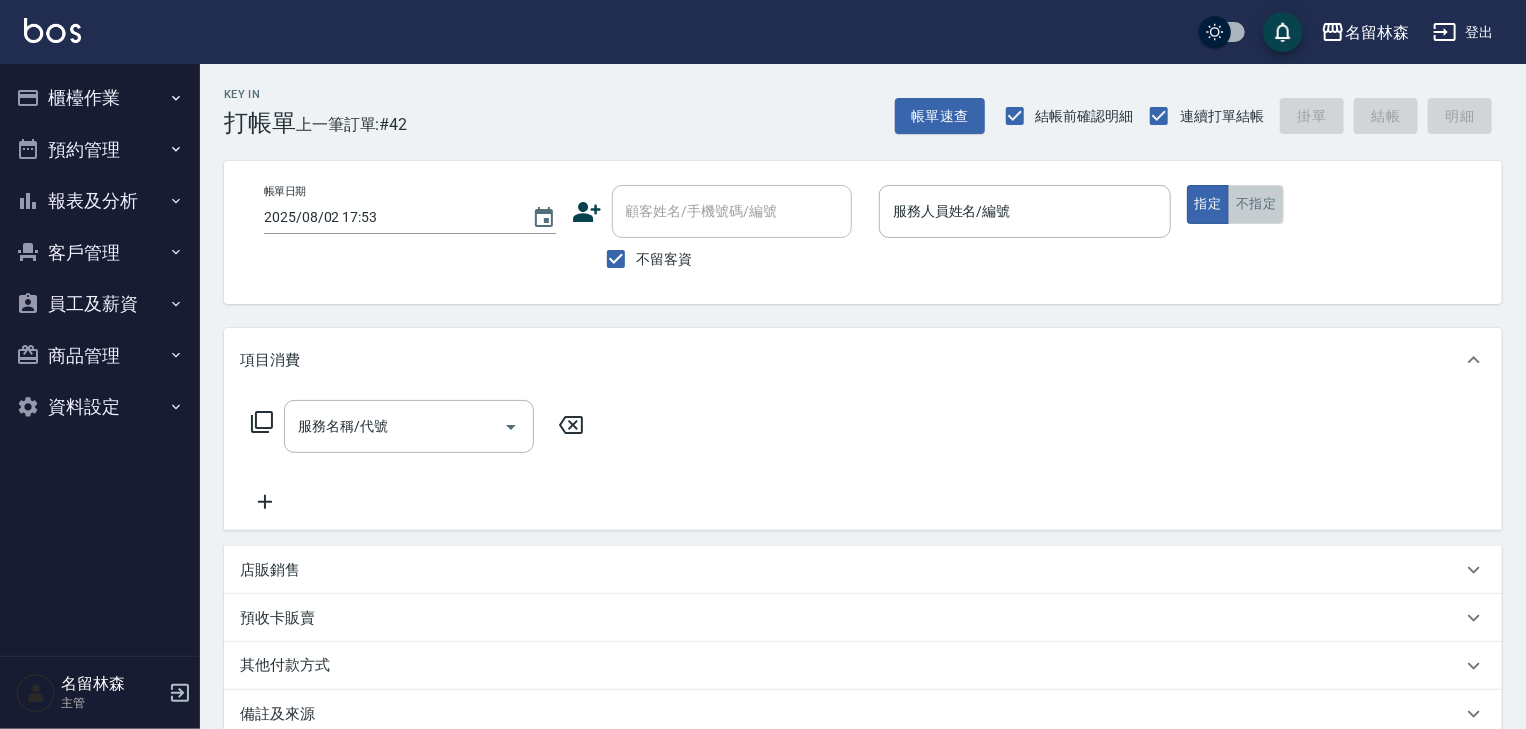 click on "不指定" at bounding box center [1256, 204] 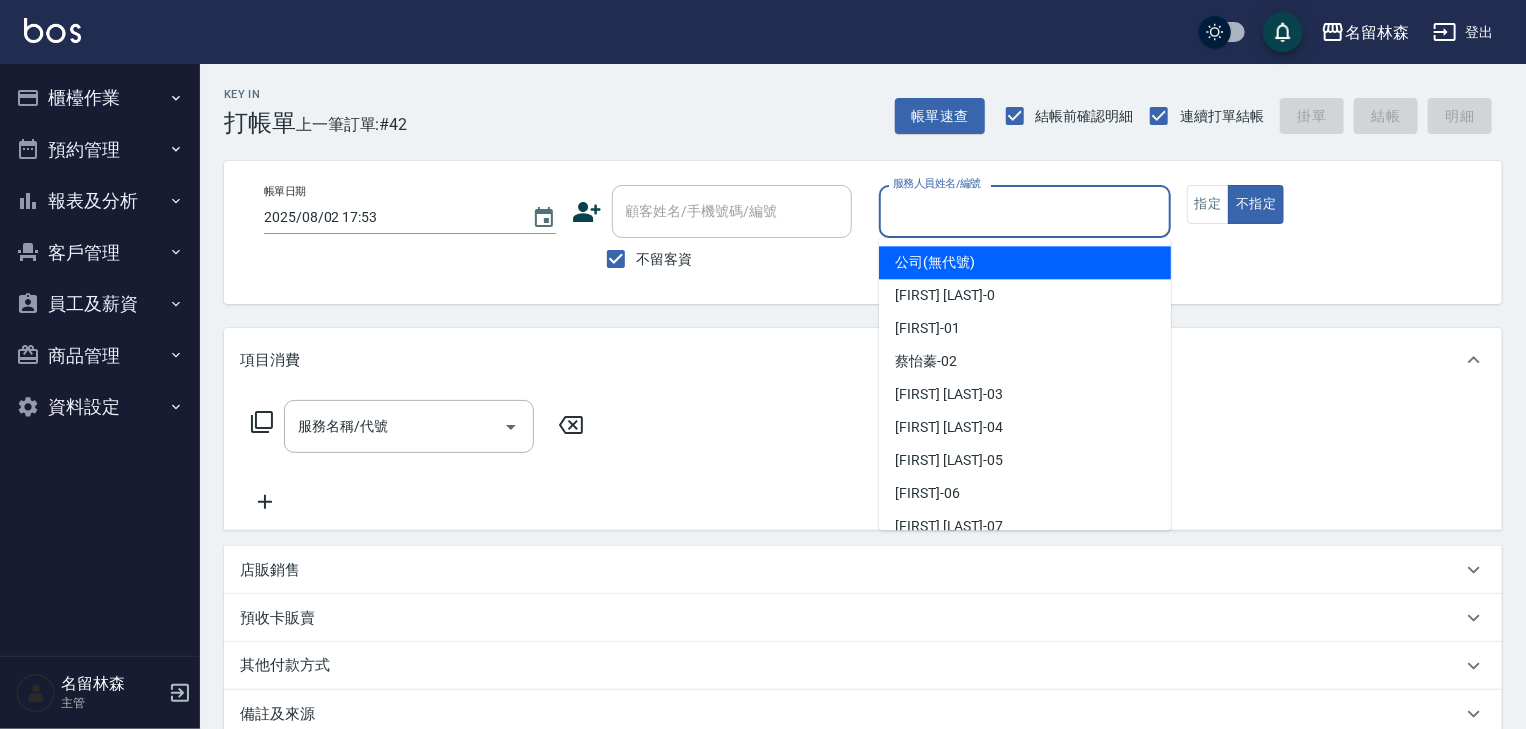 click on "服務人員姓名/編號" at bounding box center [1025, 211] 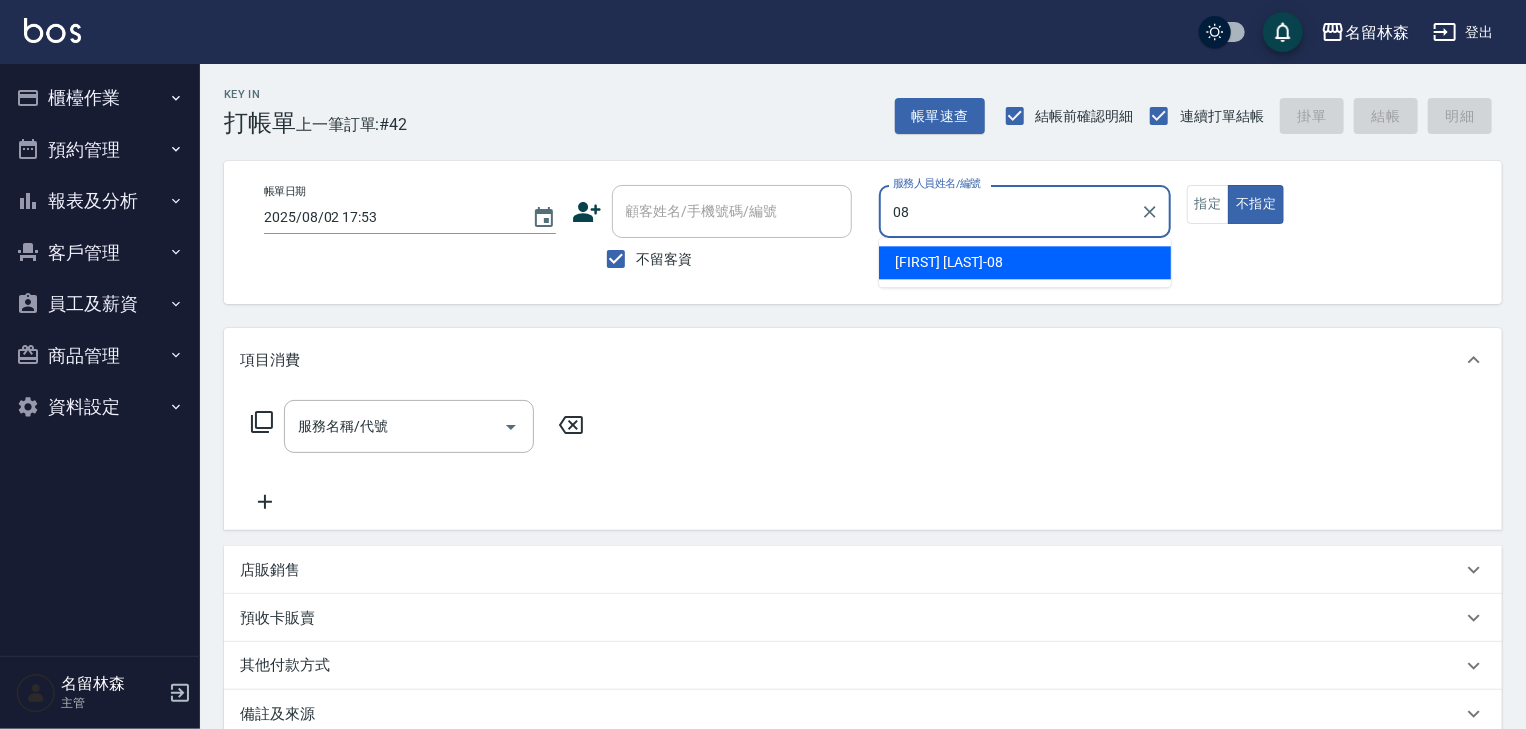 click on "[FIRST] [LAST] -08" at bounding box center [1025, 262] 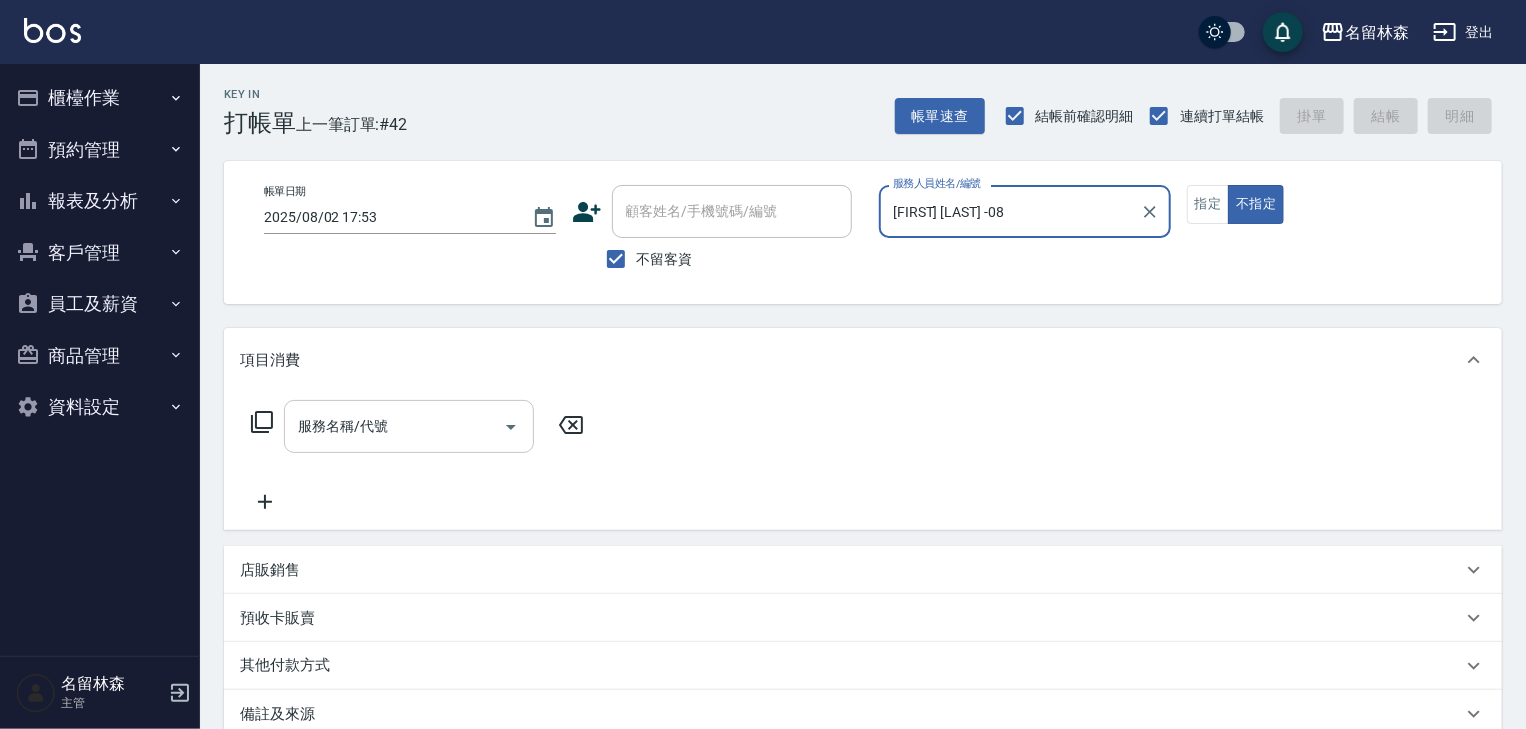 type on "[FIRST] [LAST] -08" 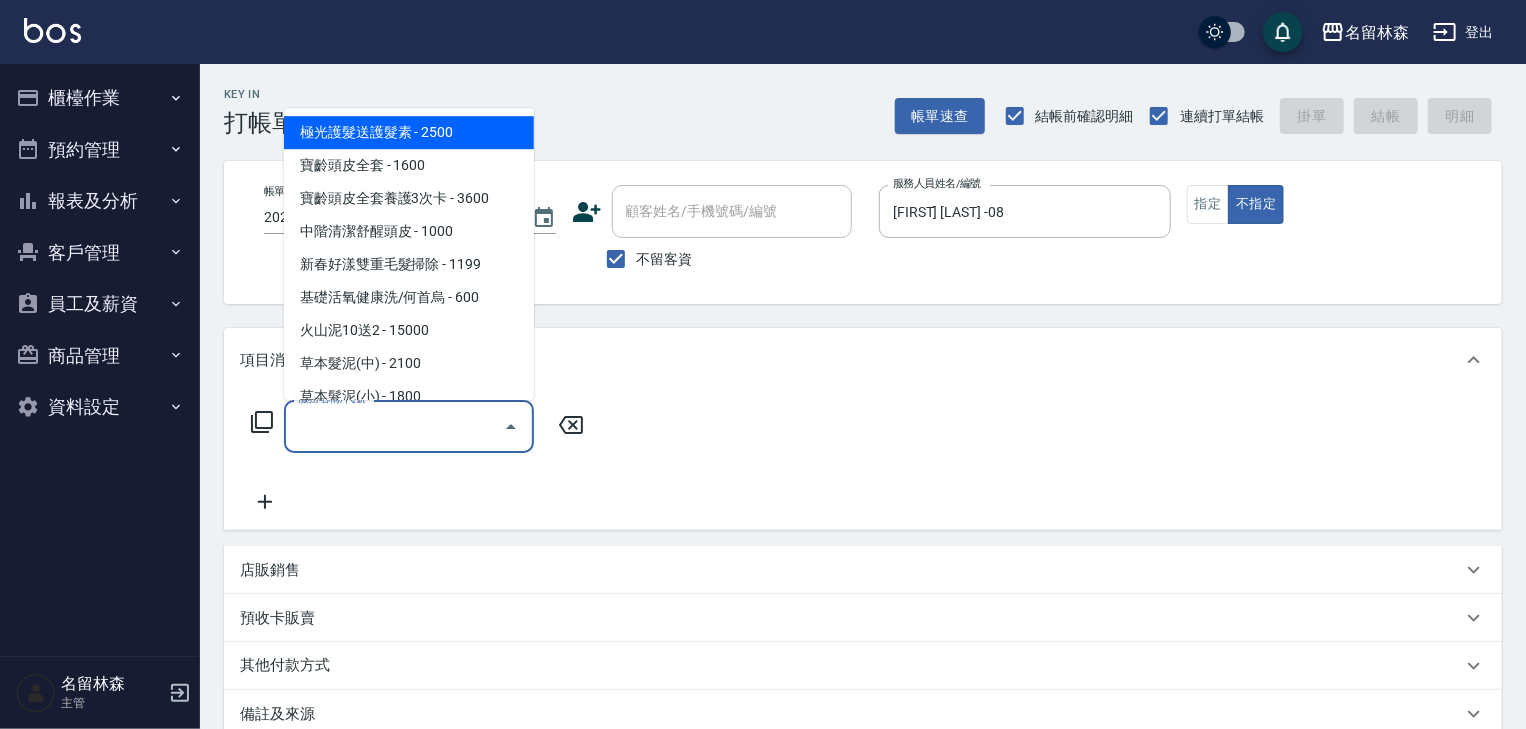 click on "服務名稱/代號" at bounding box center (394, 426) 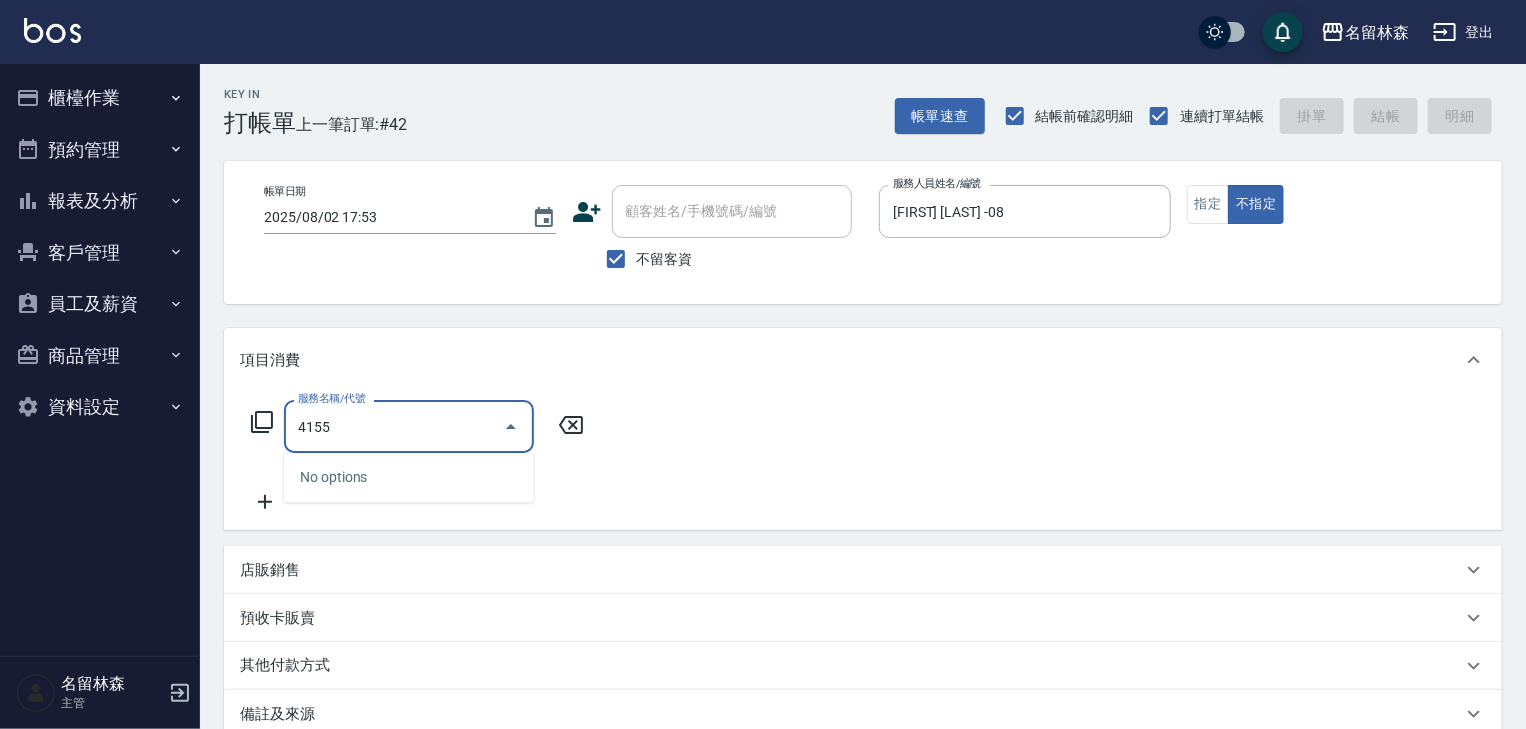 type on "4155" 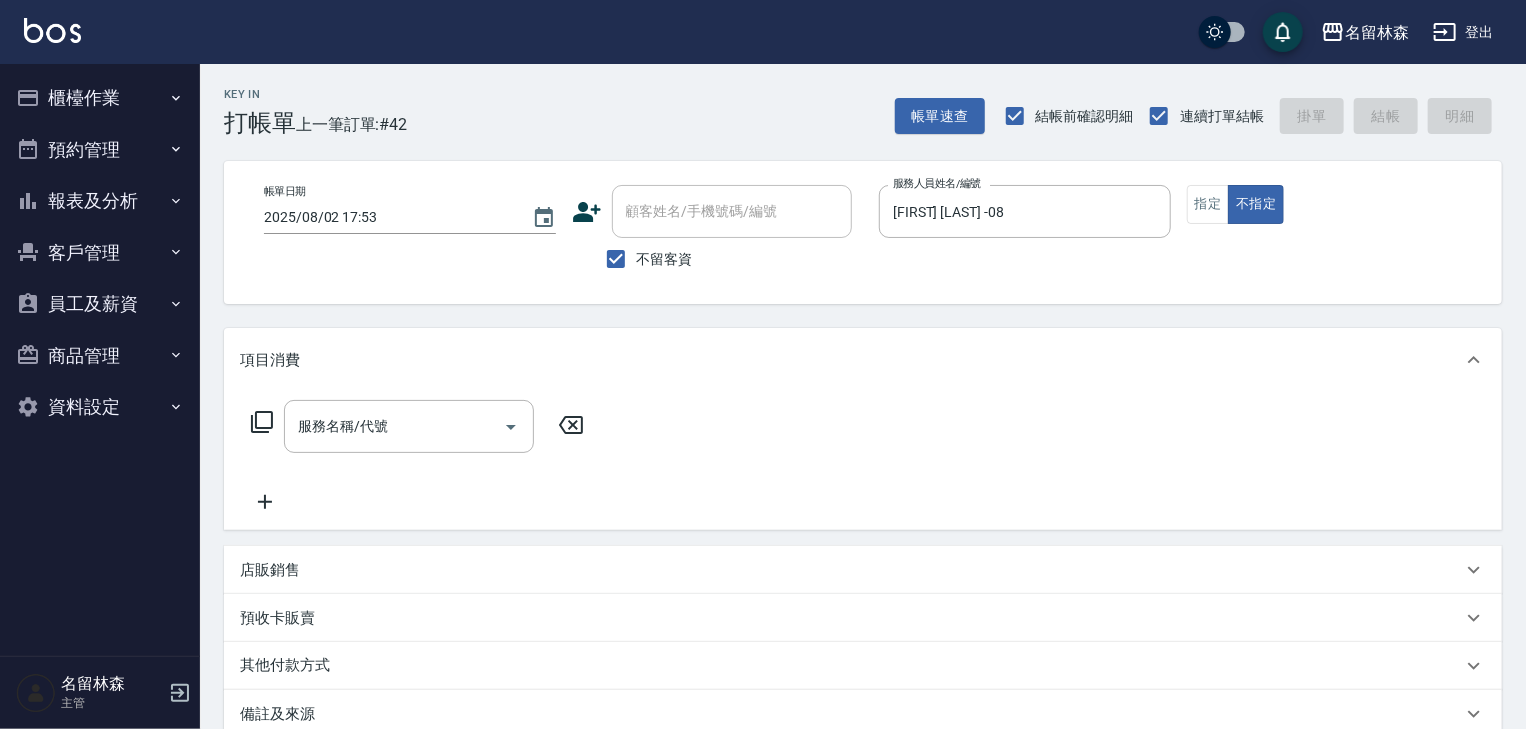 click 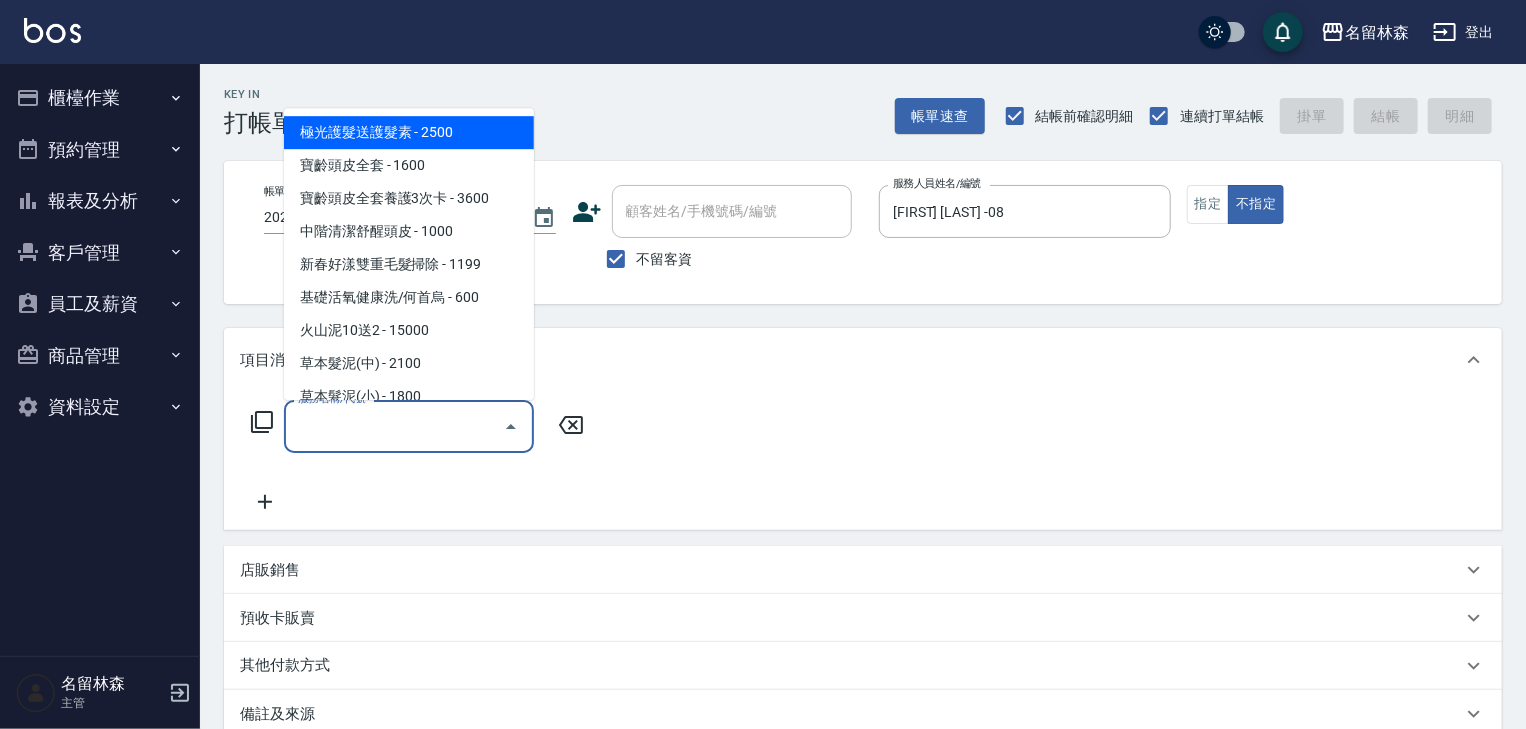 click on "服務名稱/代號" at bounding box center [394, 426] 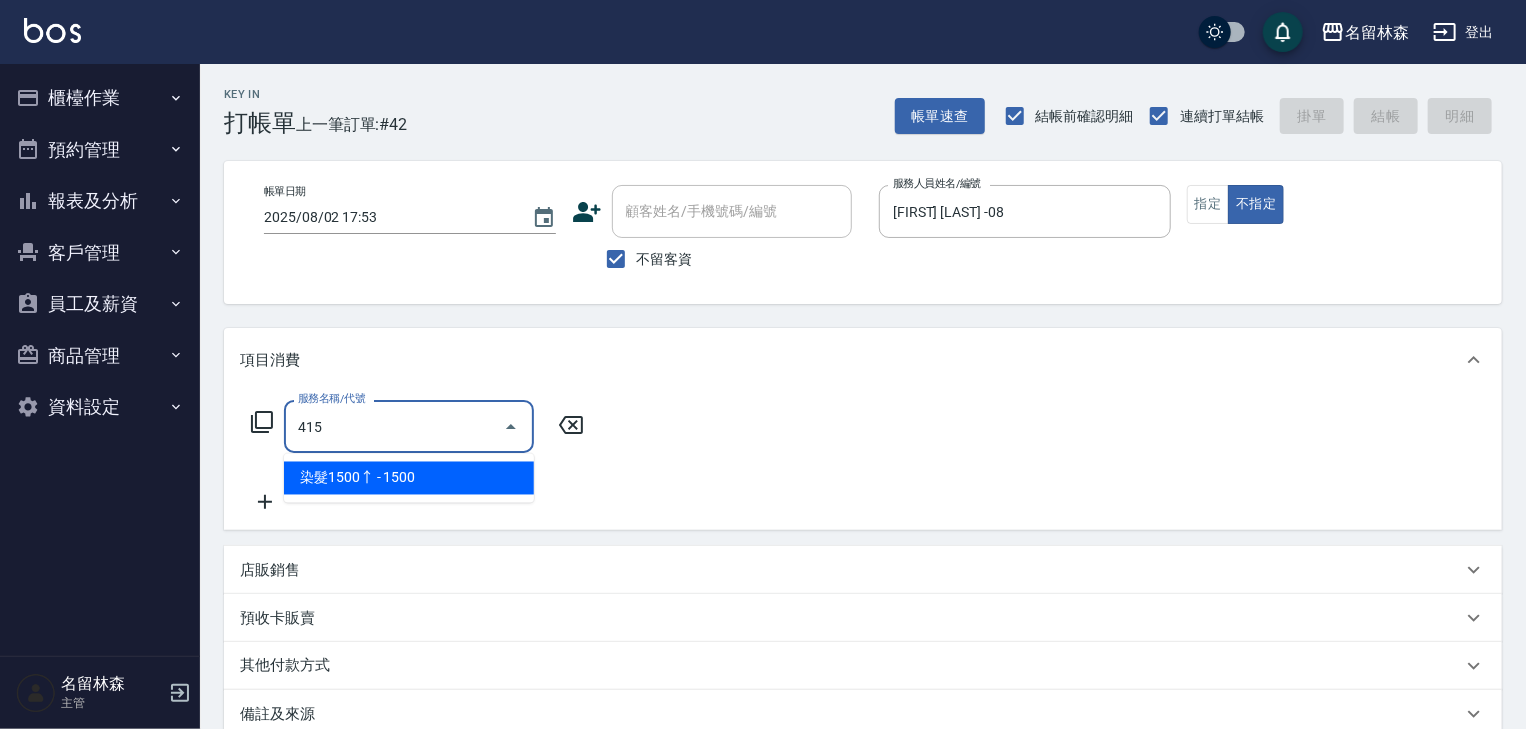 click on "染髮1500↑ - 1500" at bounding box center [409, 478] 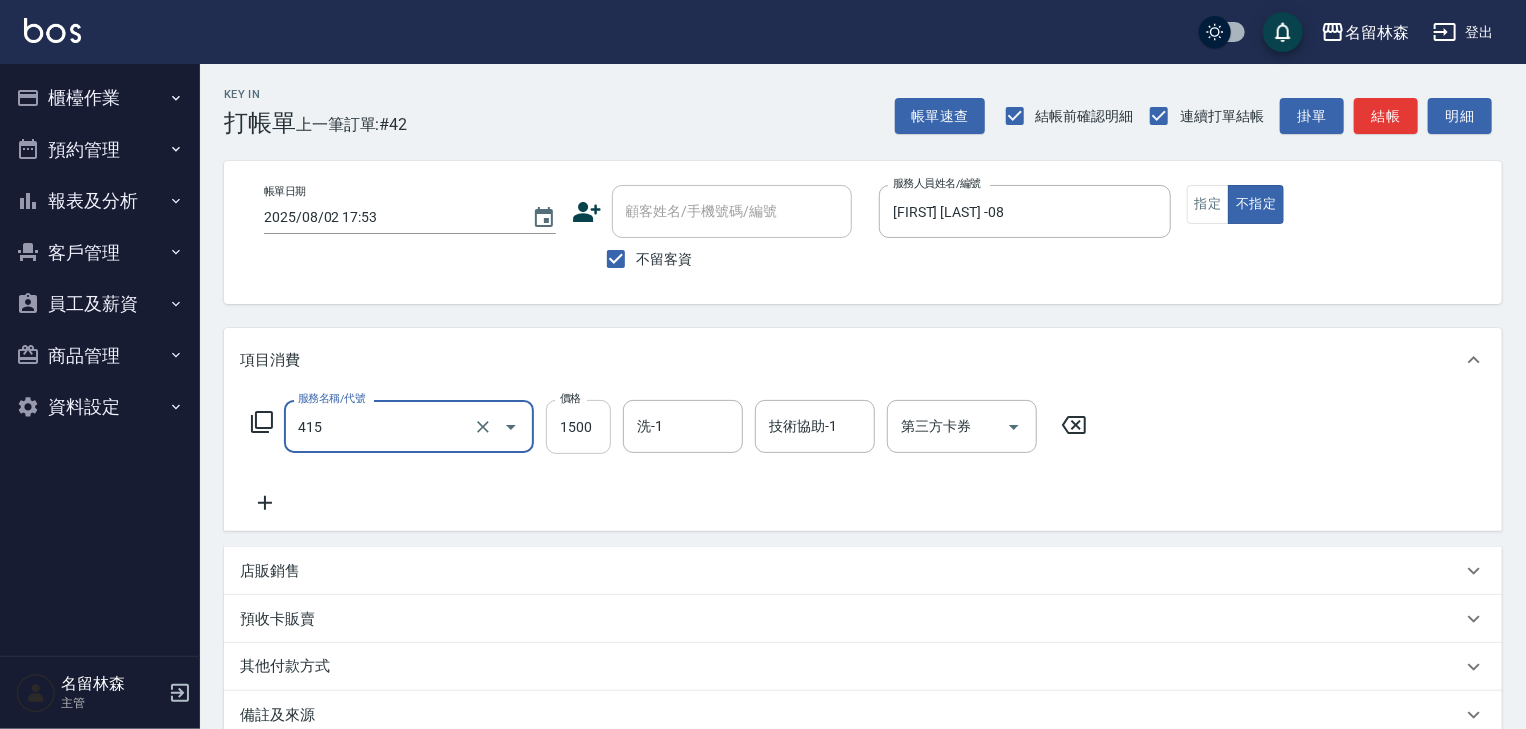 type on "染髮1500↑ ([NUMBER])" 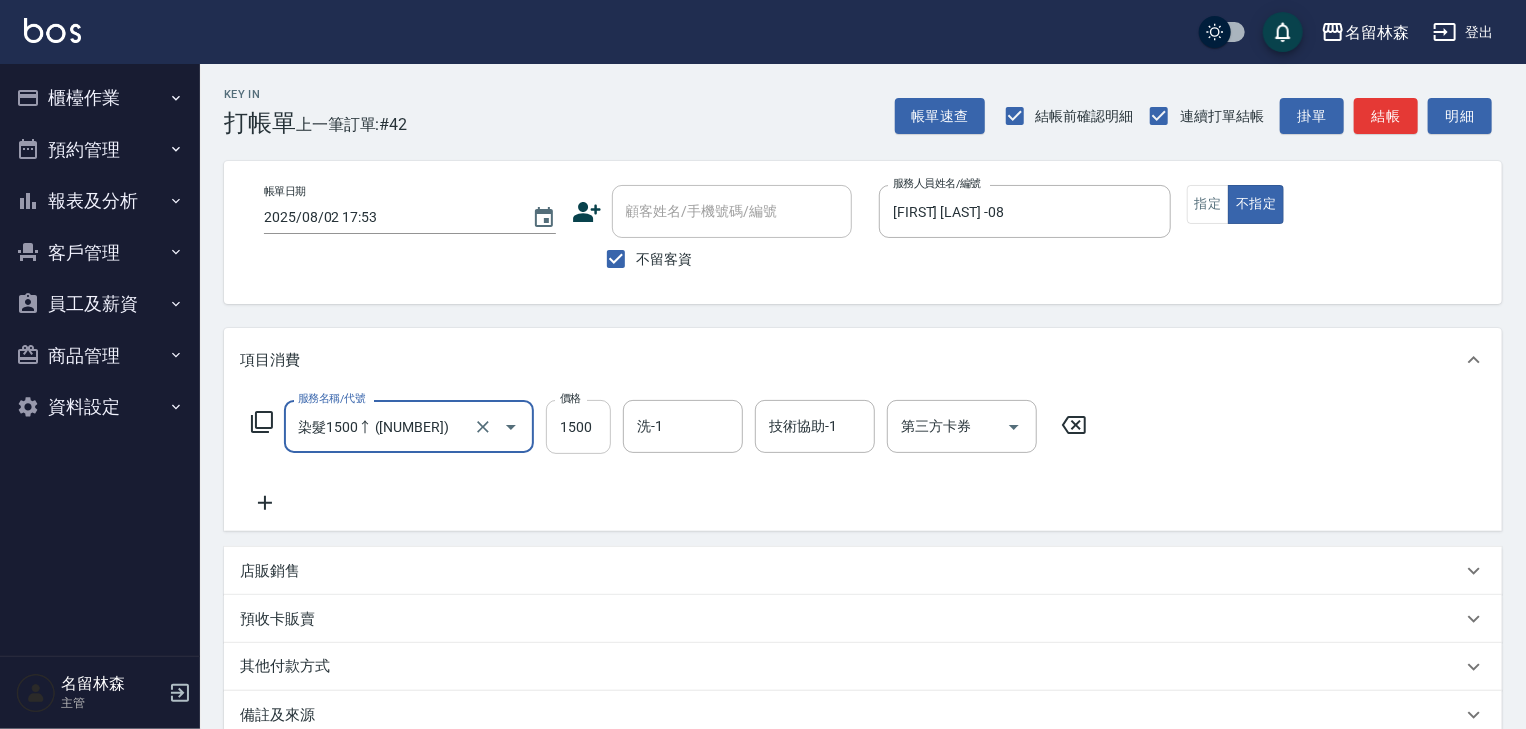 click on "1500" at bounding box center [578, 427] 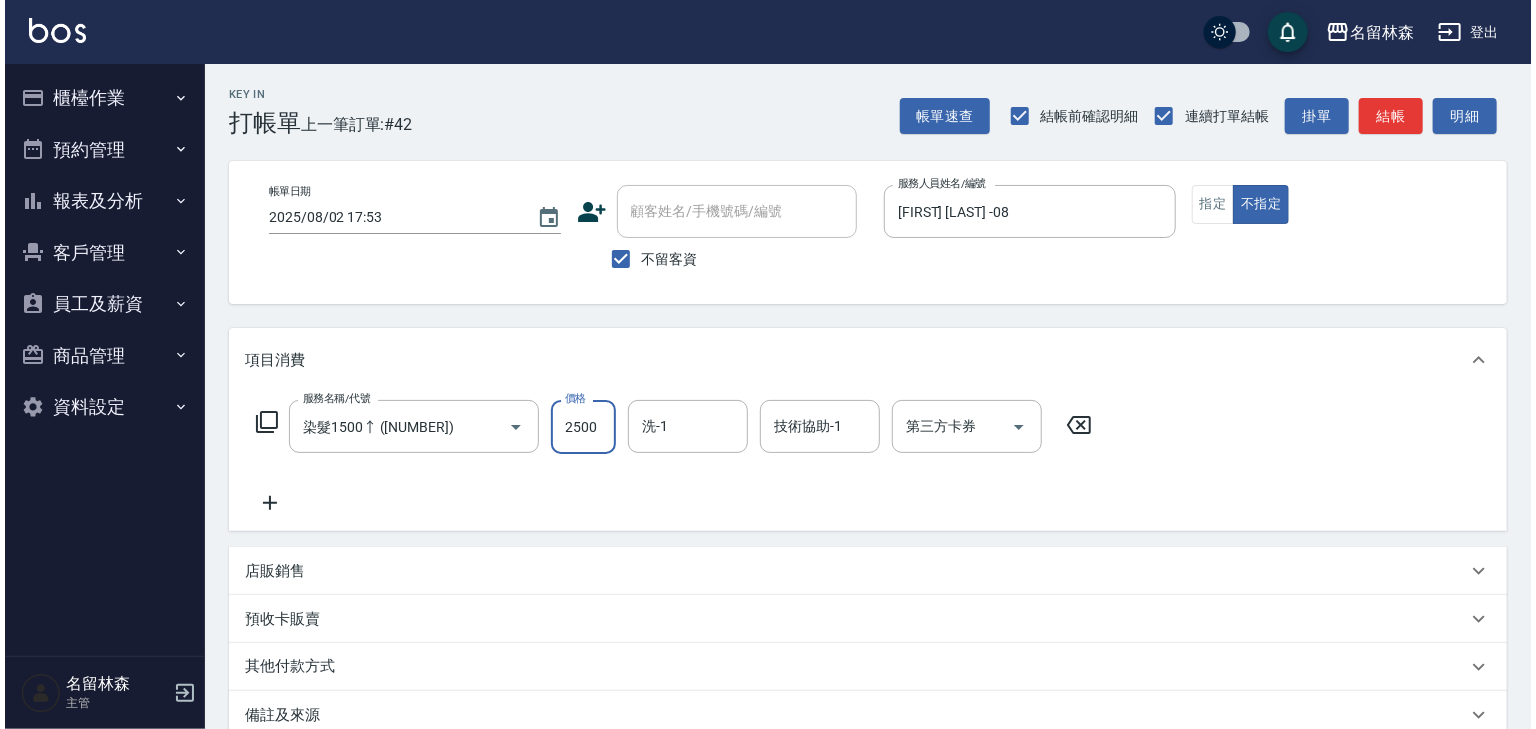 scroll, scrollTop: 234, scrollLeft: 0, axis: vertical 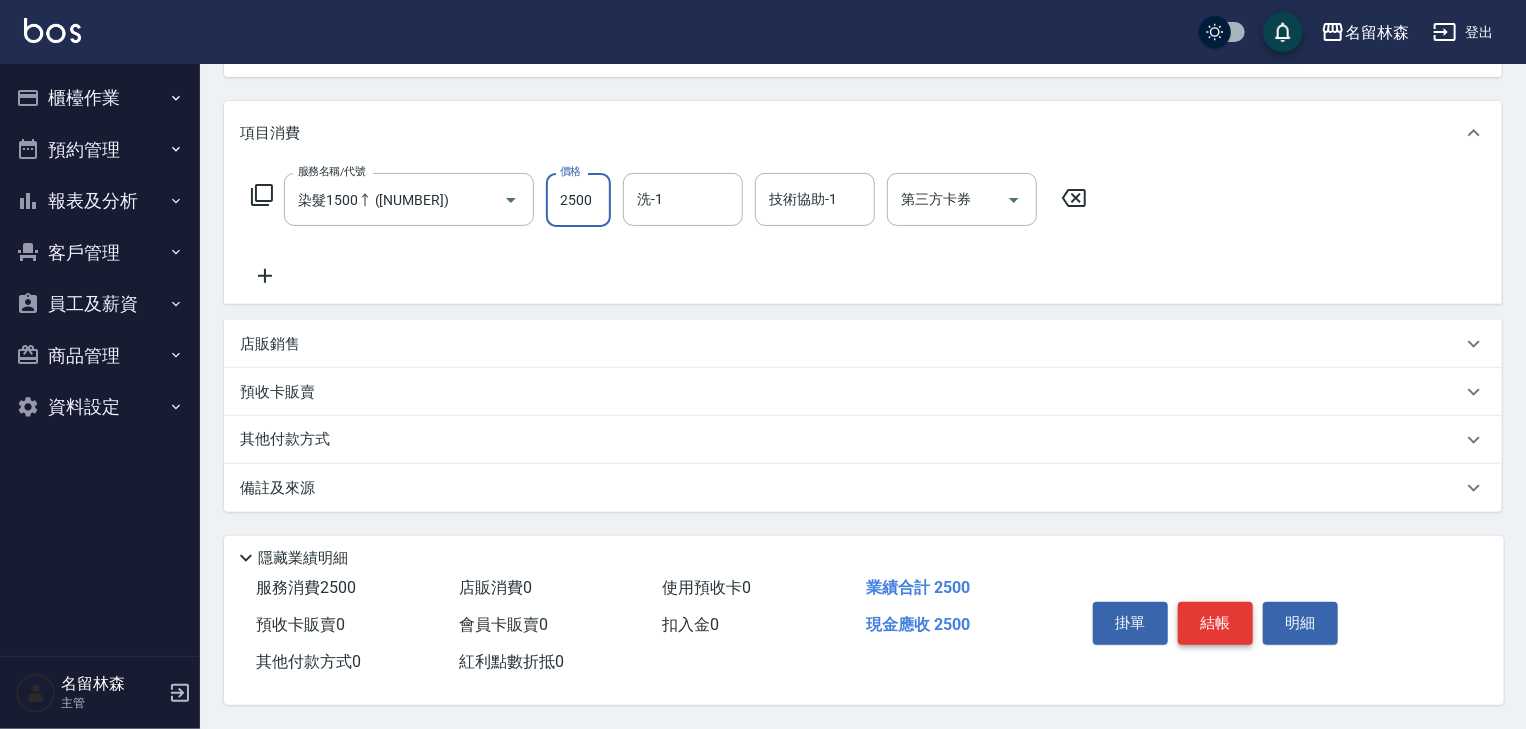 type on "2500" 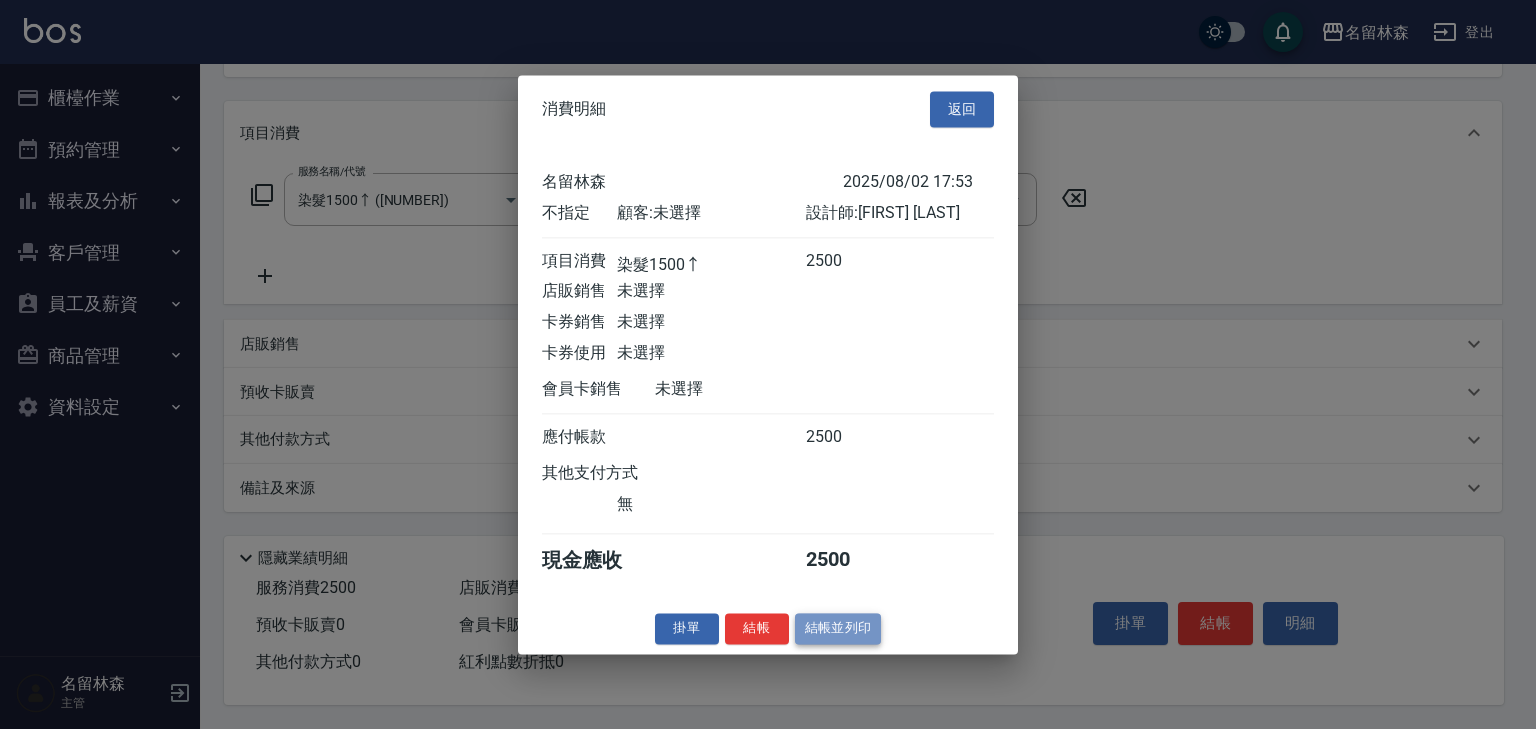 click on "結帳並列印" at bounding box center (838, 628) 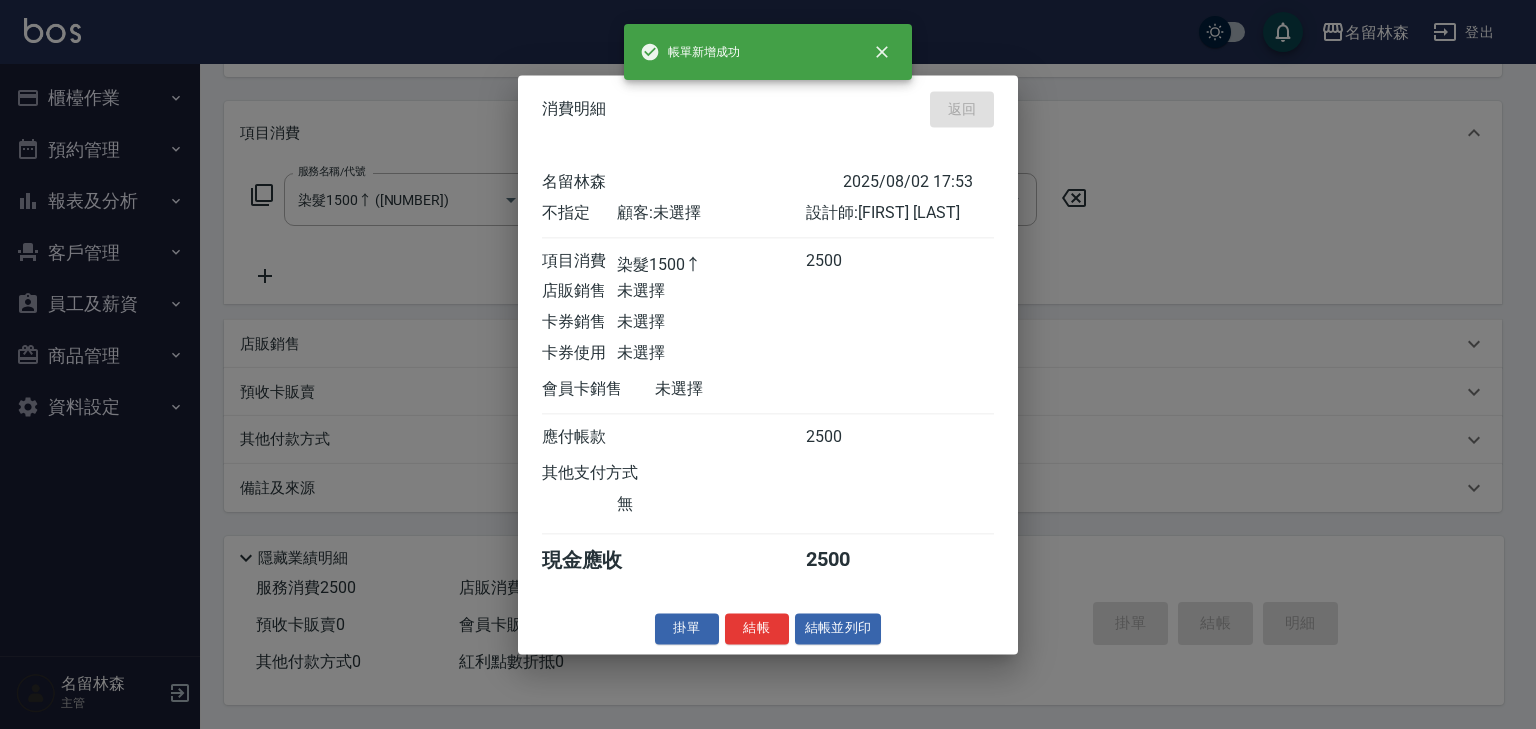 type 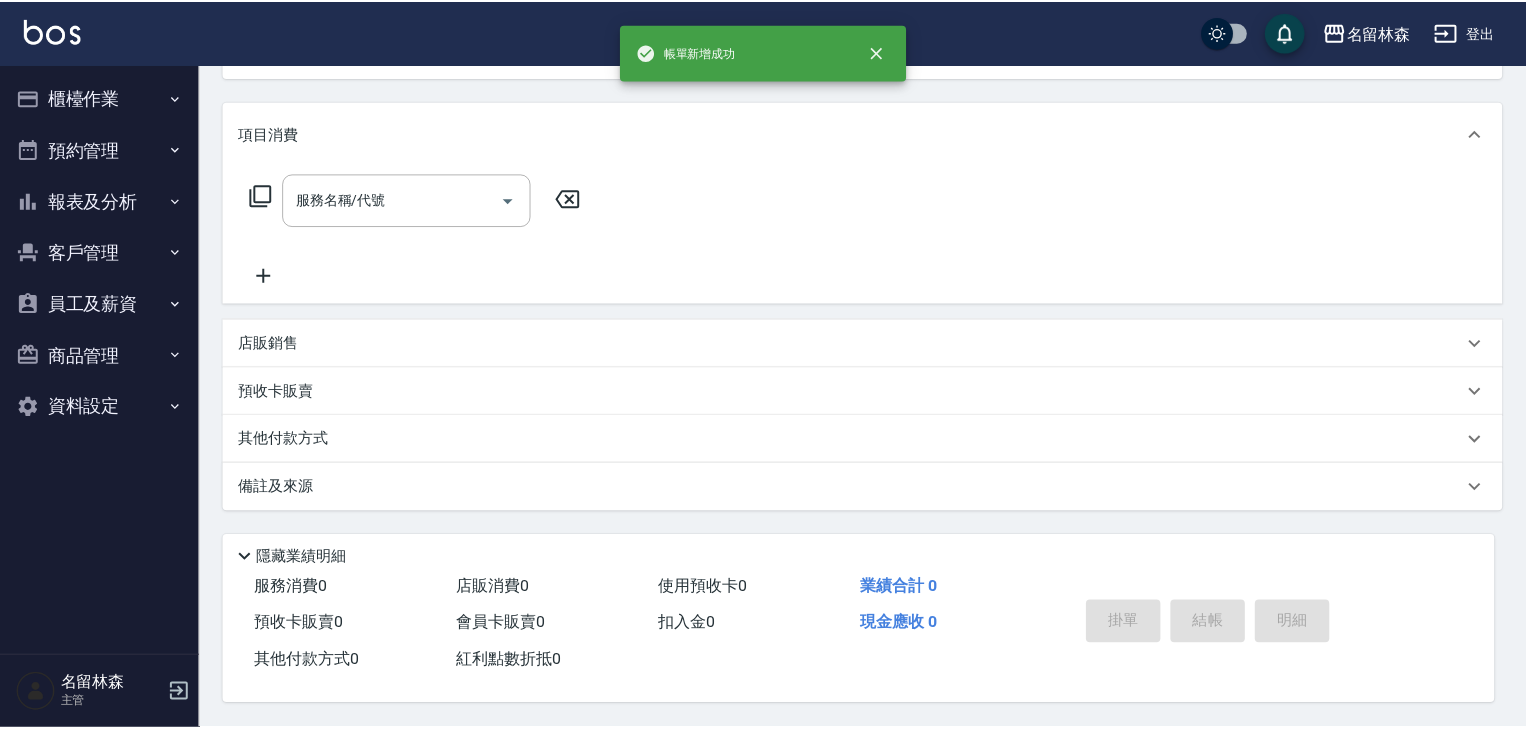 scroll, scrollTop: 0, scrollLeft: 0, axis: both 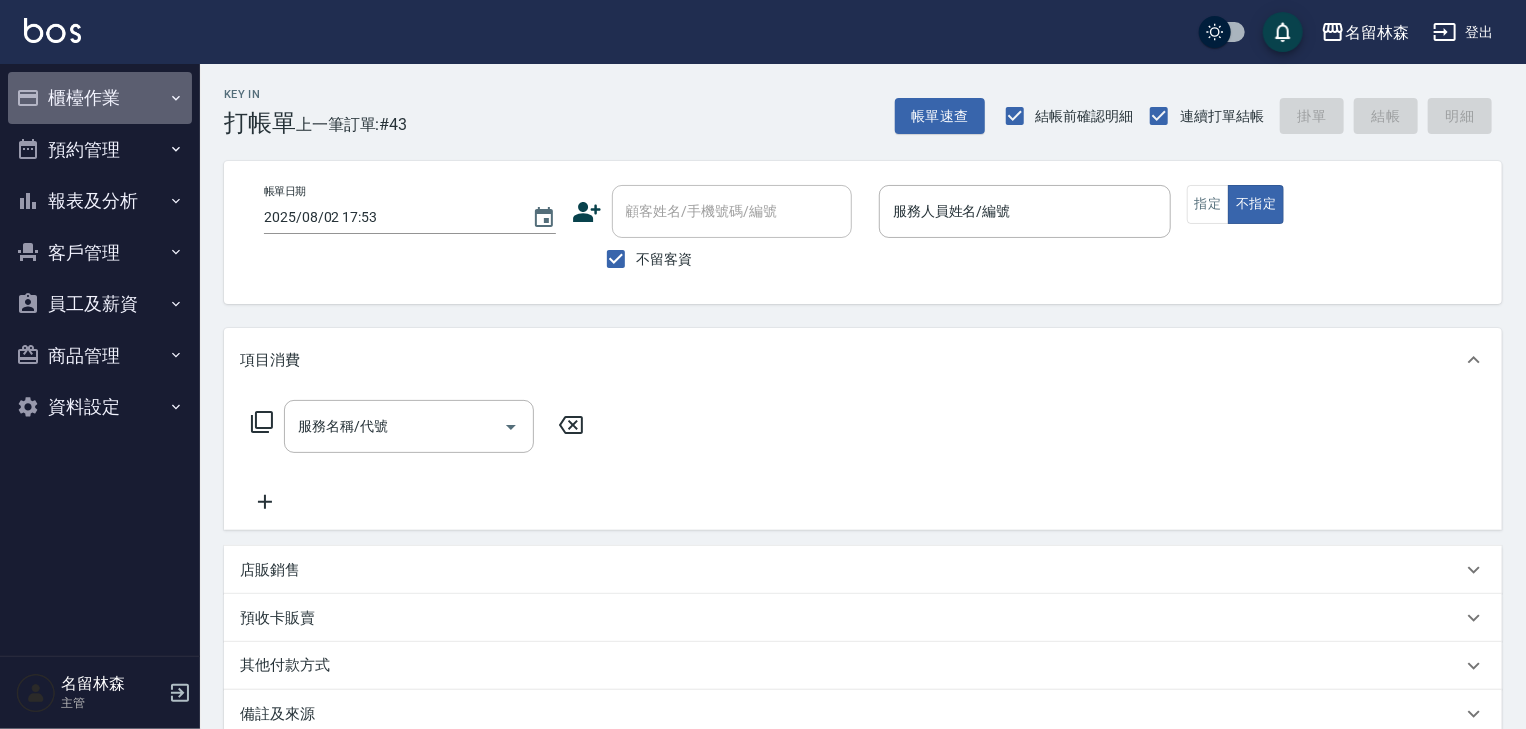click on "櫃檯作業" at bounding box center [100, 98] 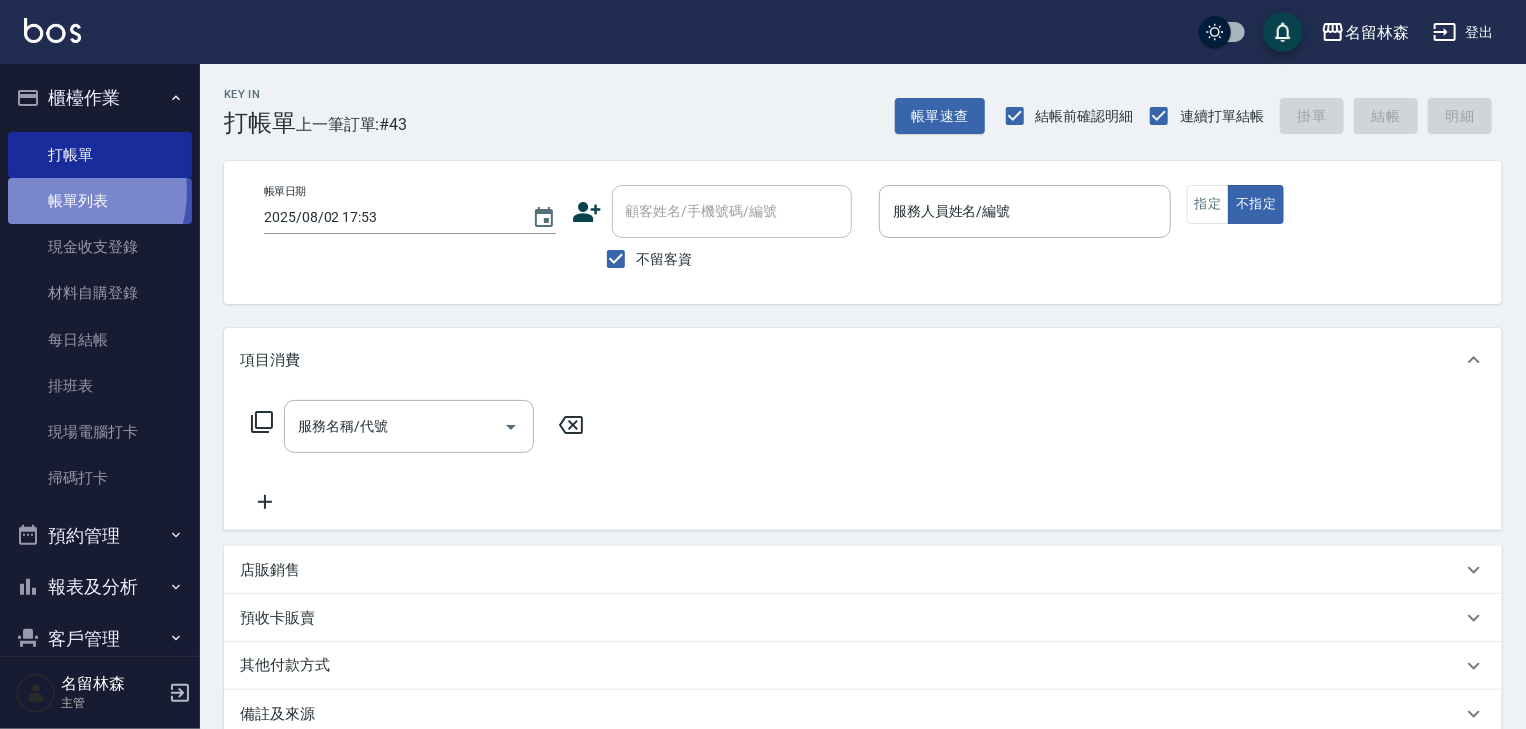 click on "帳單列表" at bounding box center (100, 201) 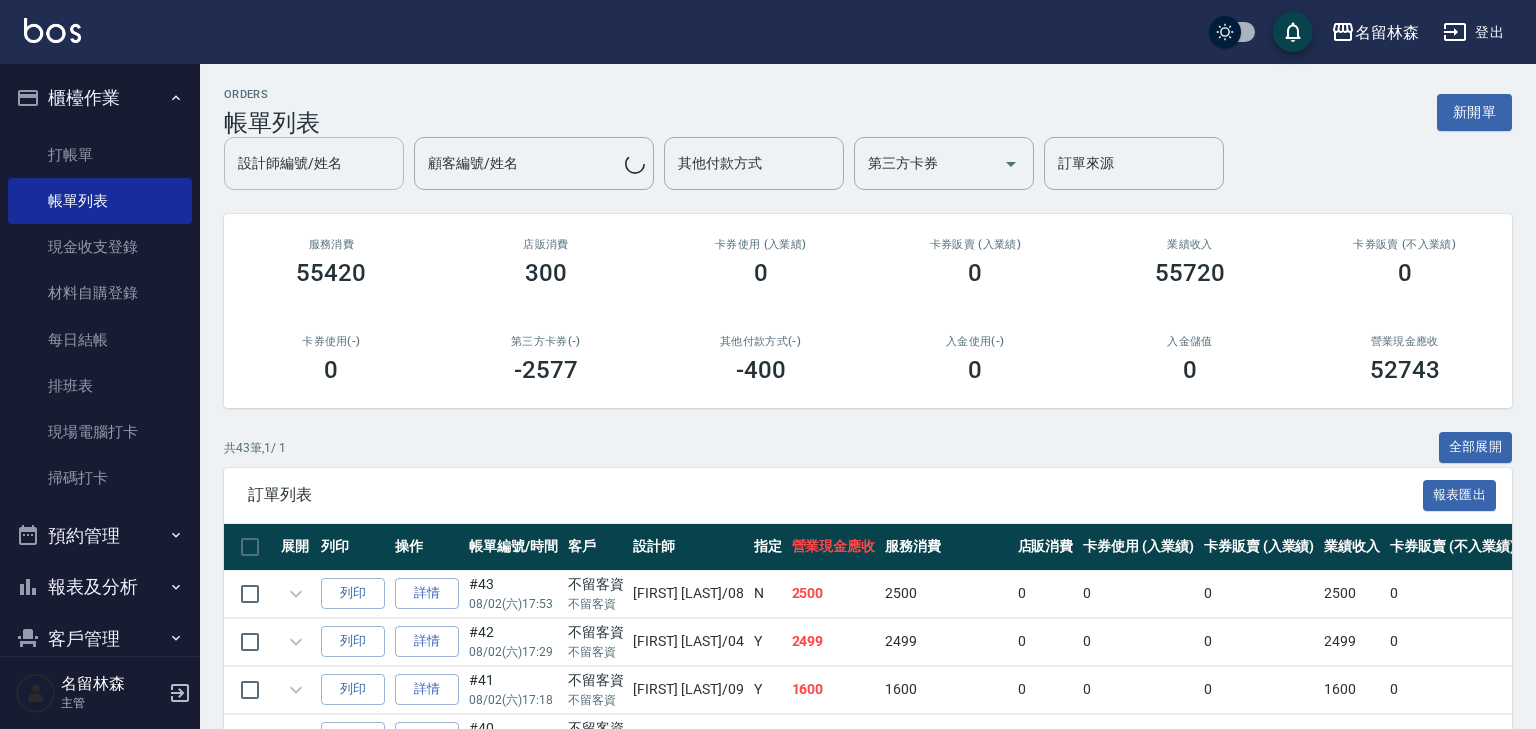 click on "設計師編號/姓名 設計師編號/姓名 顧客編號/姓名 顧客編號/姓名 其他付款方式 其他付款方式 第三方卡券 第三方卡券 訂單來源 訂單來源" at bounding box center (868, 163) 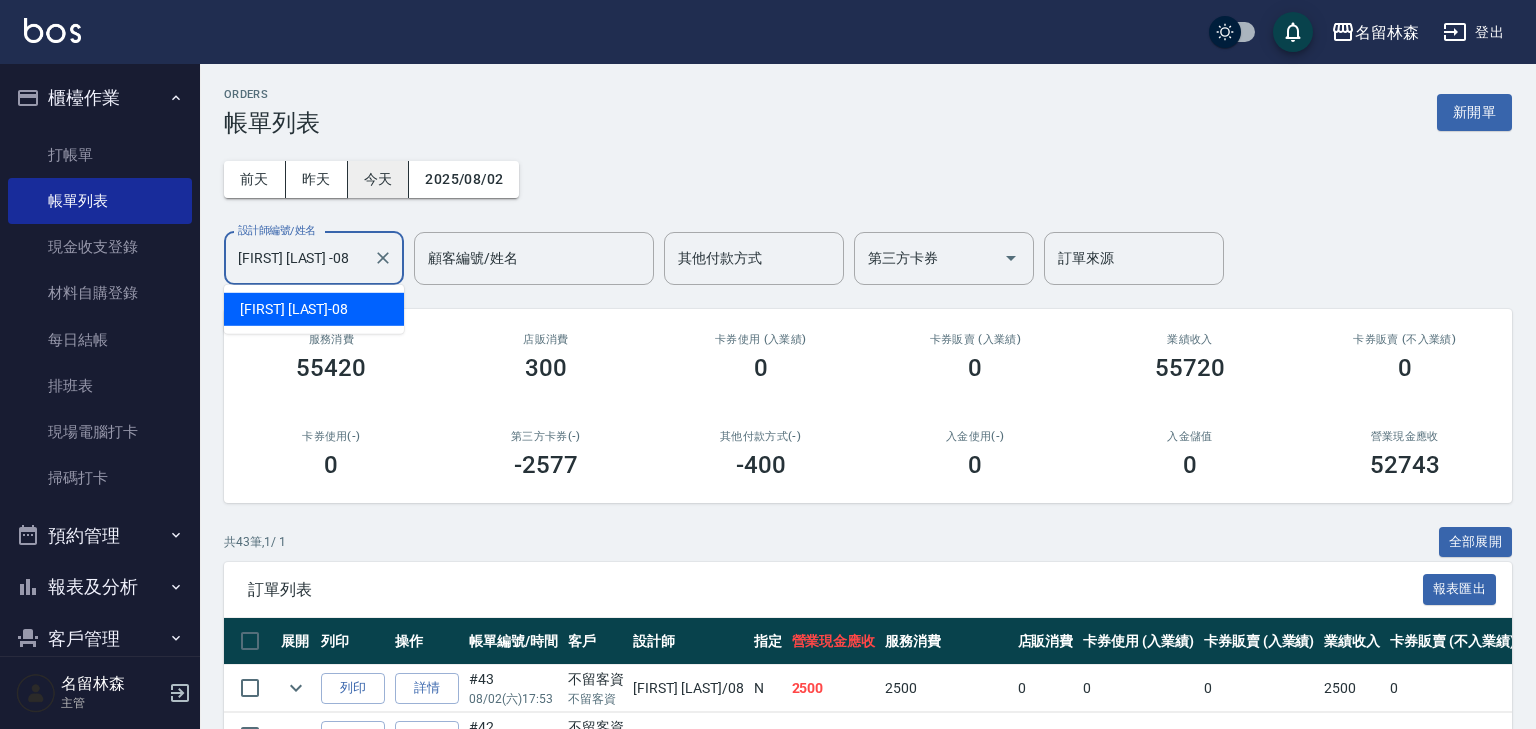type on "[FIRST] [LAST] -08" 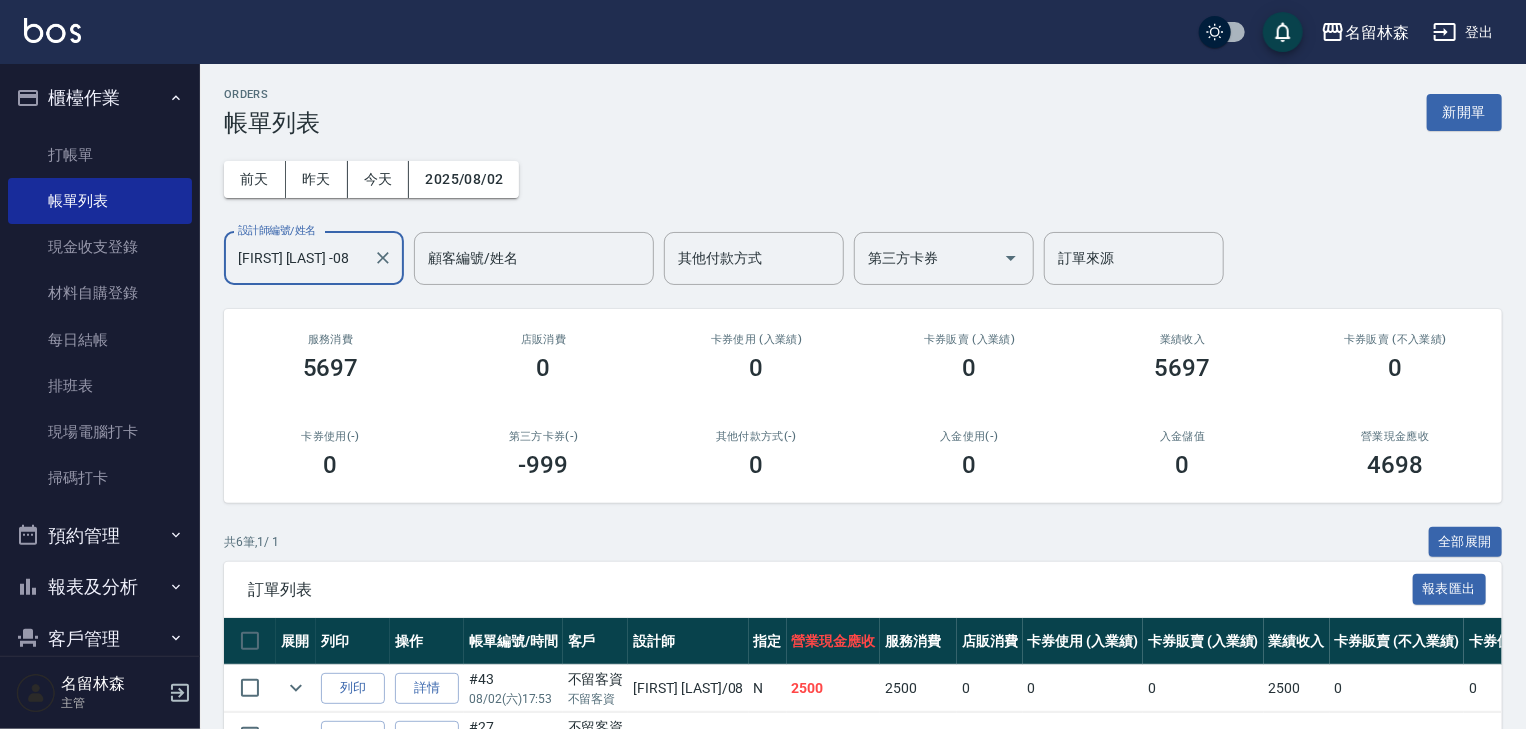 scroll, scrollTop: 312, scrollLeft: 0, axis: vertical 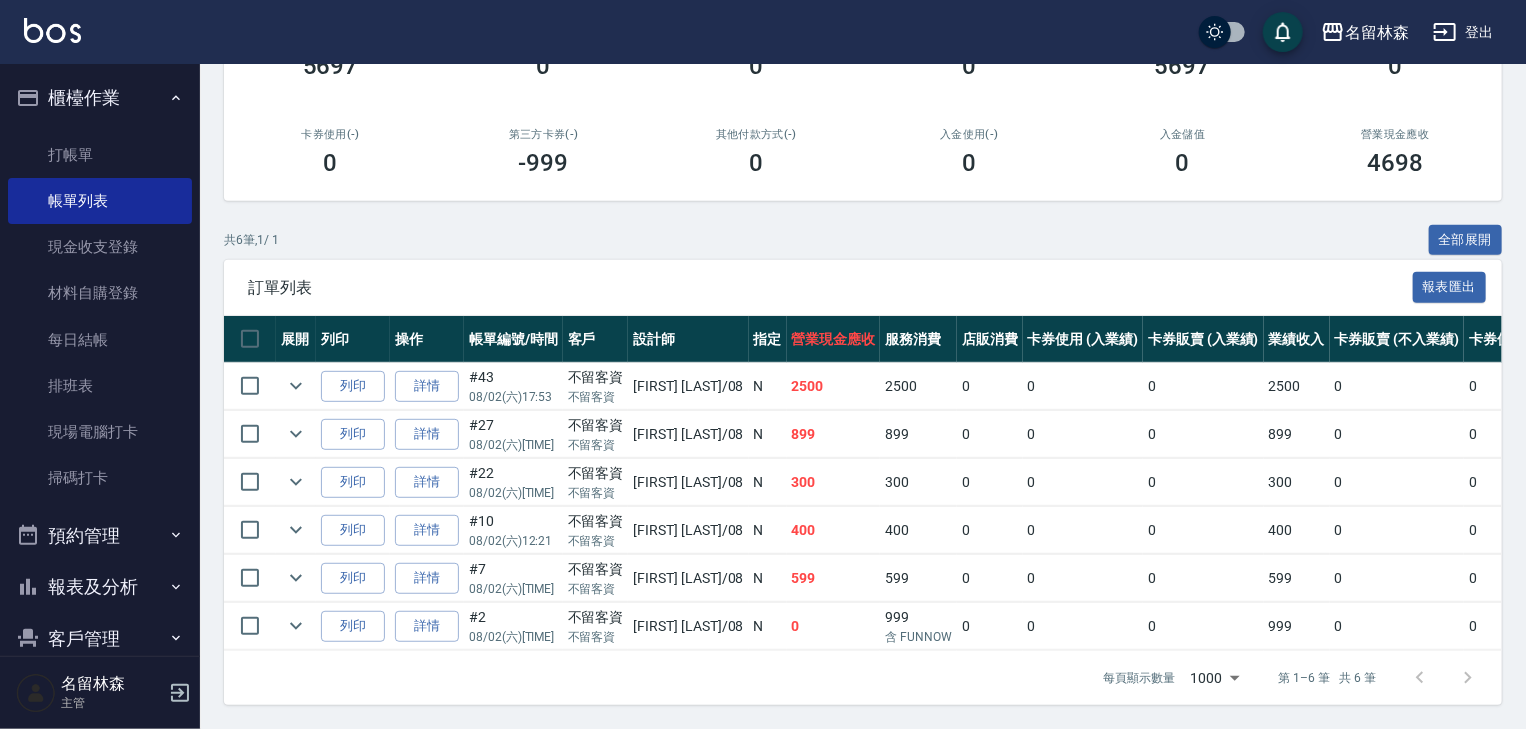 click at bounding box center [52, 30] 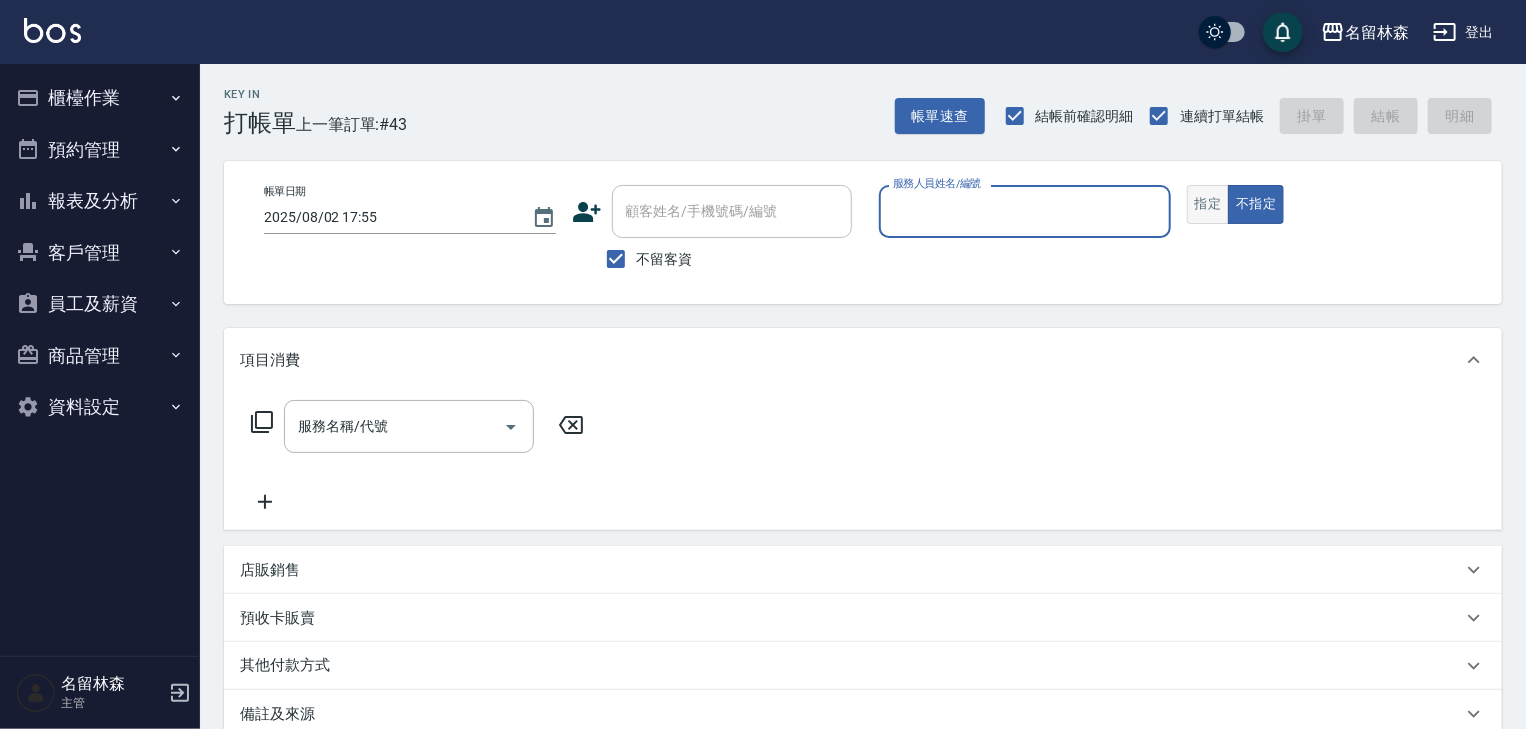 click on "指定" at bounding box center (1208, 204) 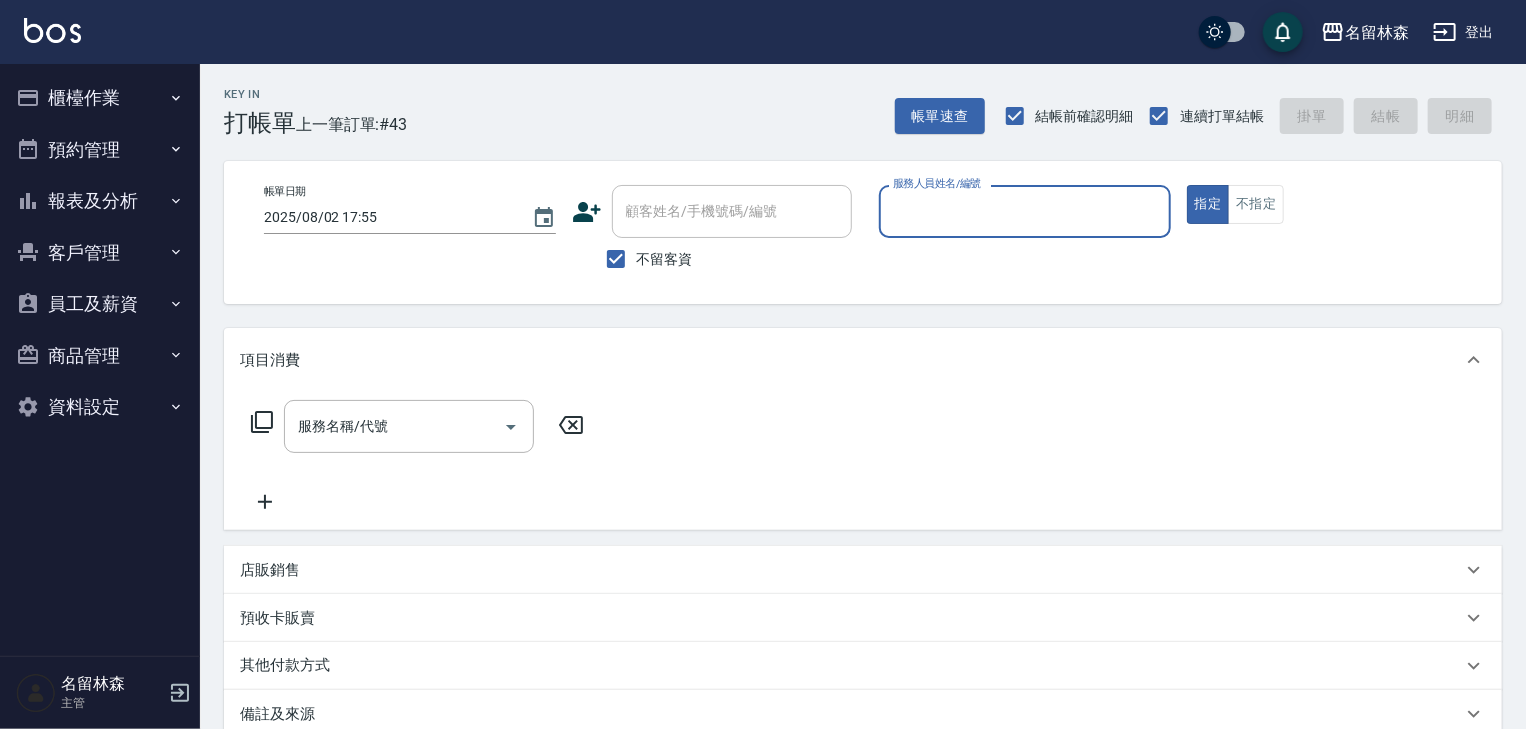 click on "服務人員姓名/編號" at bounding box center (1025, 211) 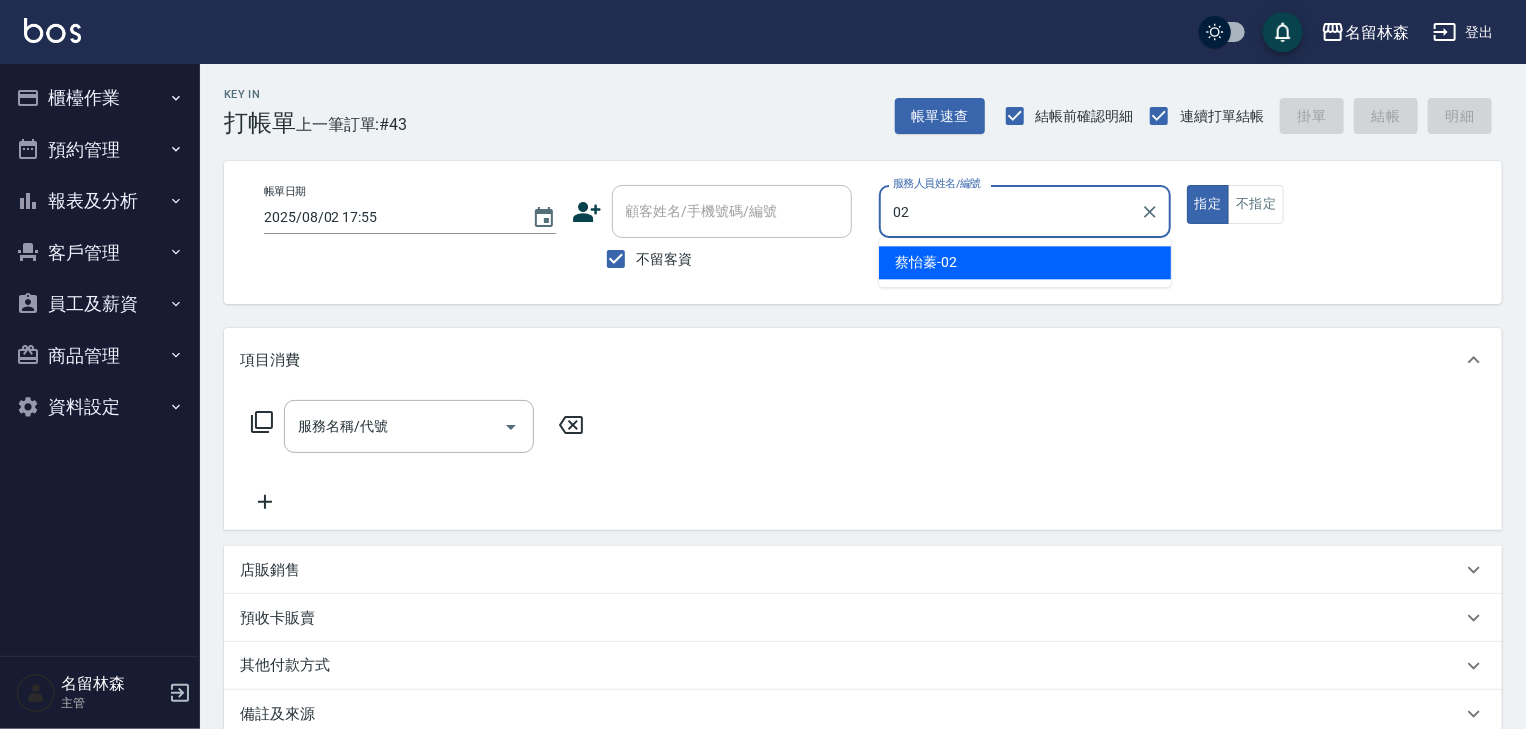 click on "[FIRST] -02" at bounding box center (1025, 262) 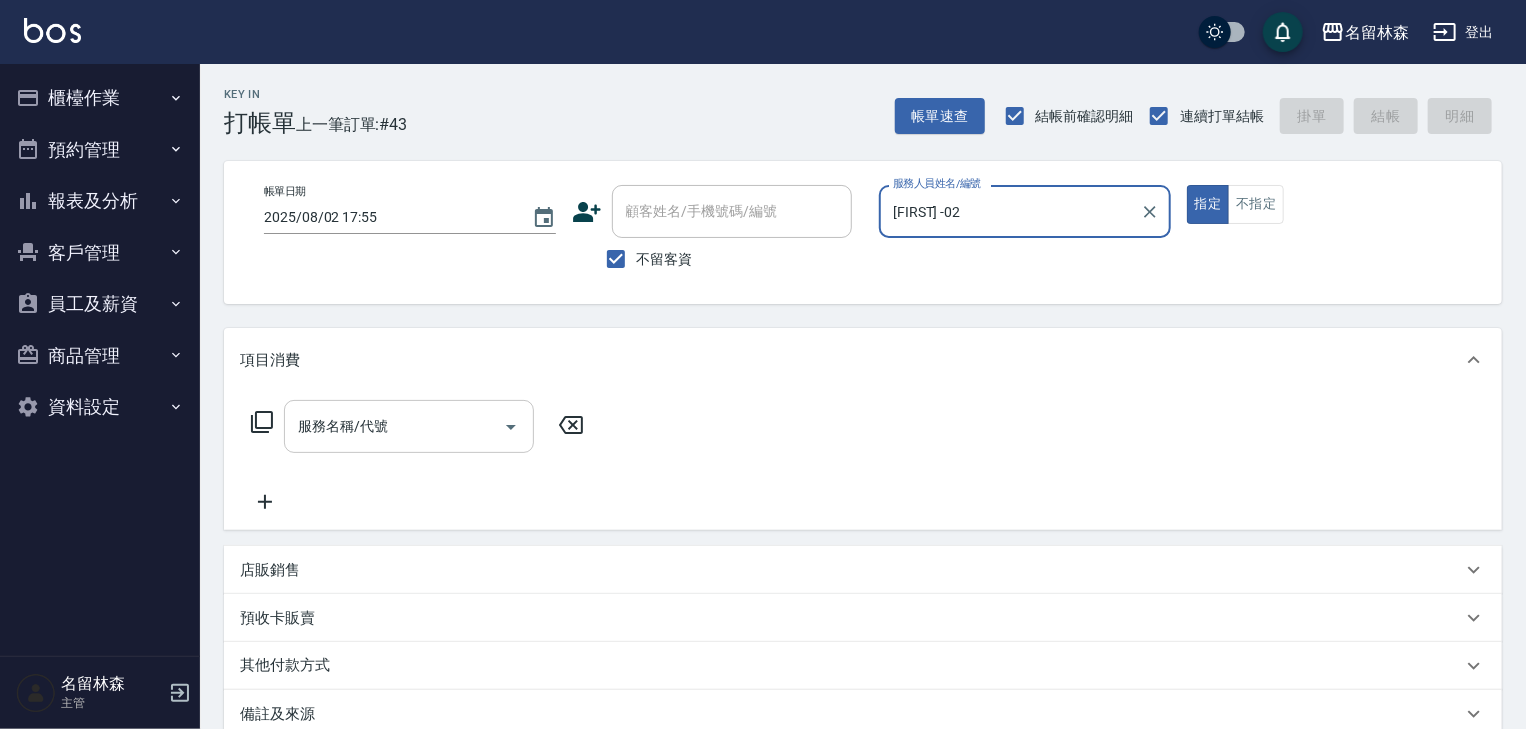 type on "[FIRST] -02" 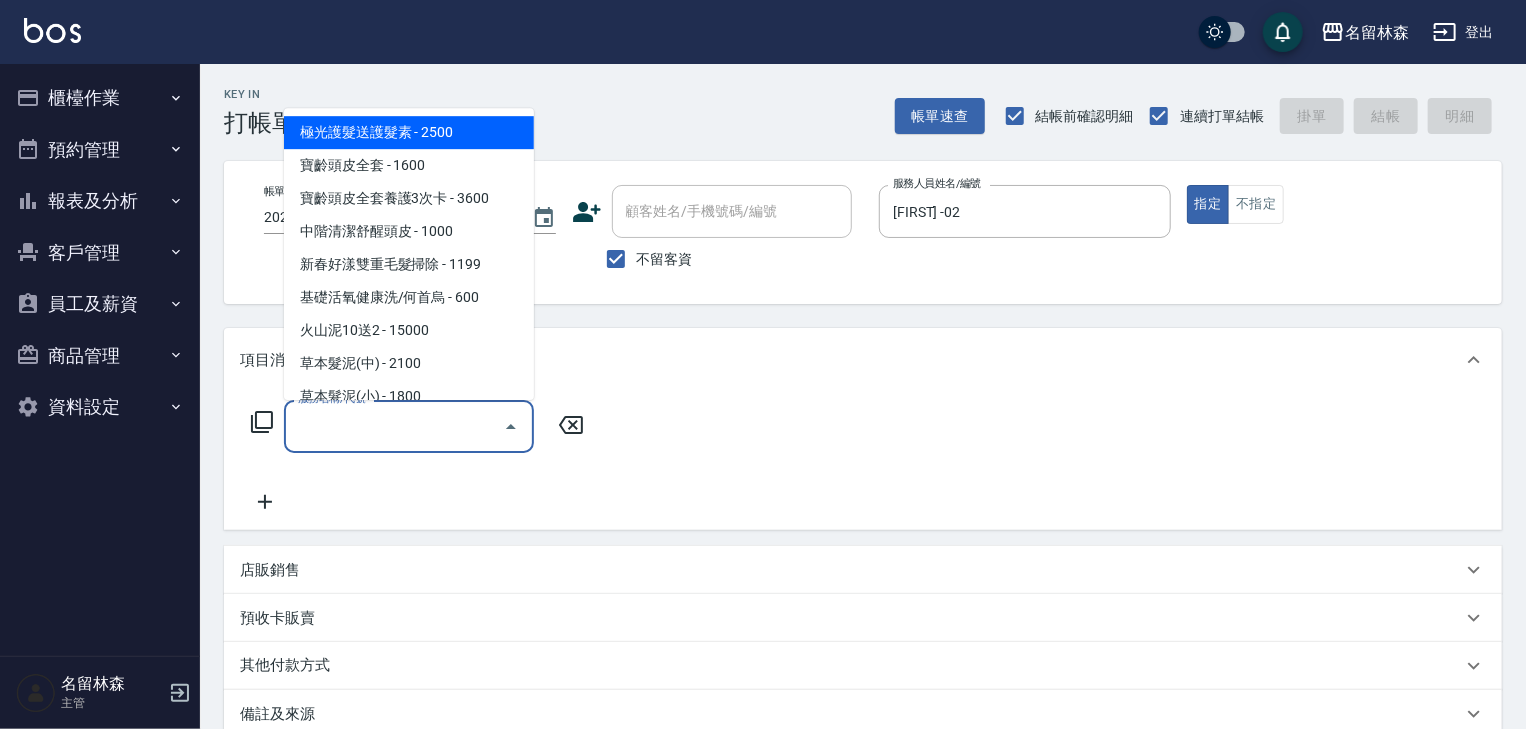 click on "服務名稱/代號" at bounding box center (394, 426) 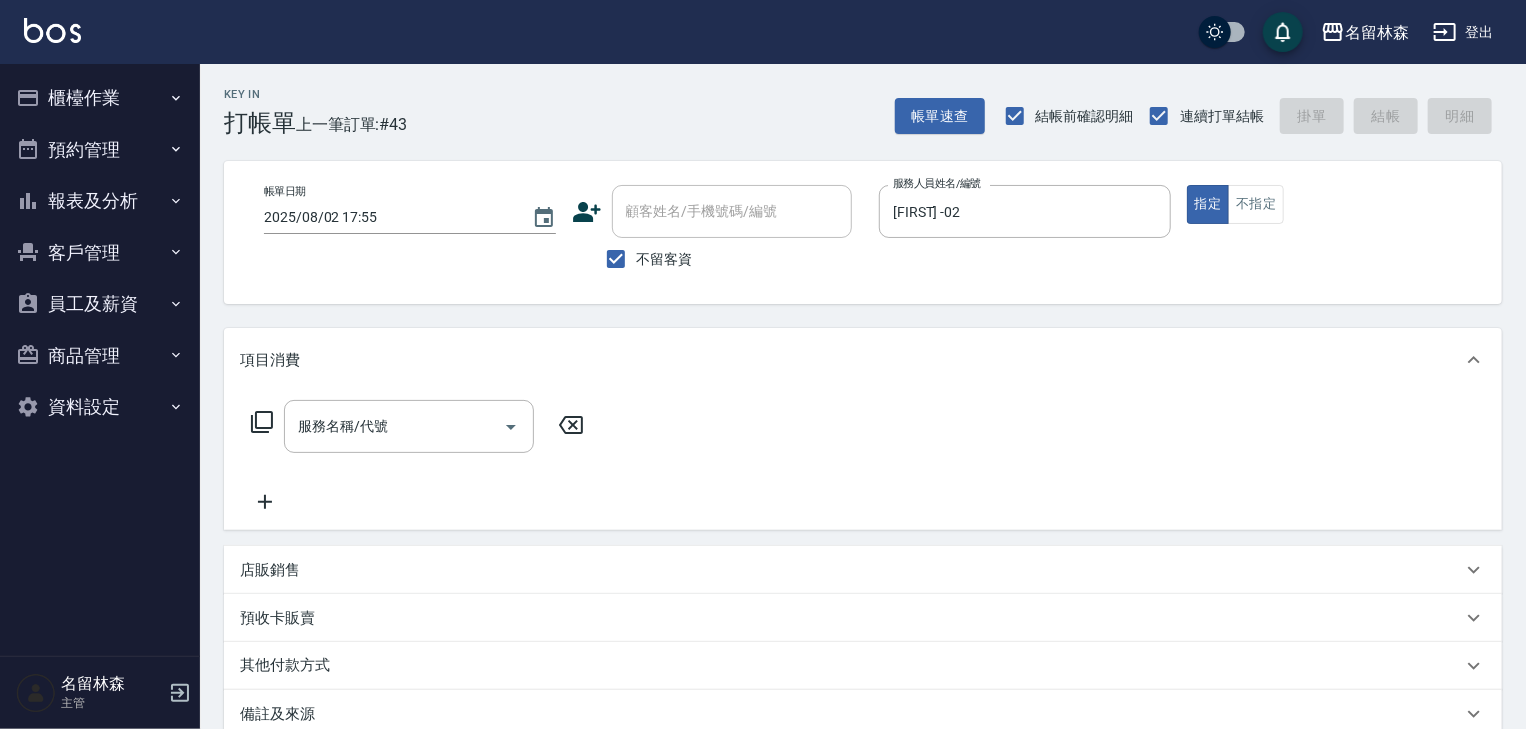 click 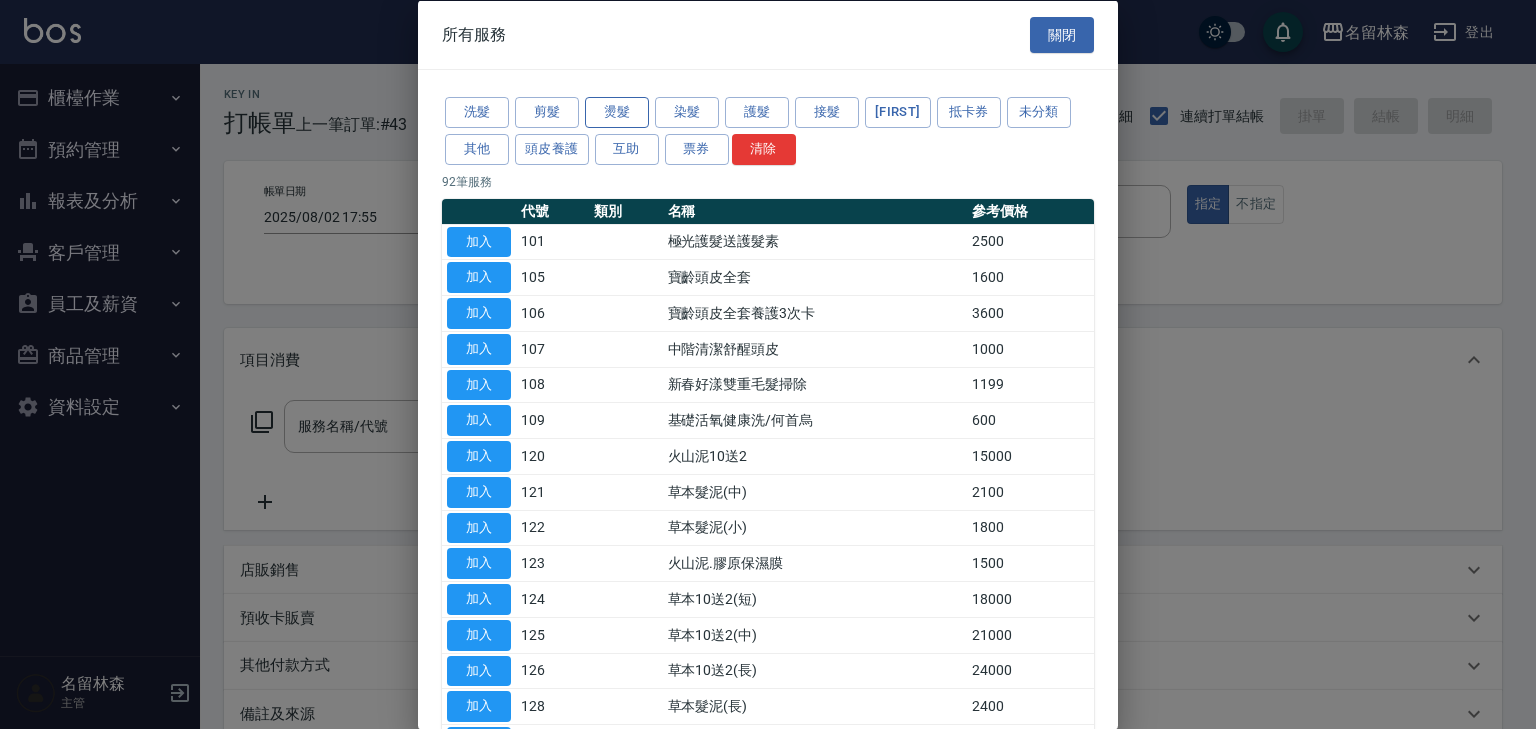 click on "燙髮" at bounding box center [617, 112] 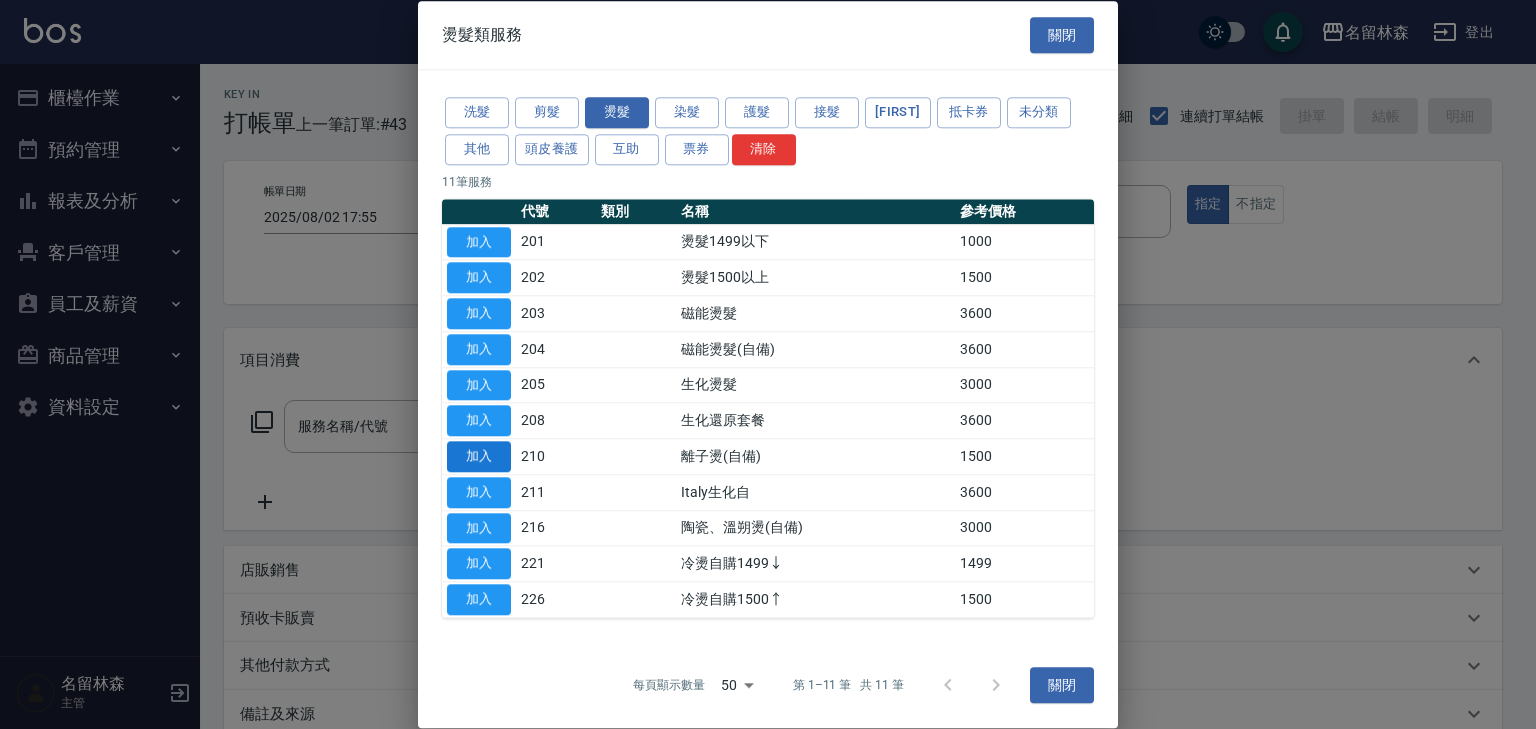 click on "加入" at bounding box center (479, 456) 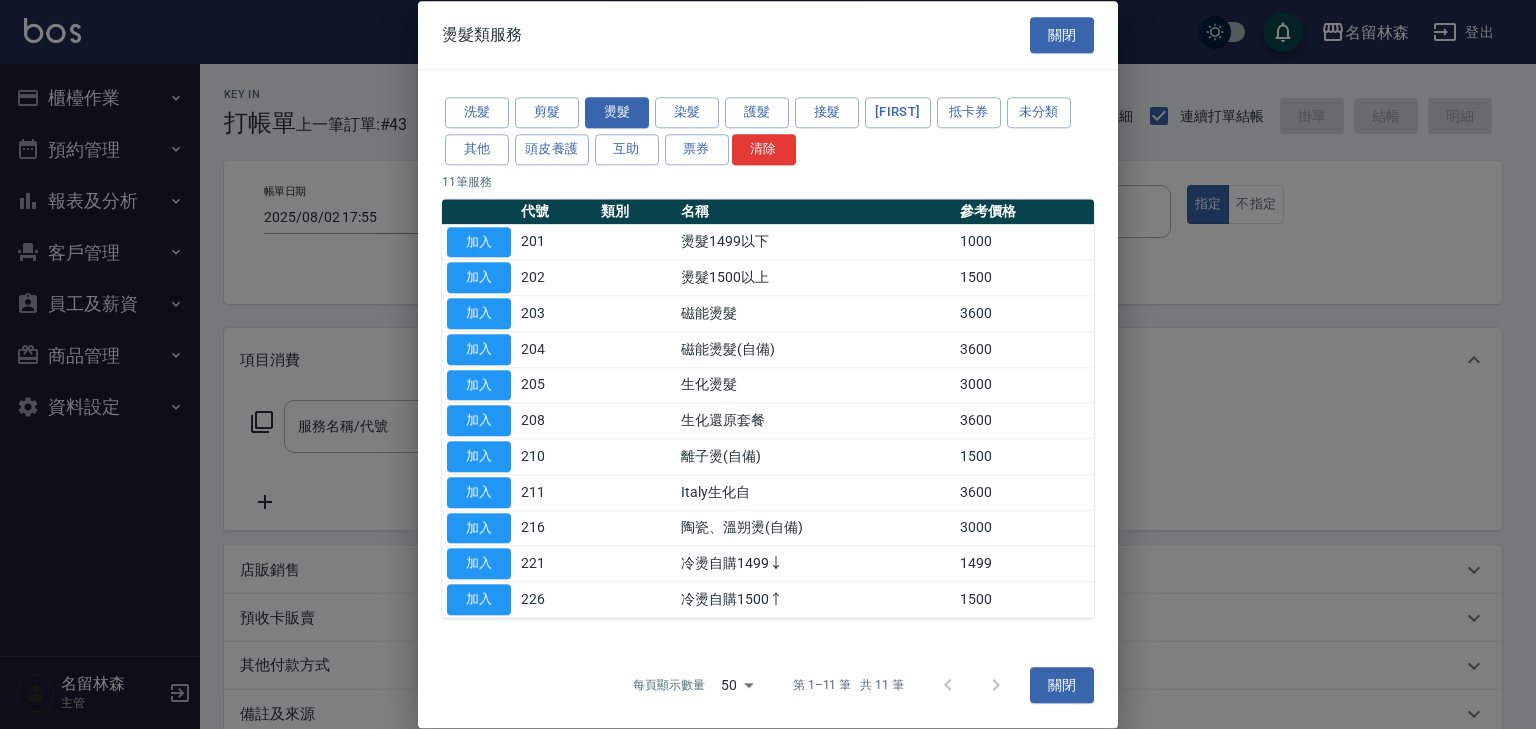 type on "離子燙(自備)([NUMBER])" 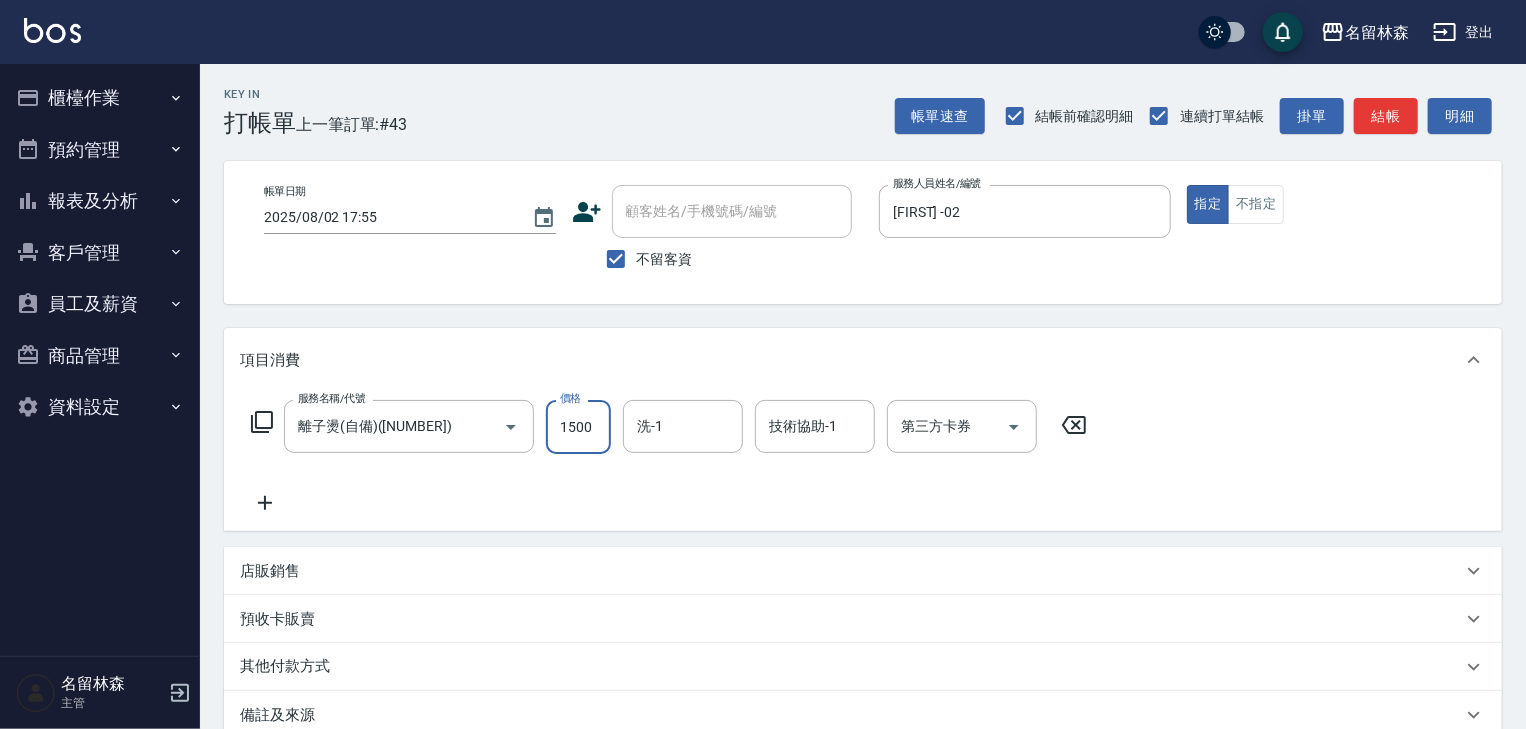 click on "1500" at bounding box center (578, 427) 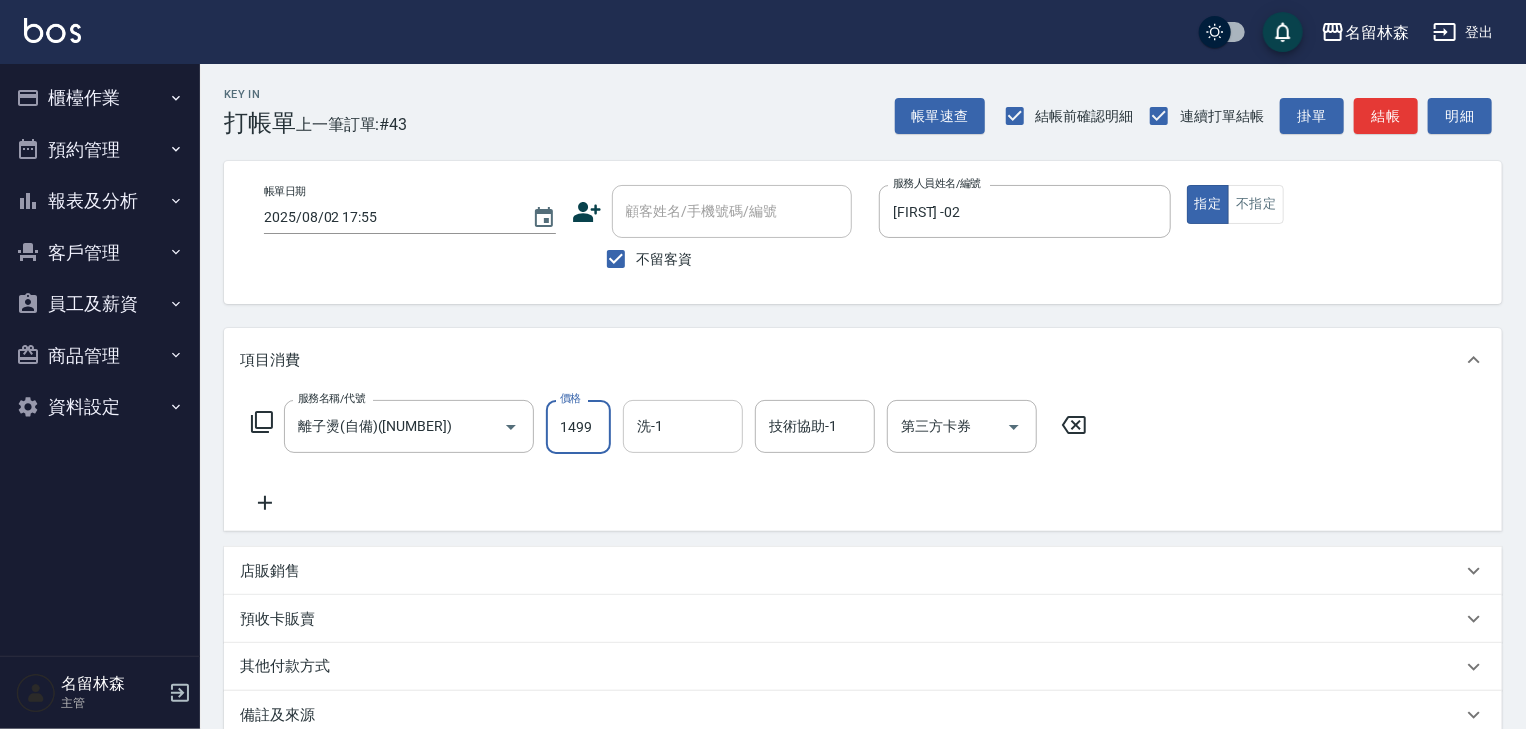 type on "1499" 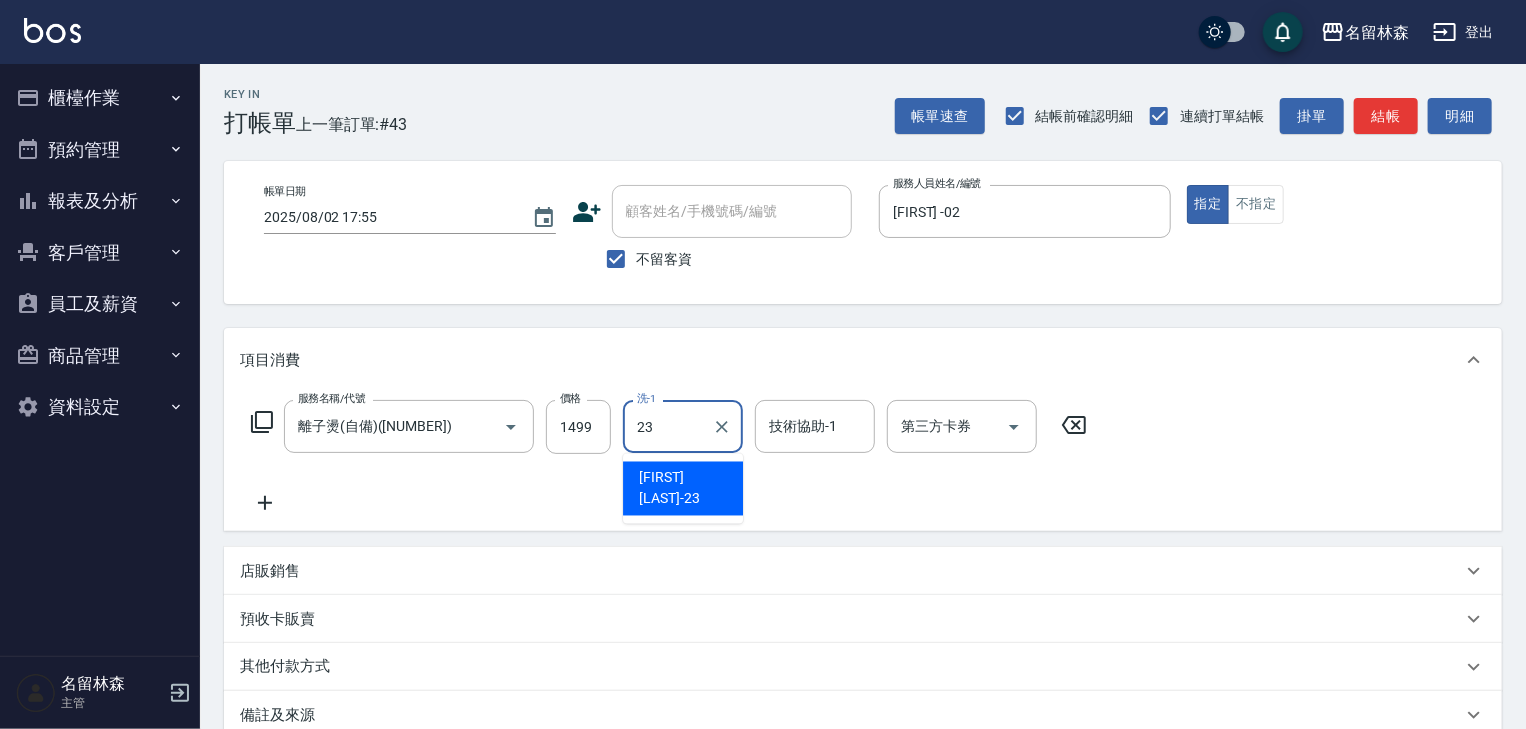 click on "[FIRST] -23" at bounding box center [683, 489] 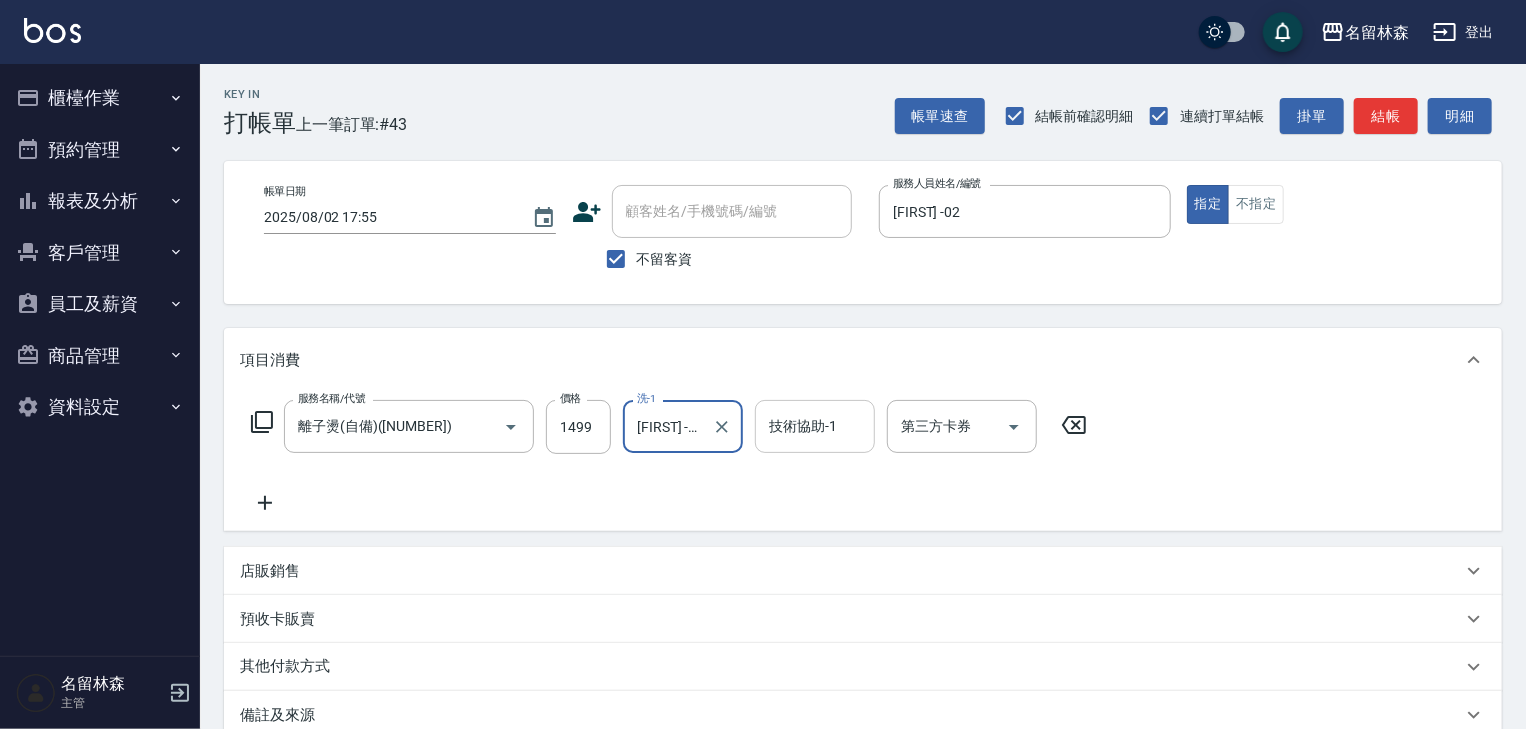 type on "[FIRST] -23" 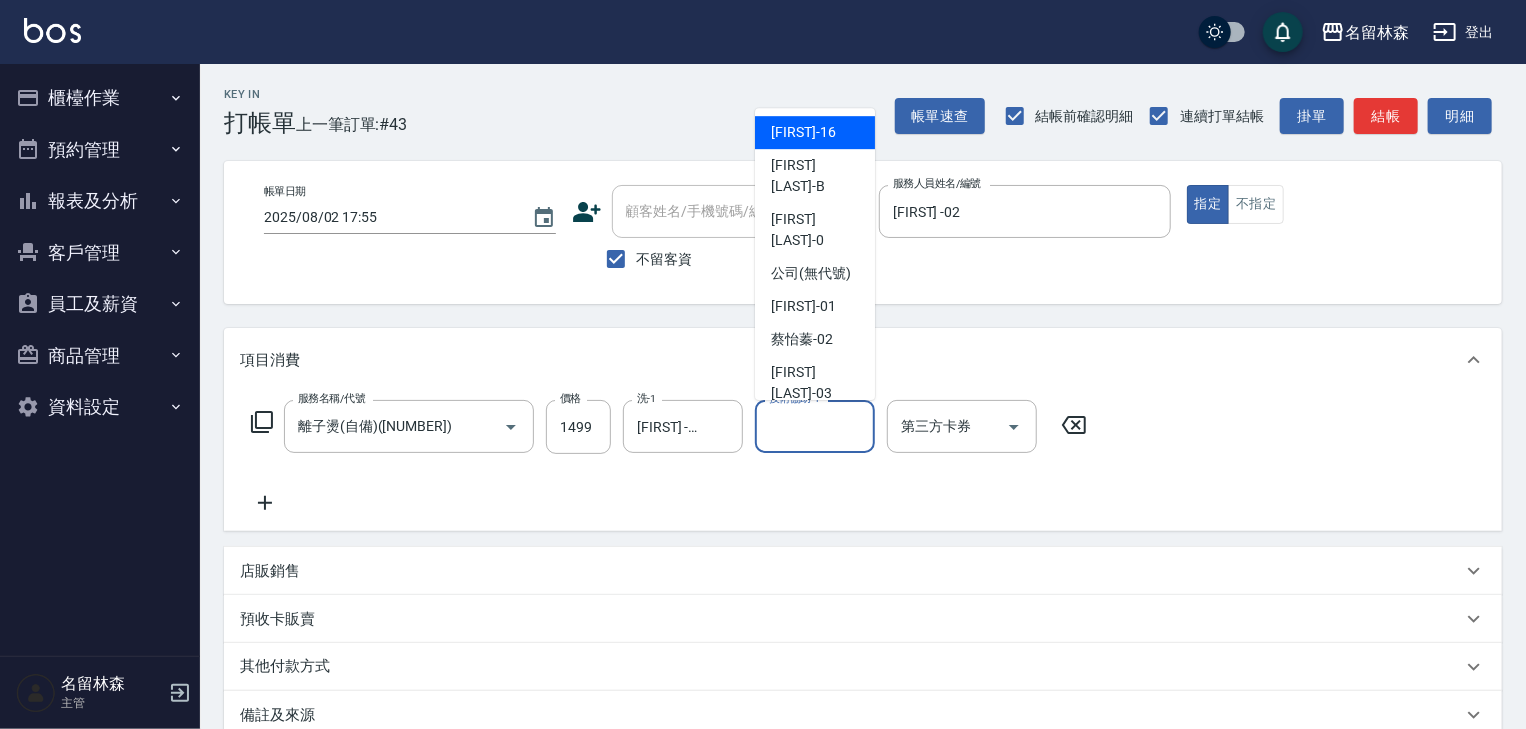 click on "技術協助-1" at bounding box center (815, 426) 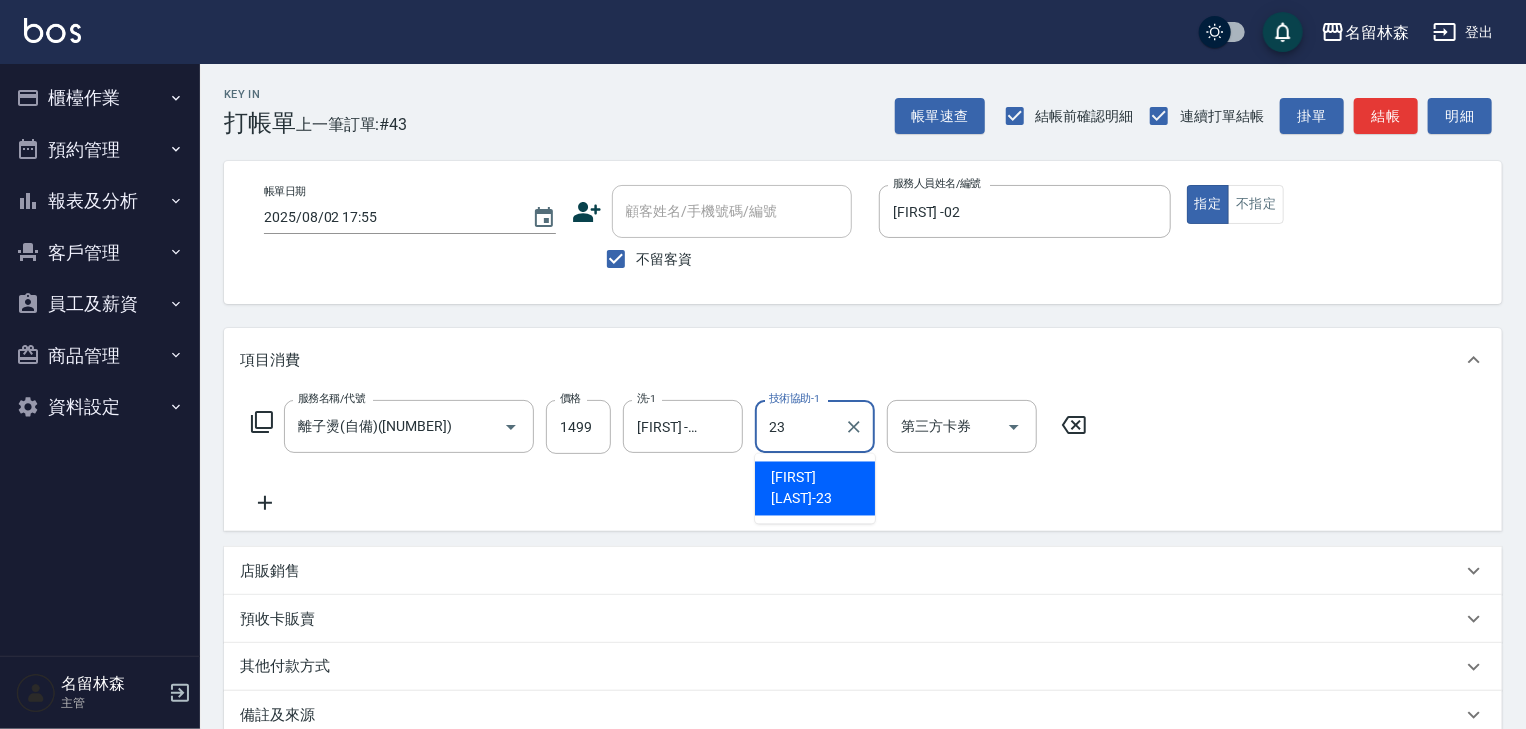 click on "[FIRST] -23" at bounding box center [815, 489] 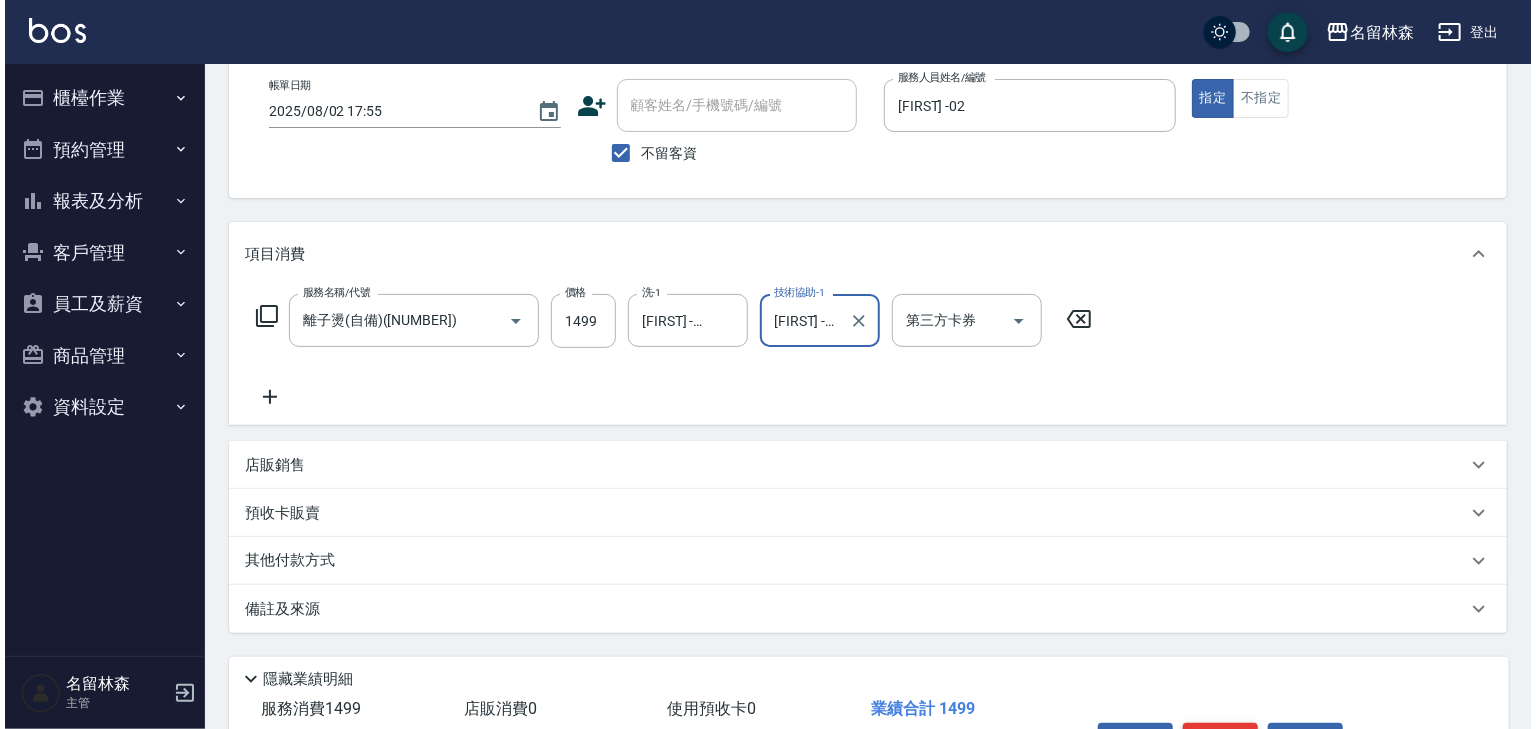 scroll, scrollTop: 234, scrollLeft: 0, axis: vertical 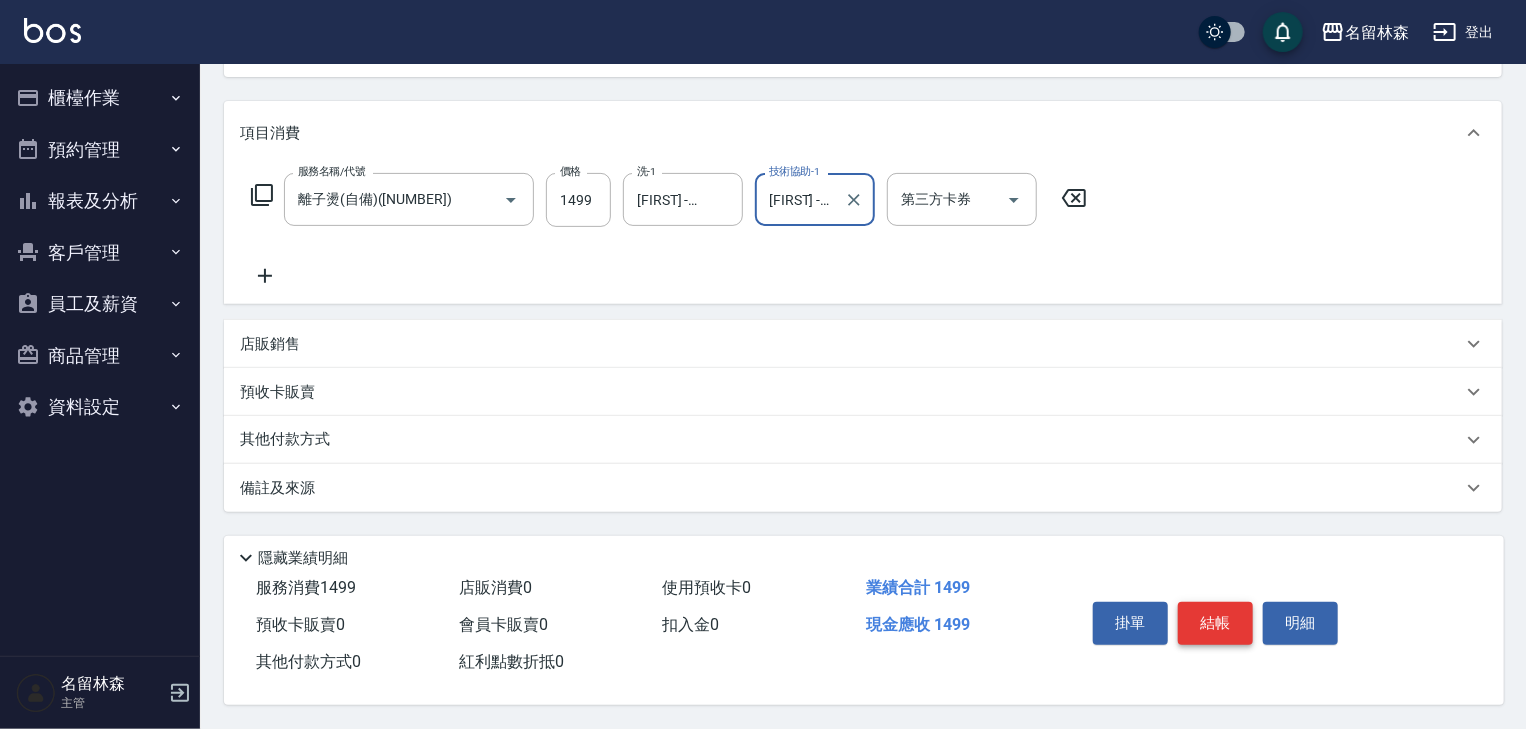 type on "[FIRST] -23" 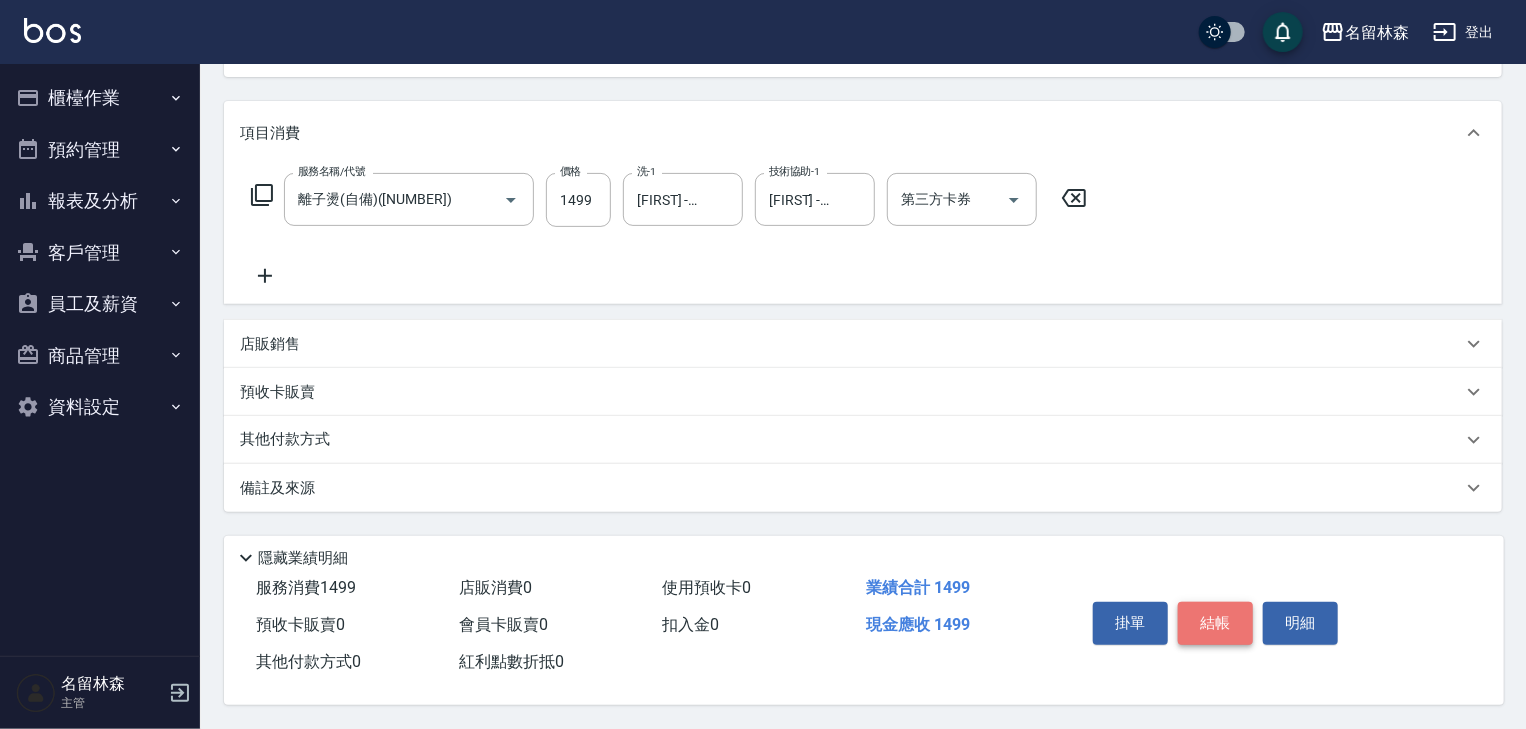 click on "結帳" at bounding box center [1215, 623] 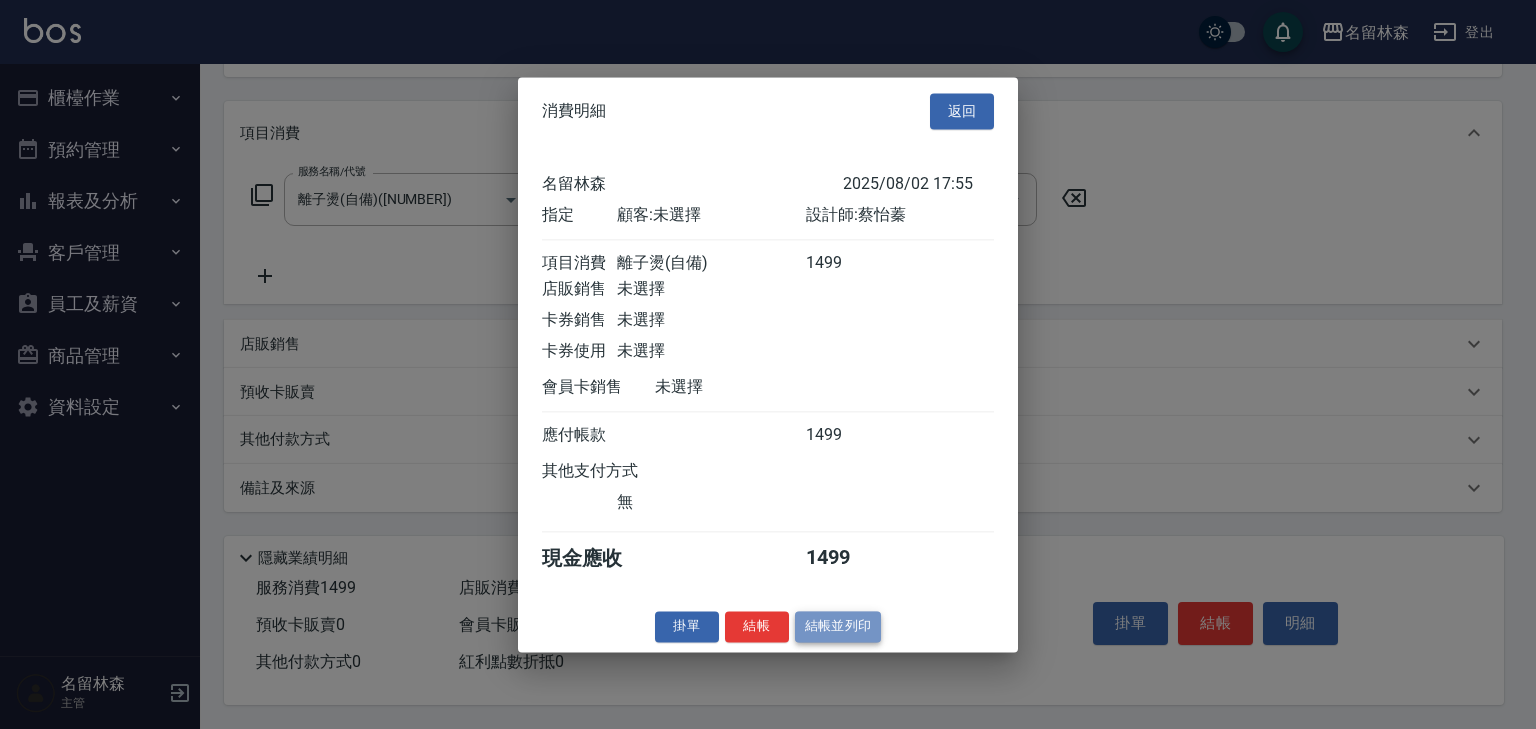 click on "結帳並列印" at bounding box center [838, 626] 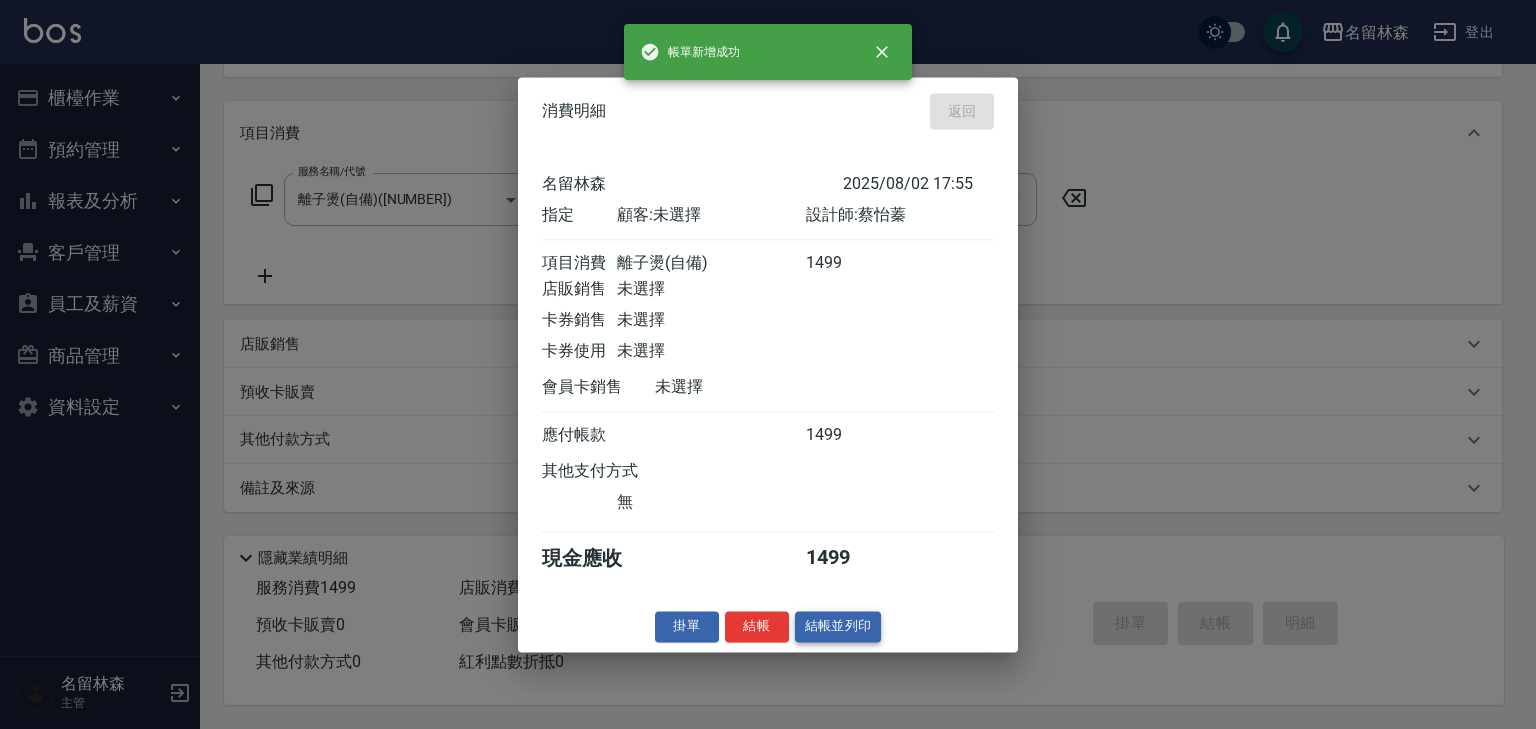 type on "2025/08/02 17:56" 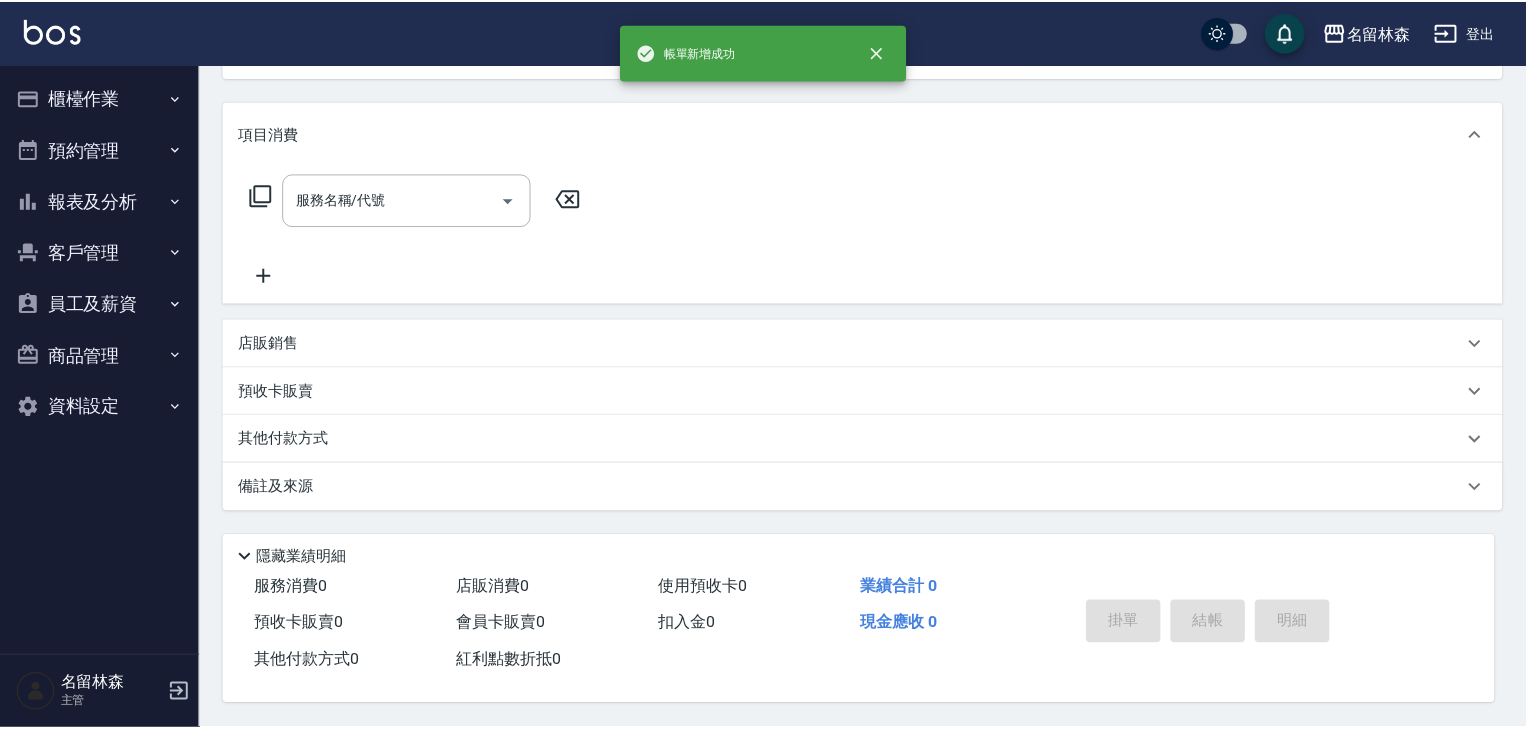 scroll, scrollTop: 0, scrollLeft: 0, axis: both 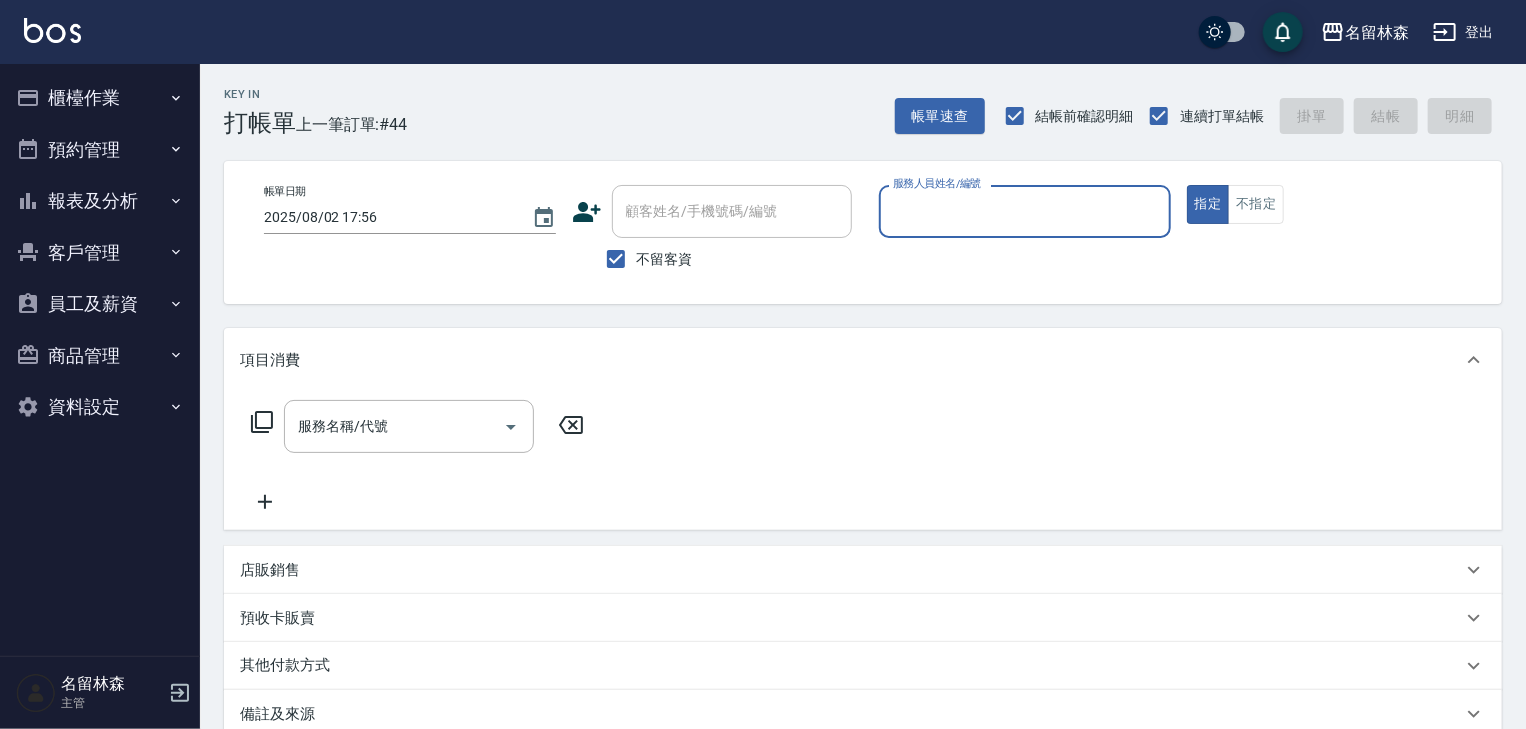 click on "櫃檯作業" at bounding box center (100, 98) 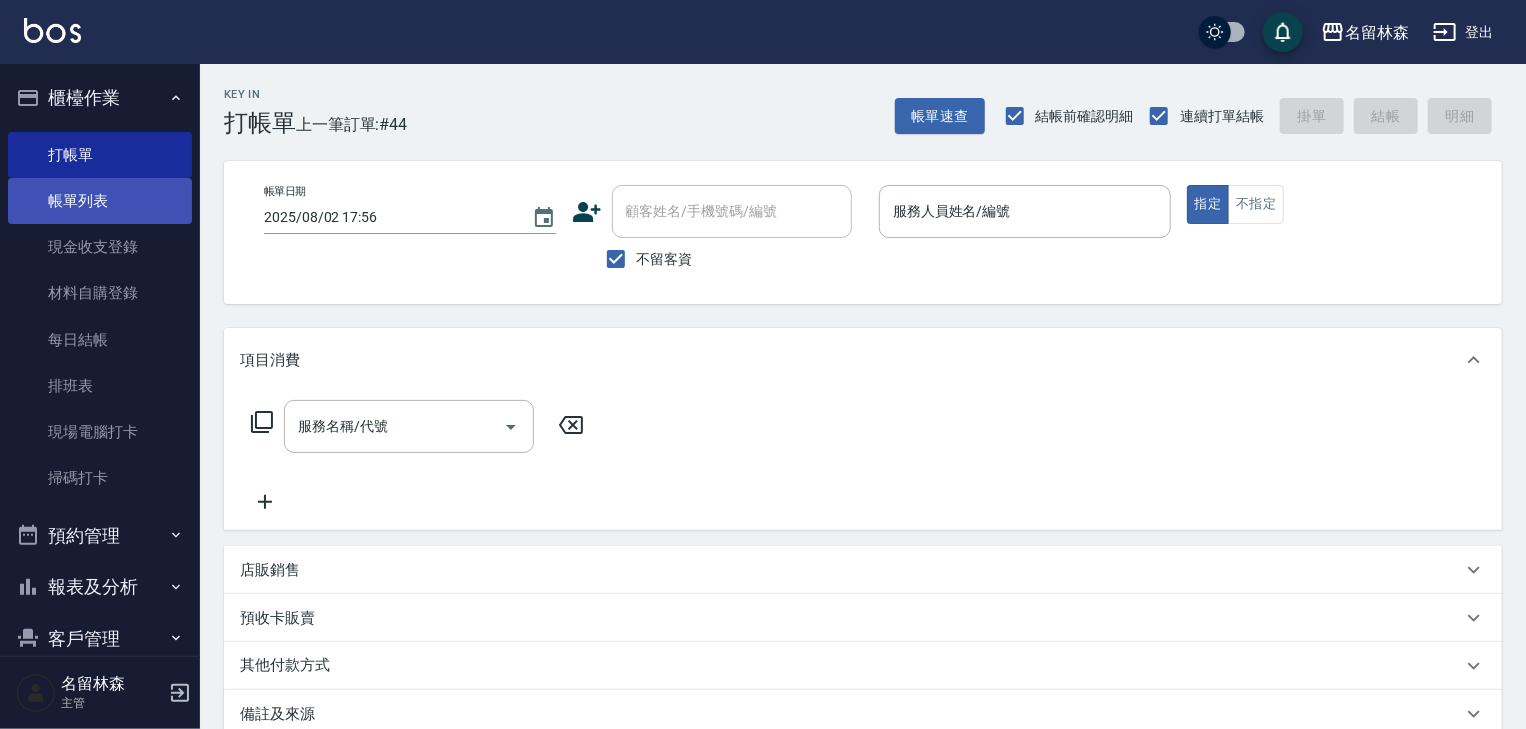 click on "帳單列表" at bounding box center [100, 201] 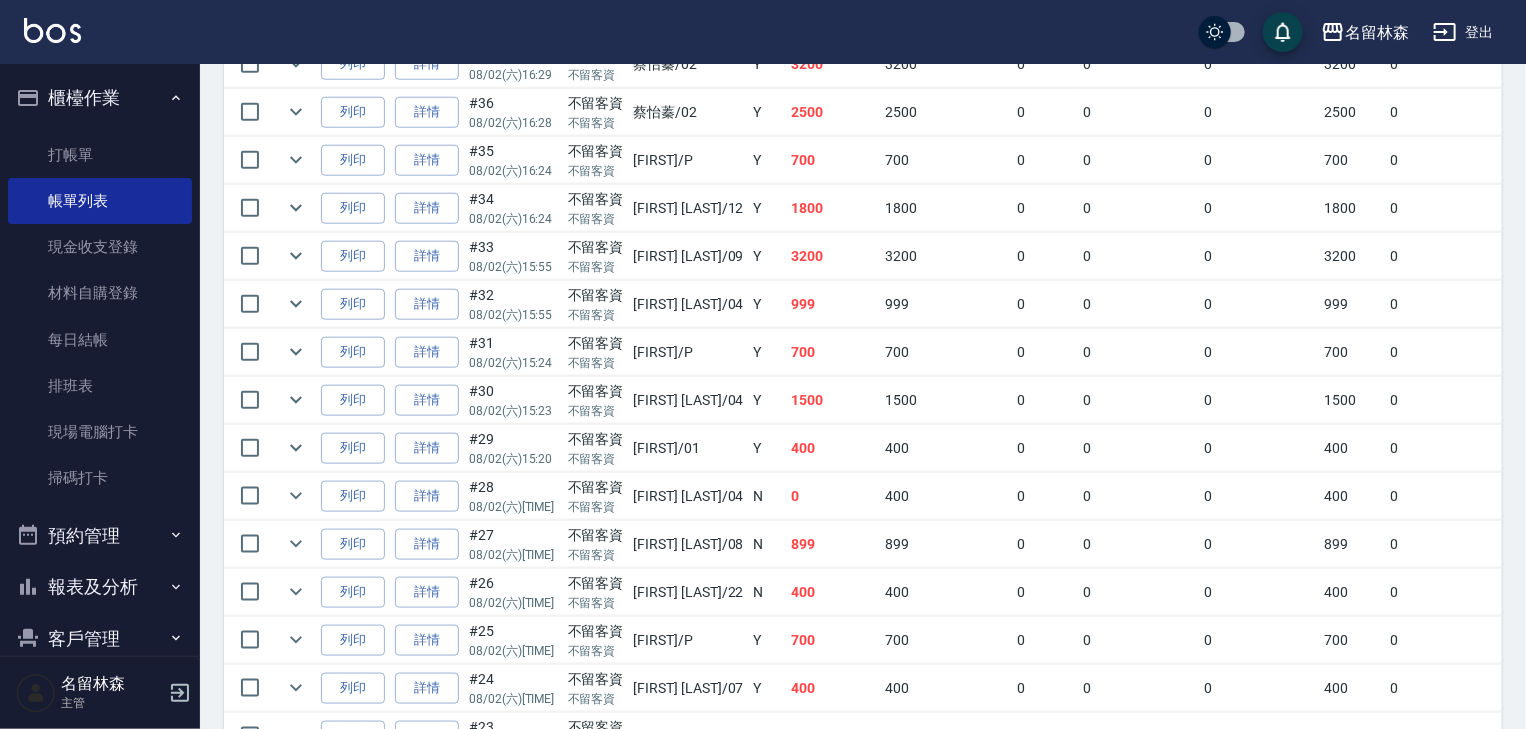 scroll, scrollTop: 853, scrollLeft: 0, axis: vertical 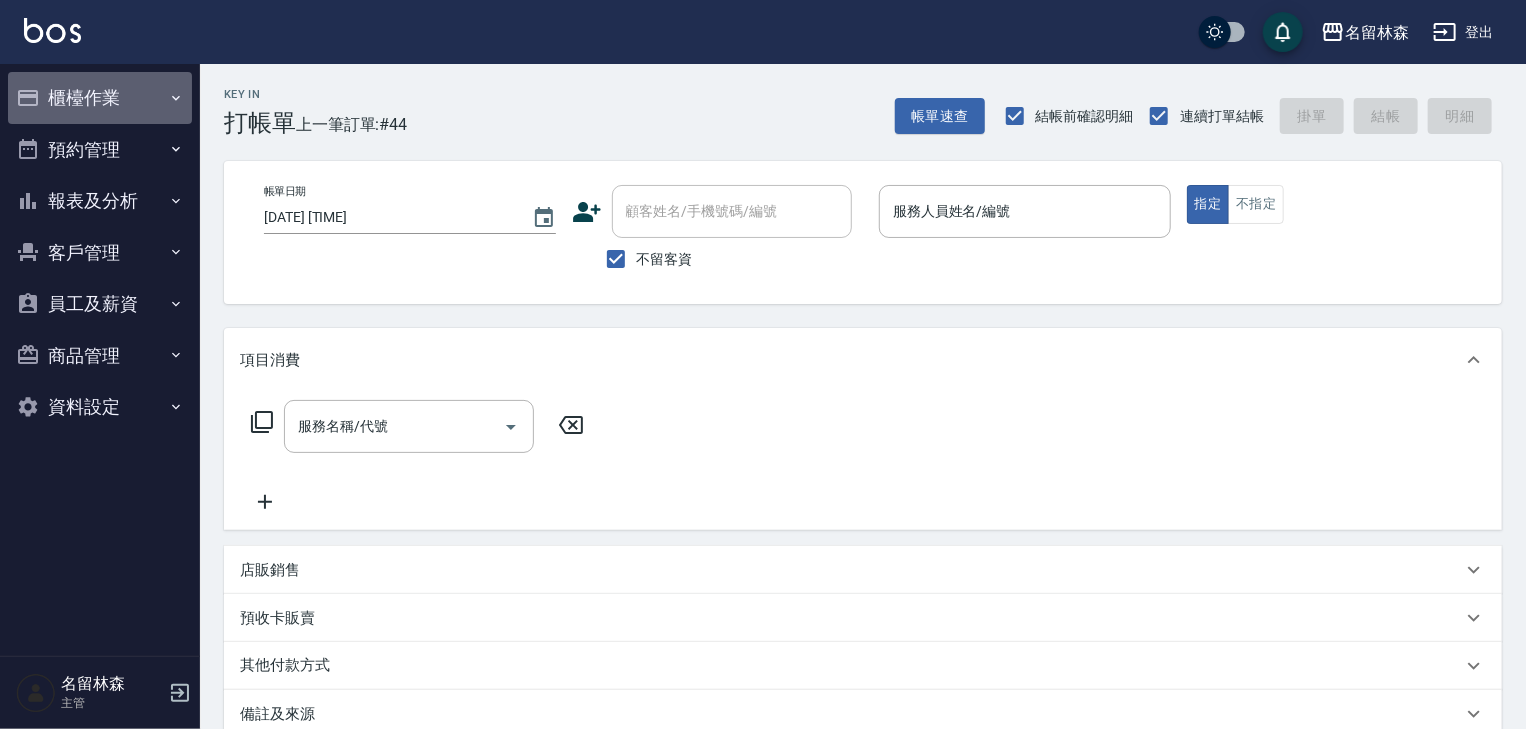 click on "櫃檯作業" at bounding box center (100, 98) 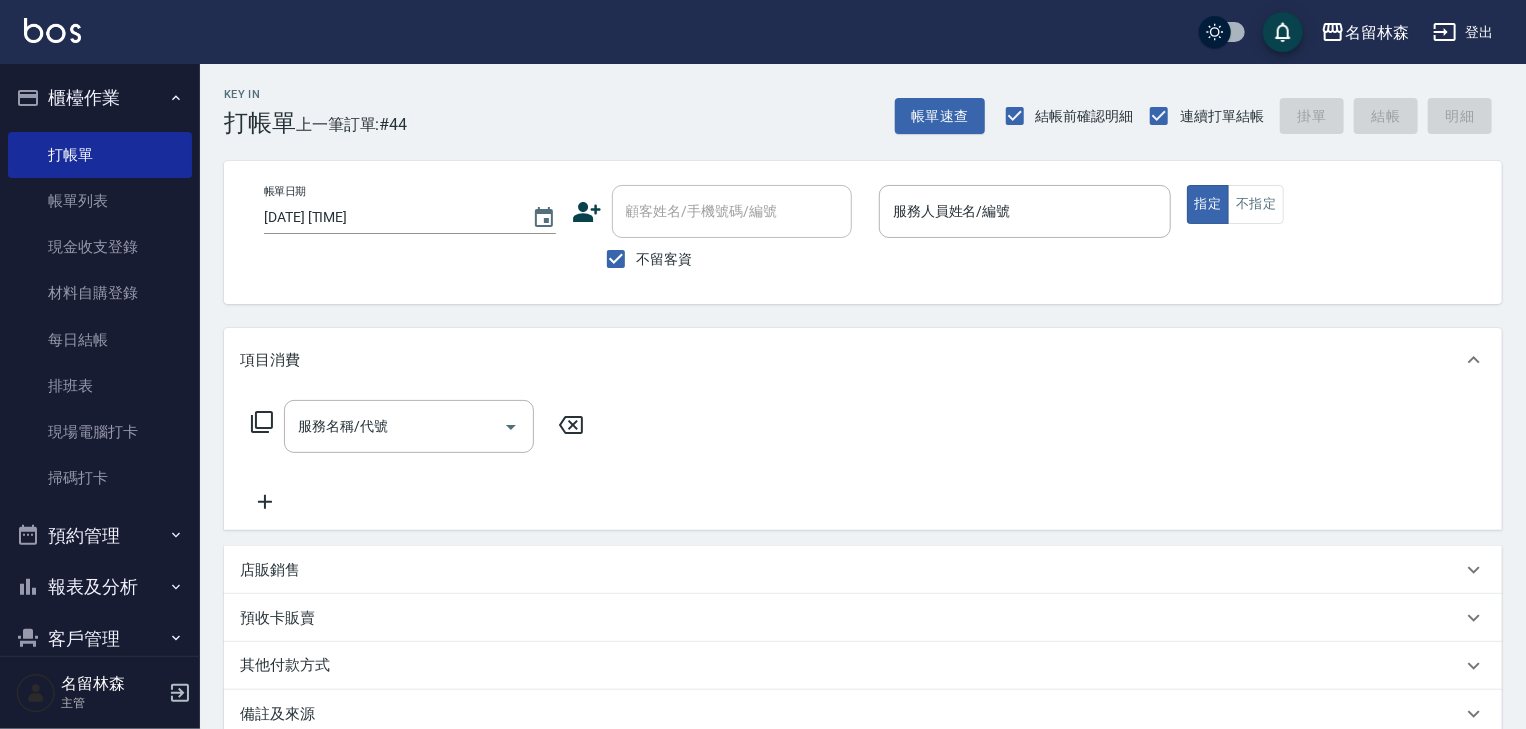 scroll, scrollTop: 186, scrollLeft: 0, axis: vertical 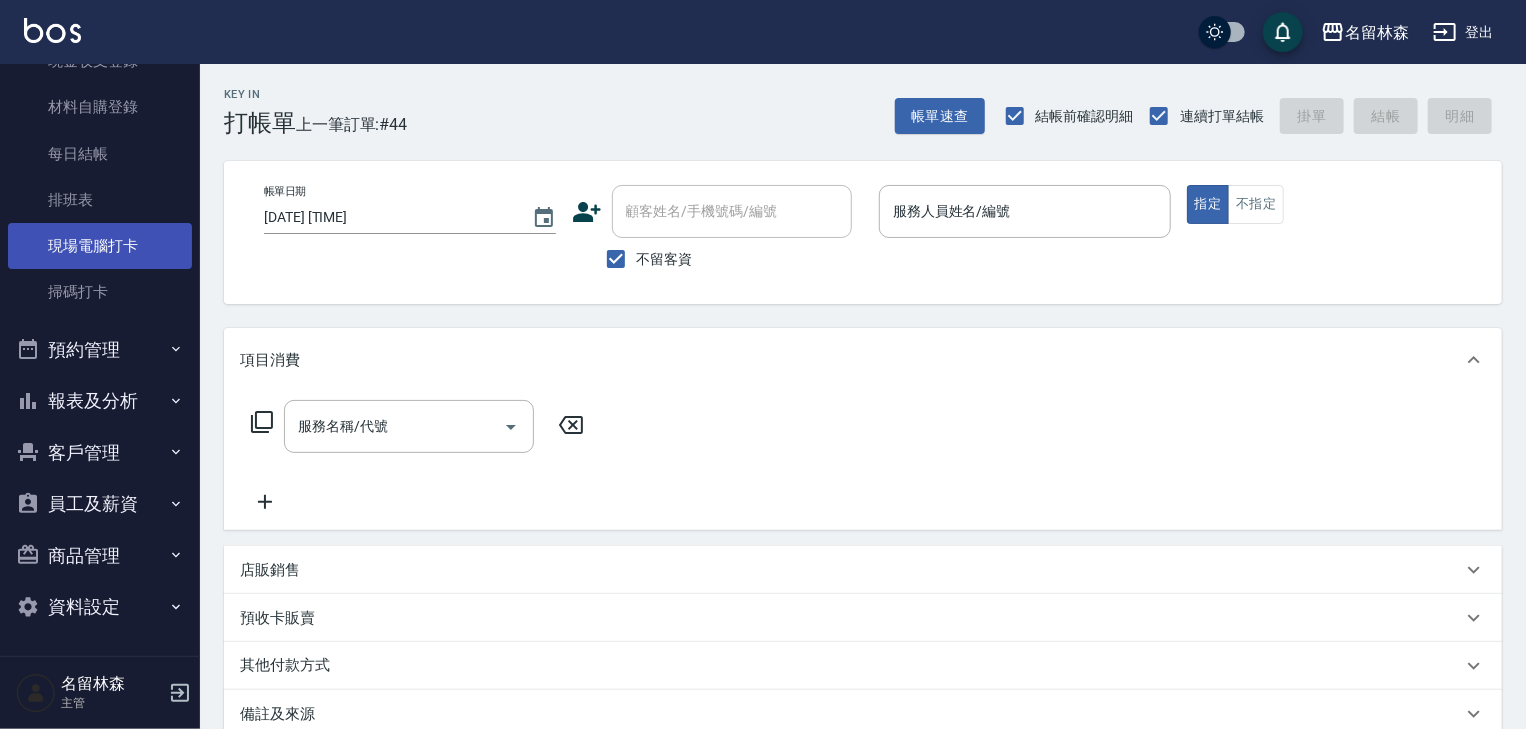 click on "現場電腦打卡" at bounding box center [100, 246] 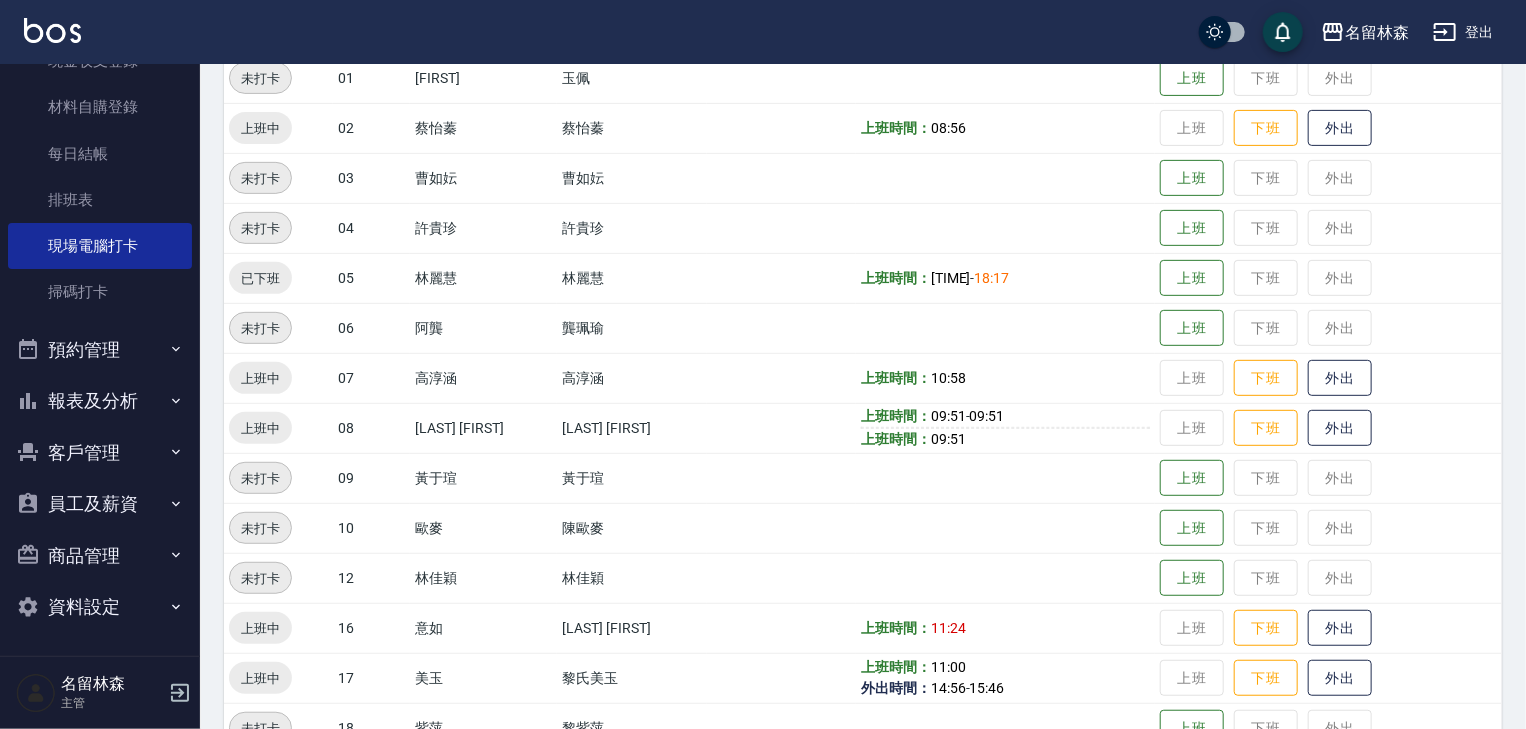 scroll, scrollTop: 426, scrollLeft: 0, axis: vertical 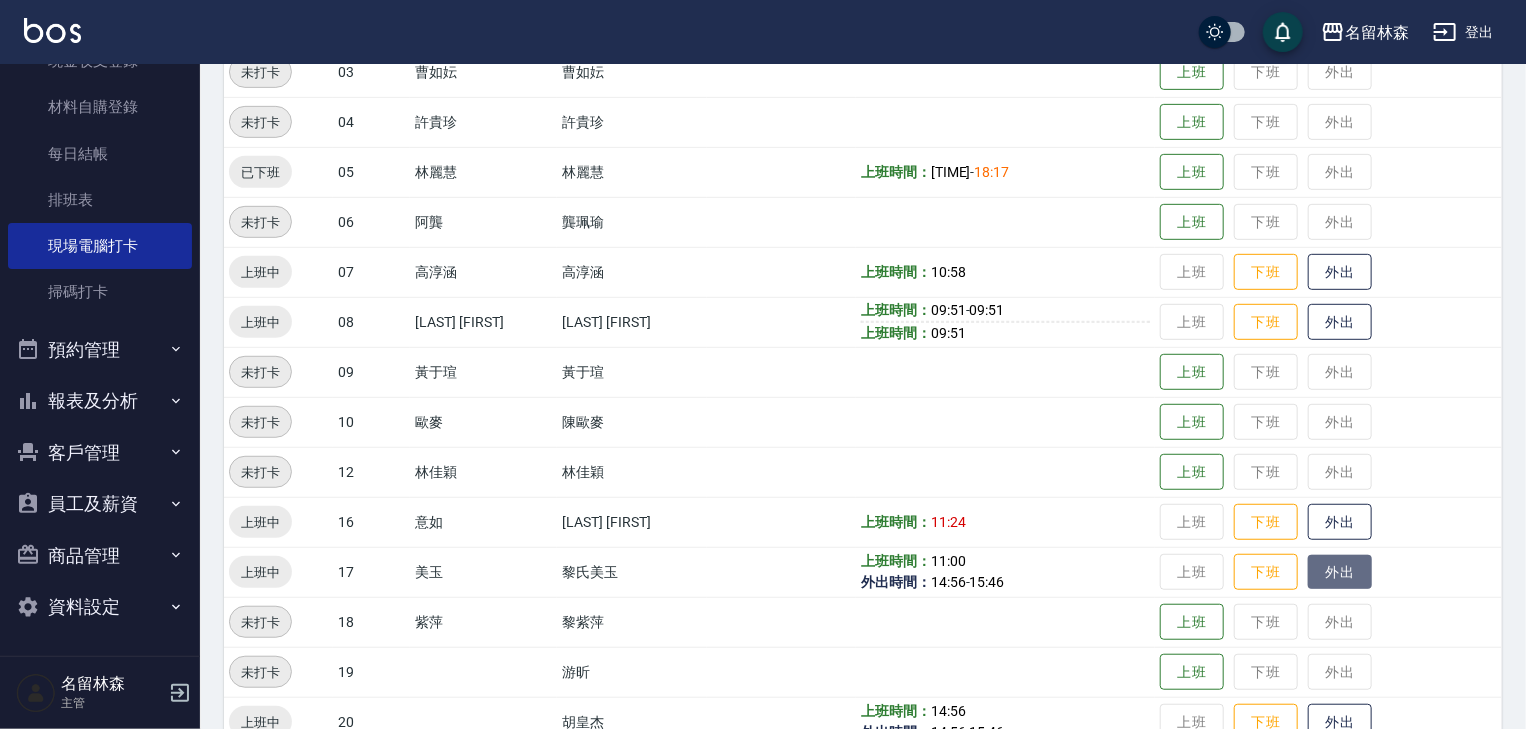 click on "外出" at bounding box center (1340, 572) 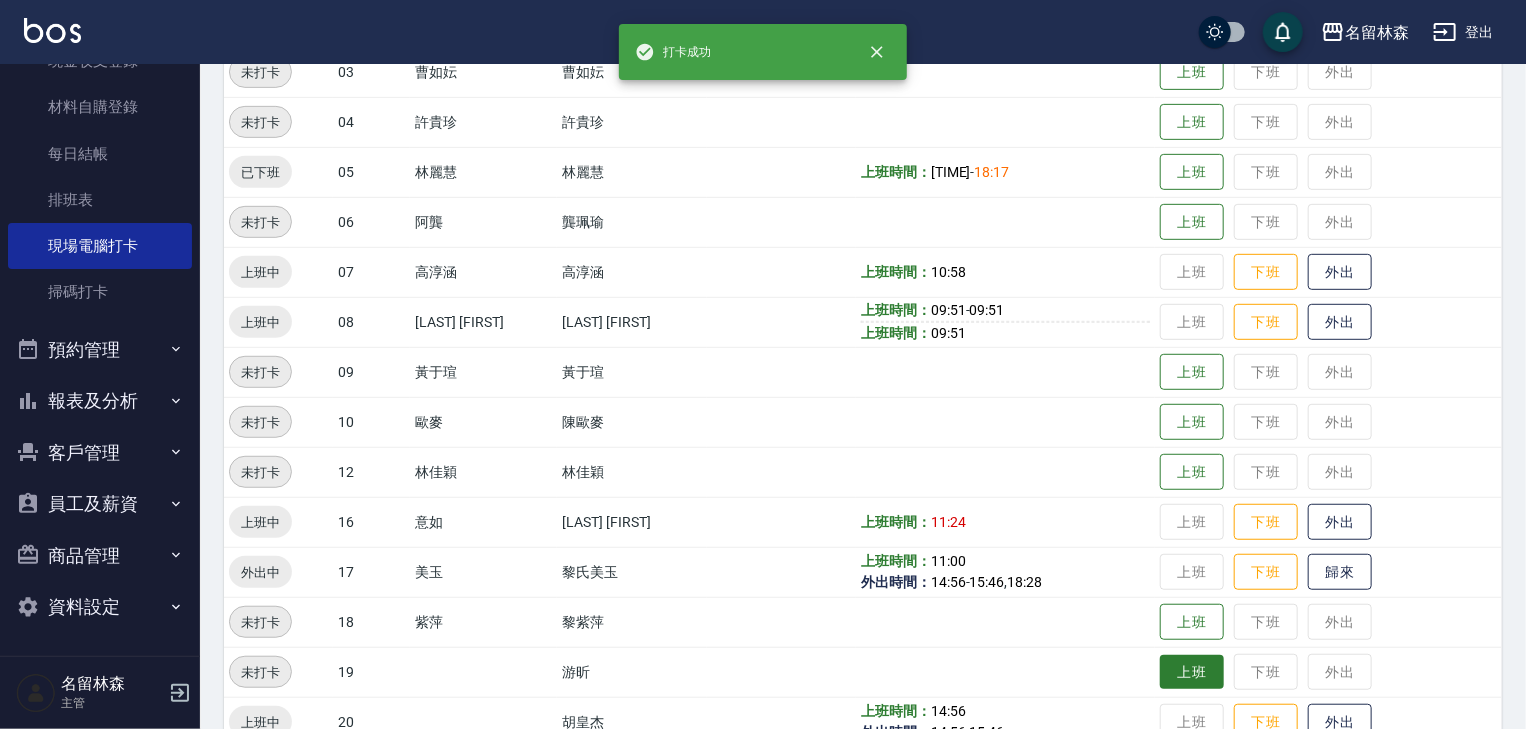 scroll, scrollTop: 533, scrollLeft: 0, axis: vertical 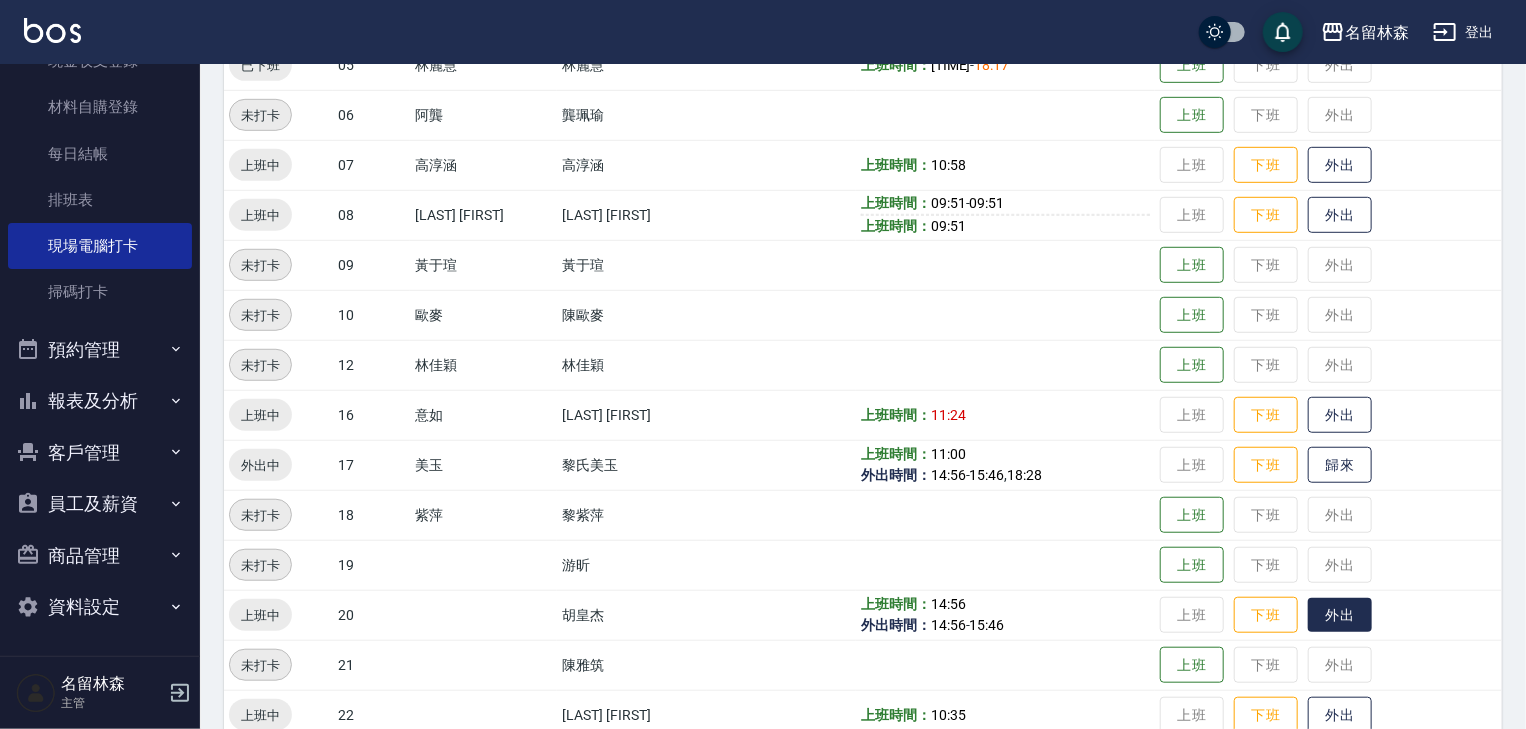click on "外出" at bounding box center (1340, 615) 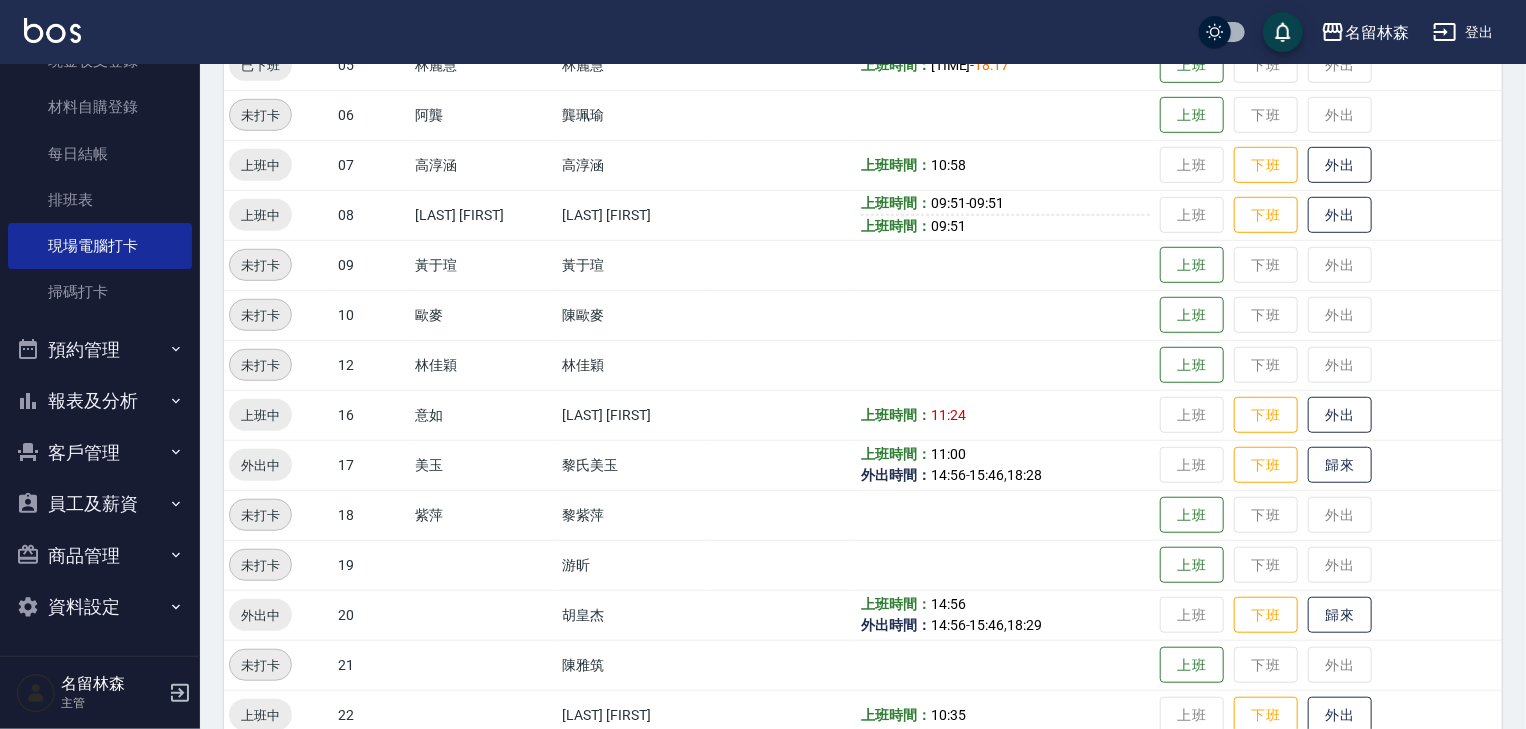 click at bounding box center [52, 30] 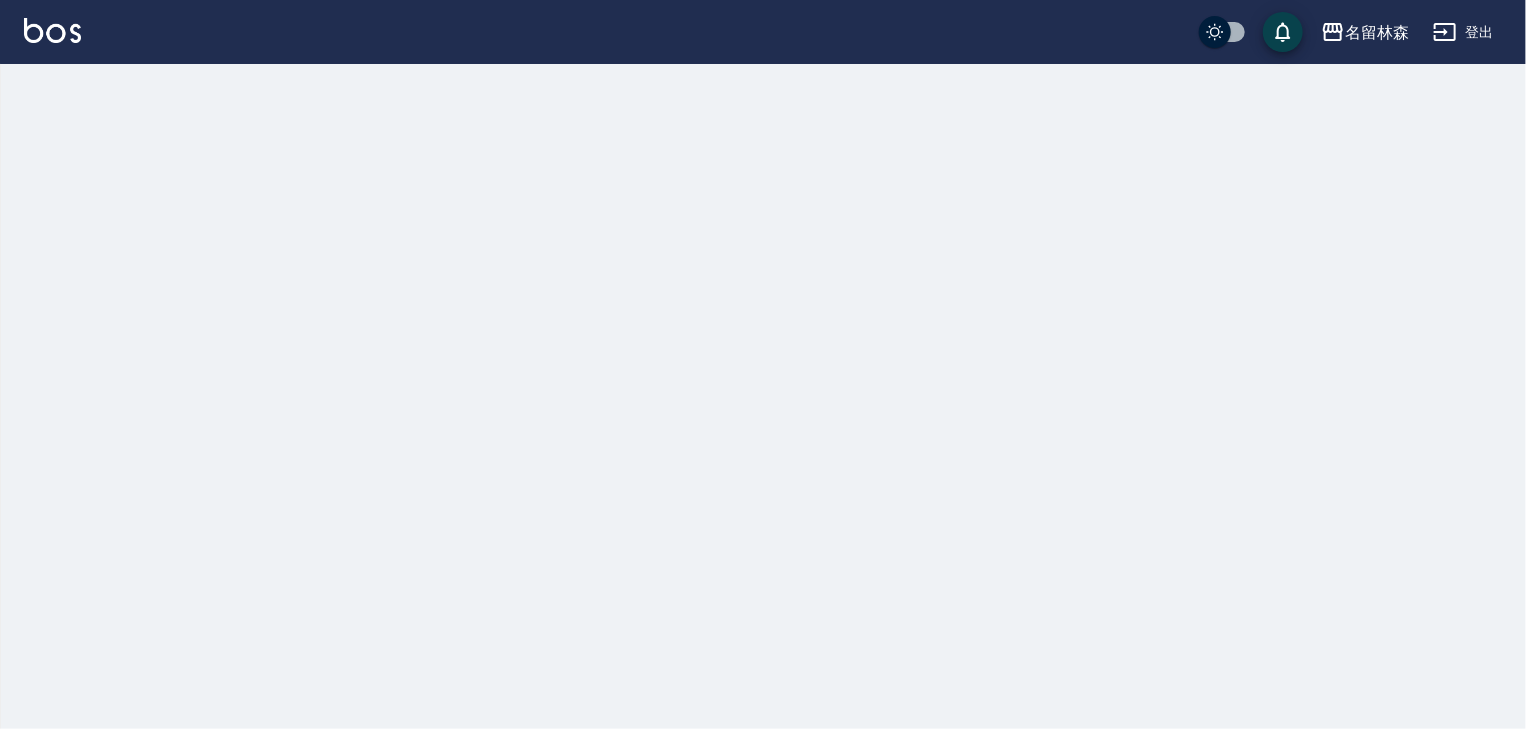 scroll, scrollTop: 0, scrollLeft: 0, axis: both 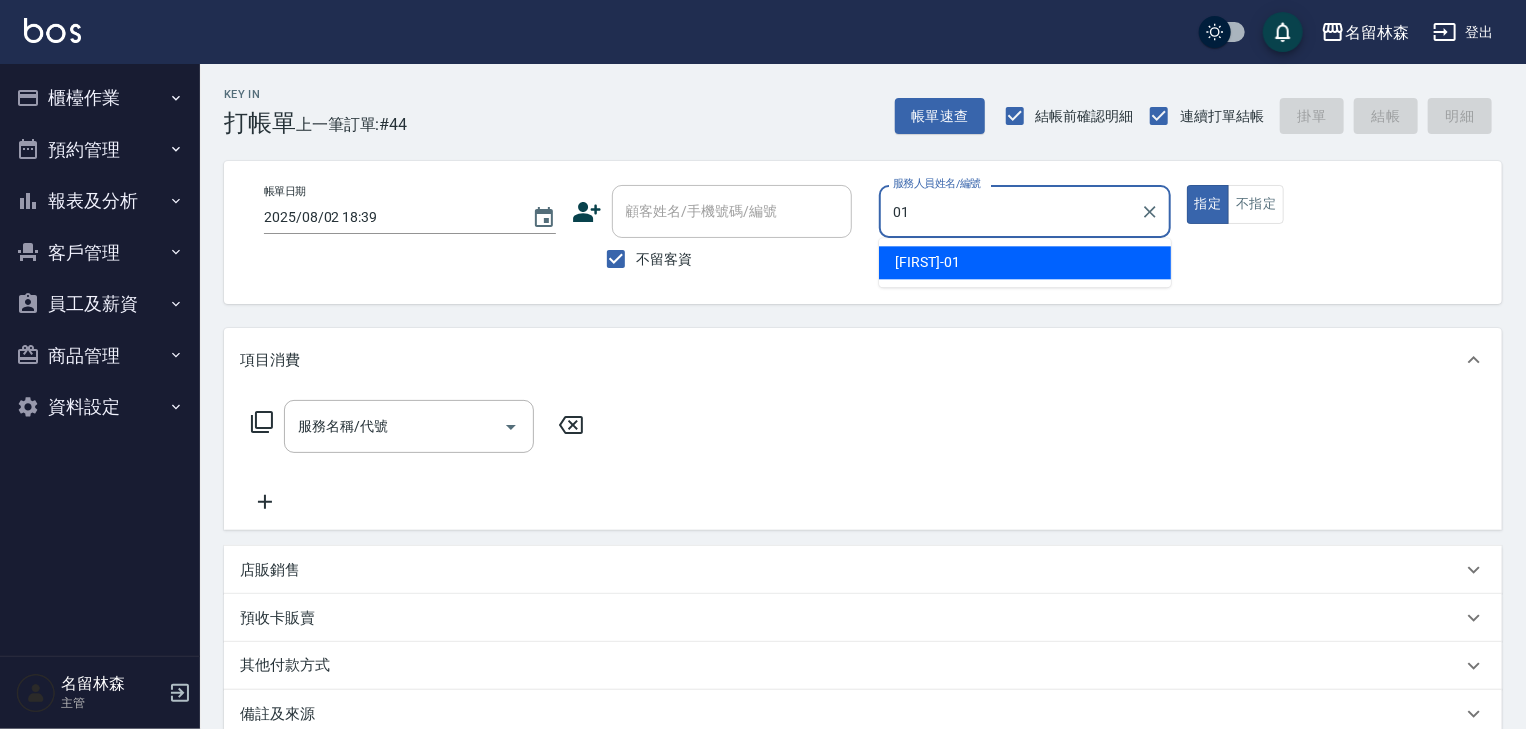 type on "Joyce-01" 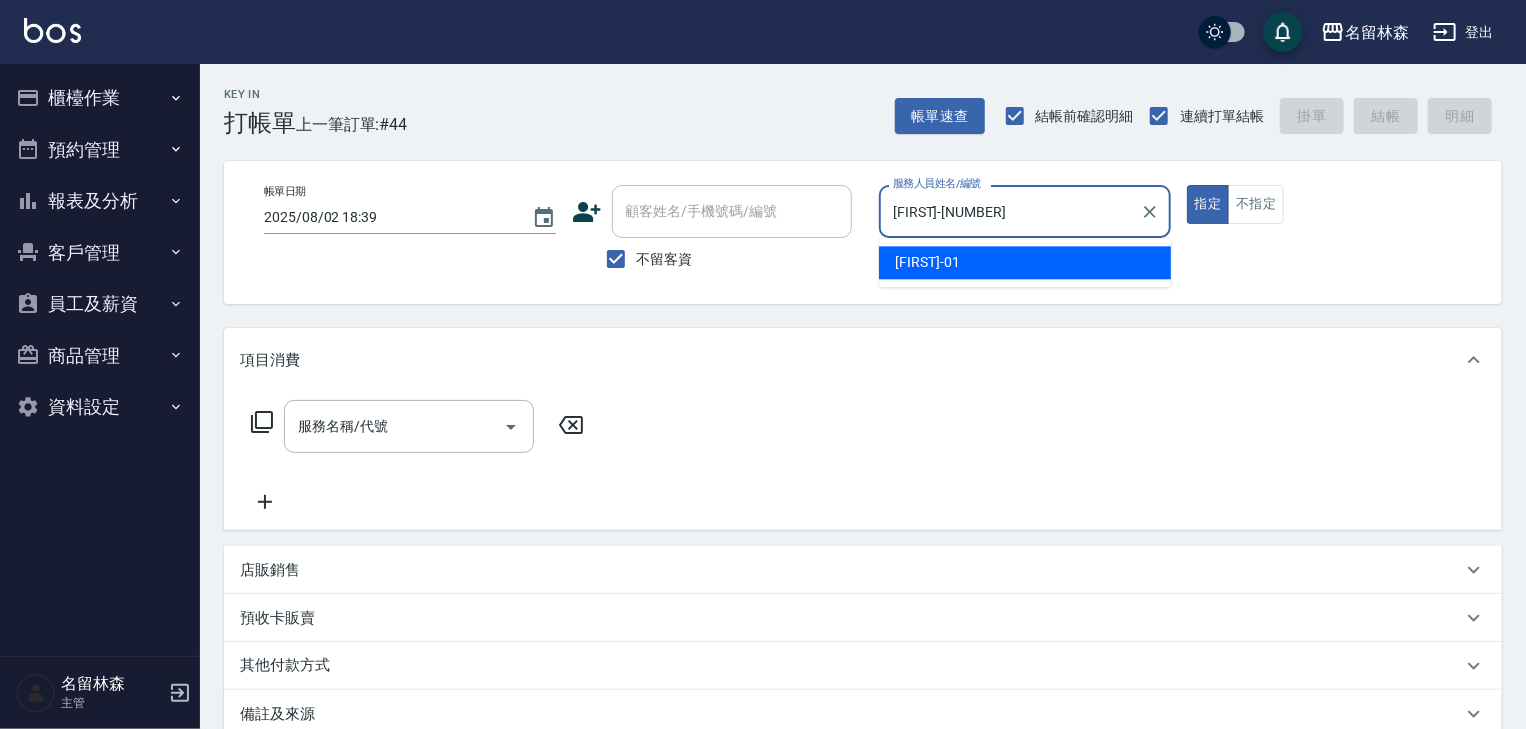 type on "true" 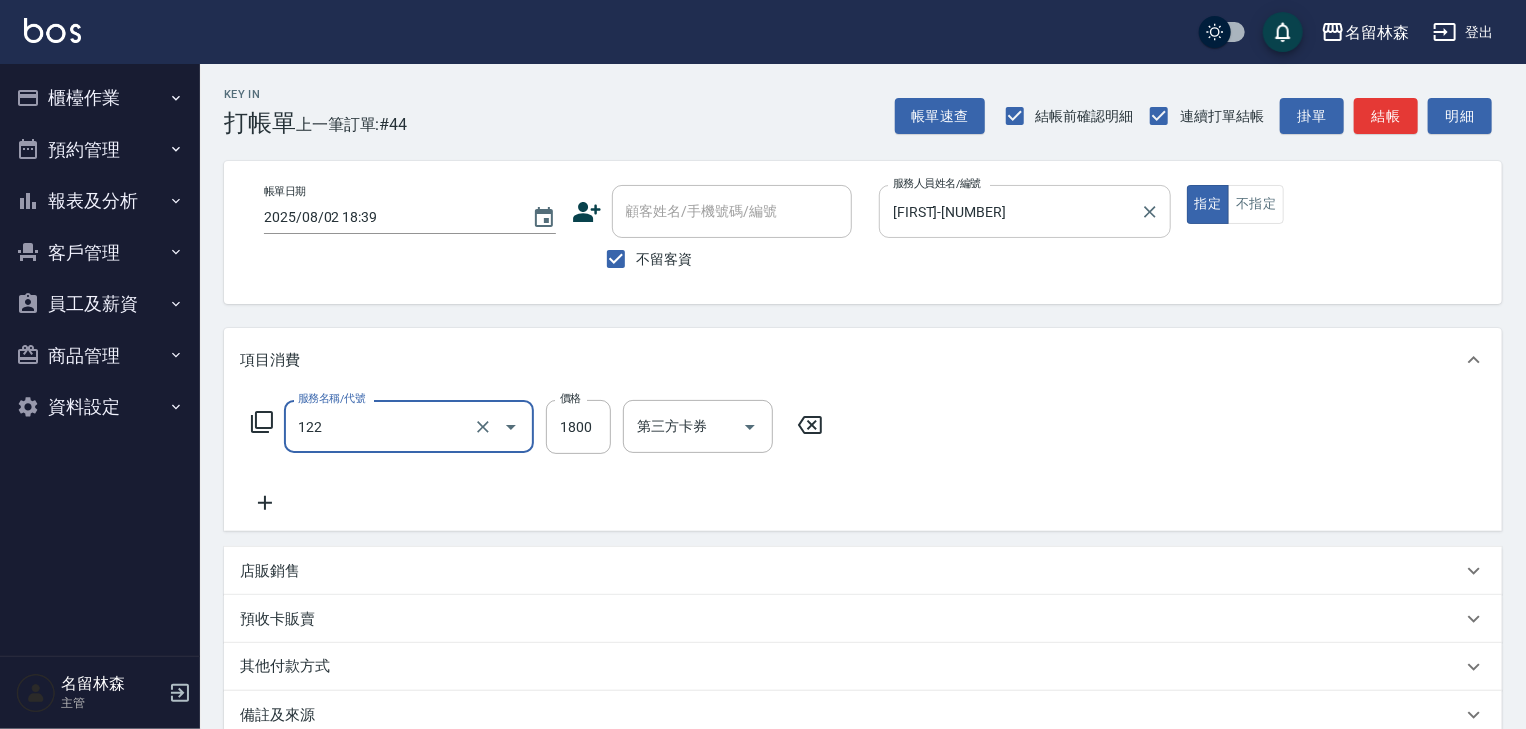 type on "草本髮泥(小)(122)" 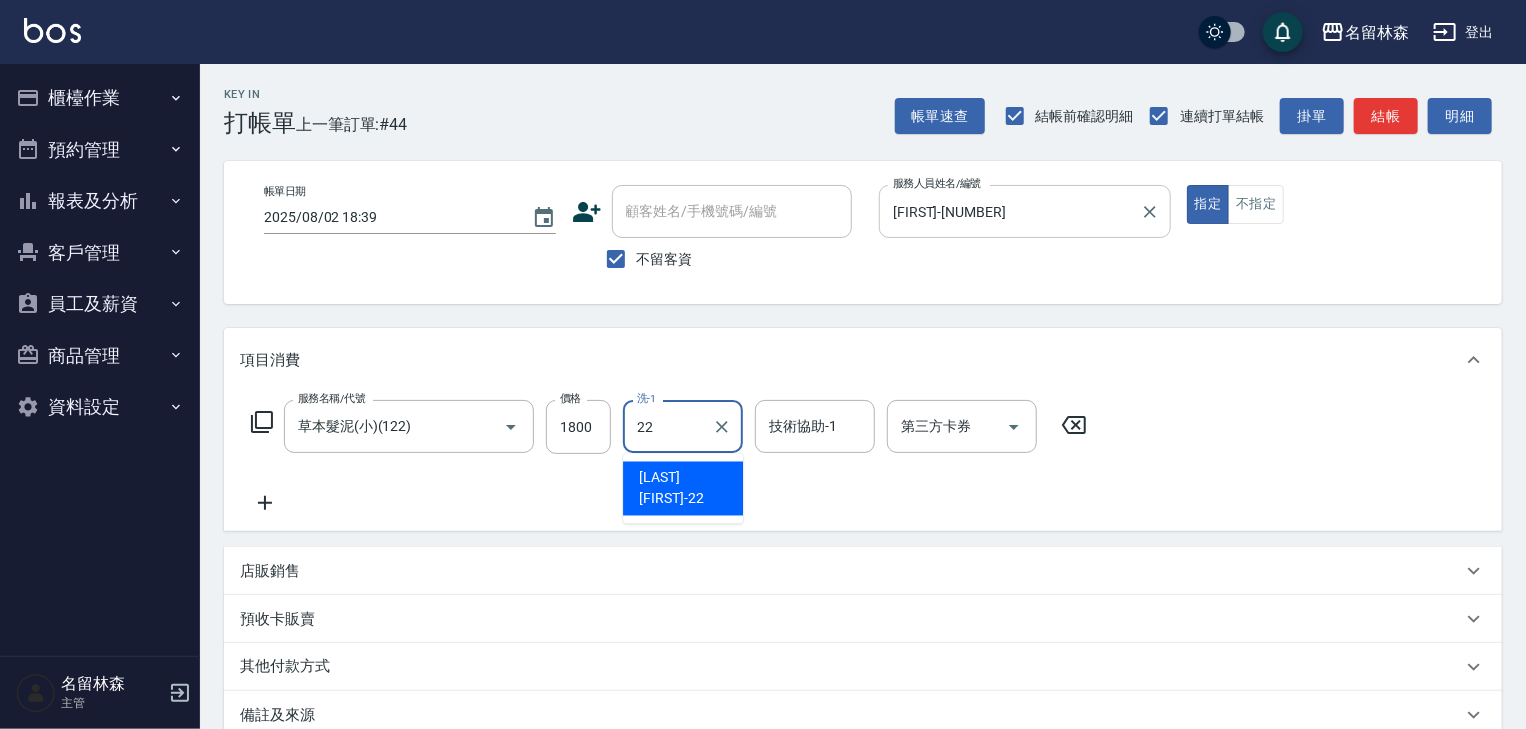 type on "王婕宇-22" 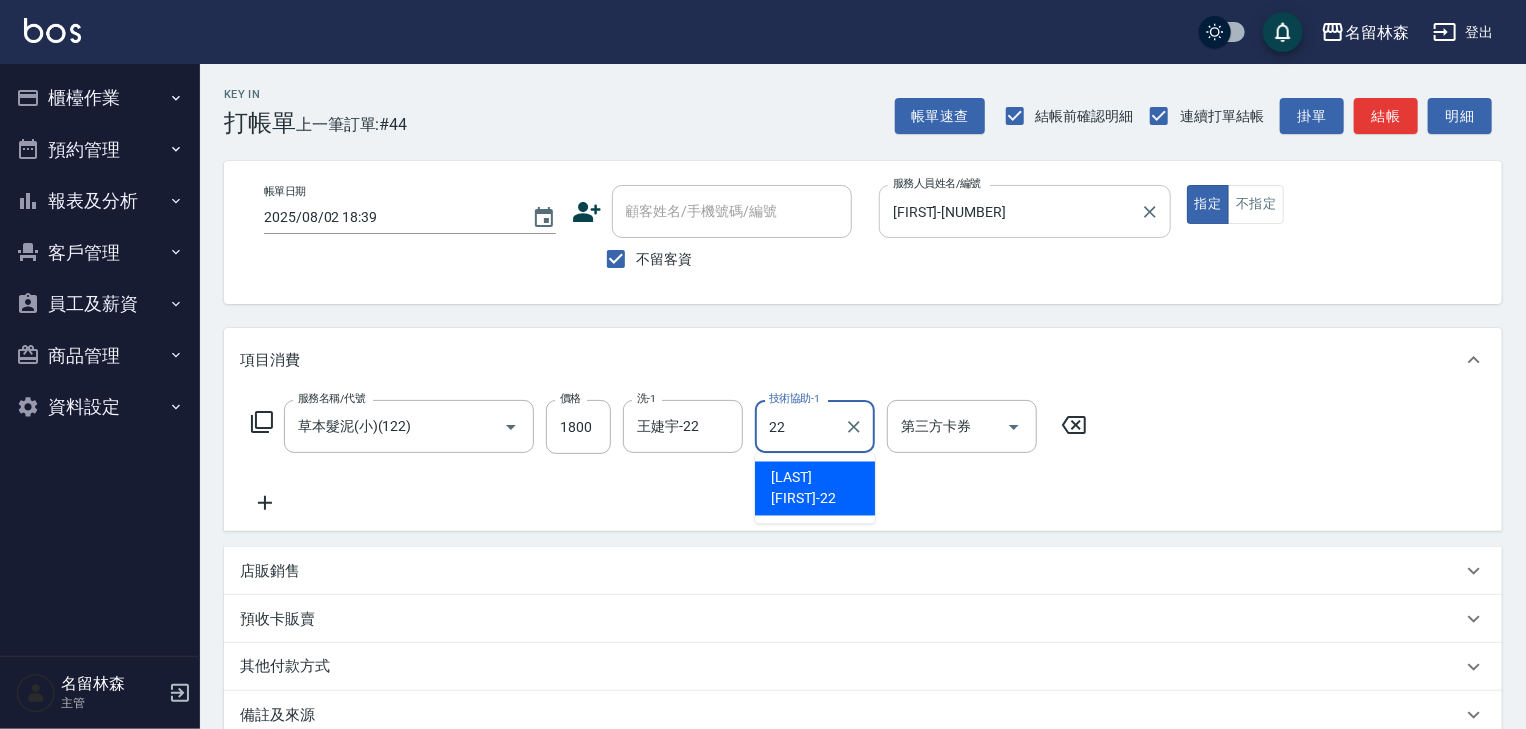type on "王婕宇-22" 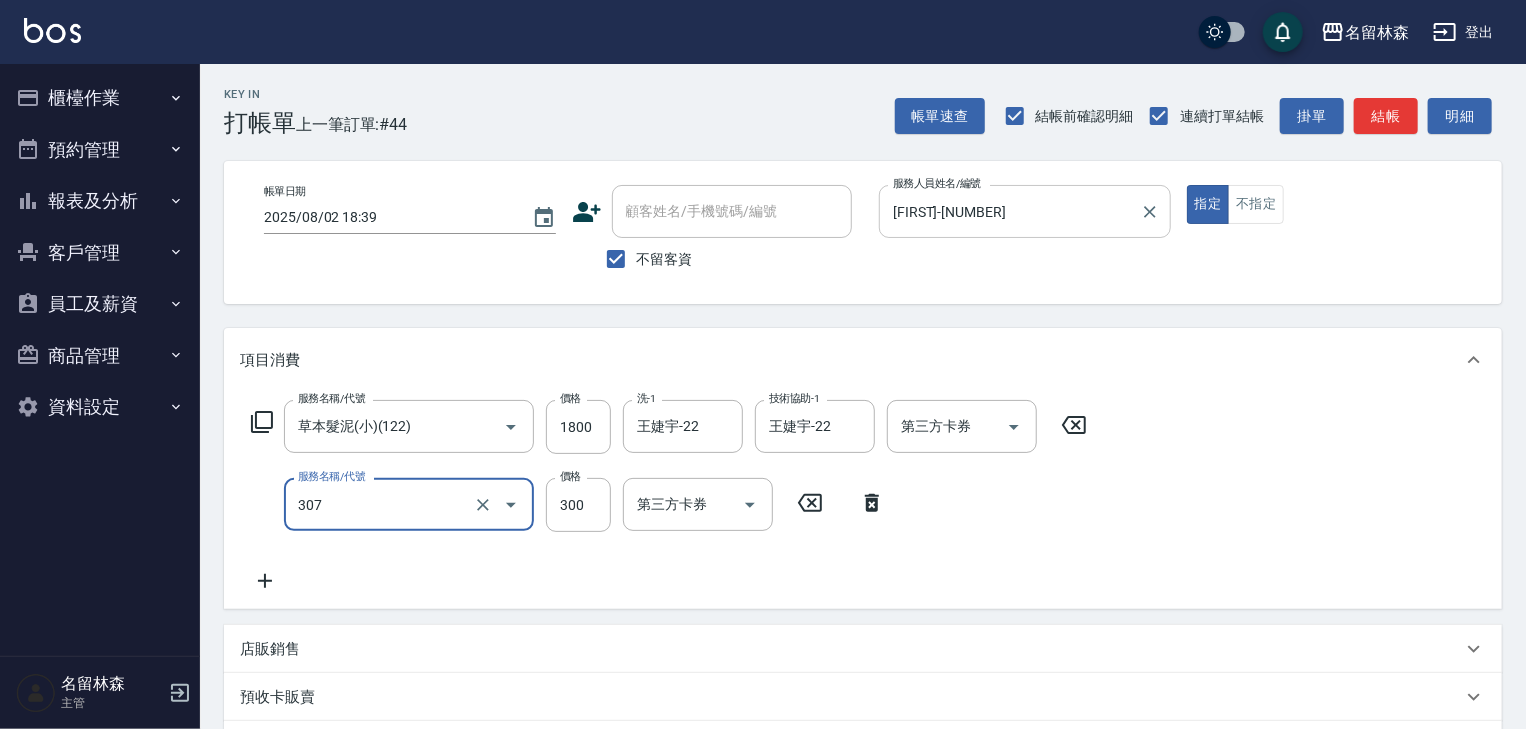 type on "剪髮(307)" 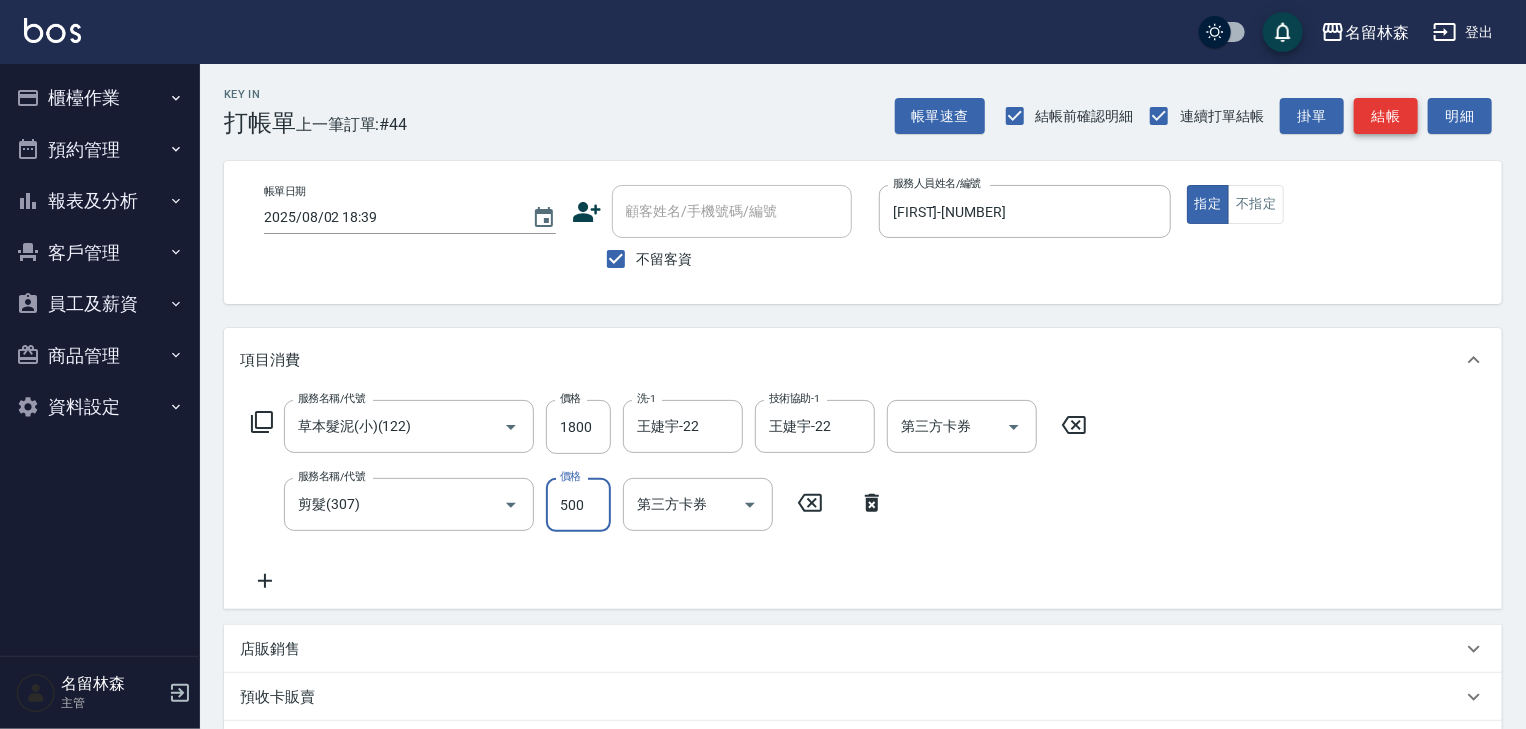 type on "500" 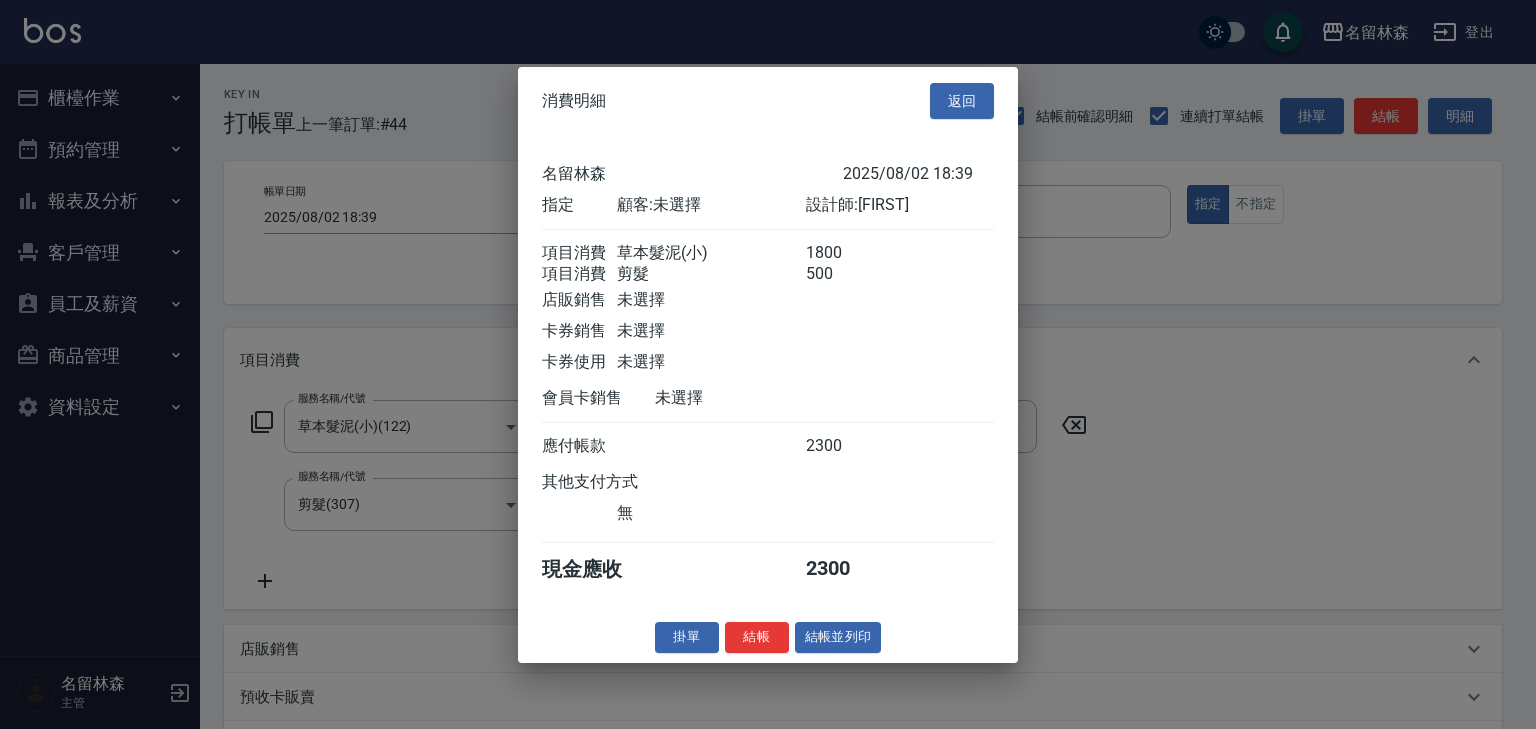 click on "結帳並列印" at bounding box center (838, 637) 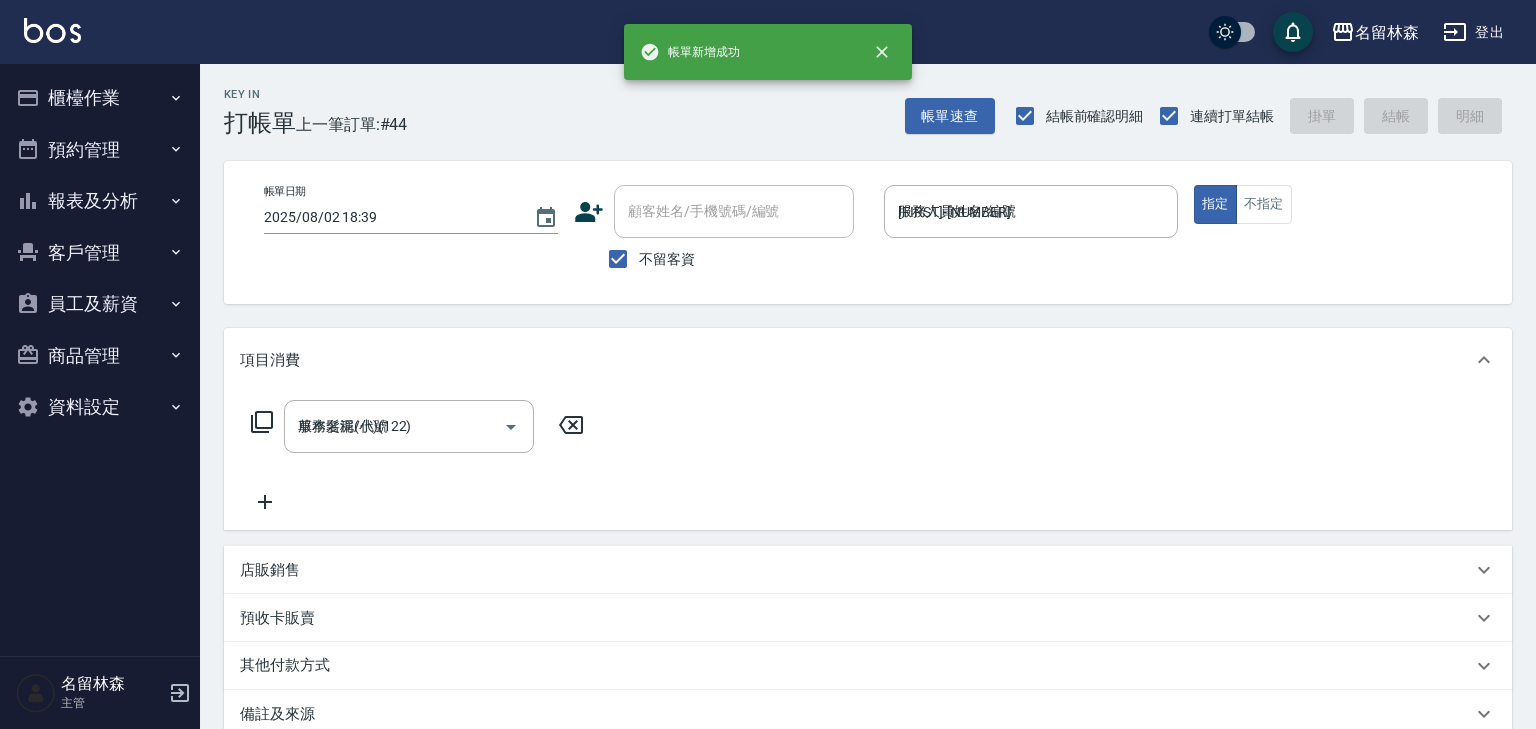 type 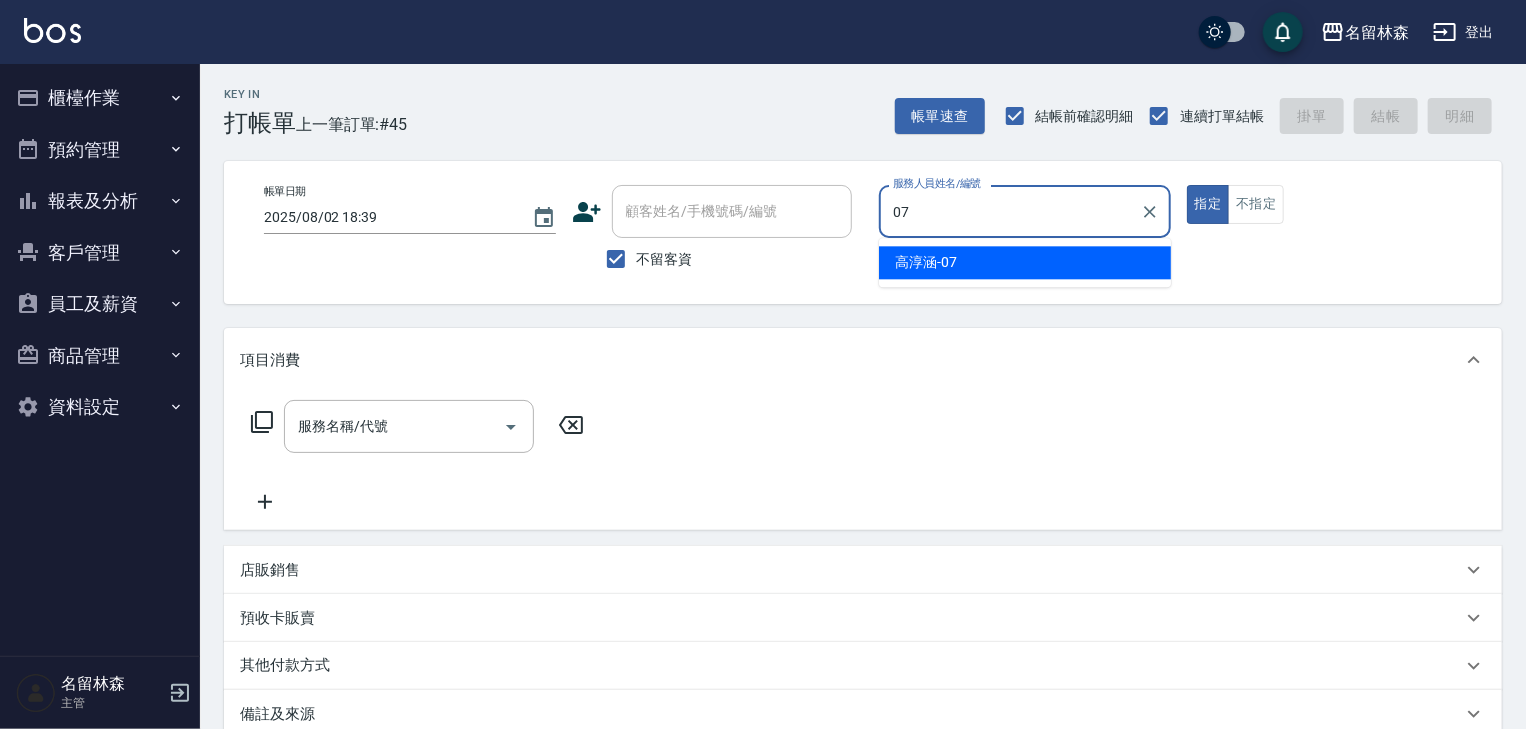 type on "高淳涵-07" 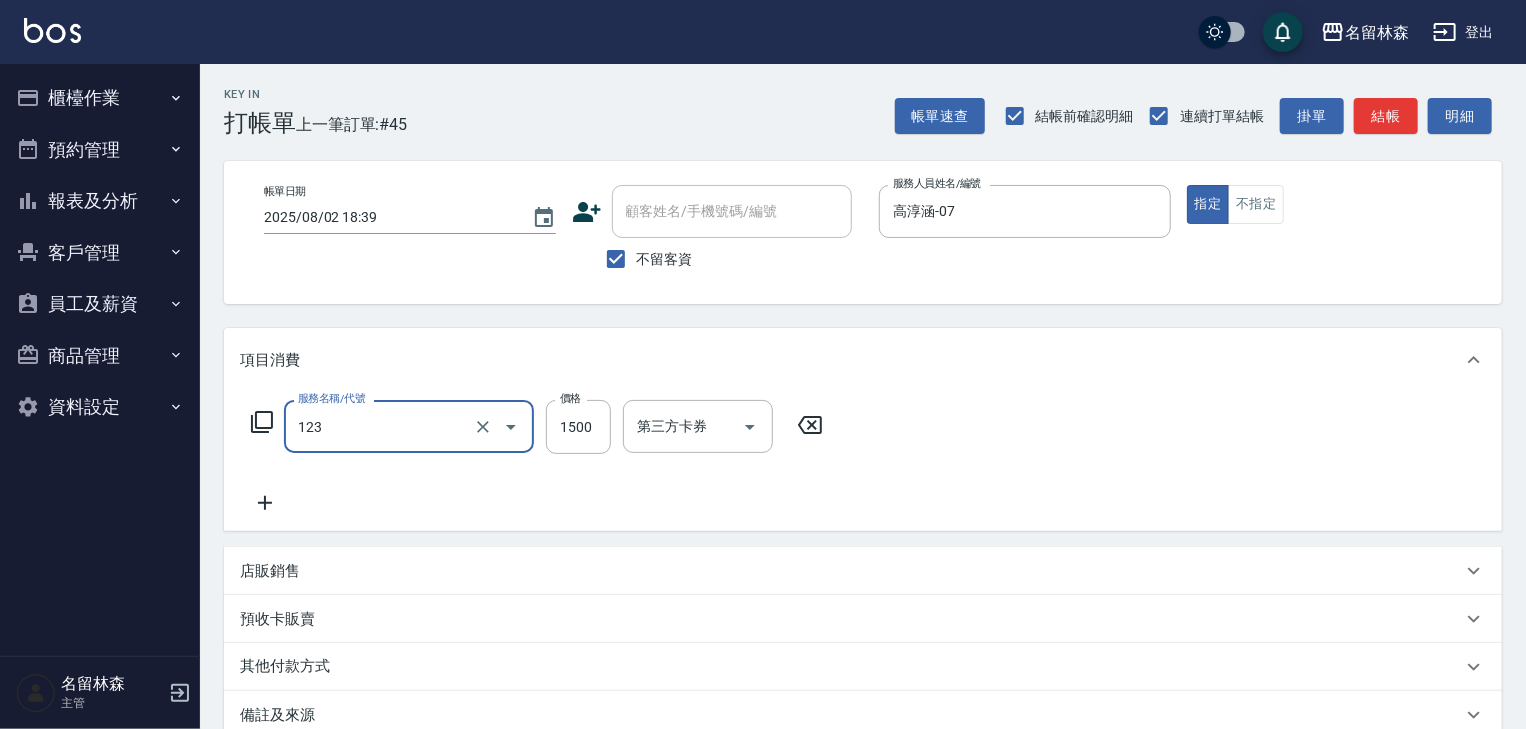type on "火山泥.膠原保濕膜(123)" 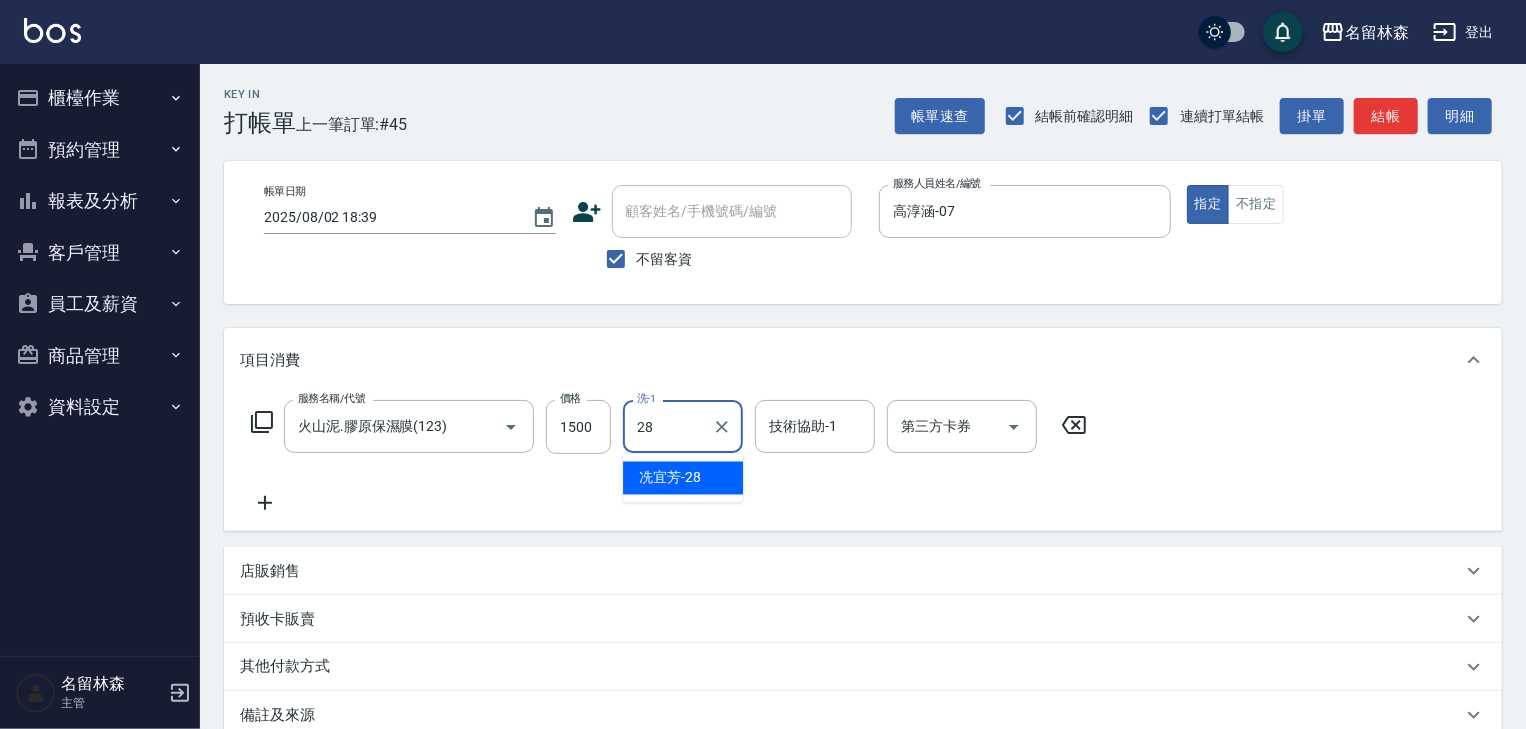 type on "冼宜芳-28" 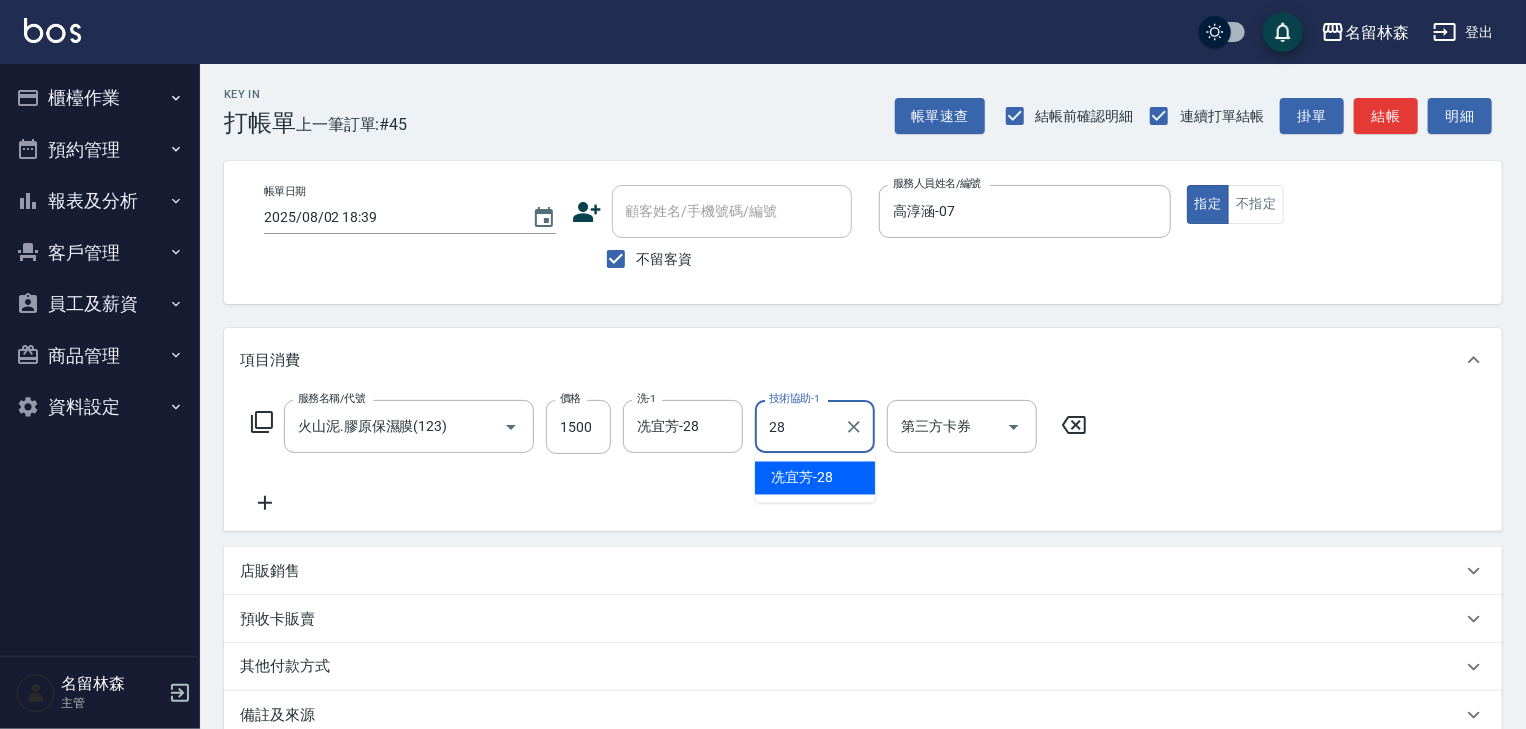 type on "冼宜芳-28" 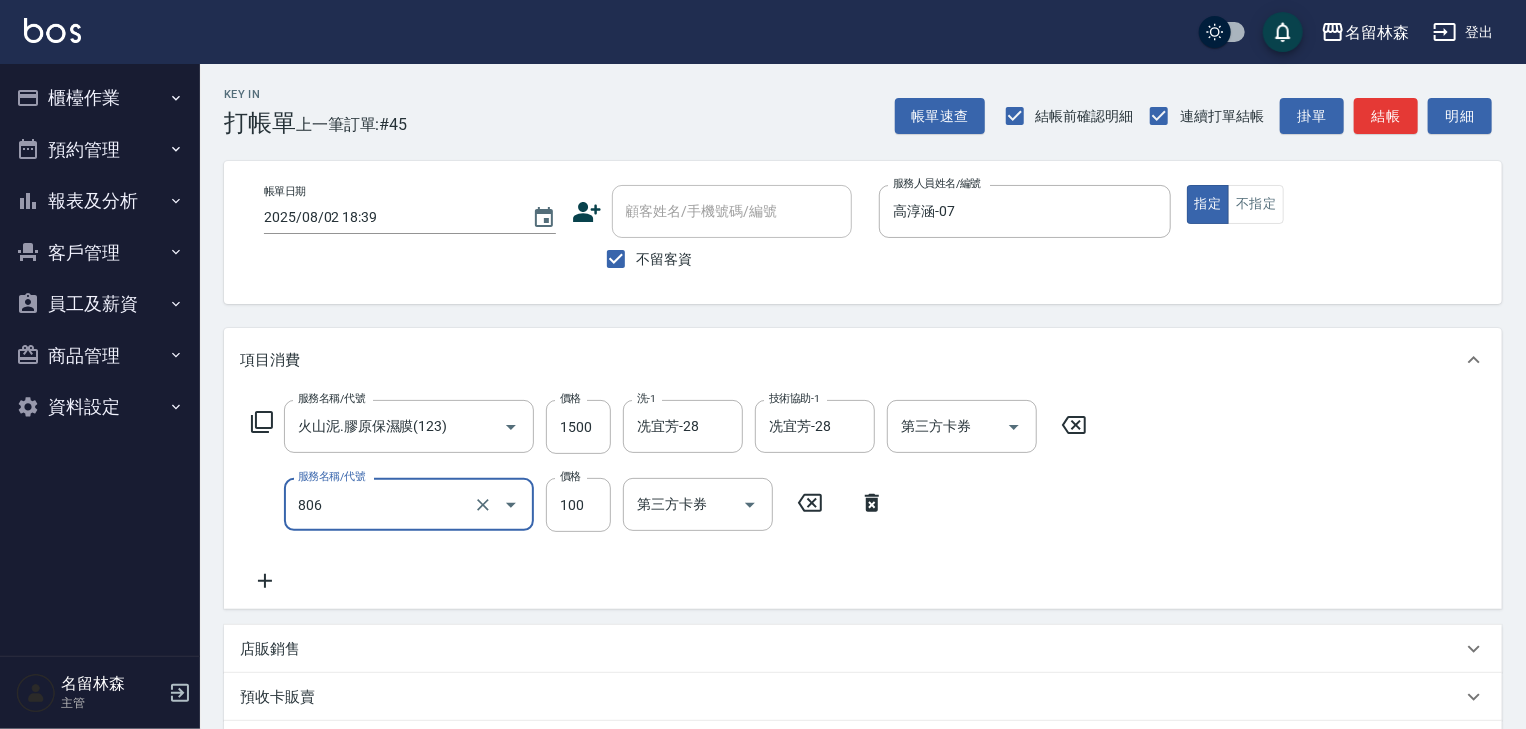 type on "電棒(806)" 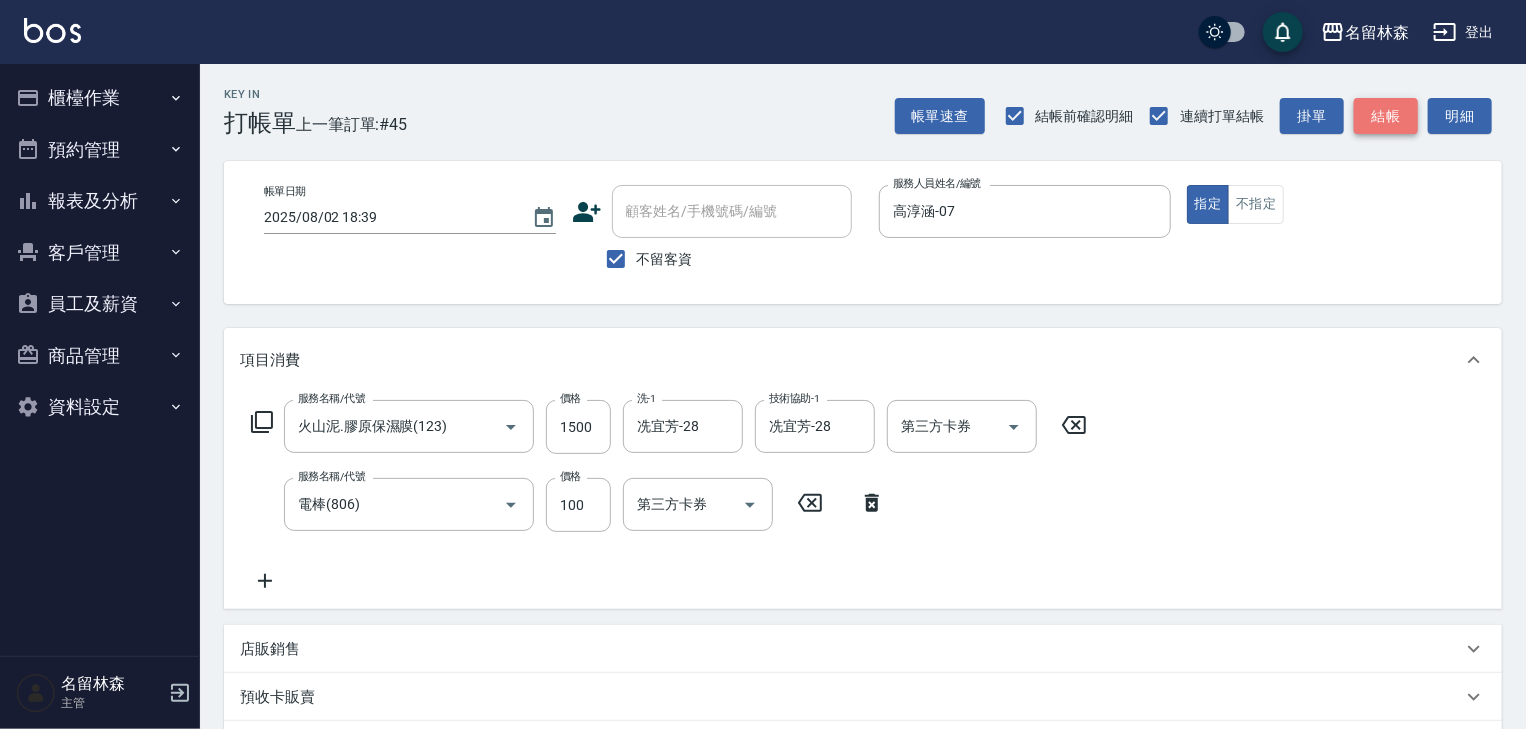 click on "結帳" at bounding box center [1386, 116] 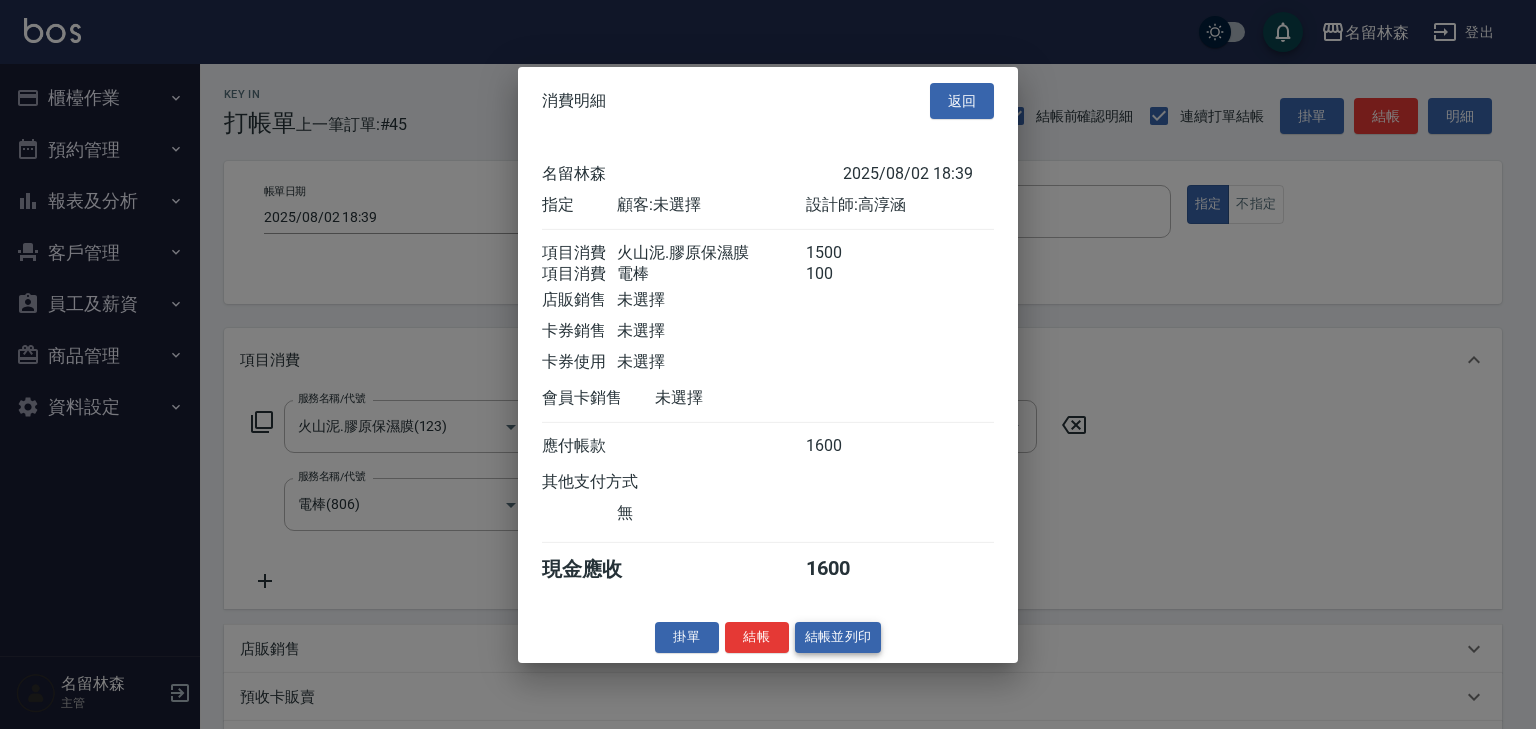 click on "結帳並列印" at bounding box center (838, 637) 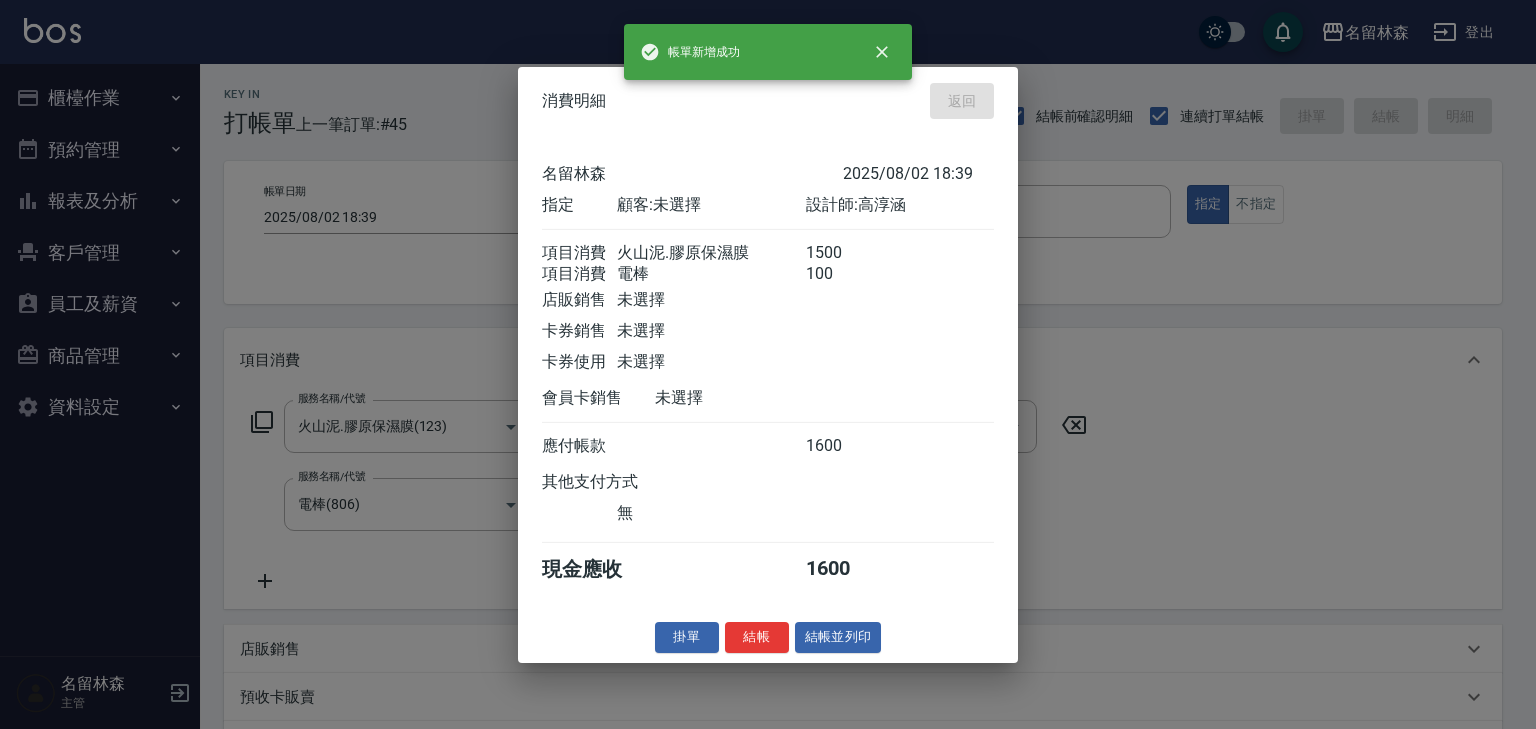 type on "2025/08/02 18:41" 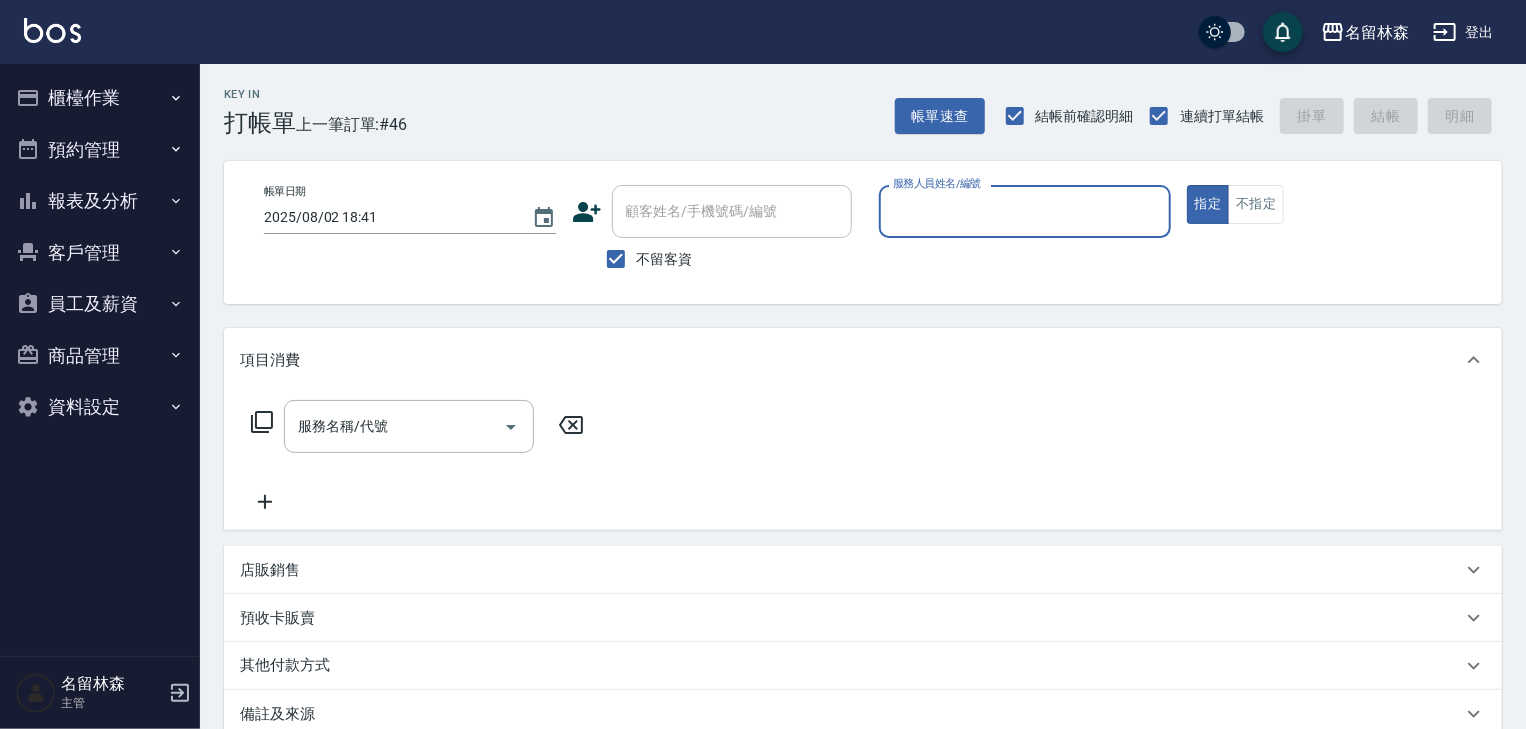 click on "櫃檯作業" at bounding box center (100, 98) 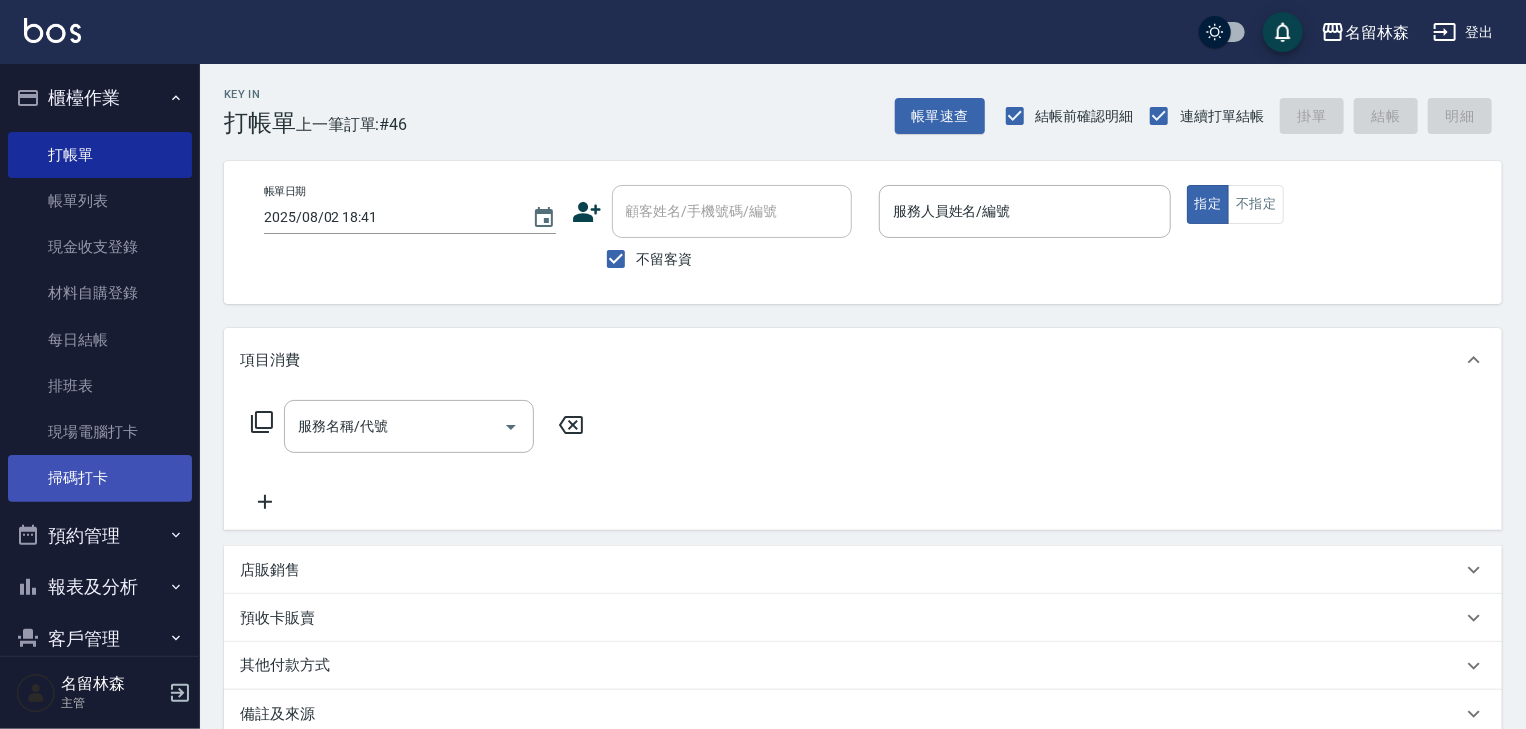 click on "掃碼打卡" at bounding box center [100, 478] 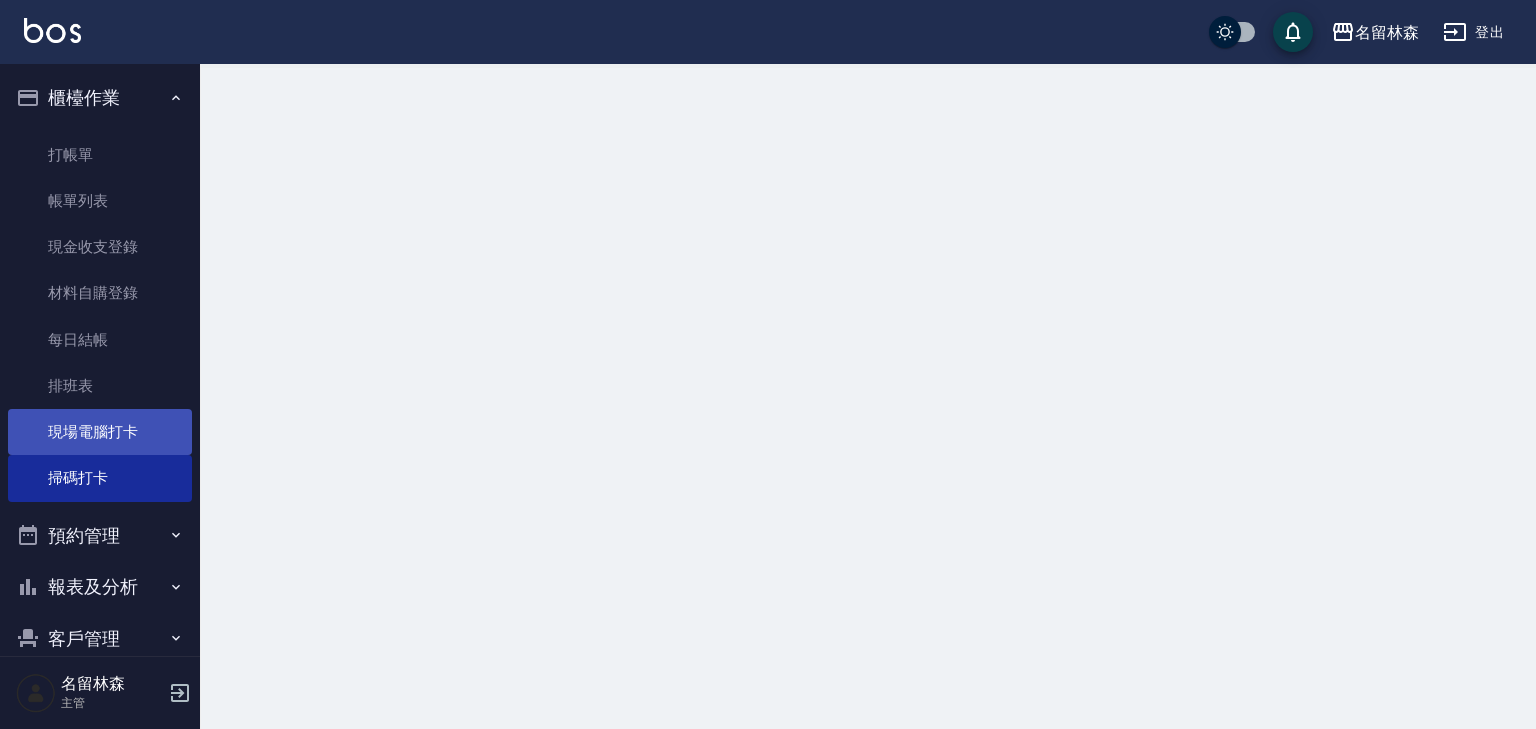 click on "現場電腦打卡" at bounding box center [100, 432] 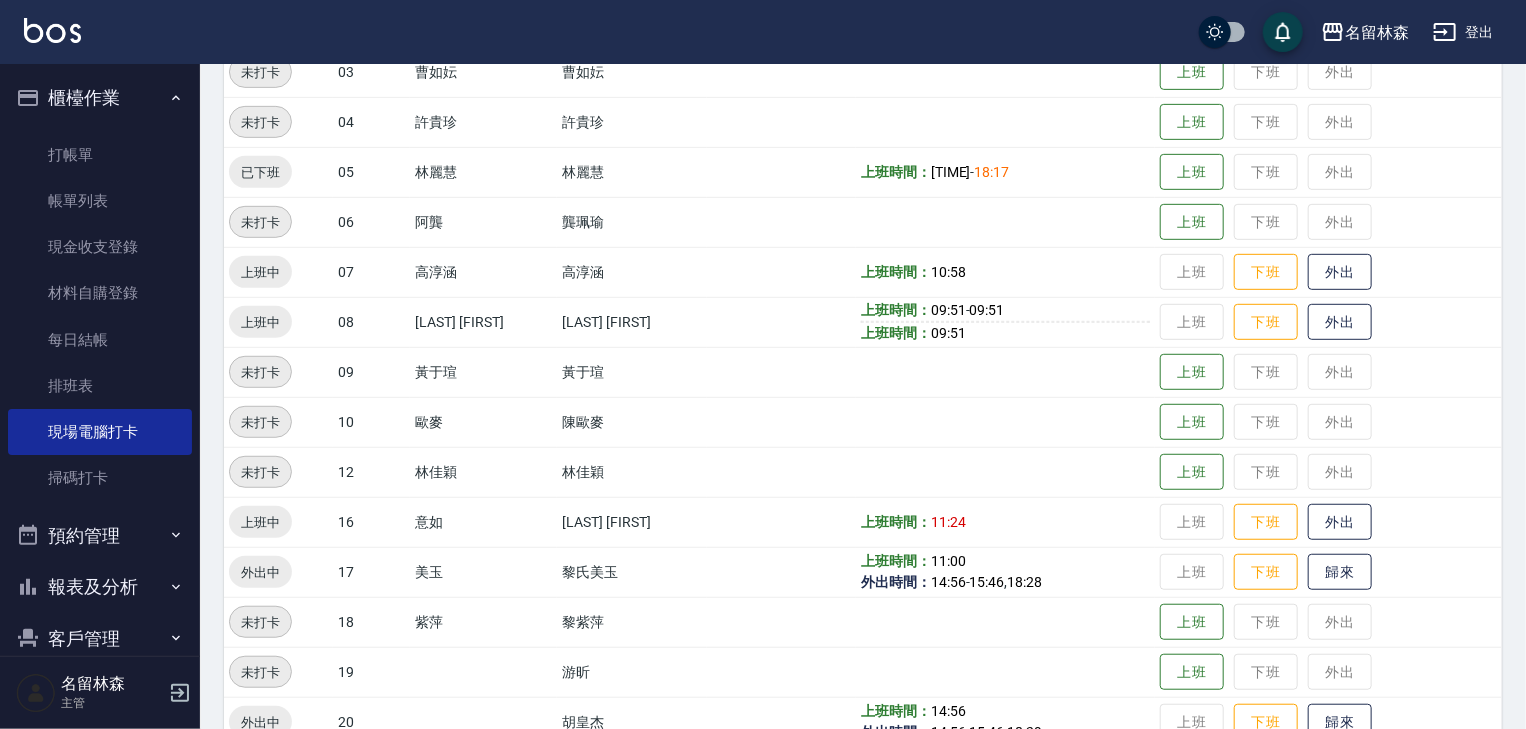 scroll, scrollTop: 746, scrollLeft: 0, axis: vertical 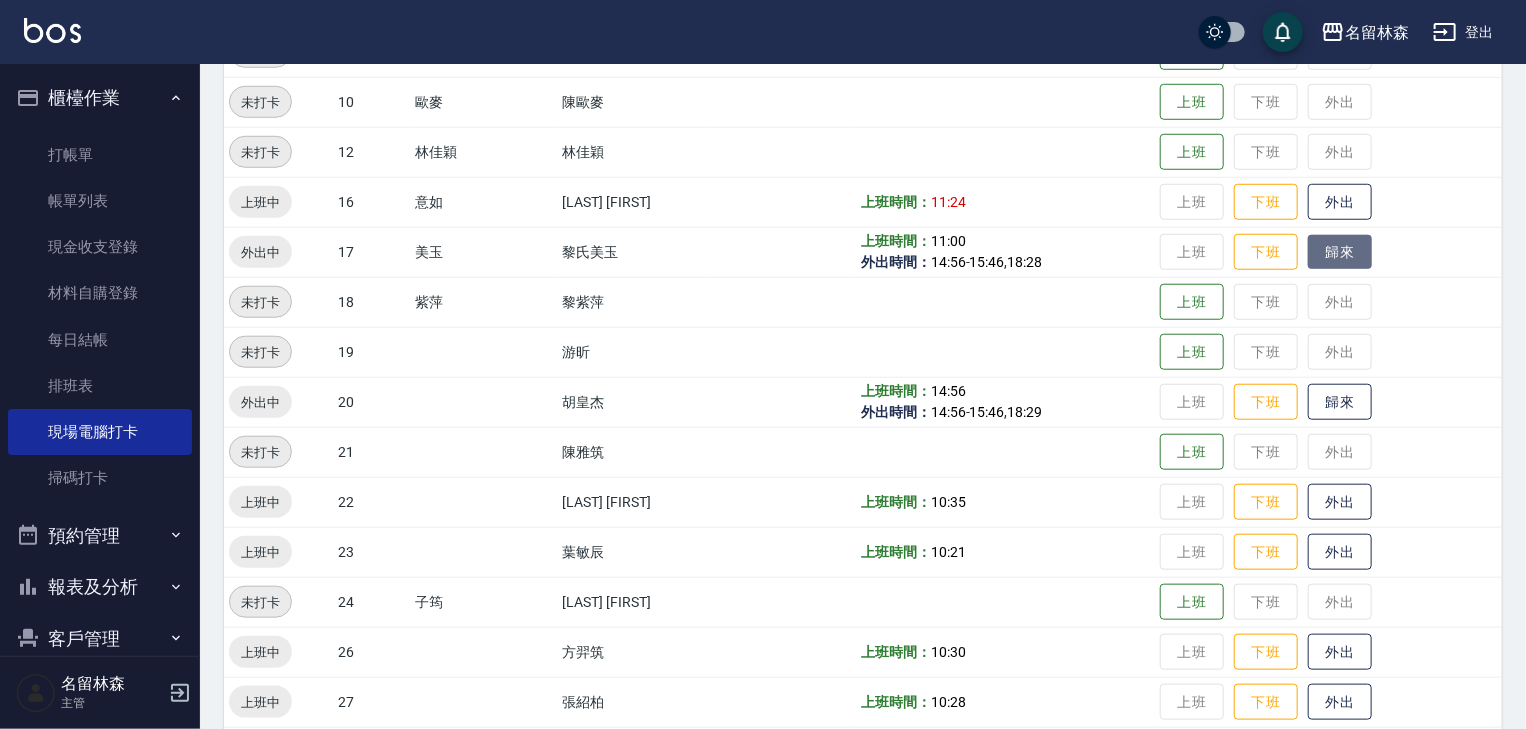 click on "歸來" at bounding box center [1340, 252] 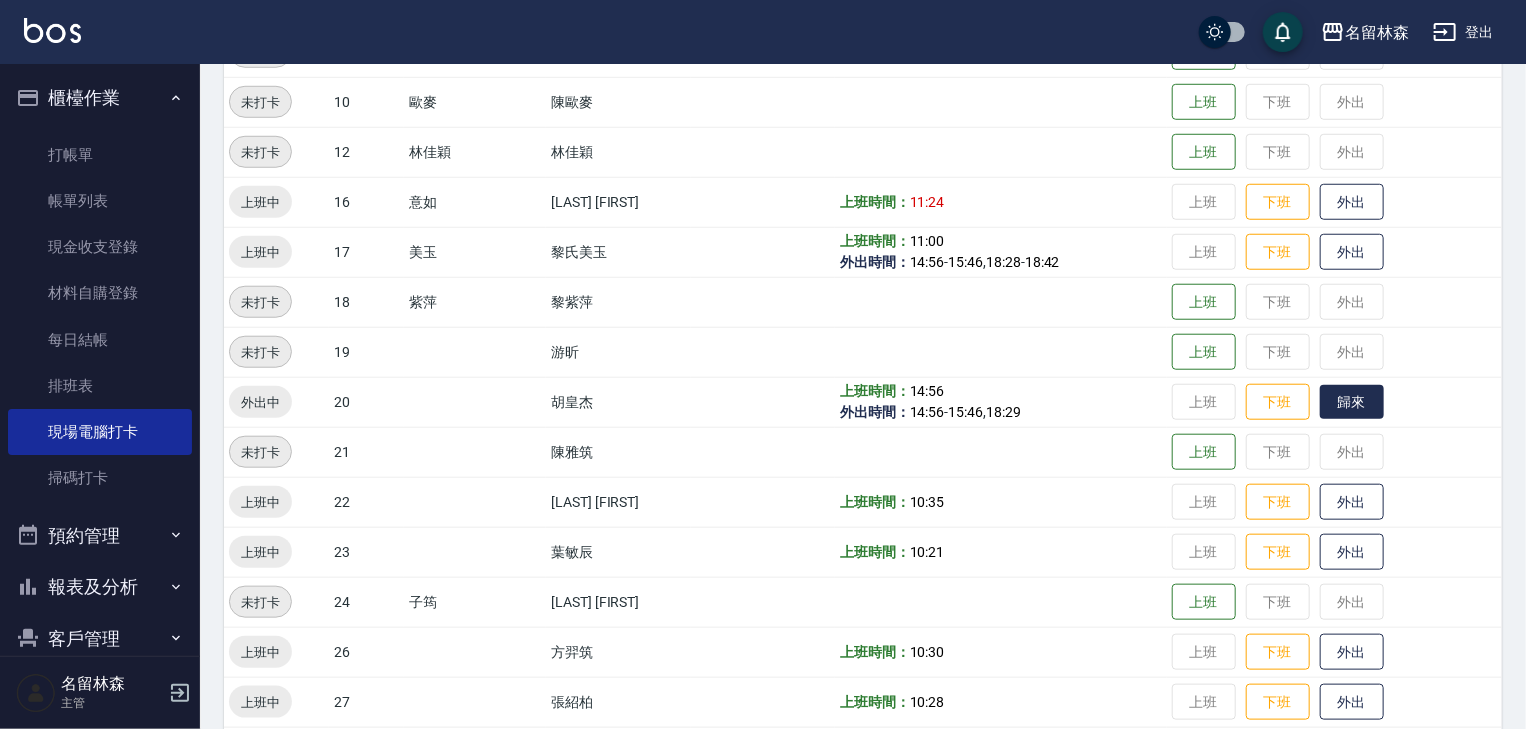 click on "歸來" at bounding box center [1352, 402] 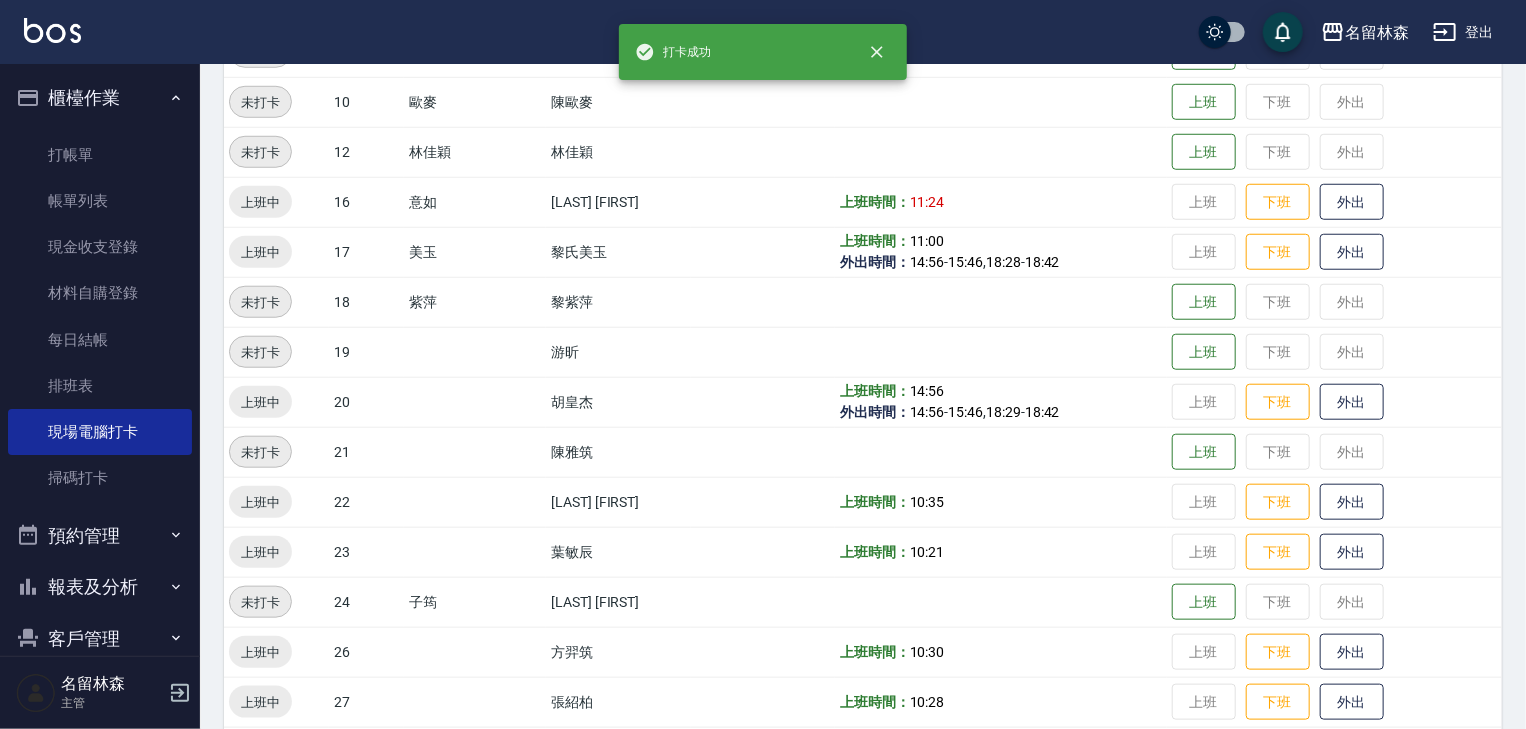 click at bounding box center [52, 30] 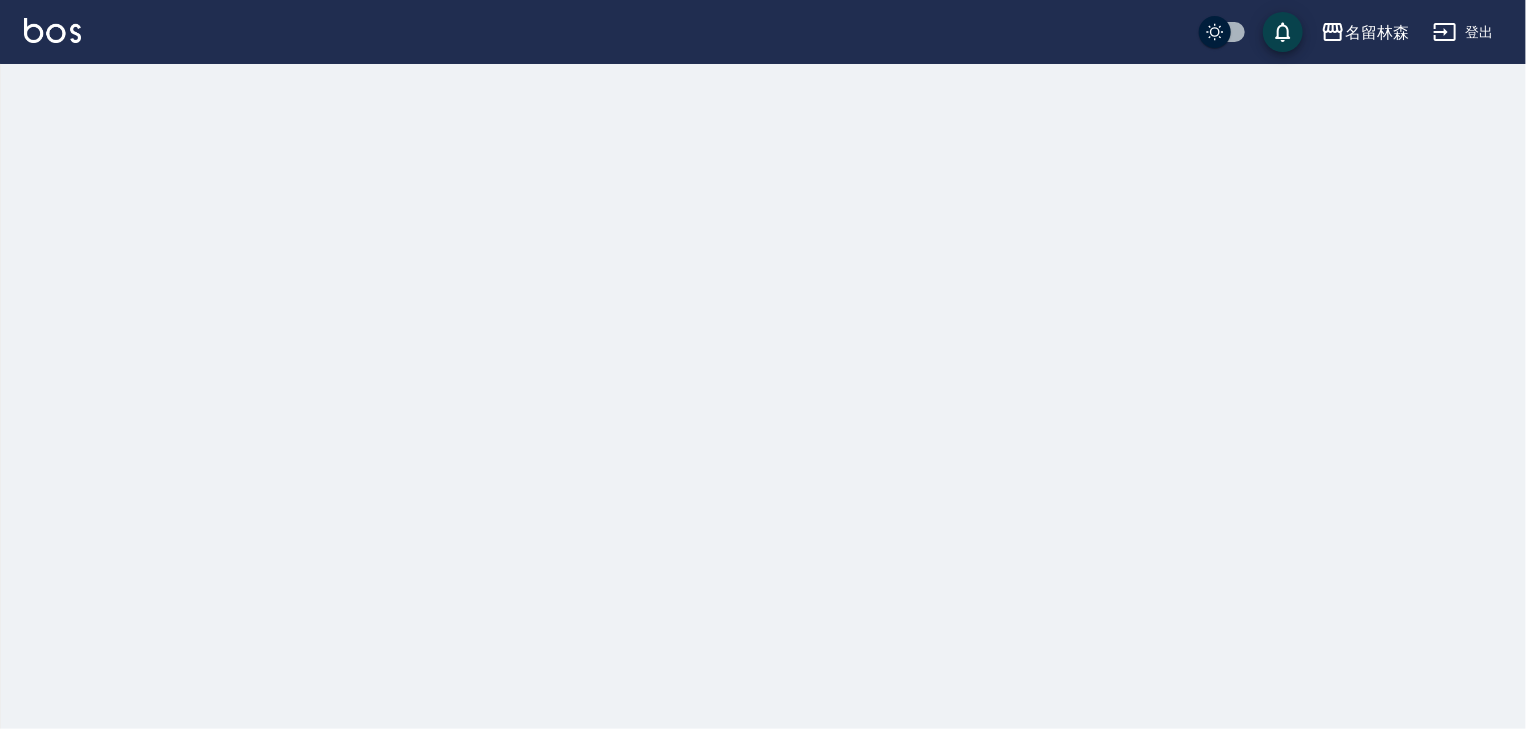 scroll, scrollTop: 0, scrollLeft: 0, axis: both 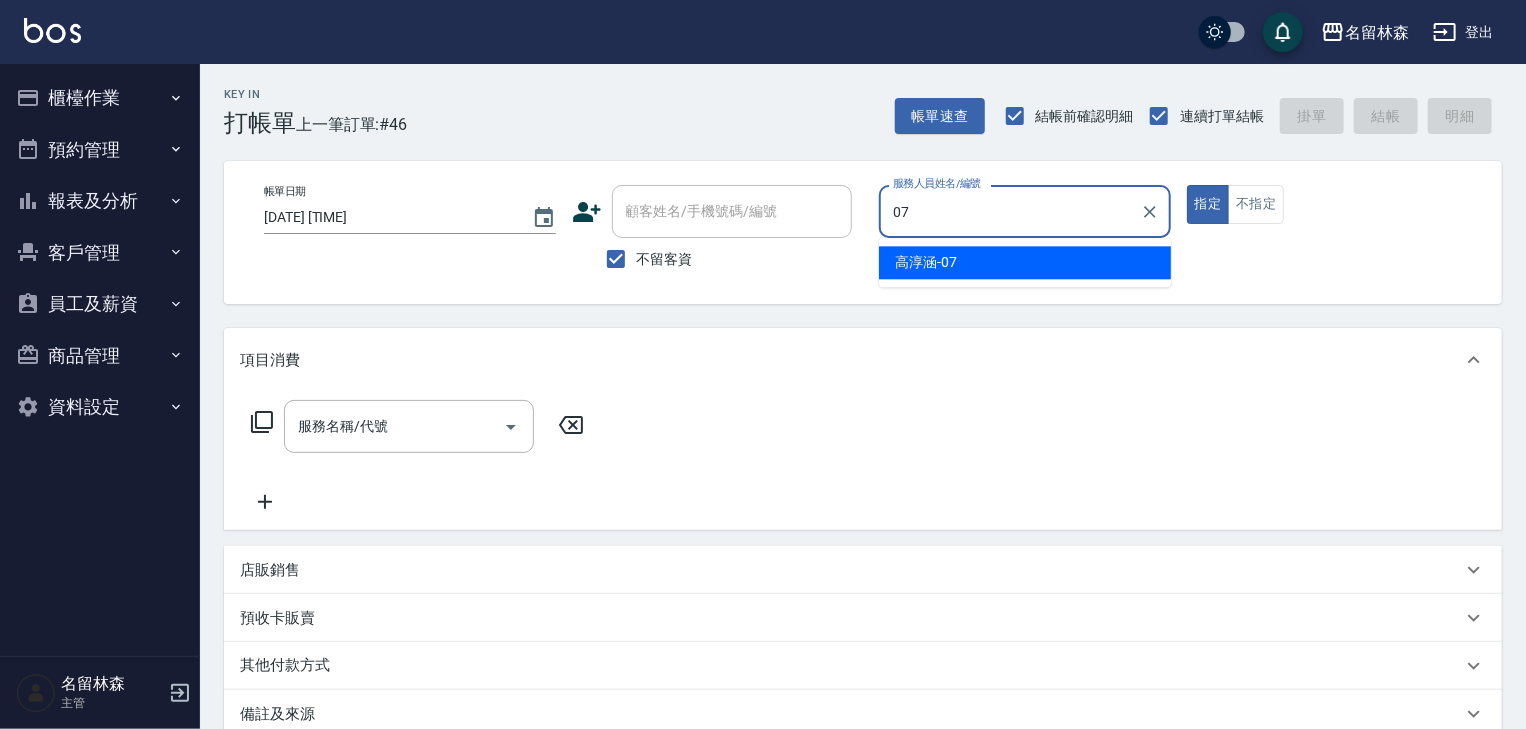 type on "高淳涵-07" 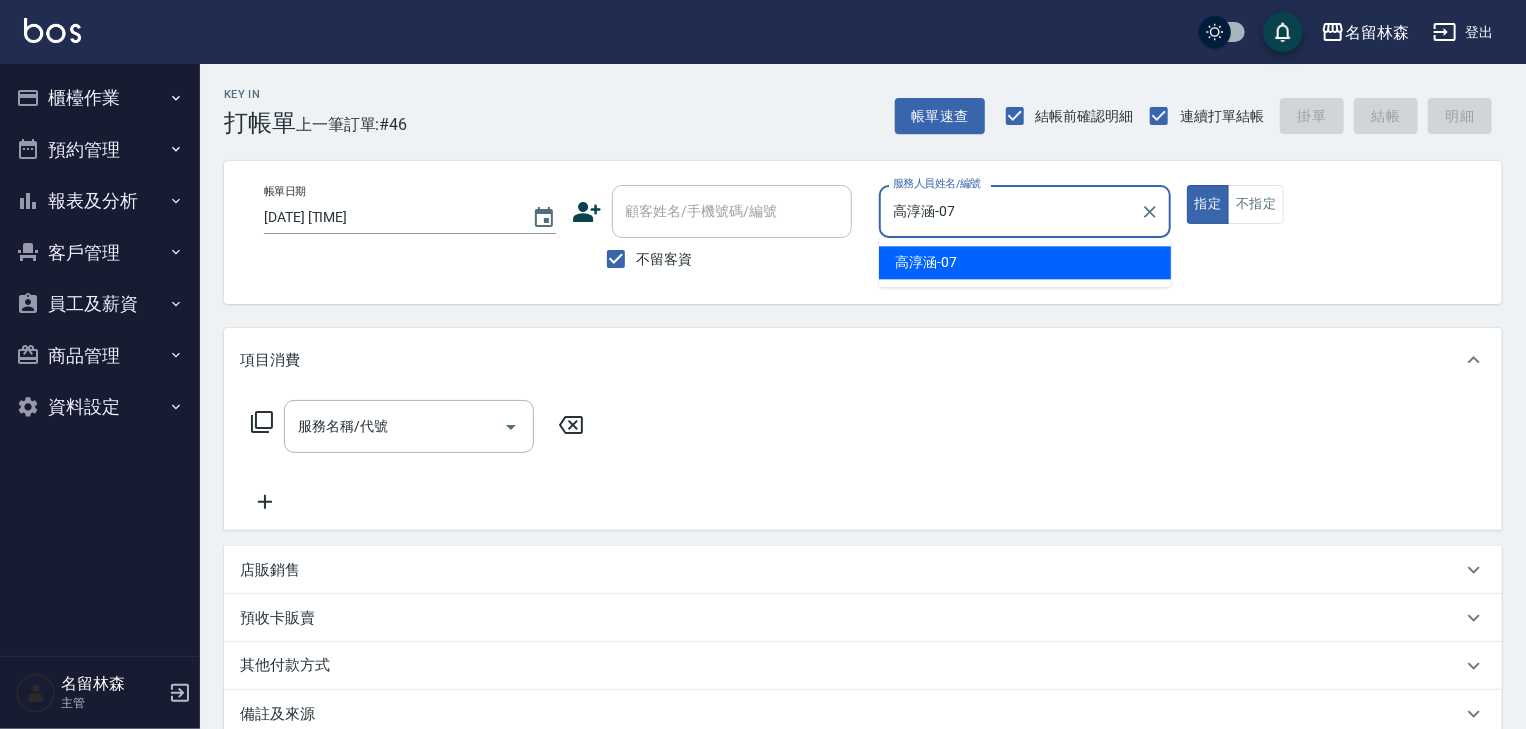 type on "true" 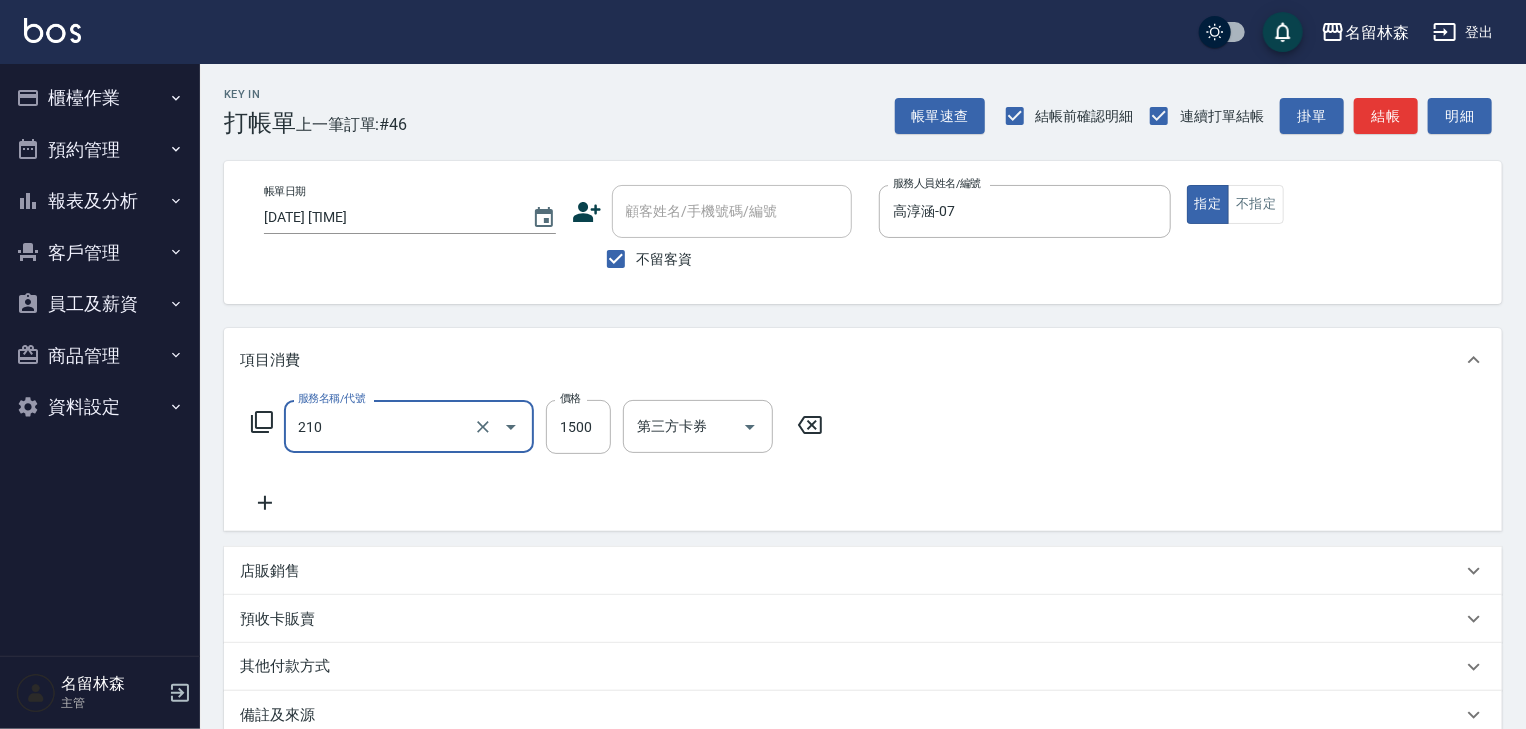 type on "離子燙(自備)([NUMBER])" 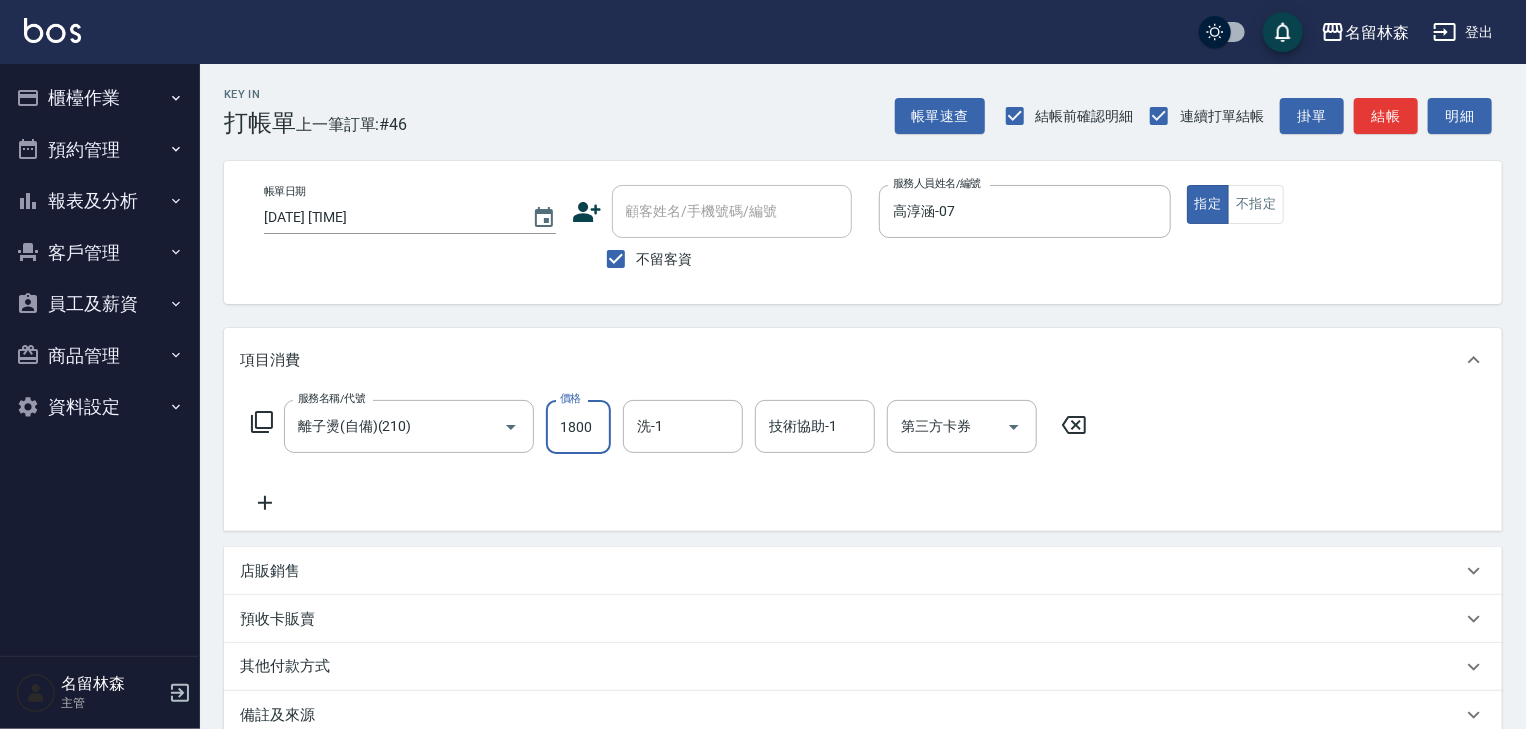 type on "1800" 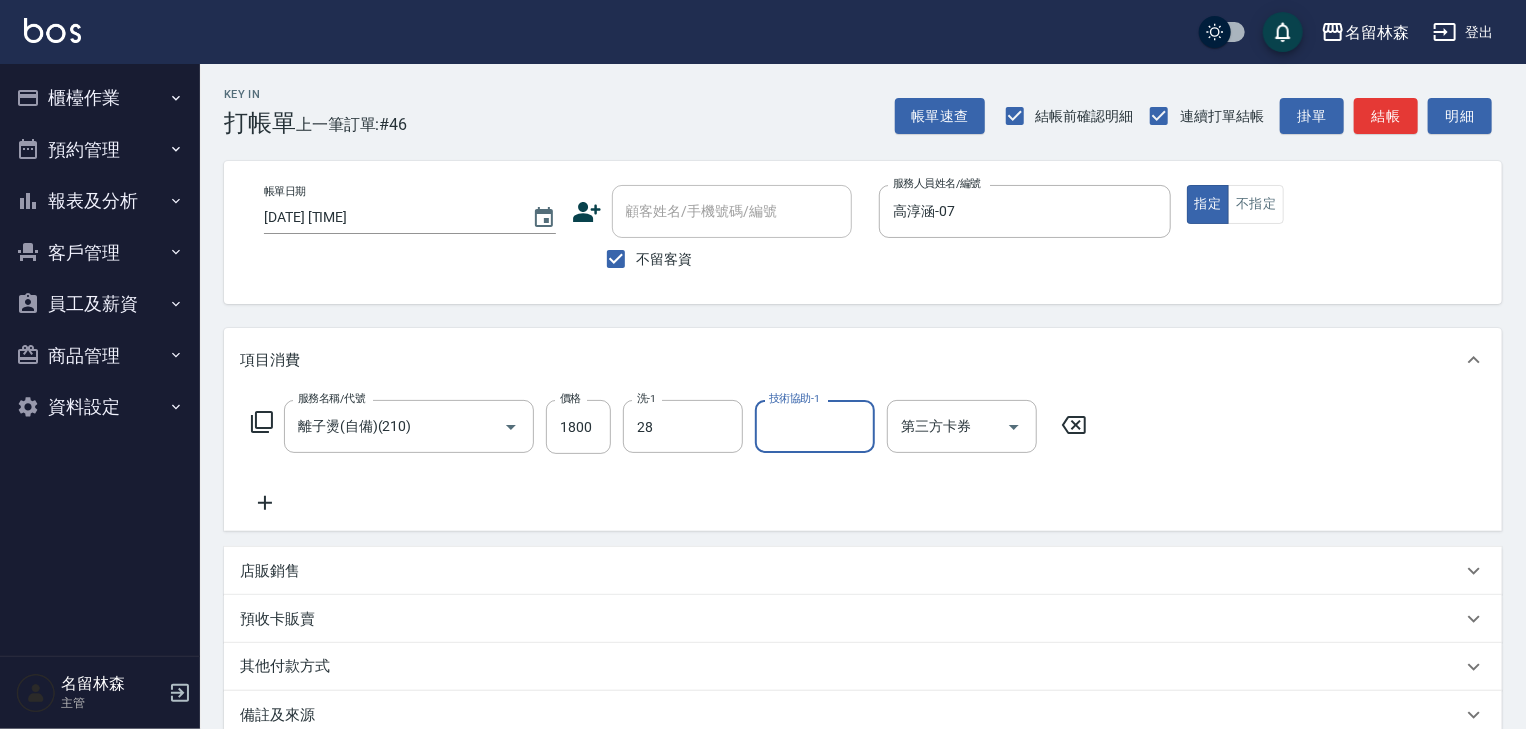 type on "冼宜芳-28" 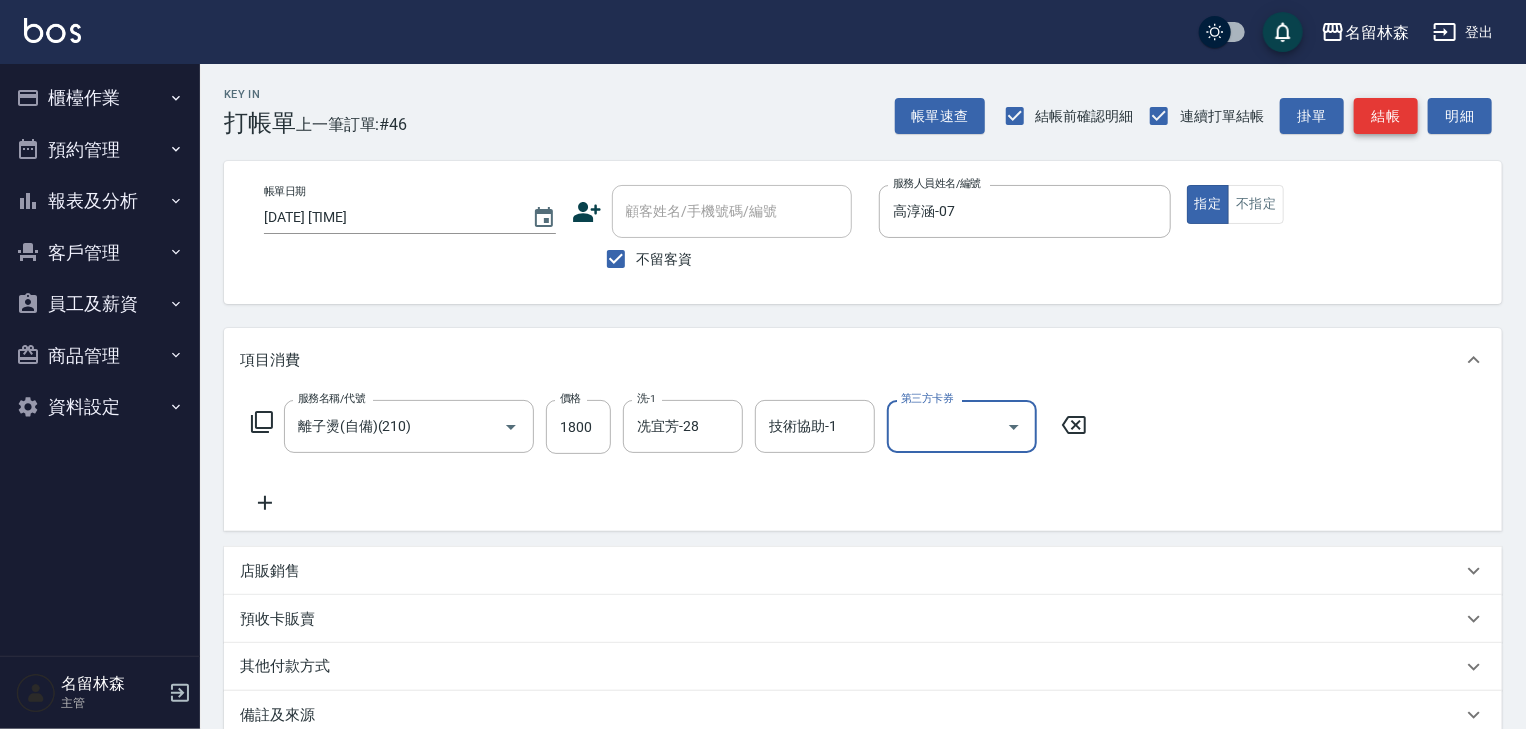 click on "結帳" at bounding box center [1386, 116] 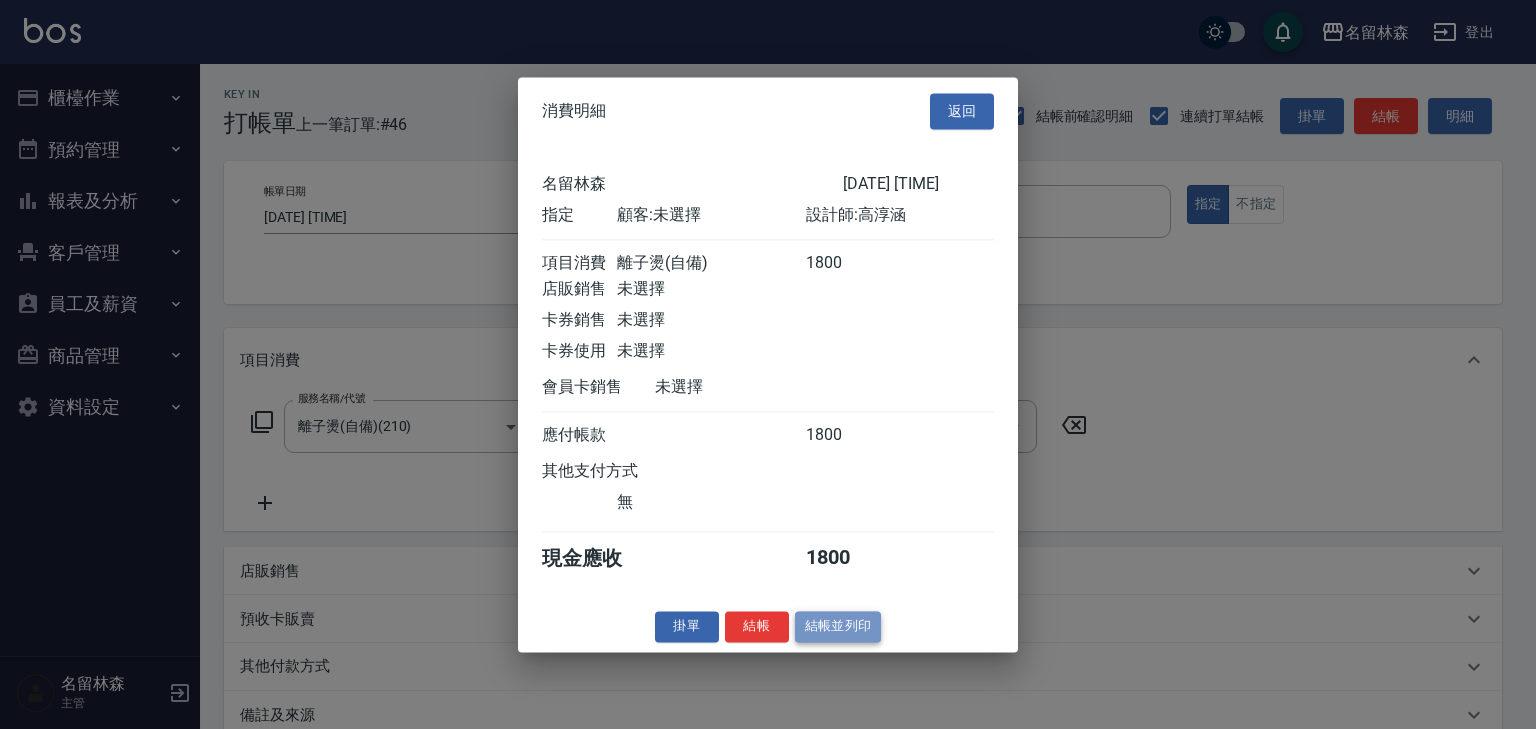 click on "結帳並列印" at bounding box center (838, 626) 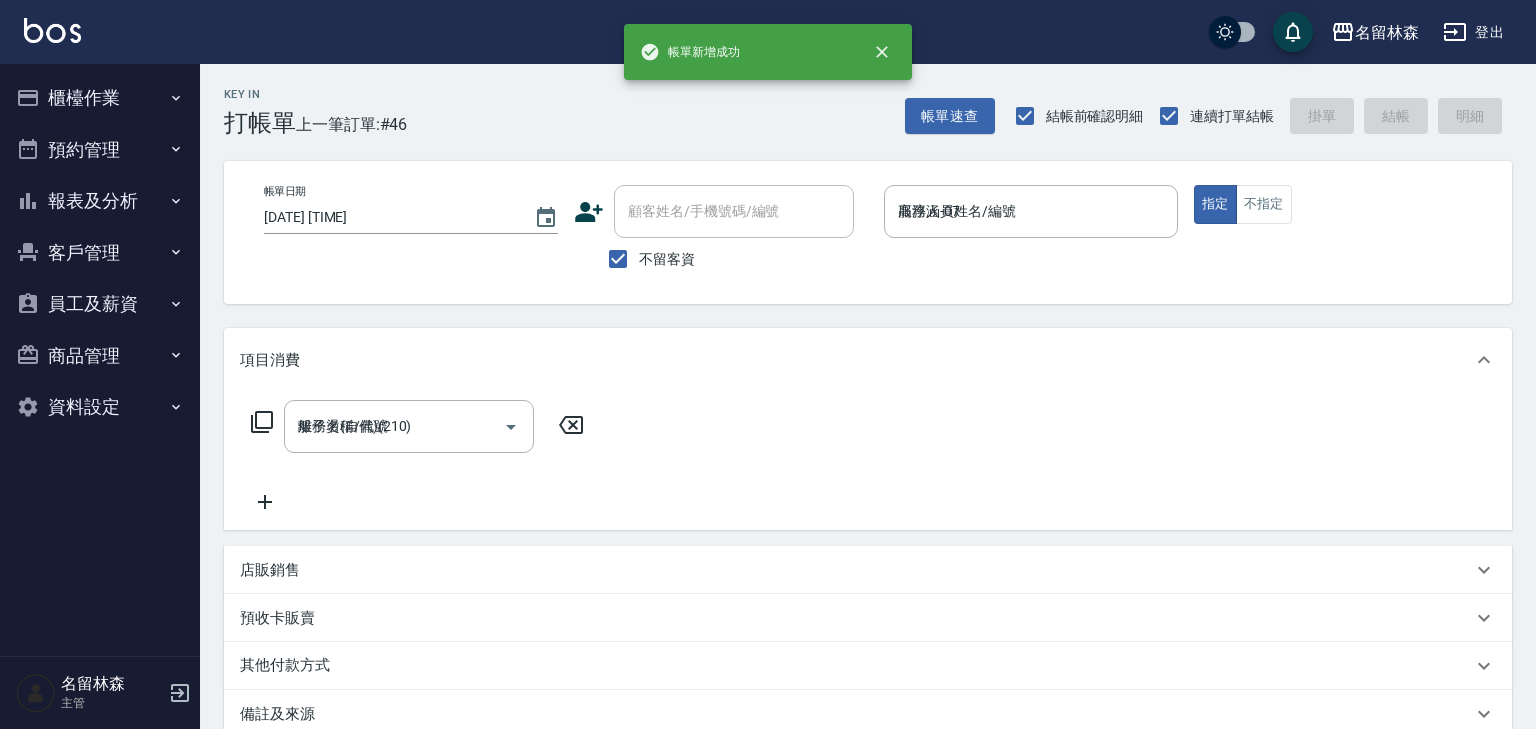 type on "2025/08/02 18:51" 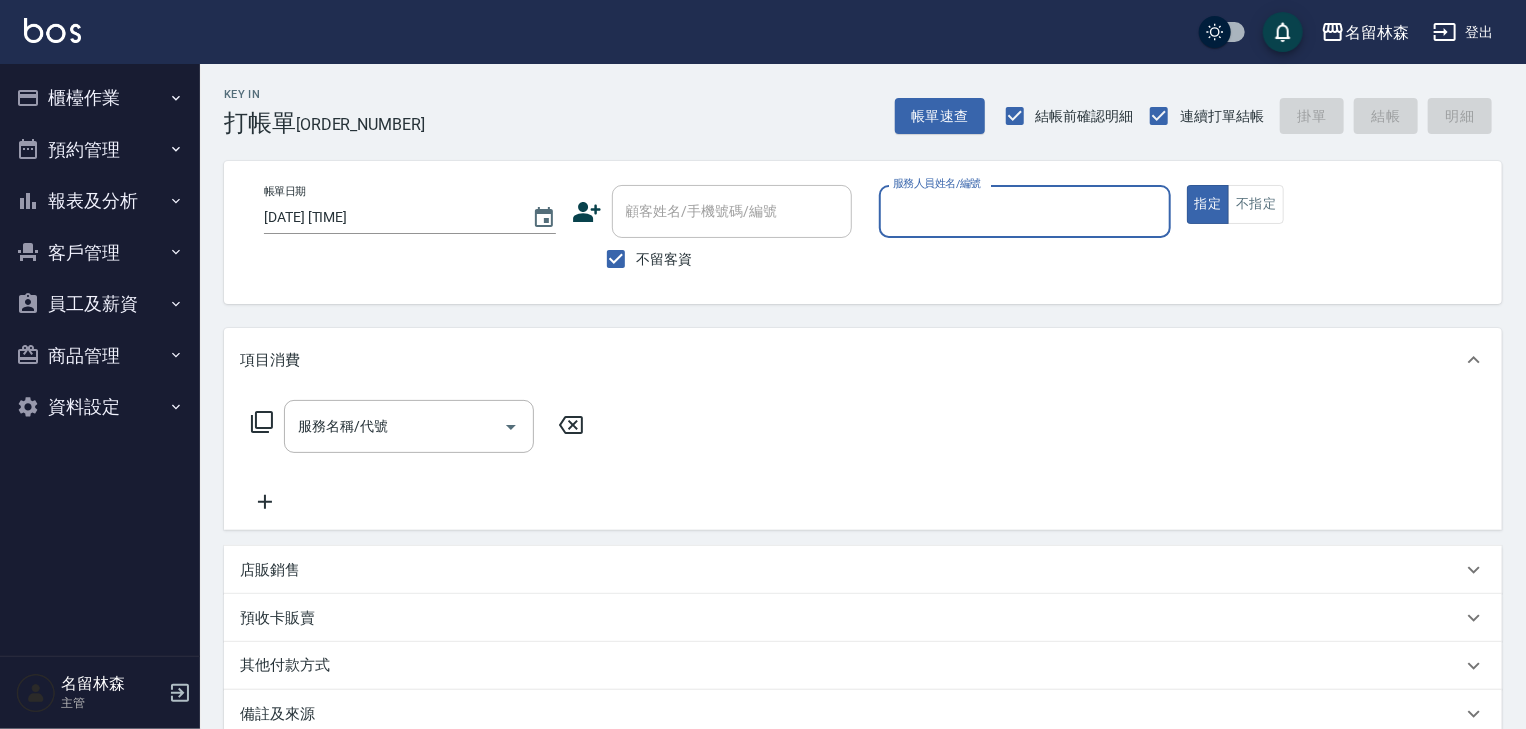 type on "ㄆ" 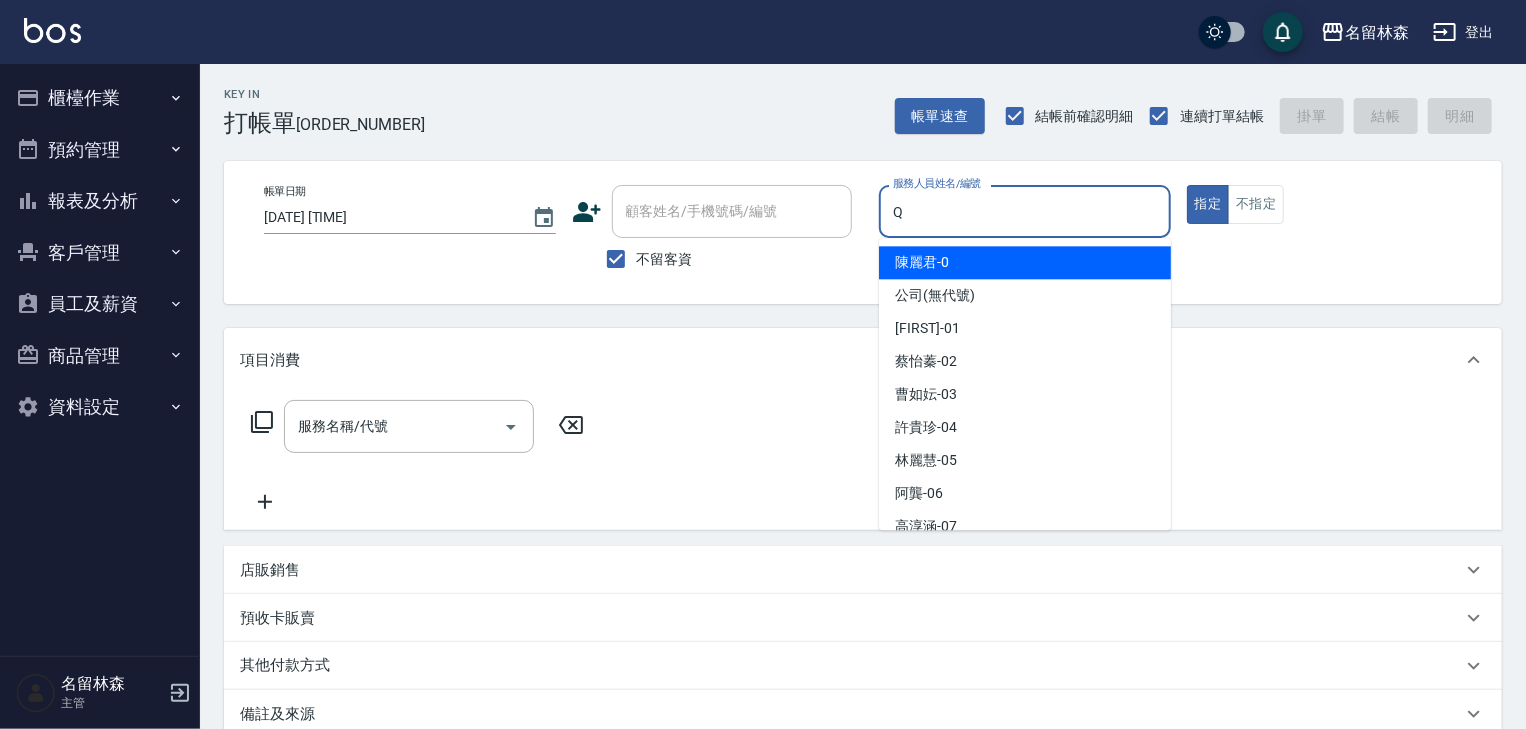 type on "賴妤韓-Q" 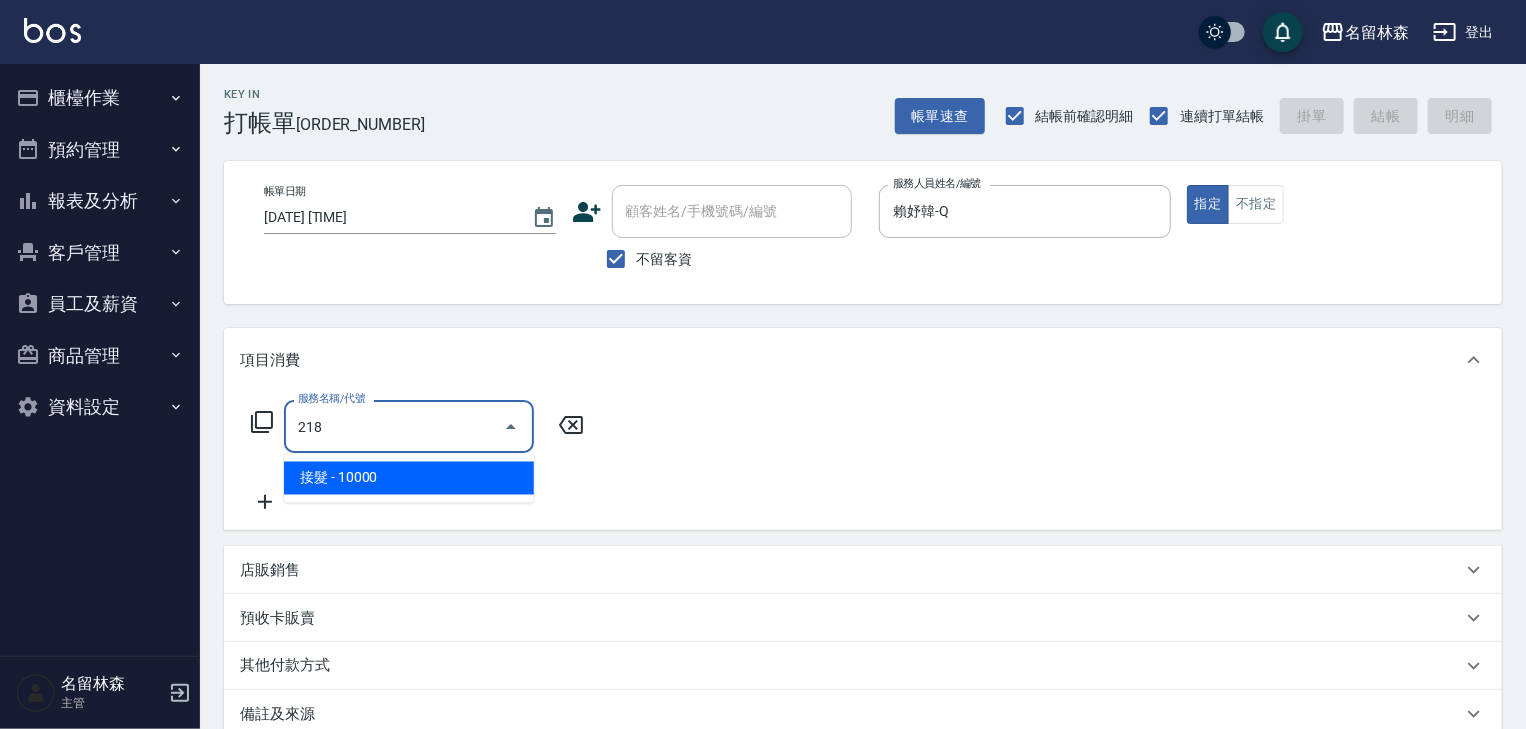 type on "接髮(218)" 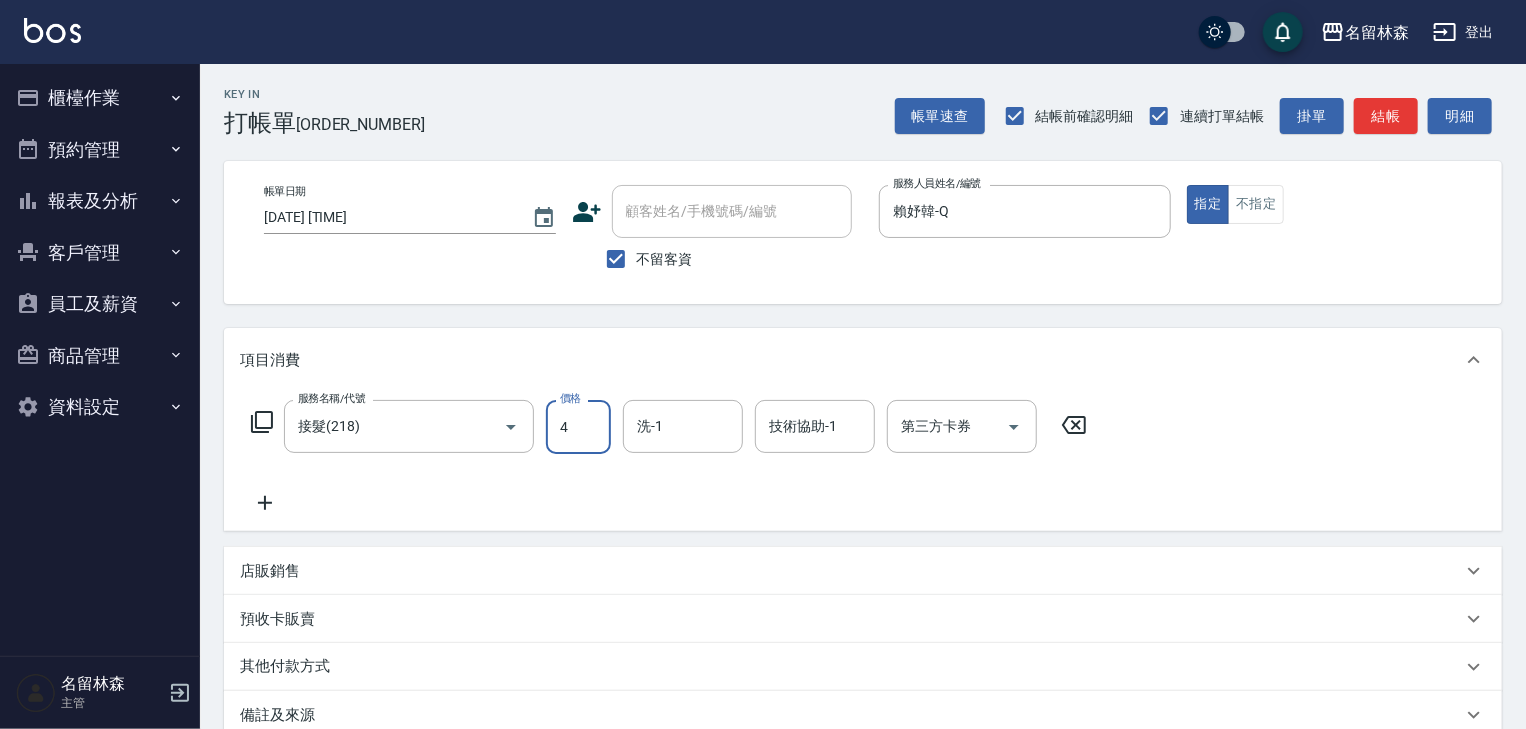 scroll, scrollTop: 0, scrollLeft: 0, axis: both 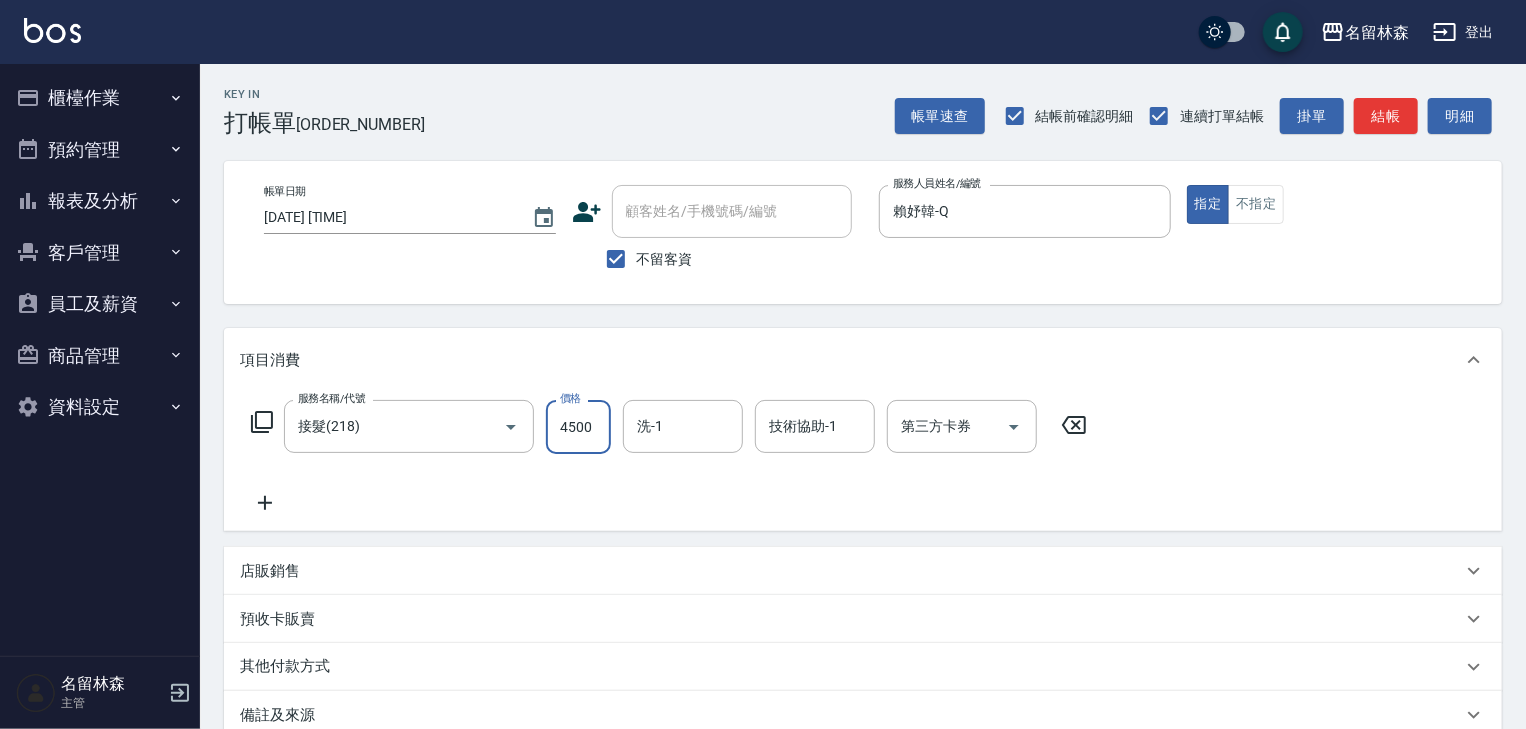 type on "4500" 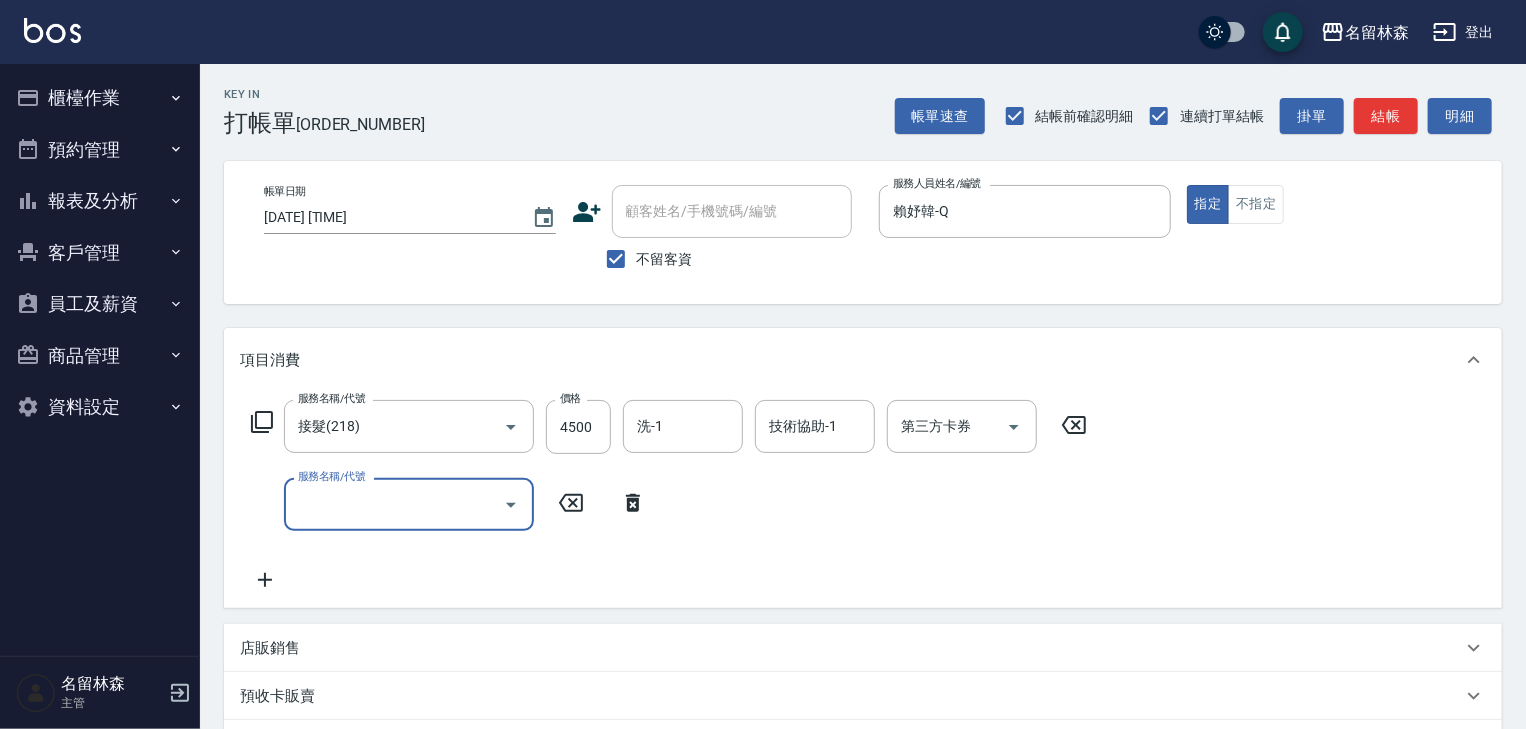 type on "8" 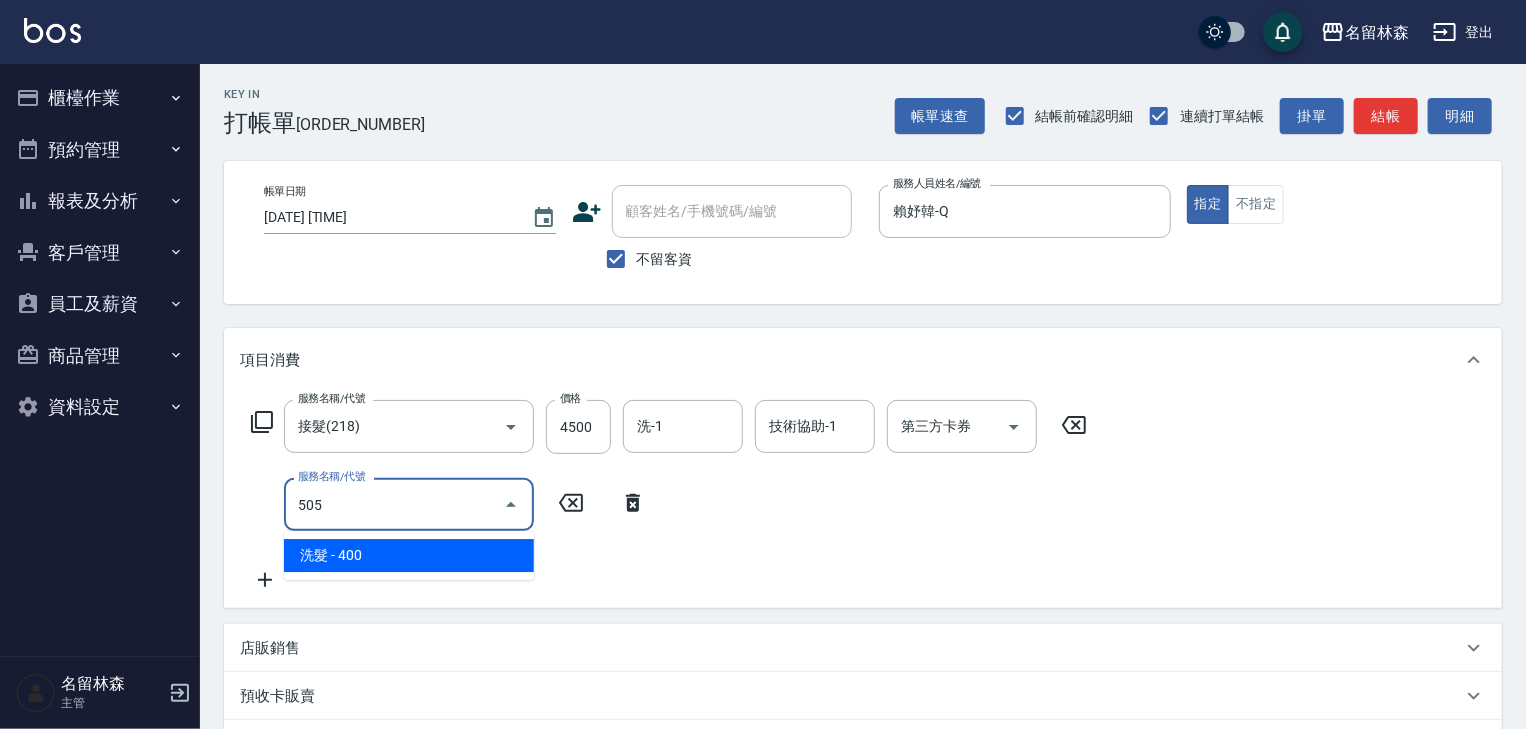 type on "洗髮(505)" 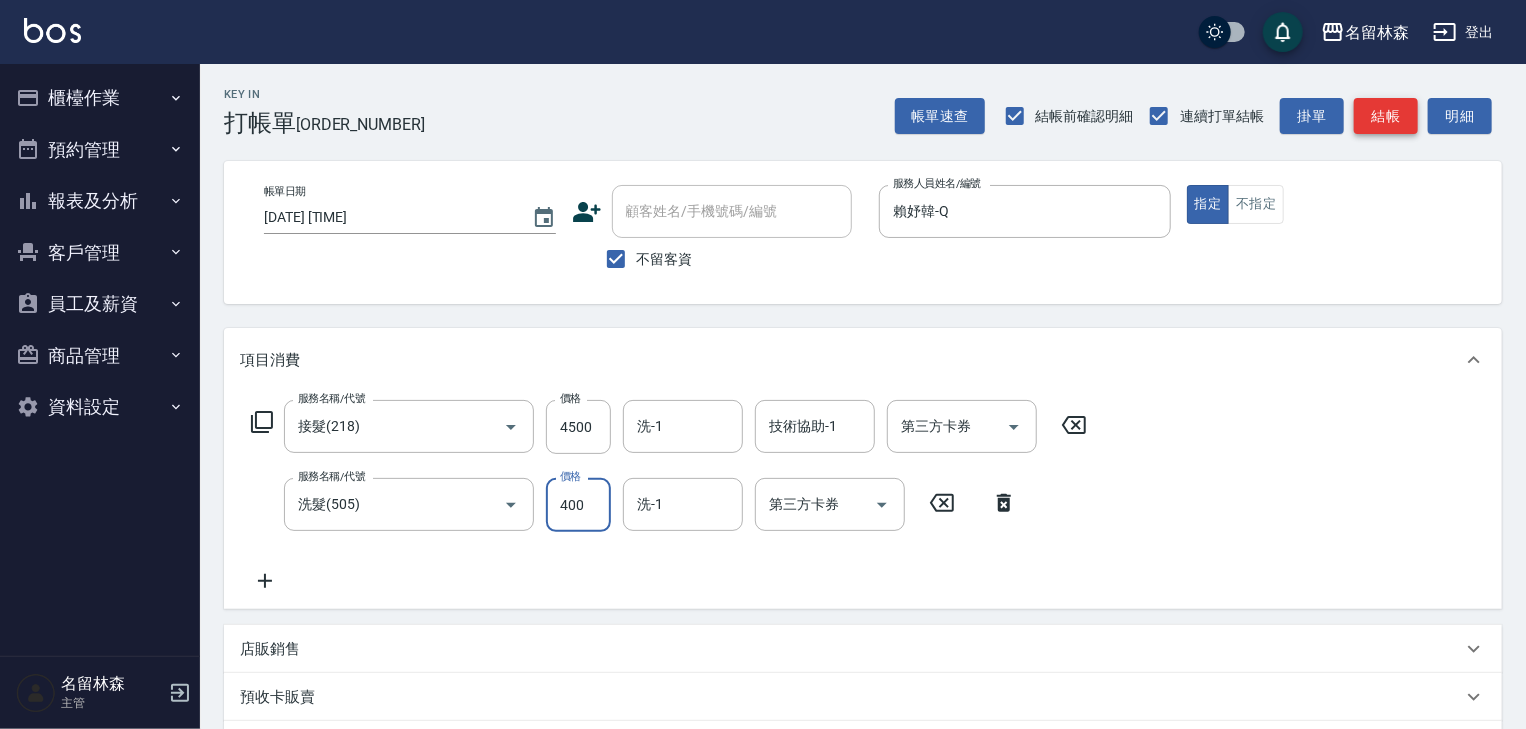 click on "結帳" at bounding box center (1386, 116) 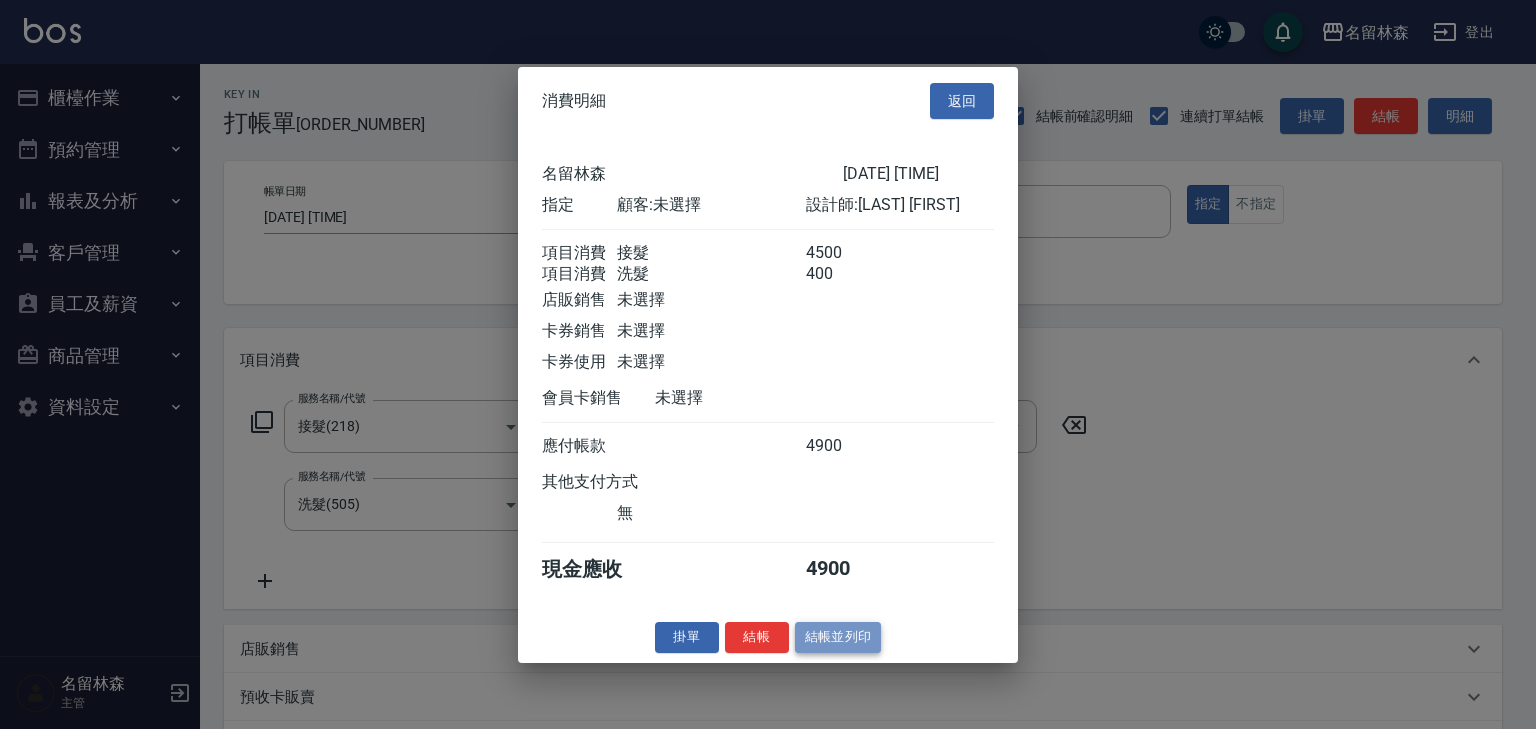 click on "結帳並列印" at bounding box center [838, 637] 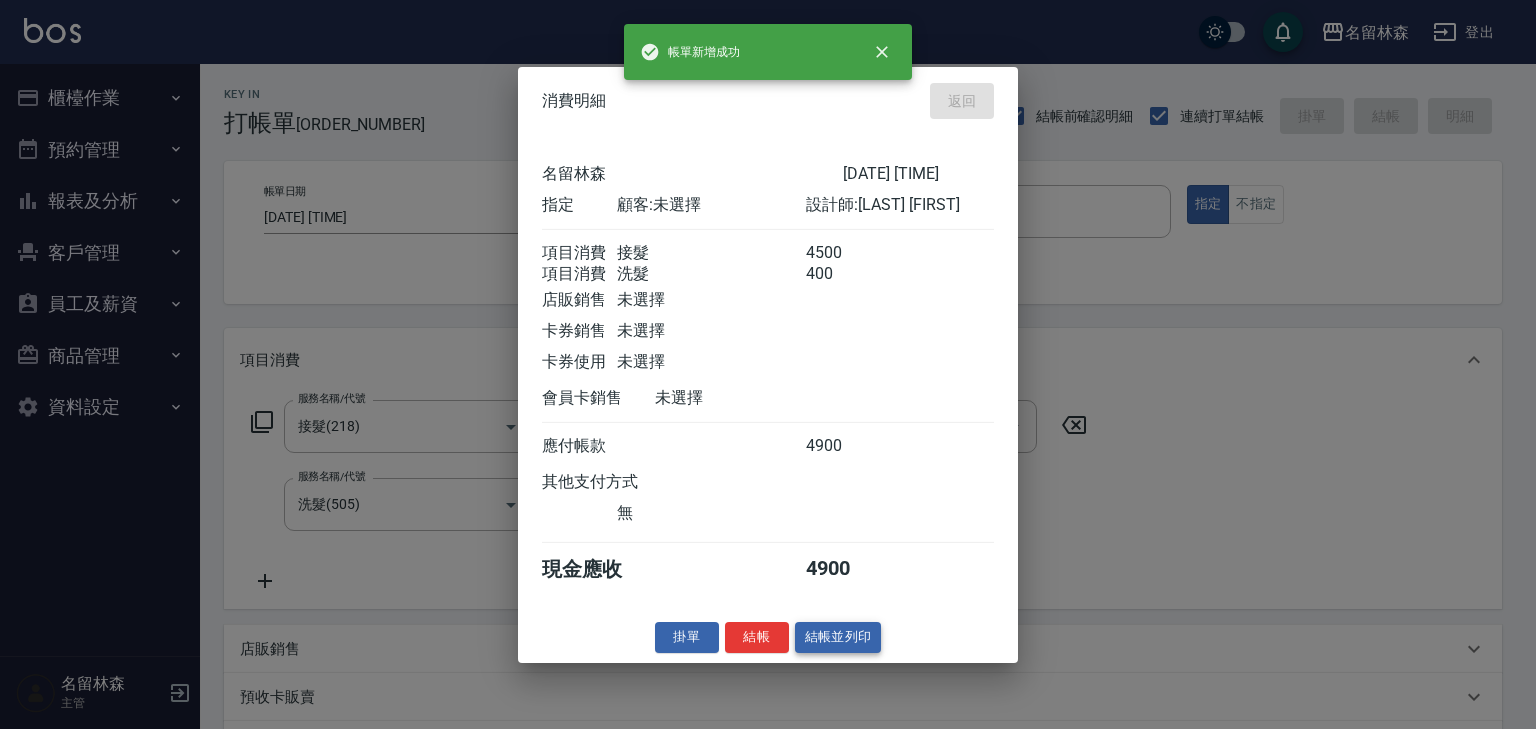type on "2025/08/02 19:02" 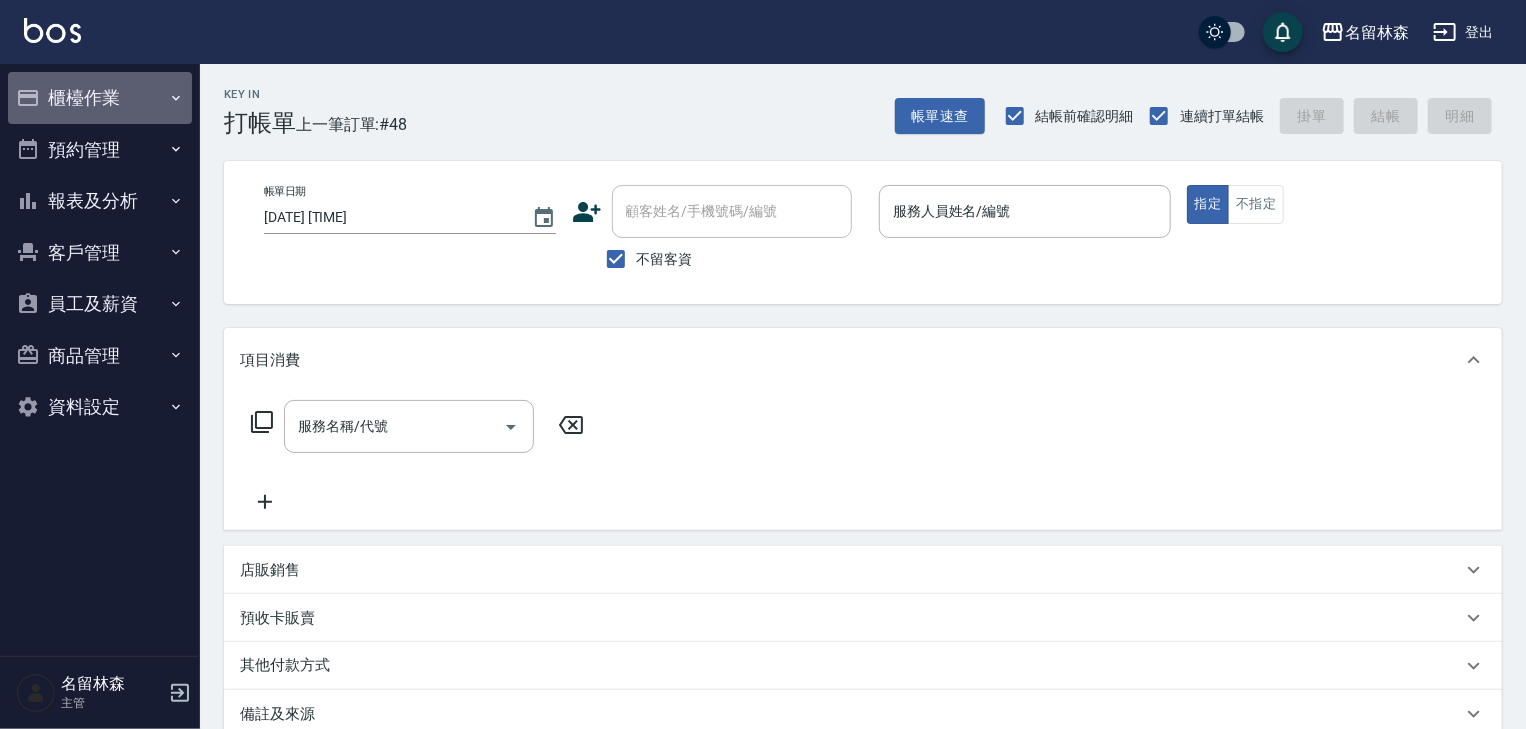 click on "櫃檯作業" at bounding box center (100, 98) 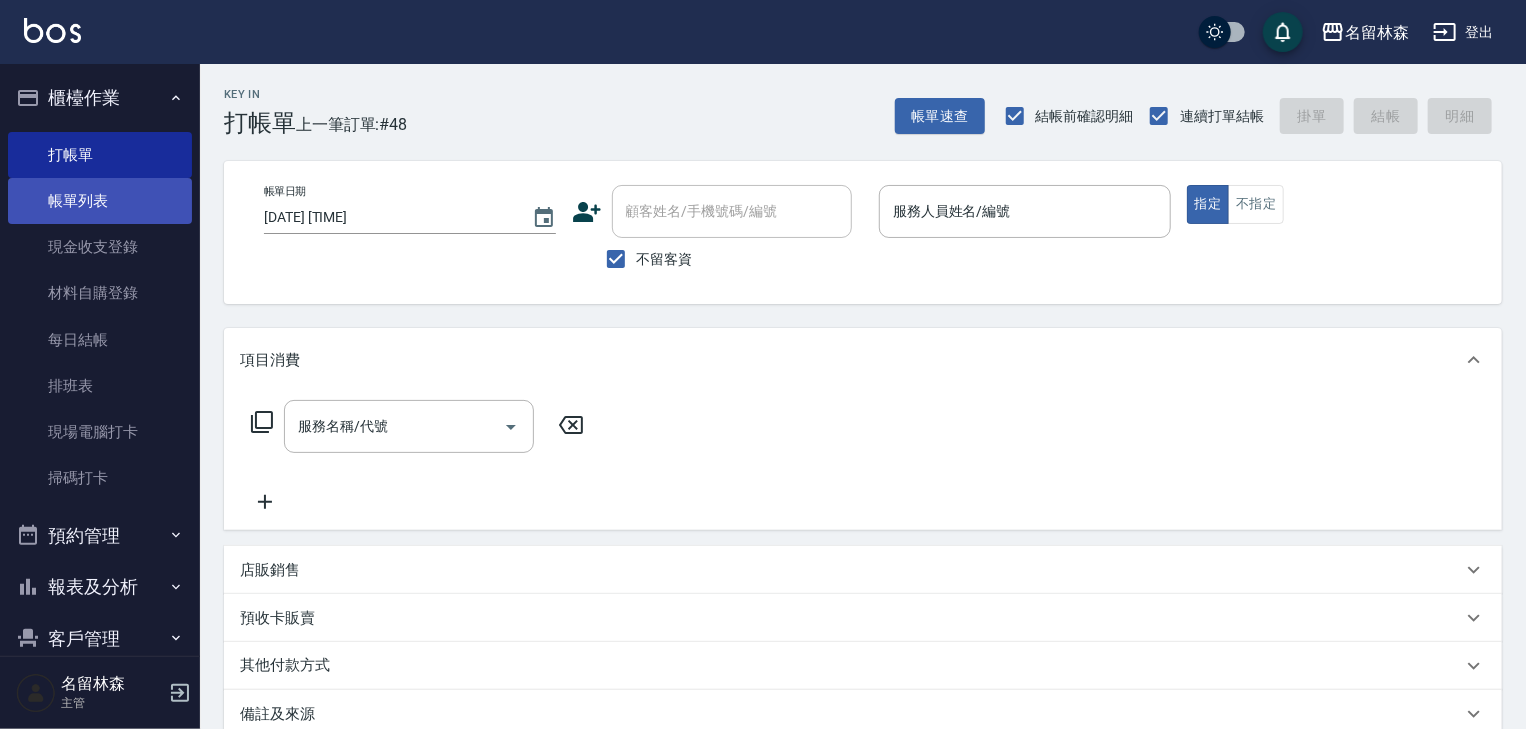 click on "帳單列表" at bounding box center [100, 201] 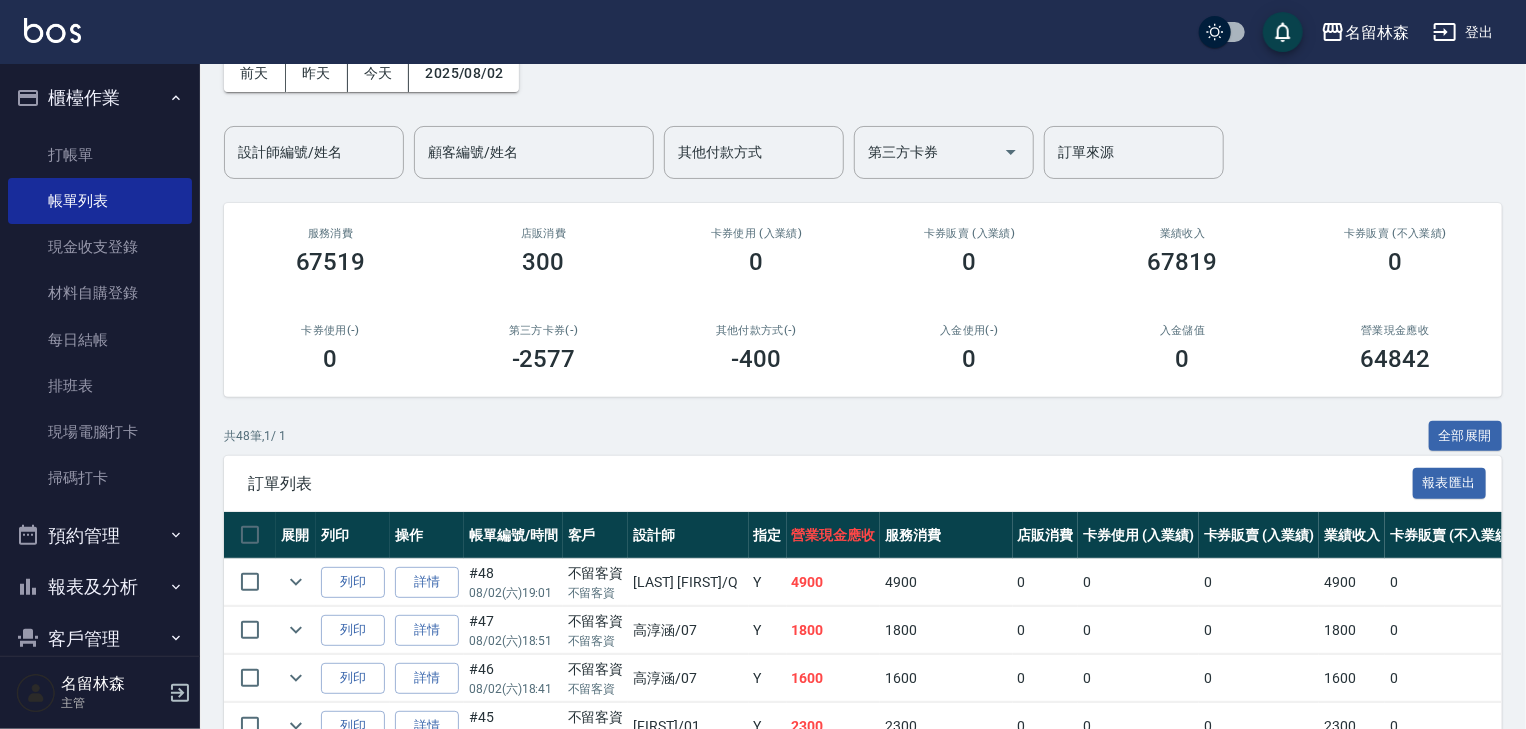 scroll, scrollTop: 213, scrollLeft: 0, axis: vertical 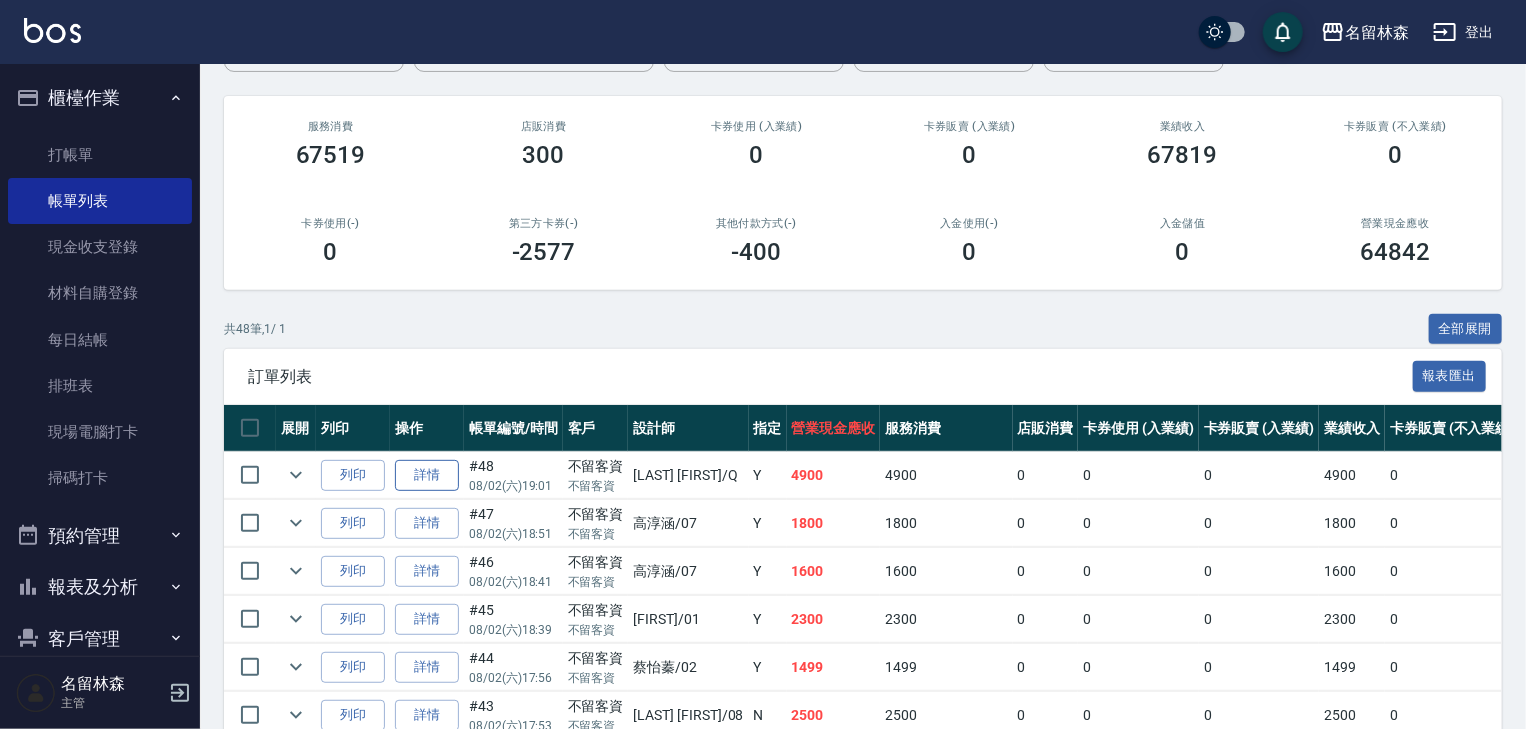 click on "詳情" at bounding box center (427, 475) 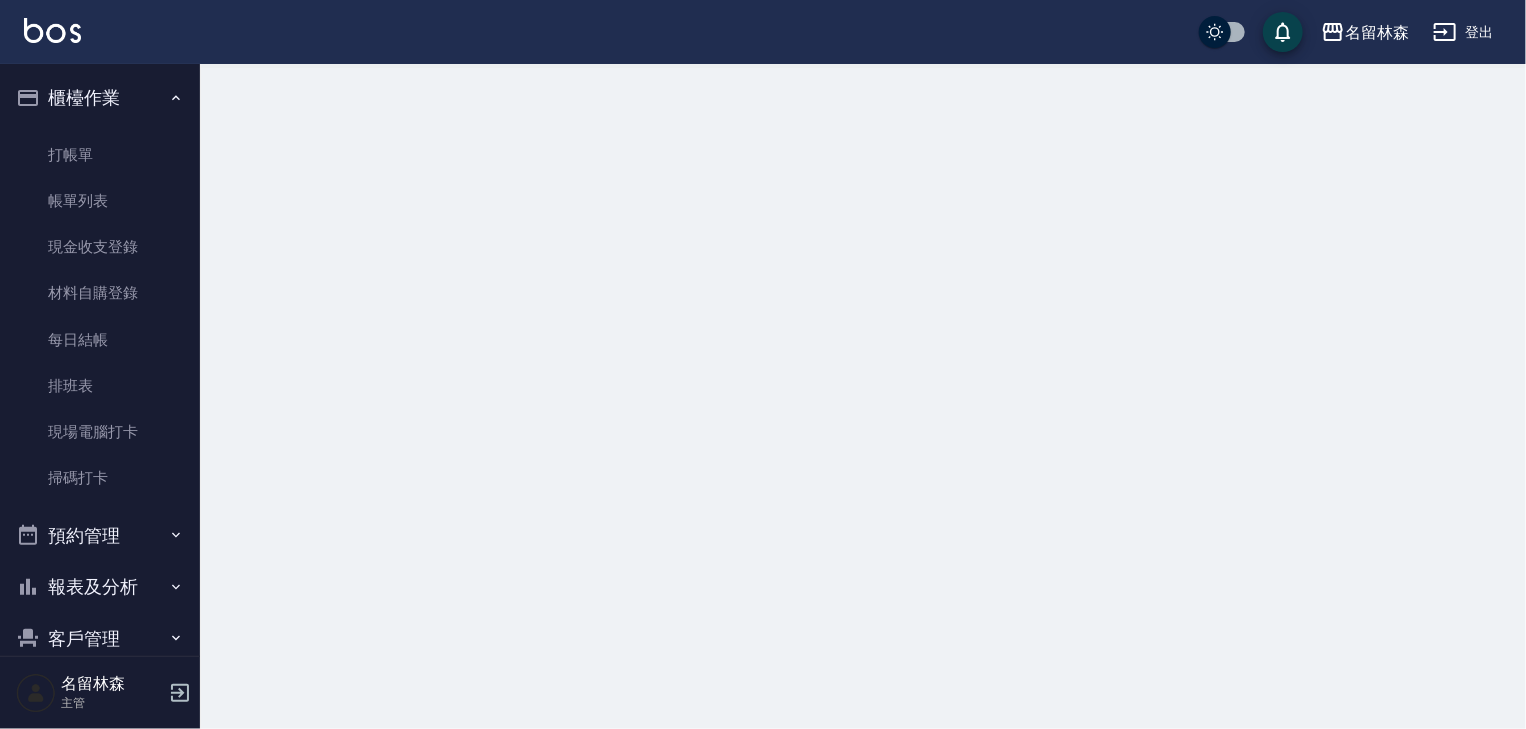 scroll, scrollTop: 0, scrollLeft: 0, axis: both 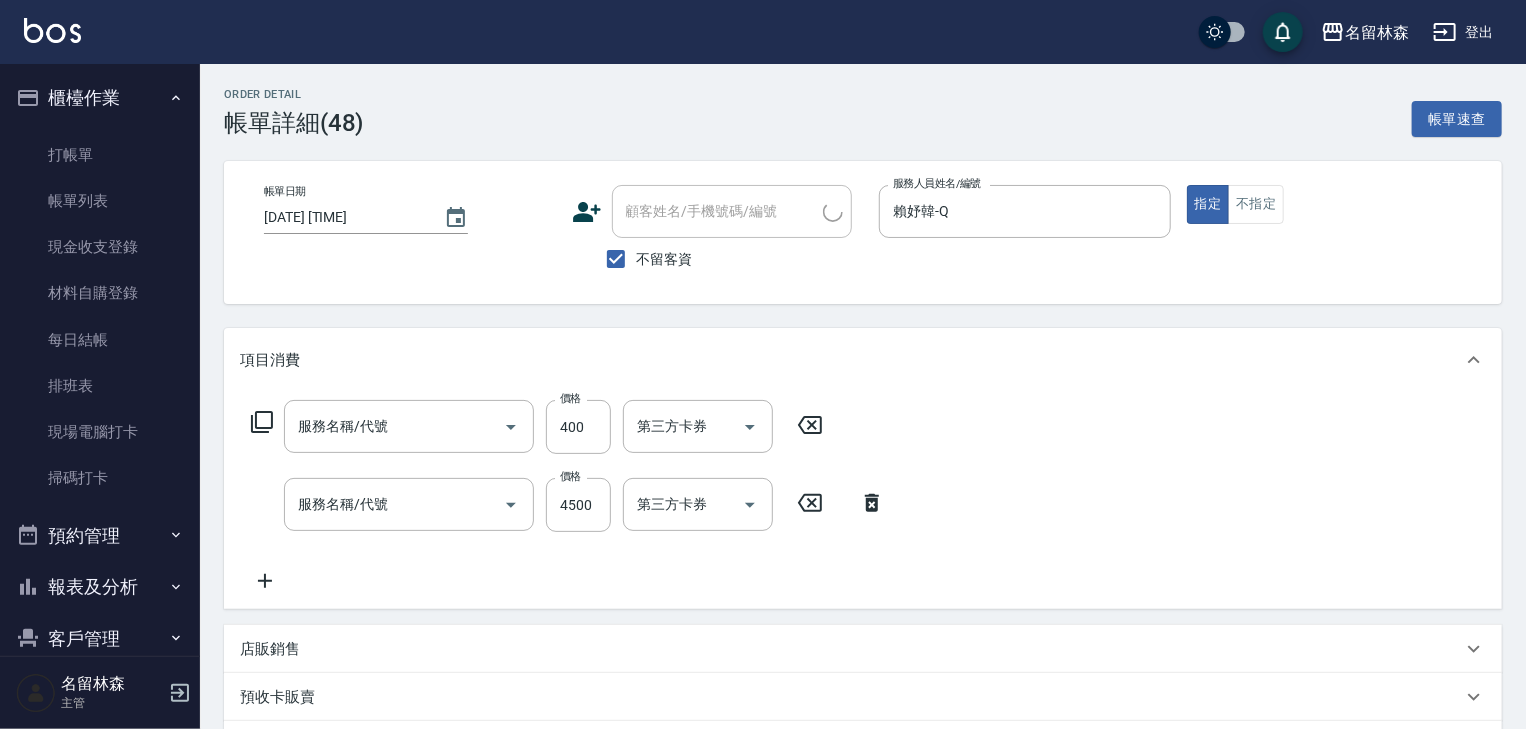 type on "2025/08/02 19:01" 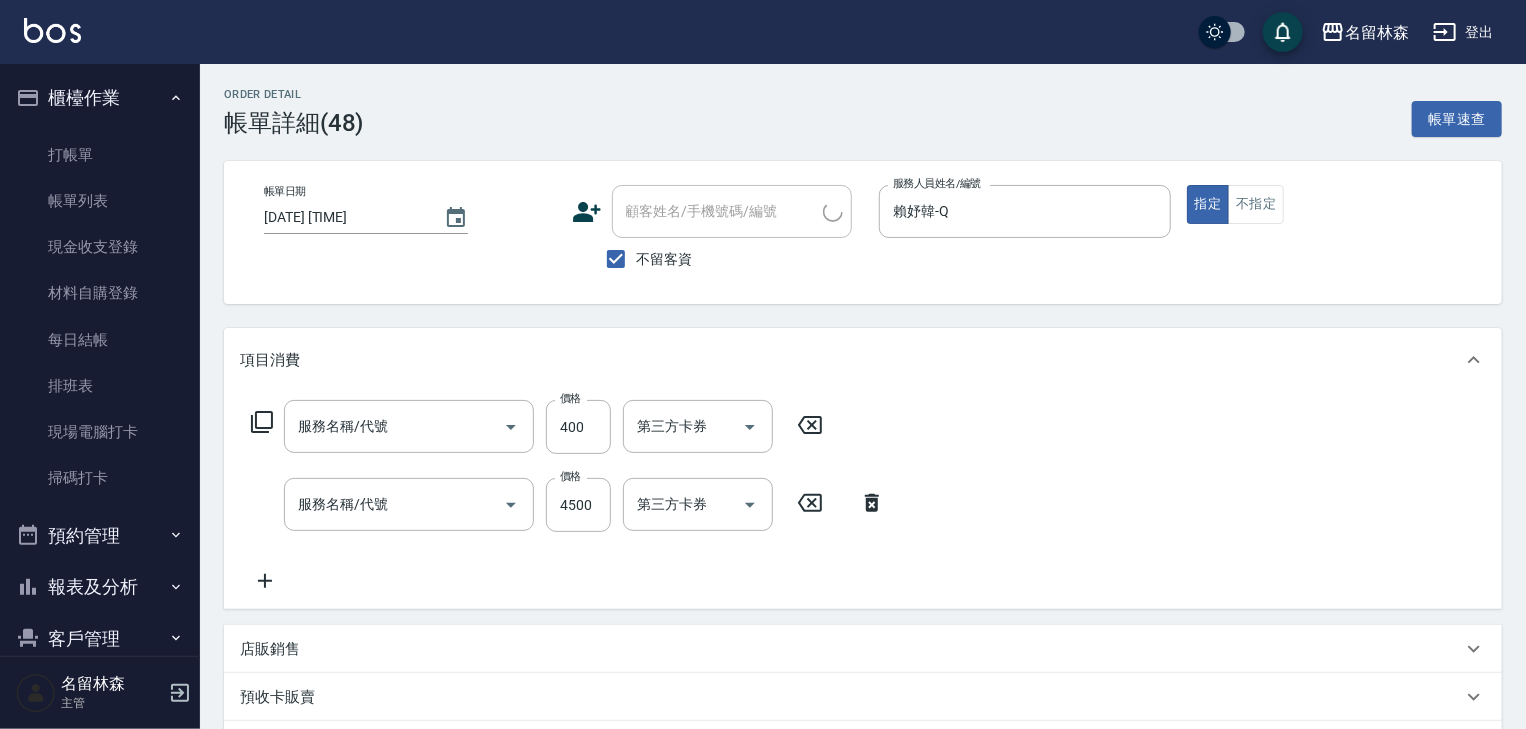 checkbox on "true" 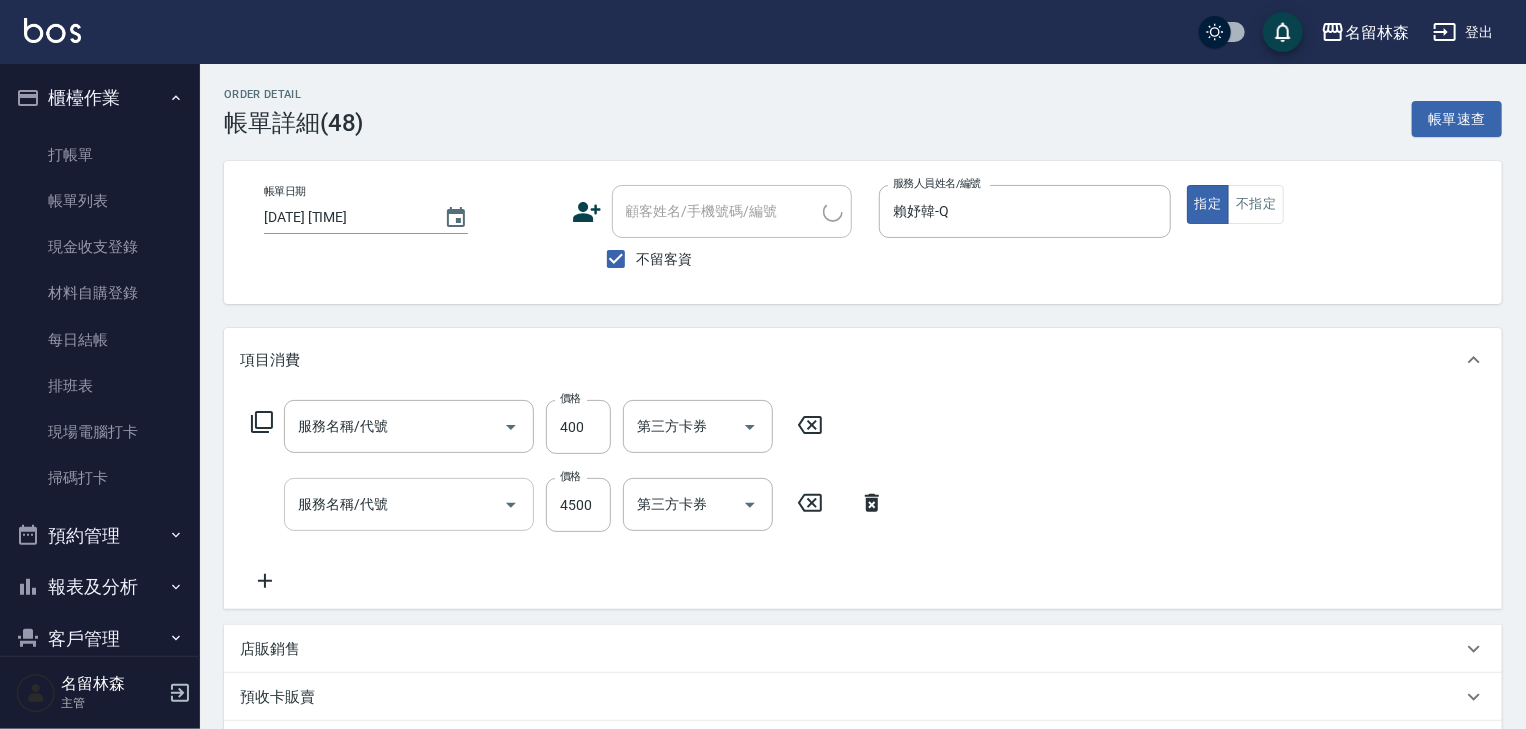 type on "洗髮(505)" 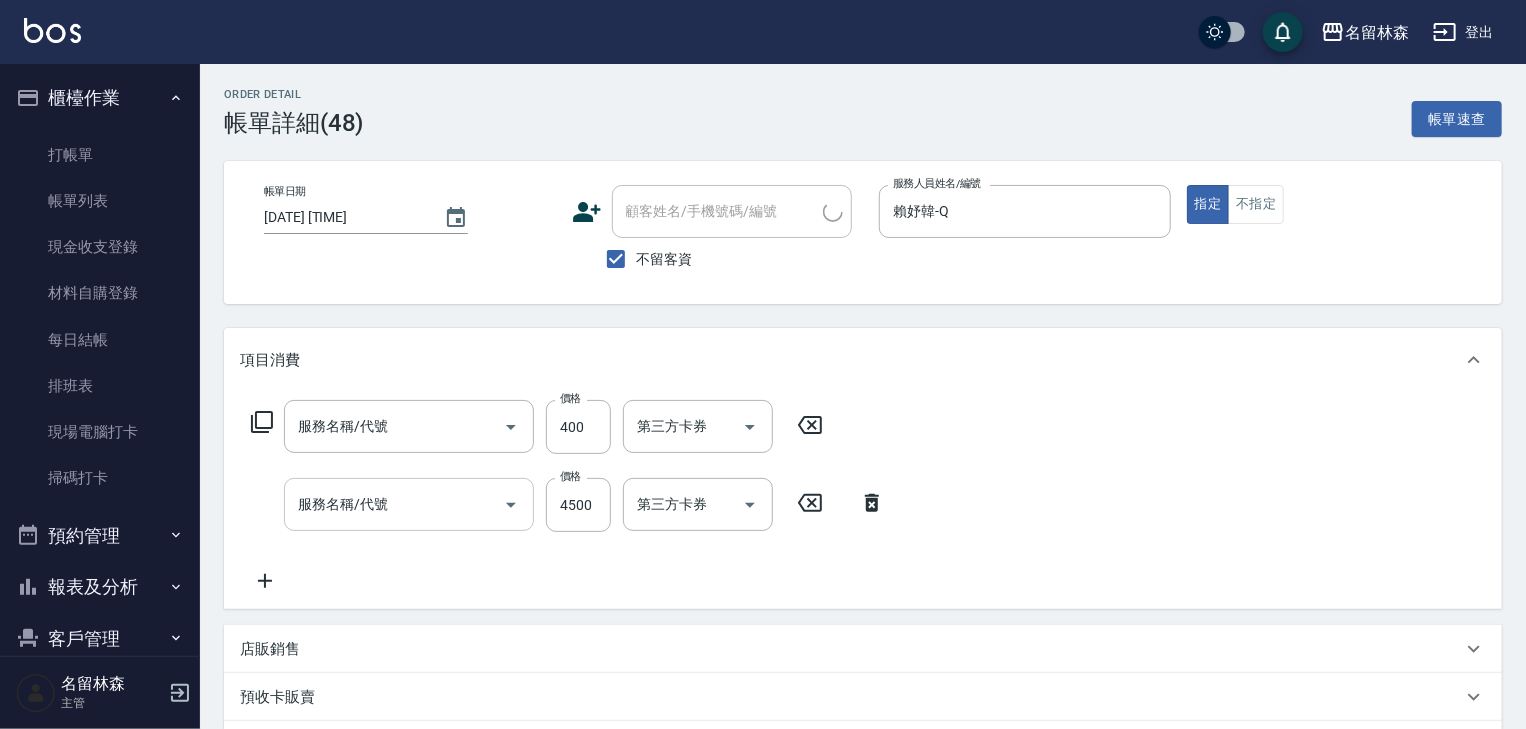 type on "接髮(218)" 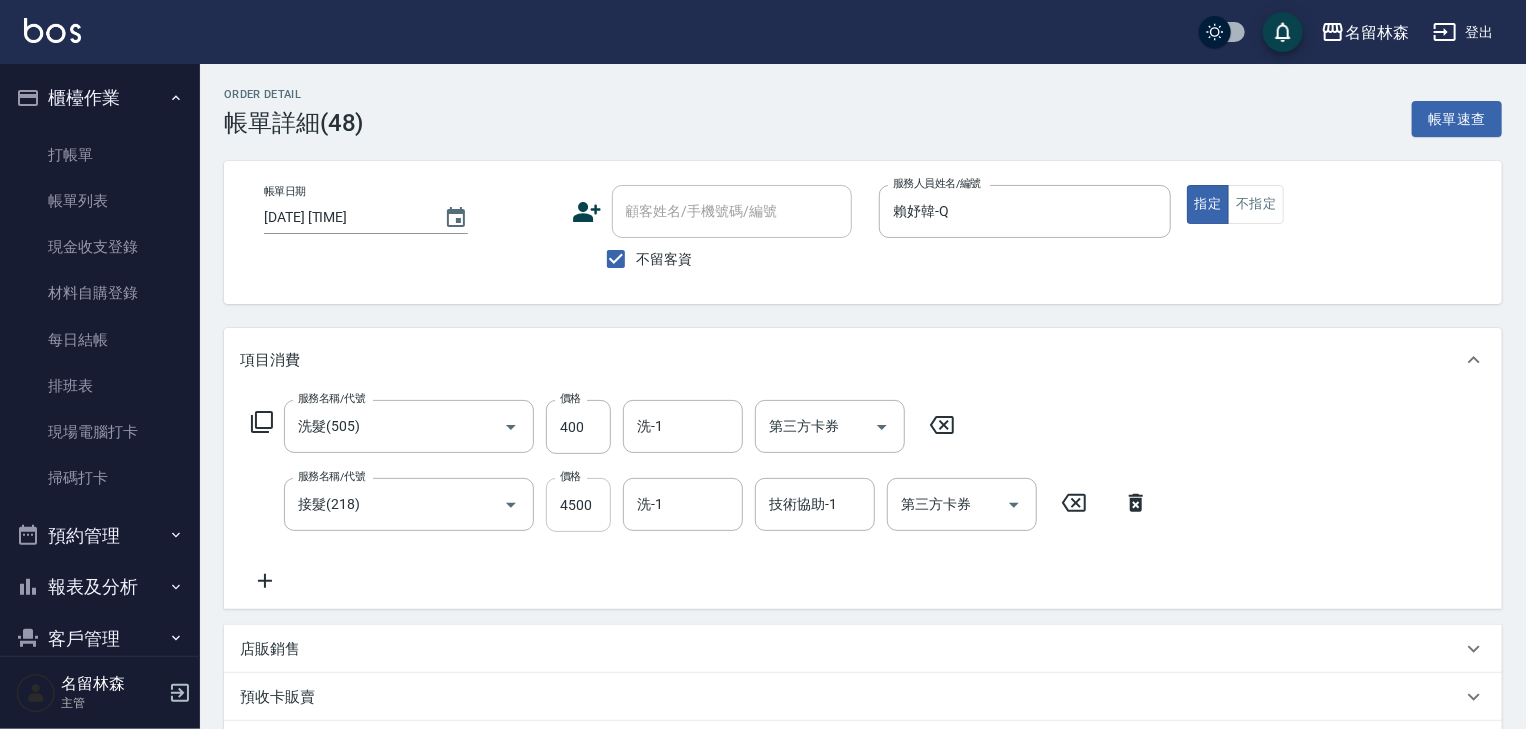 click on "4500" at bounding box center (578, 505) 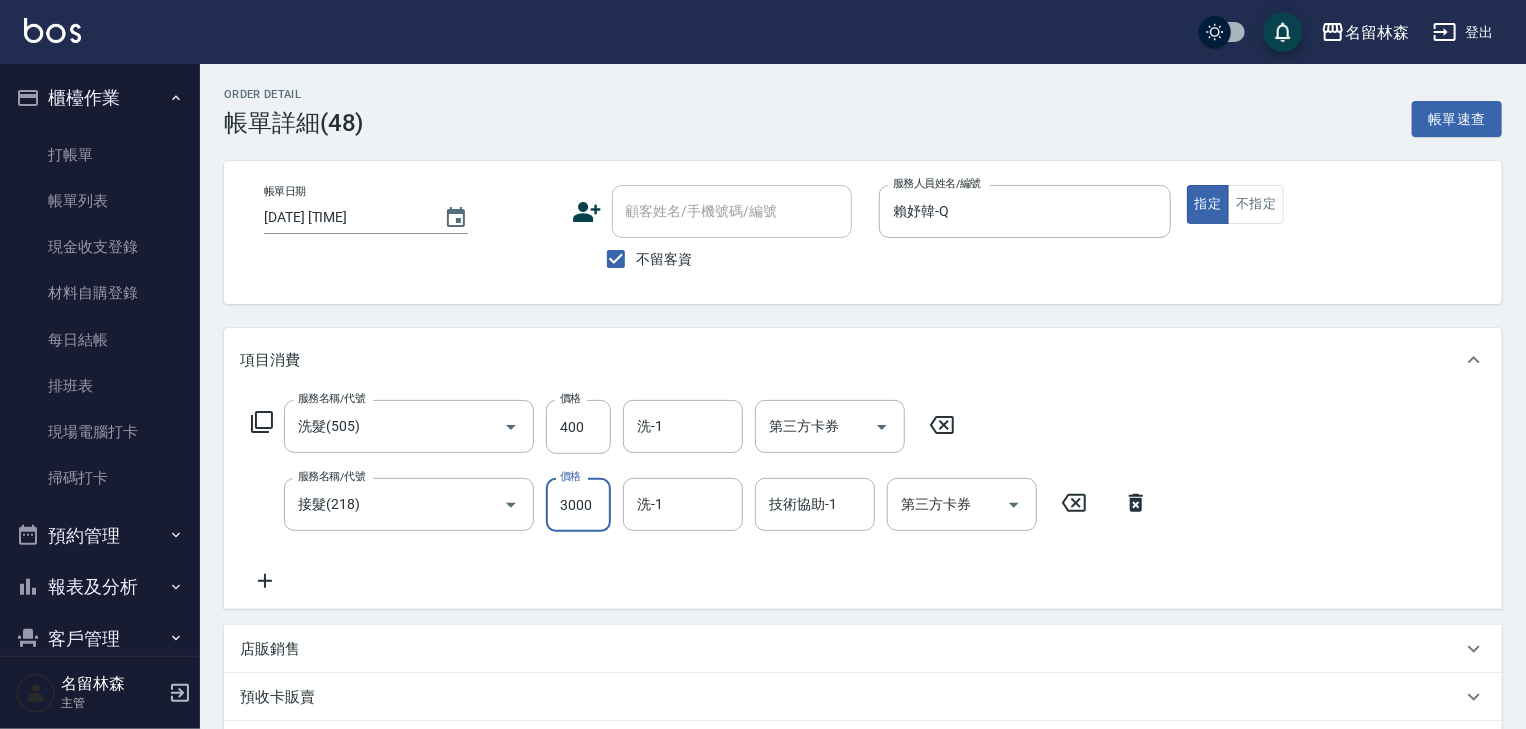 scroll, scrollTop: 320, scrollLeft: 0, axis: vertical 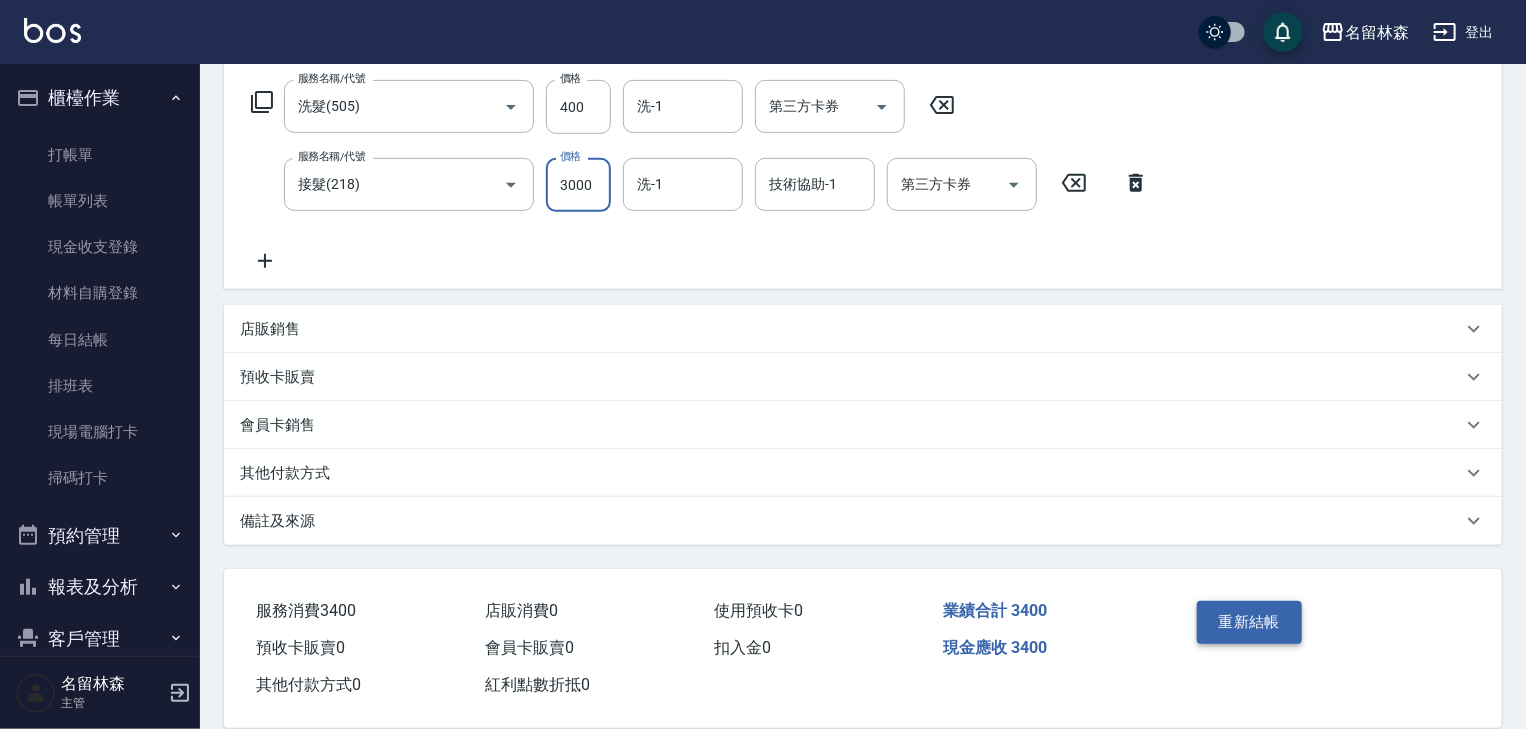 type on "3000" 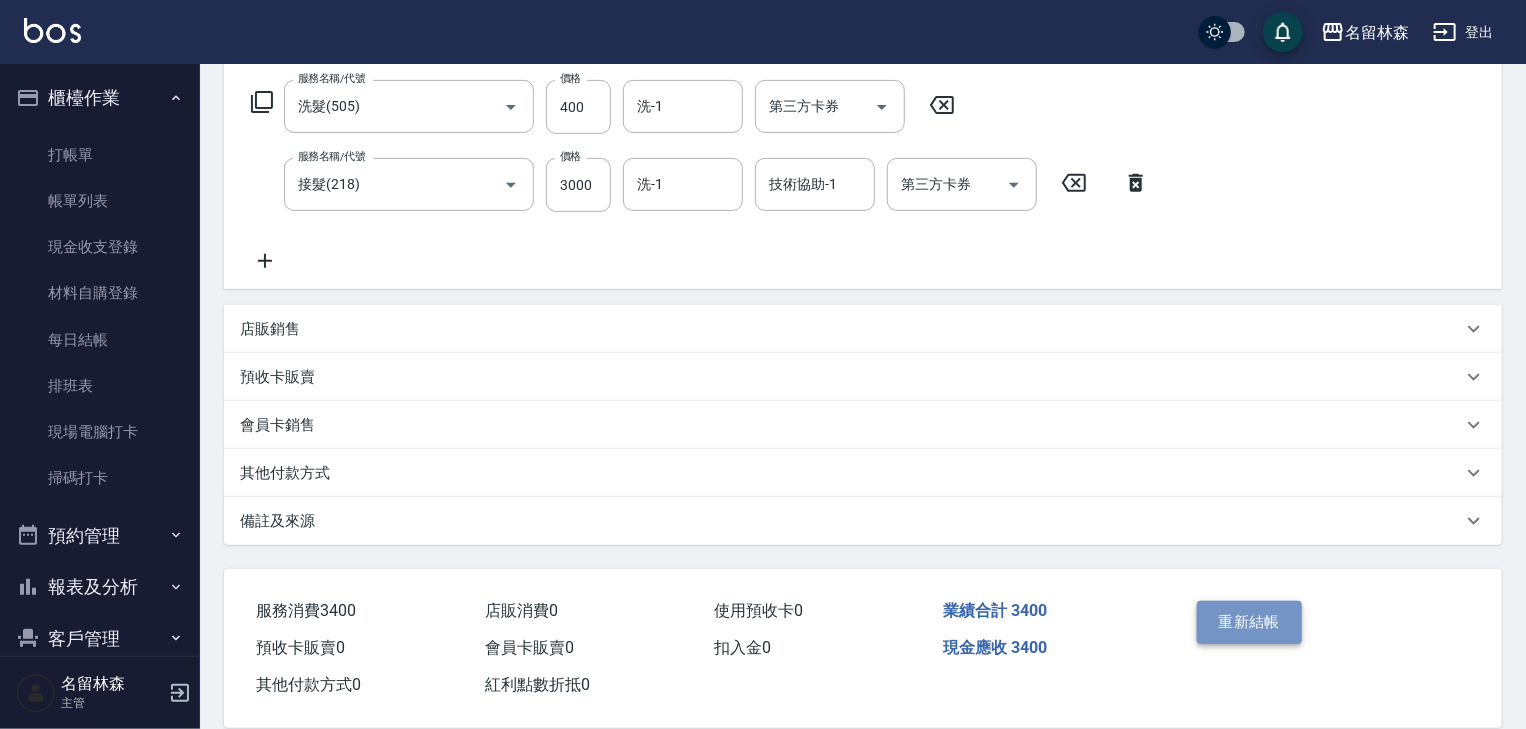 click on "重新結帳" at bounding box center (1250, 622) 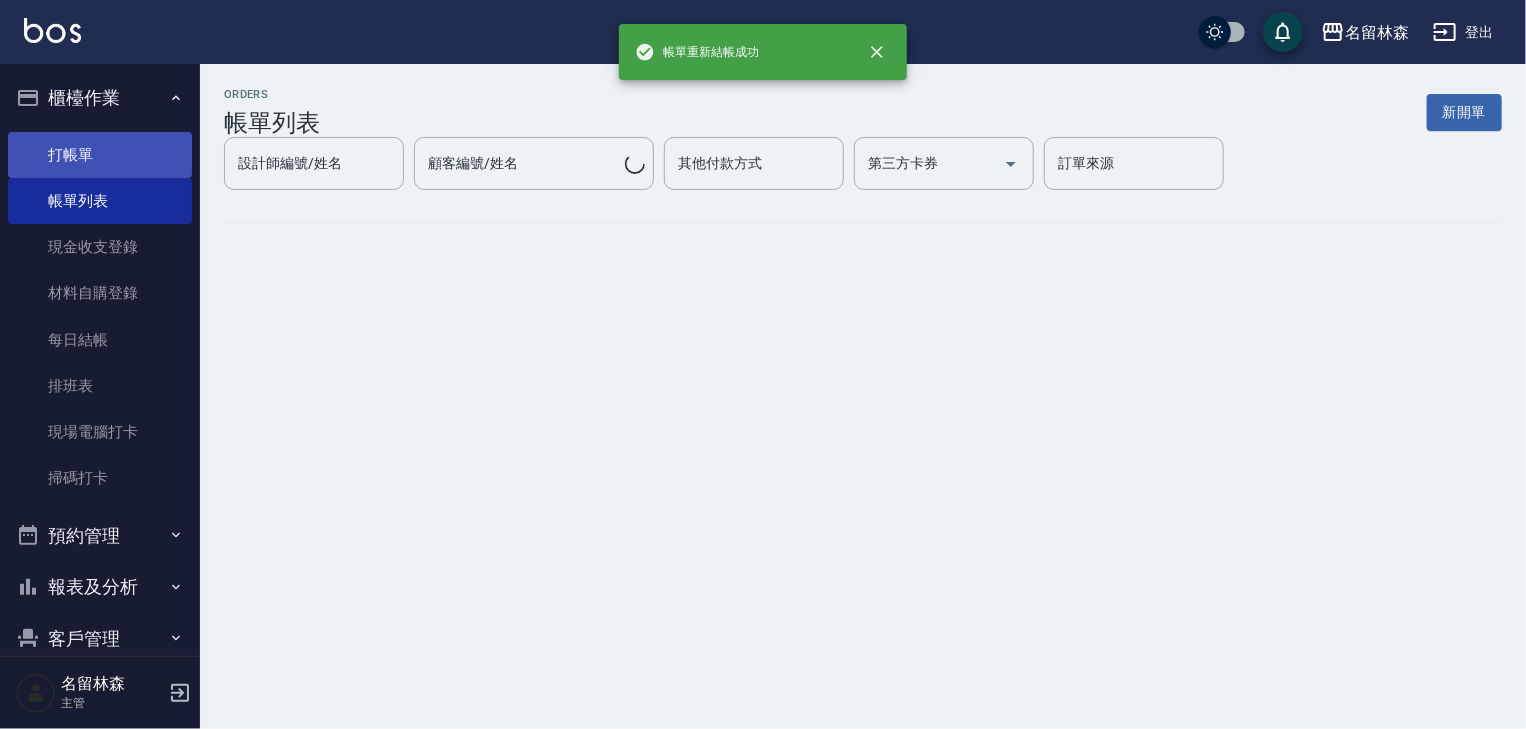 scroll, scrollTop: 0, scrollLeft: 0, axis: both 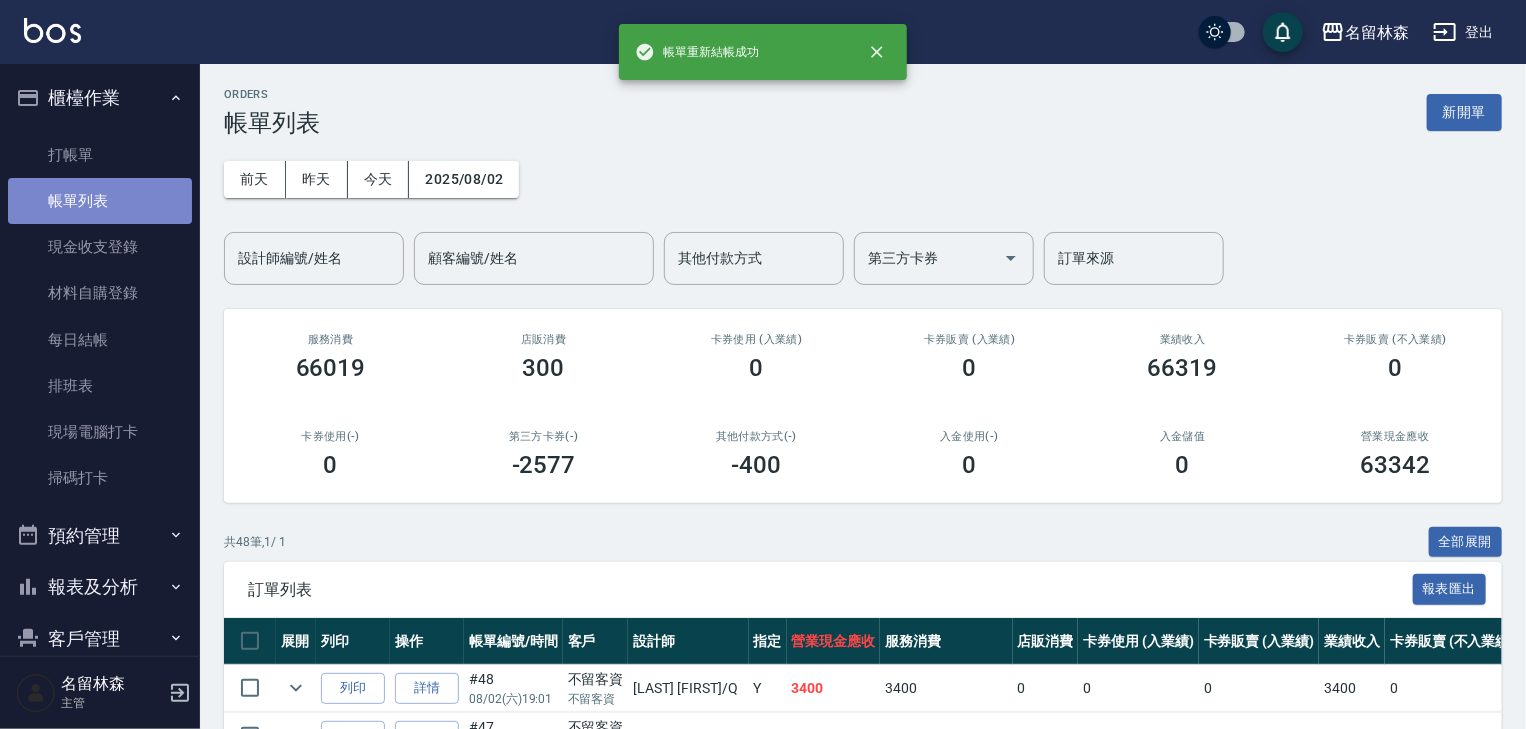 click on "帳單列表" at bounding box center (100, 201) 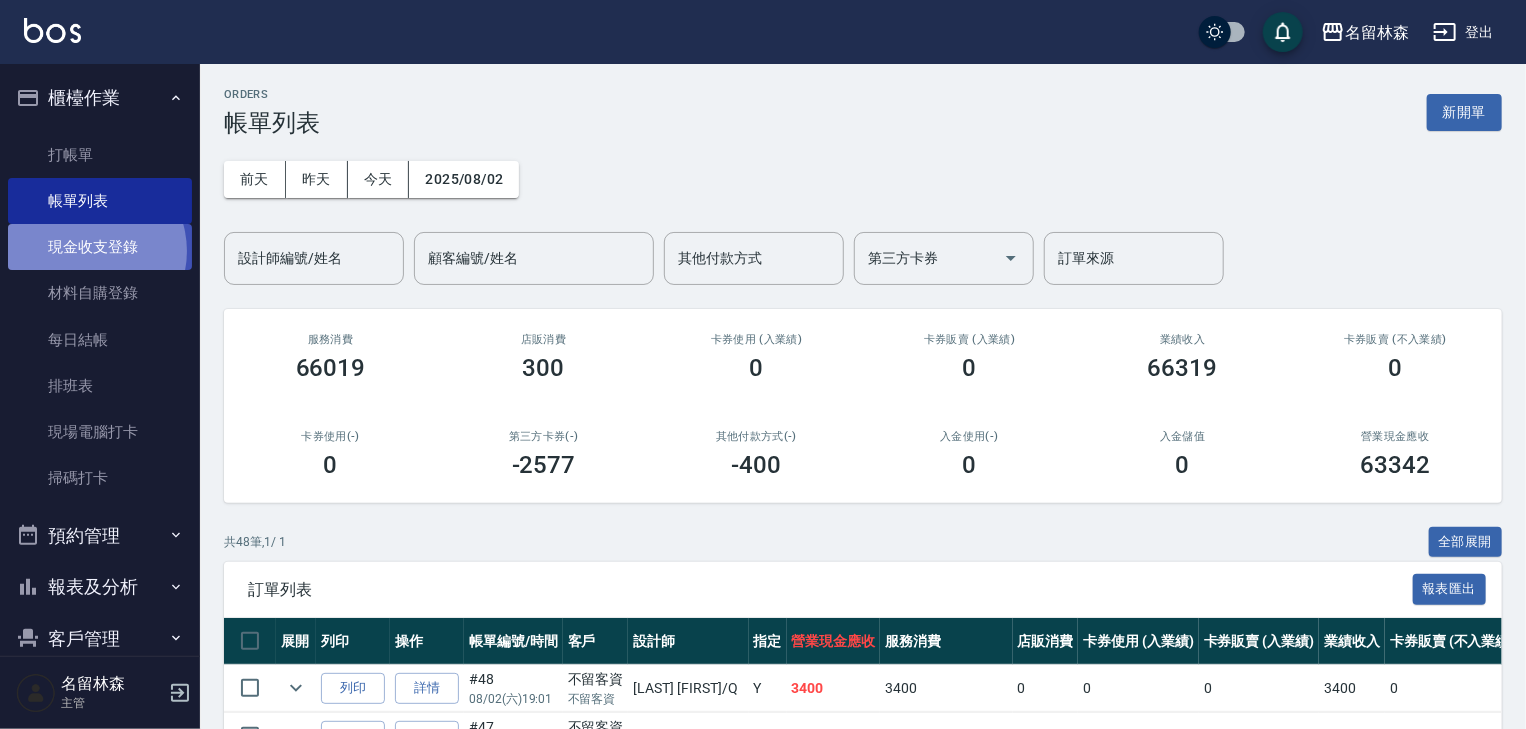 click on "現金收支登錄" at bounding box center (100, 247) 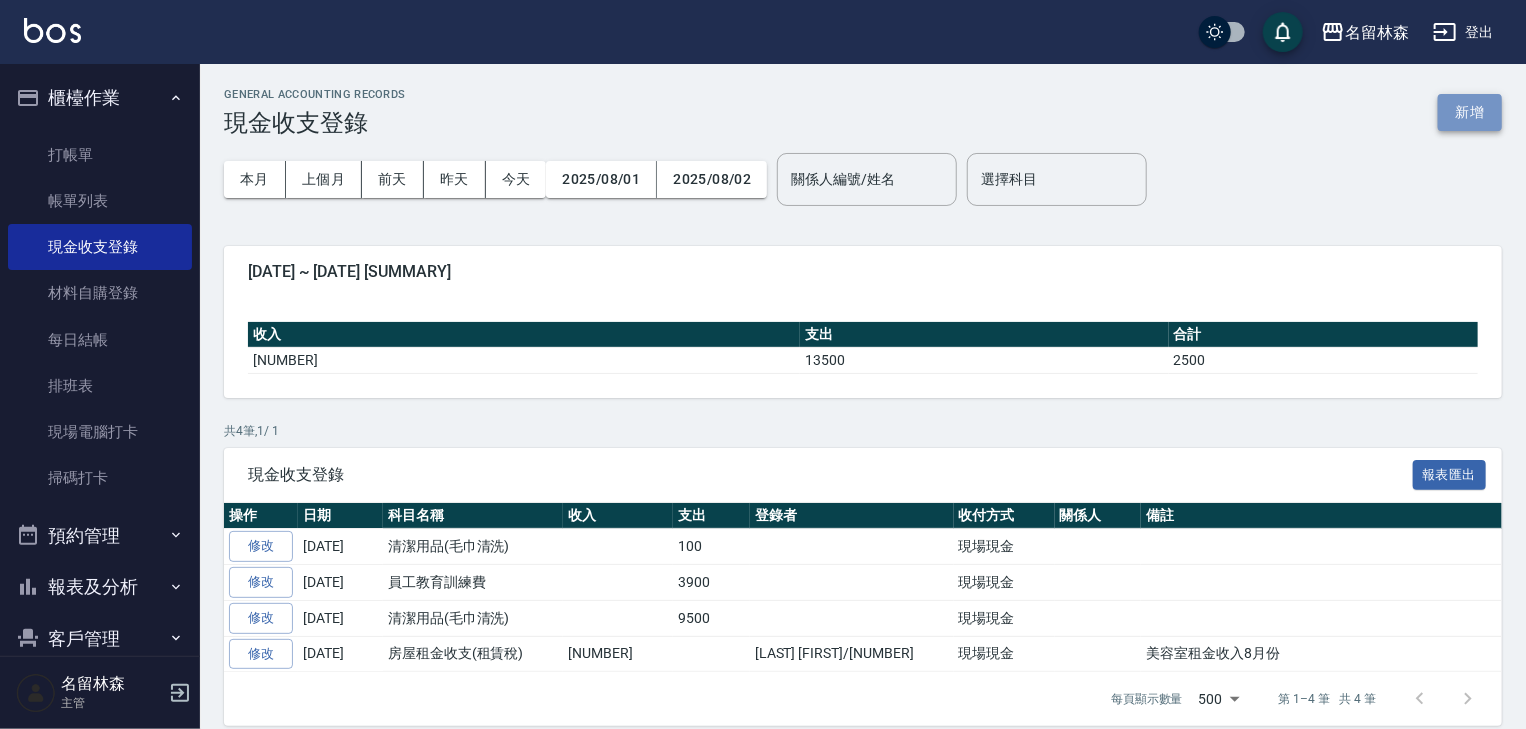 drag, startPoint x: 1535, startPoint y: 119, endPoint x: 1468, endPoint y: 111, distance: 67.47592 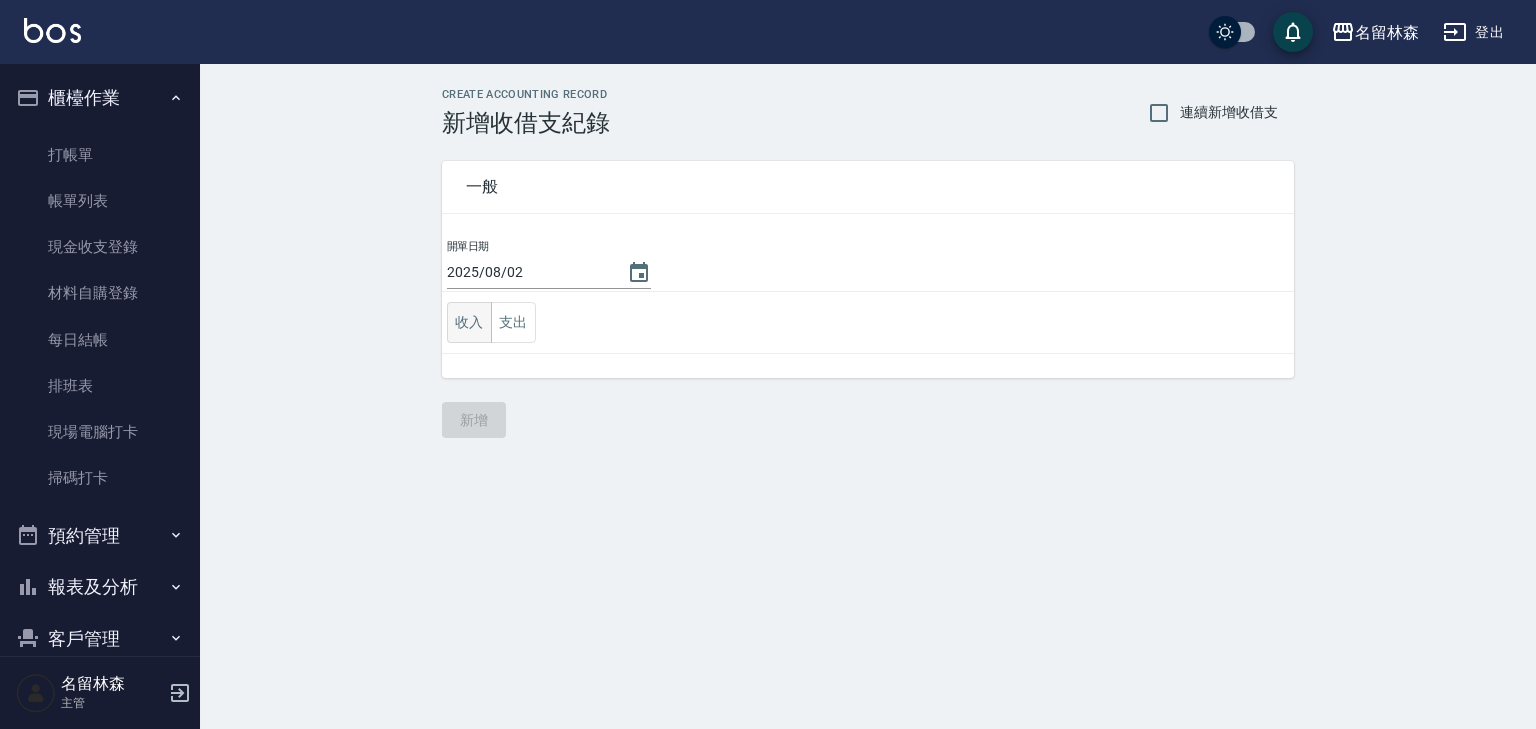 click on "收入" at bounding box center (469, 322) 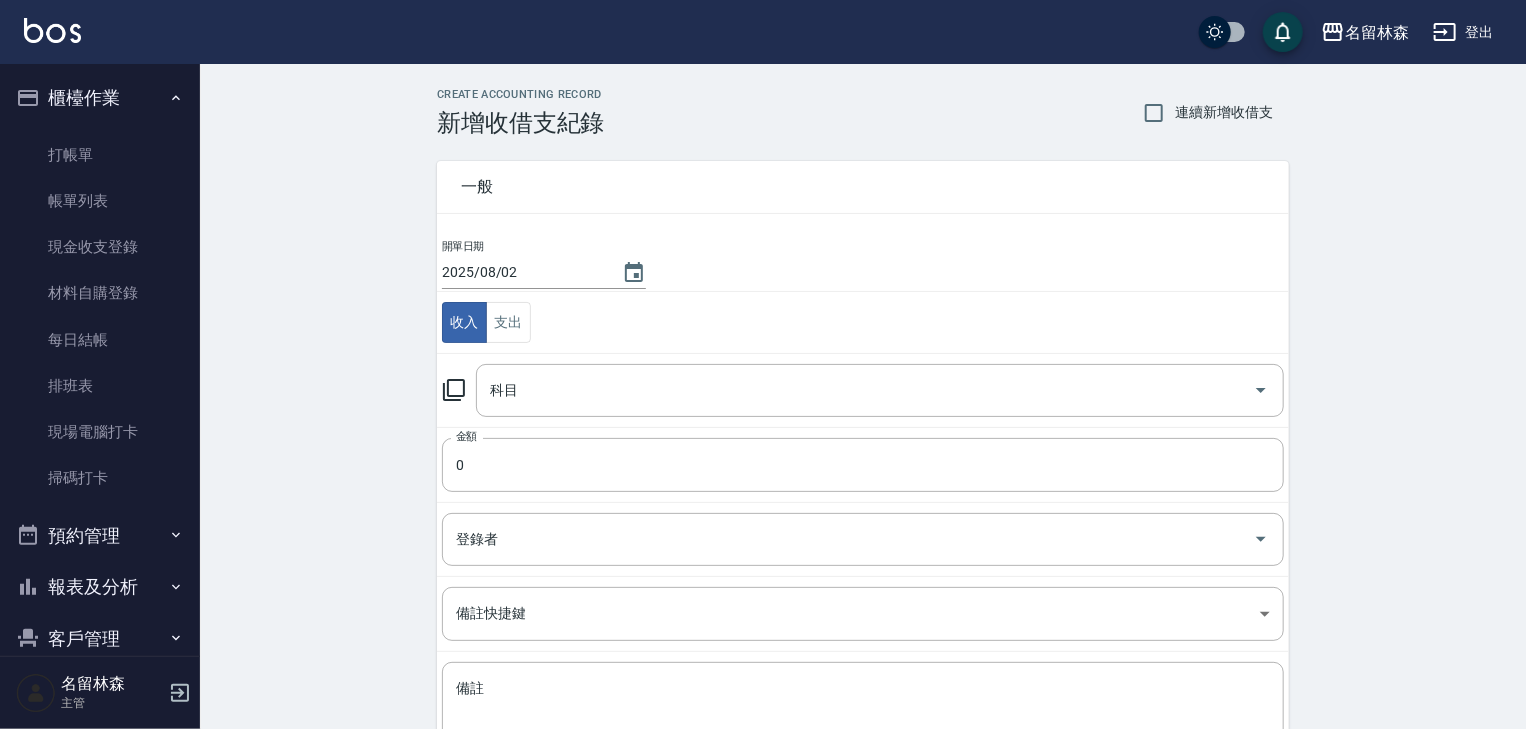 click 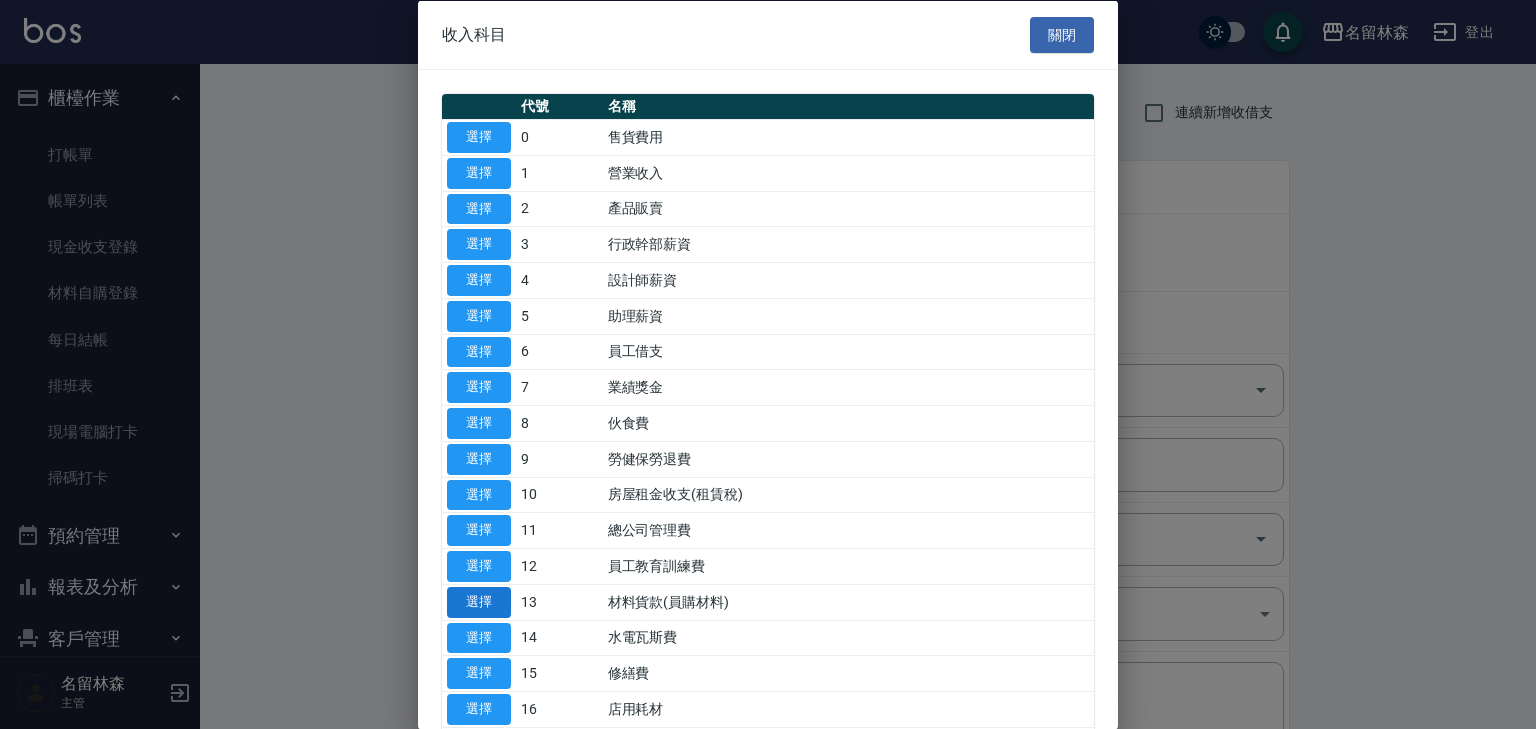 click on "選擇" at bounding box center [479, 601] 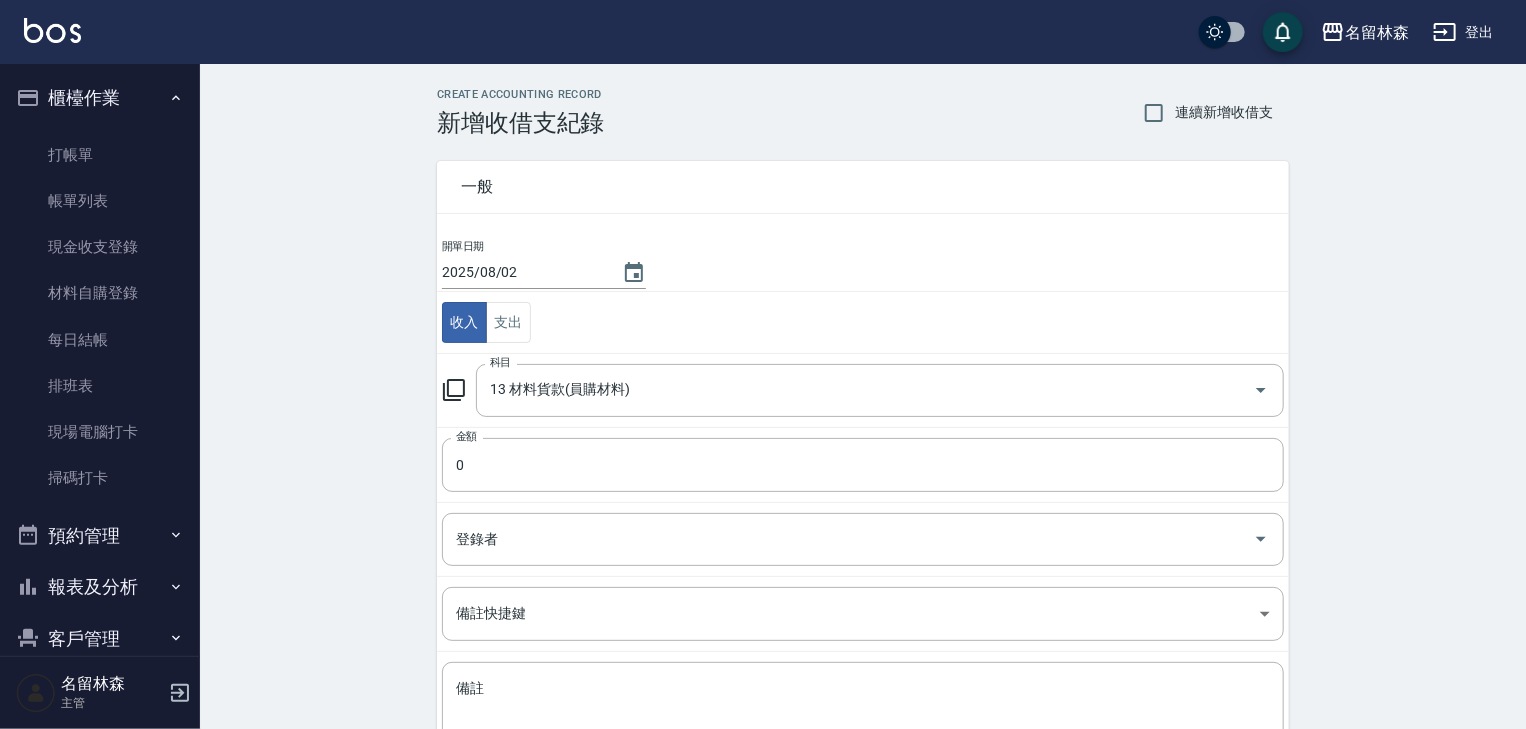 click on "科目 13 材料貨款(員購材料) 科目" at bounding box center (863, 390) 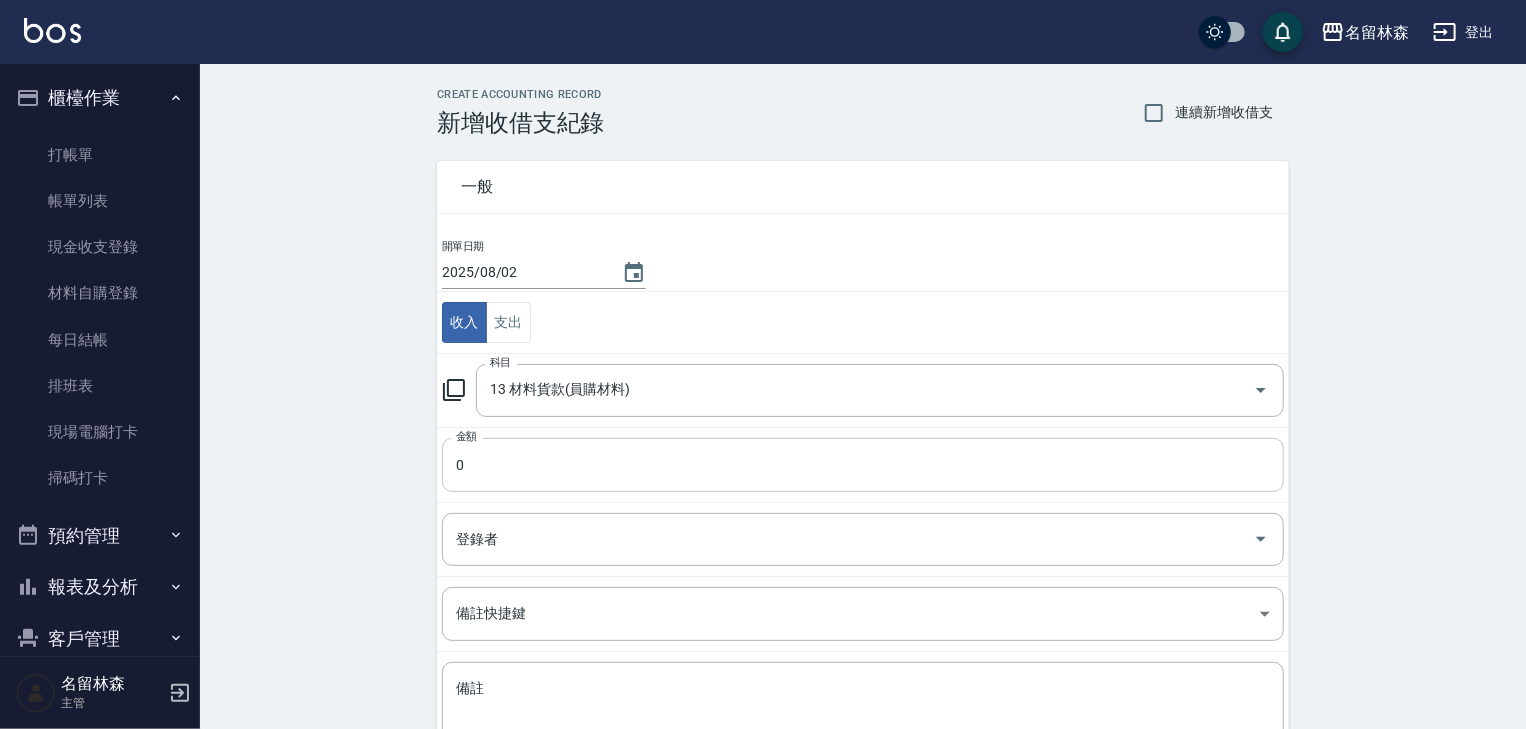 click on "0" at bounding box center (863, 465) 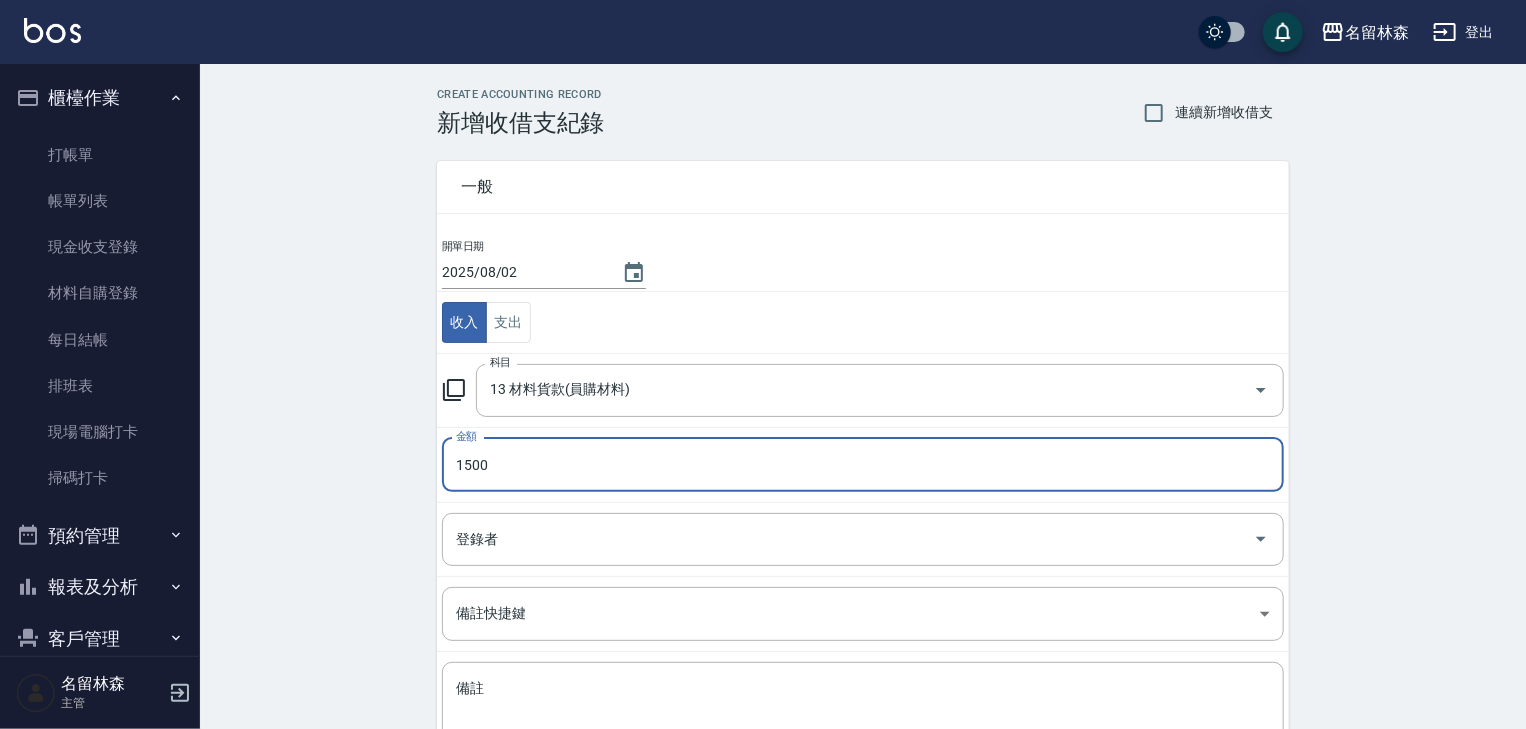 scroll, scrollTop: 152, scrollLeft: 0, axis: vertical 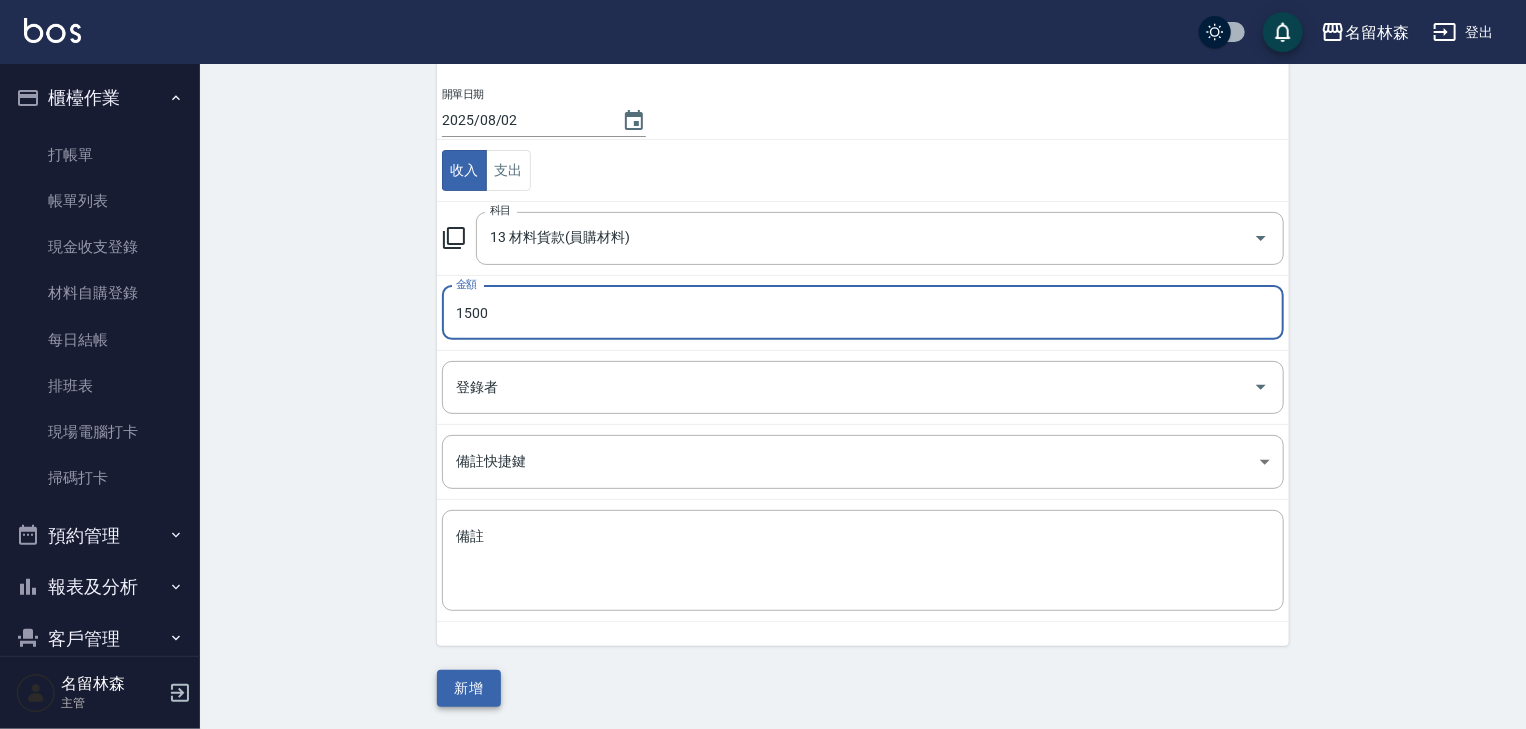 type on "1500" 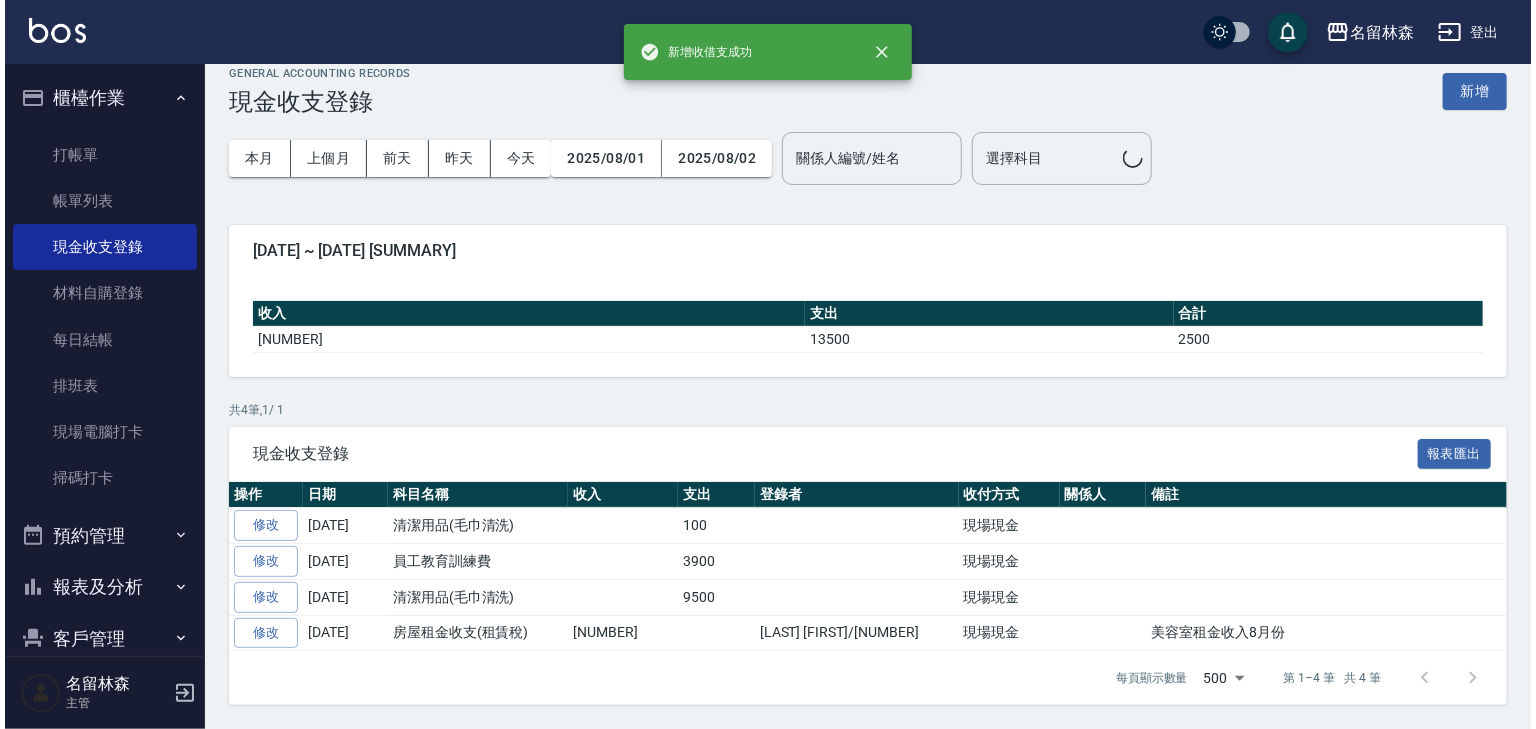 scroll, scrollTop: 0, scrollLeft: 0, axis: both 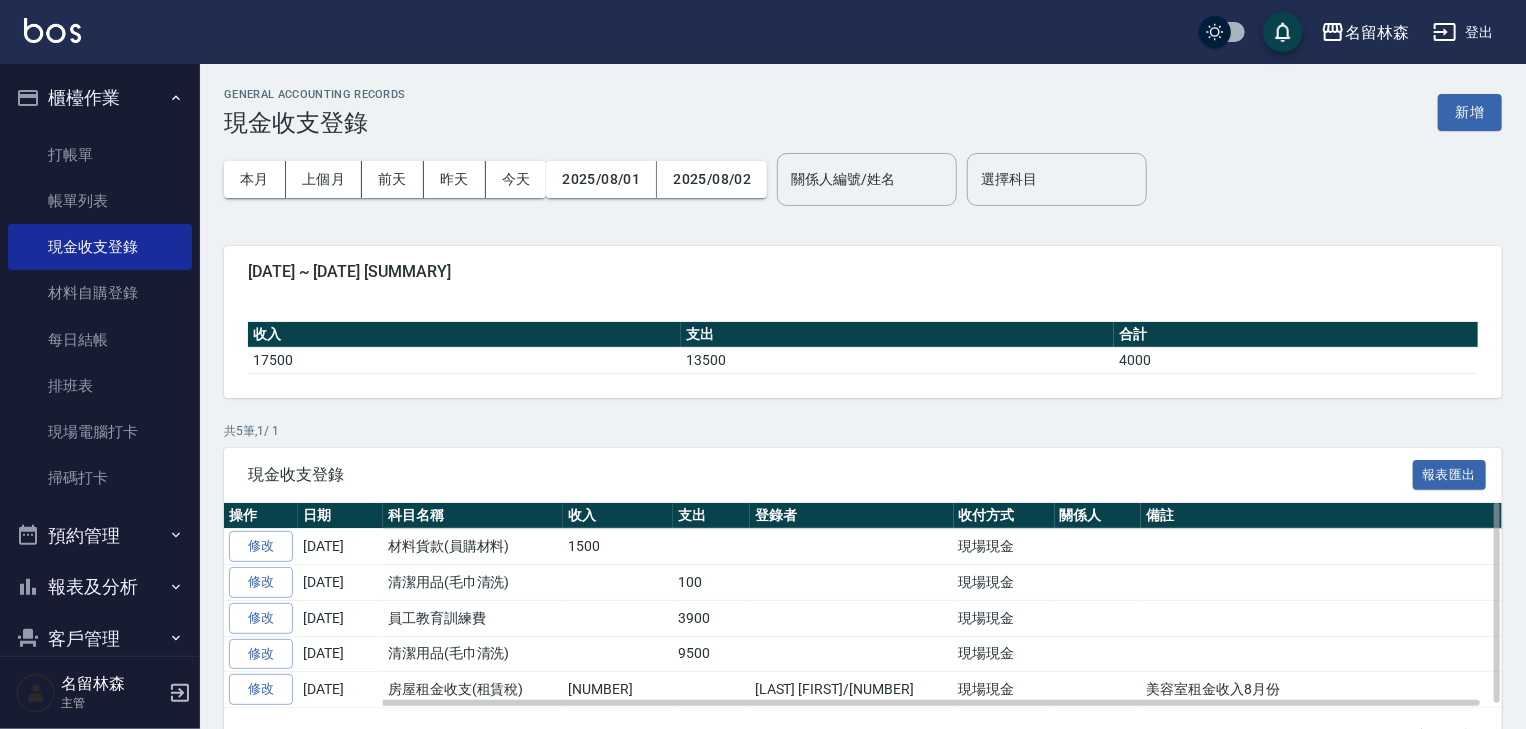 drag, startPoint x: 568, startPoint y: 552, endPoint x: 688, endPoint y: 515, distance: 125.57468 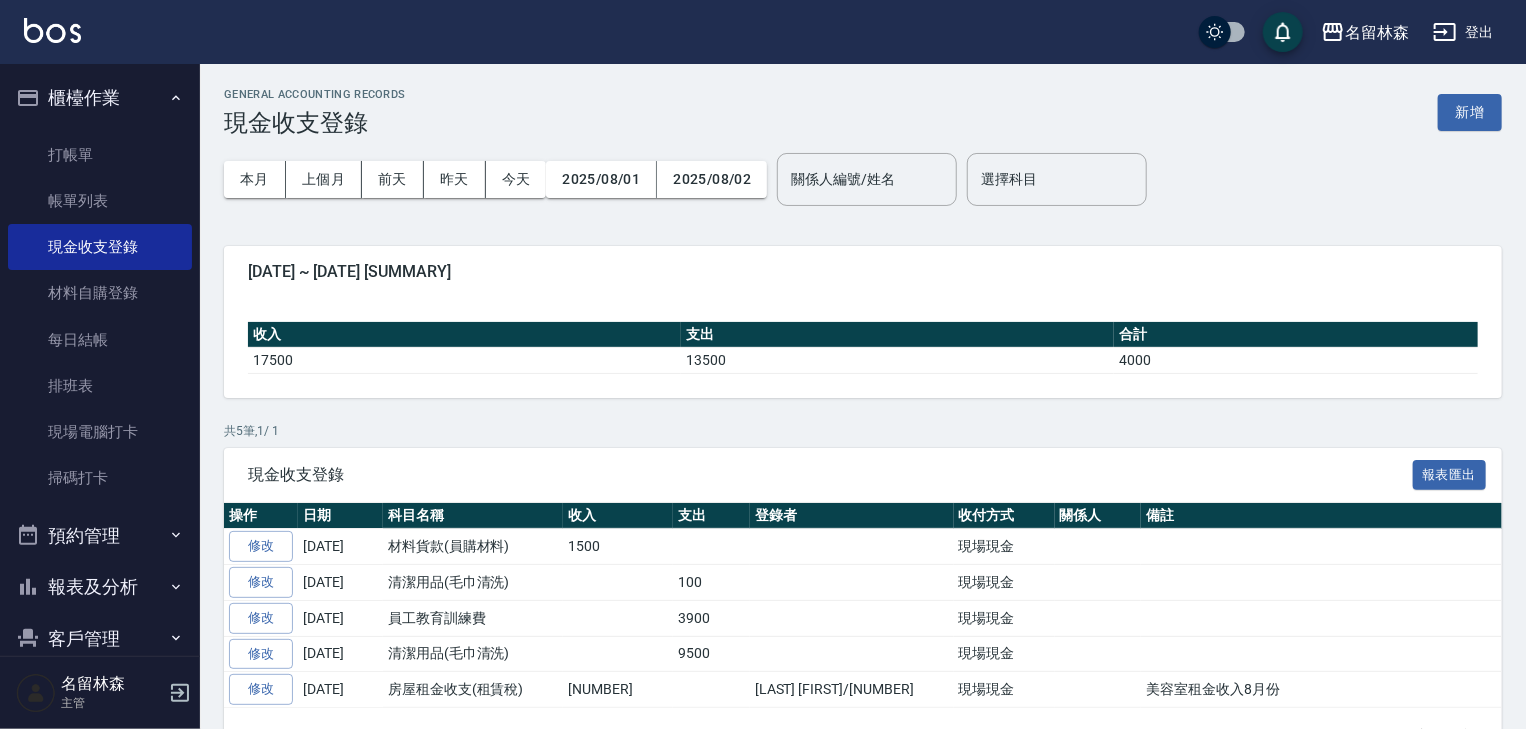 drag, startPoint x: 688, startPoint y: 515, endPoint x: 40, endPoint y: 45, distance: 800.5023 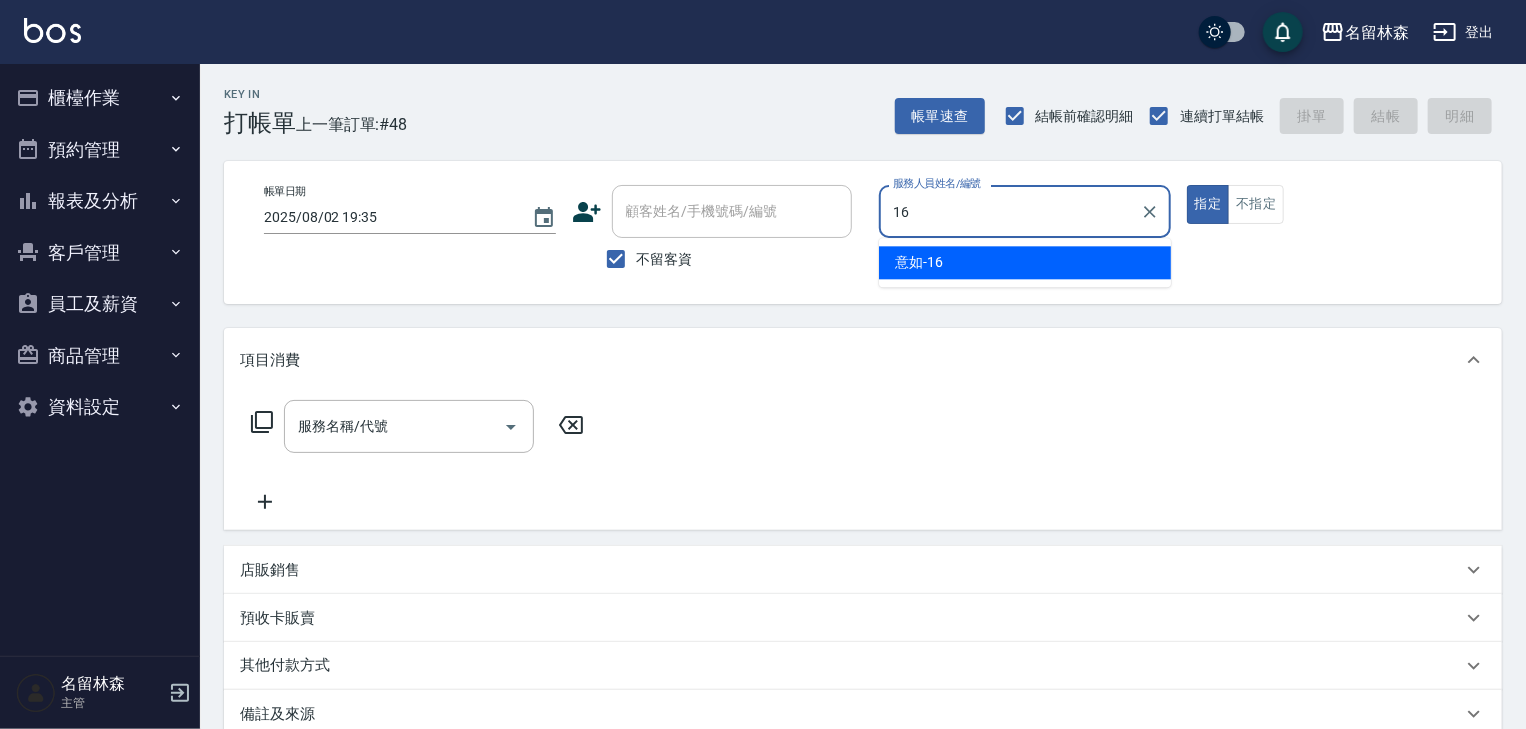 type on "意如-16" 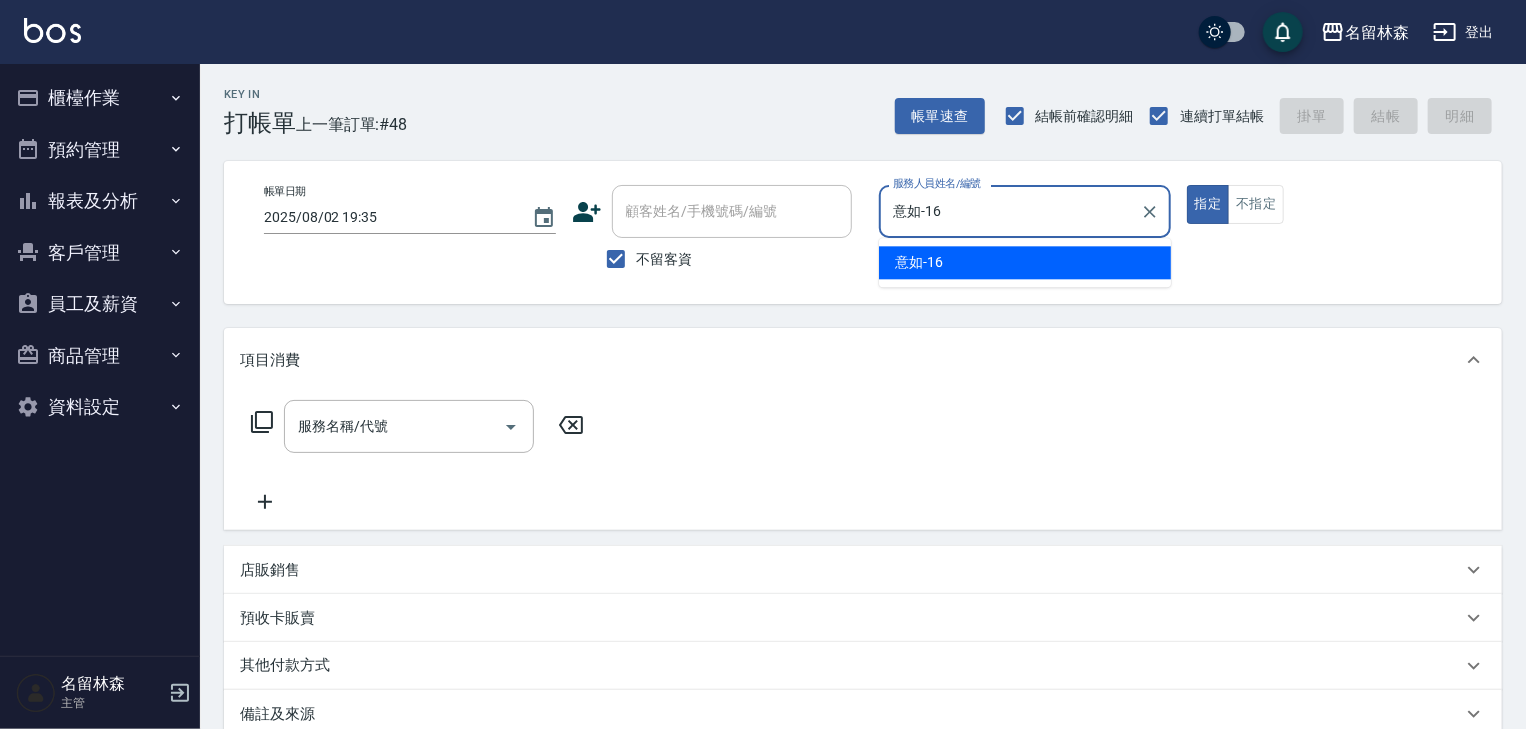 type on "true" 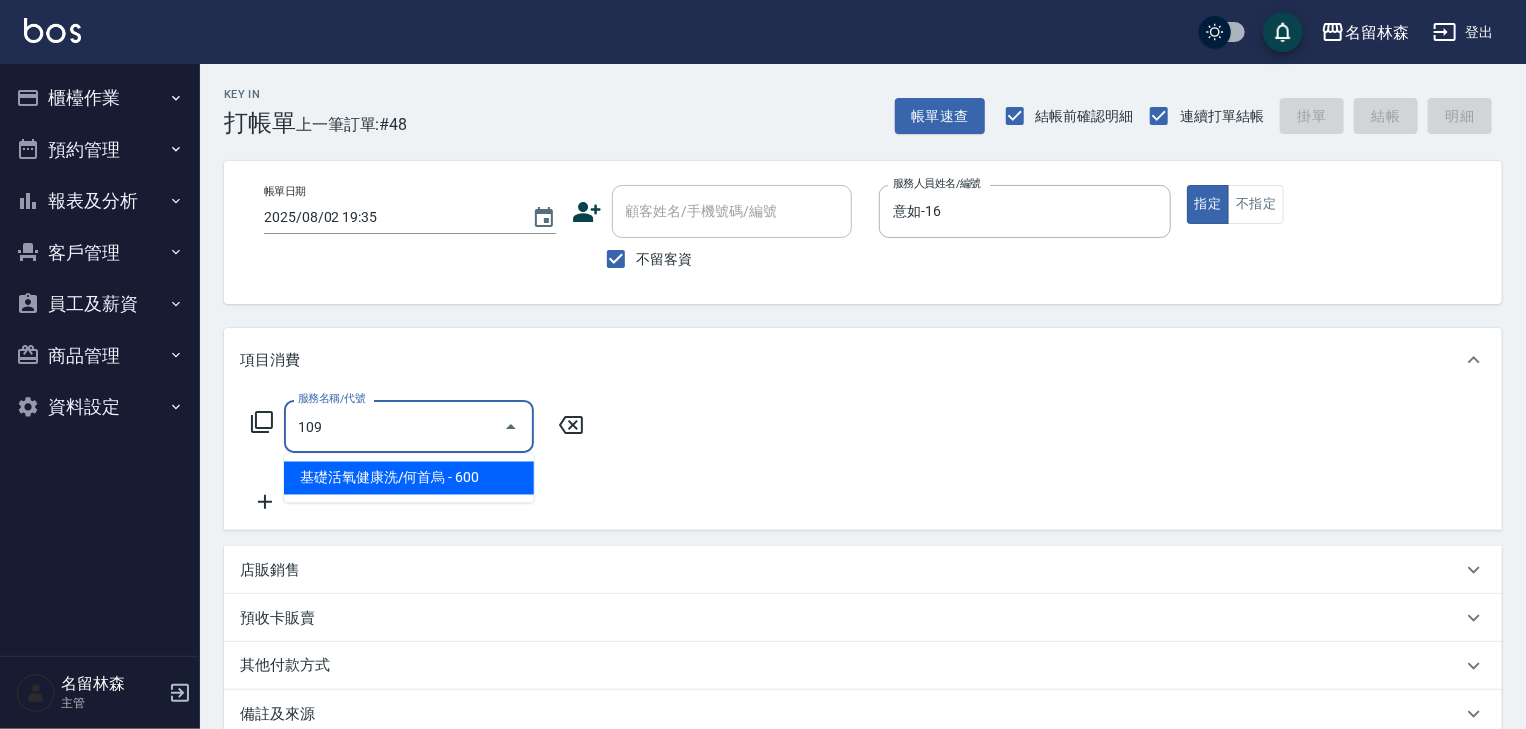 type on "基礎活氧健康洗/何首烏(109)" 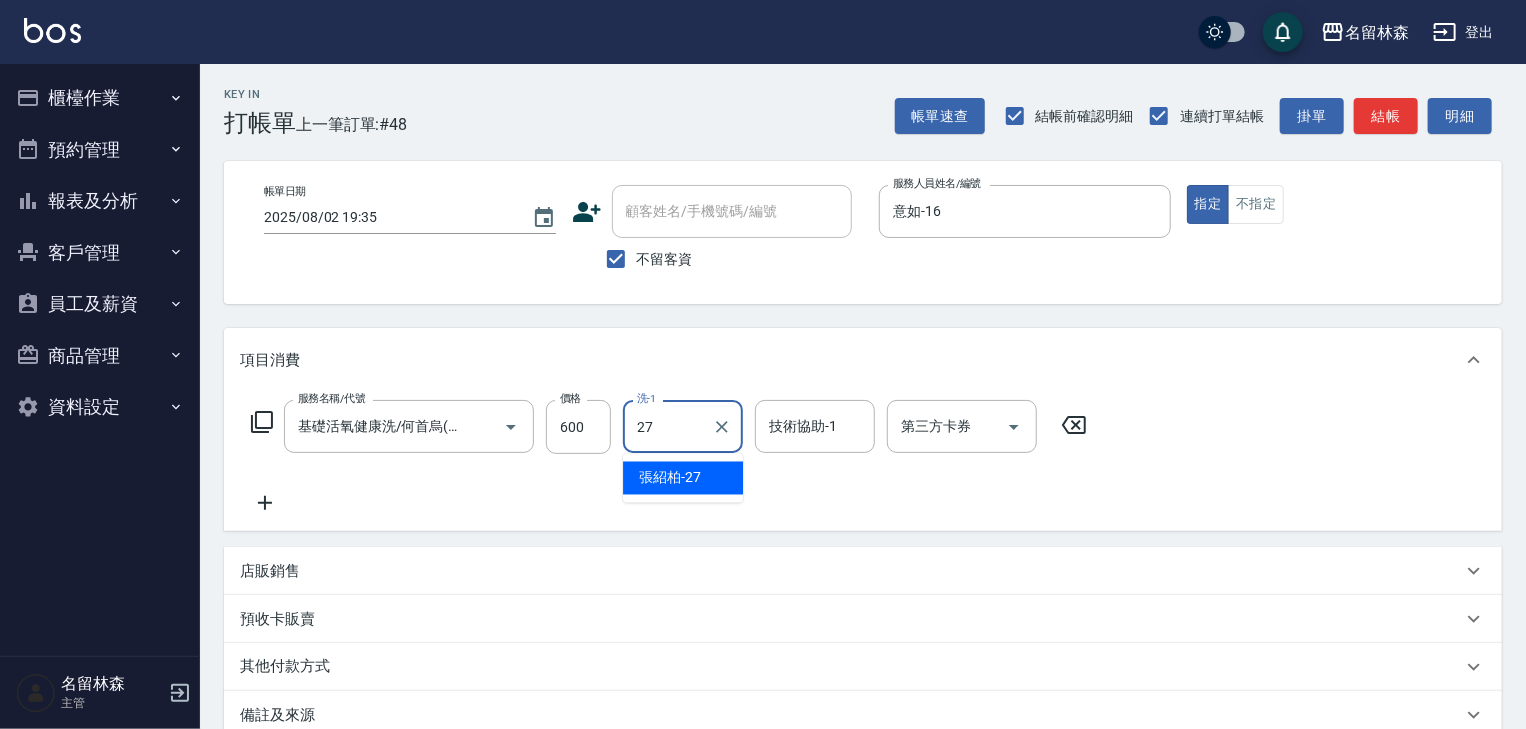 type on "張紹柏-27" 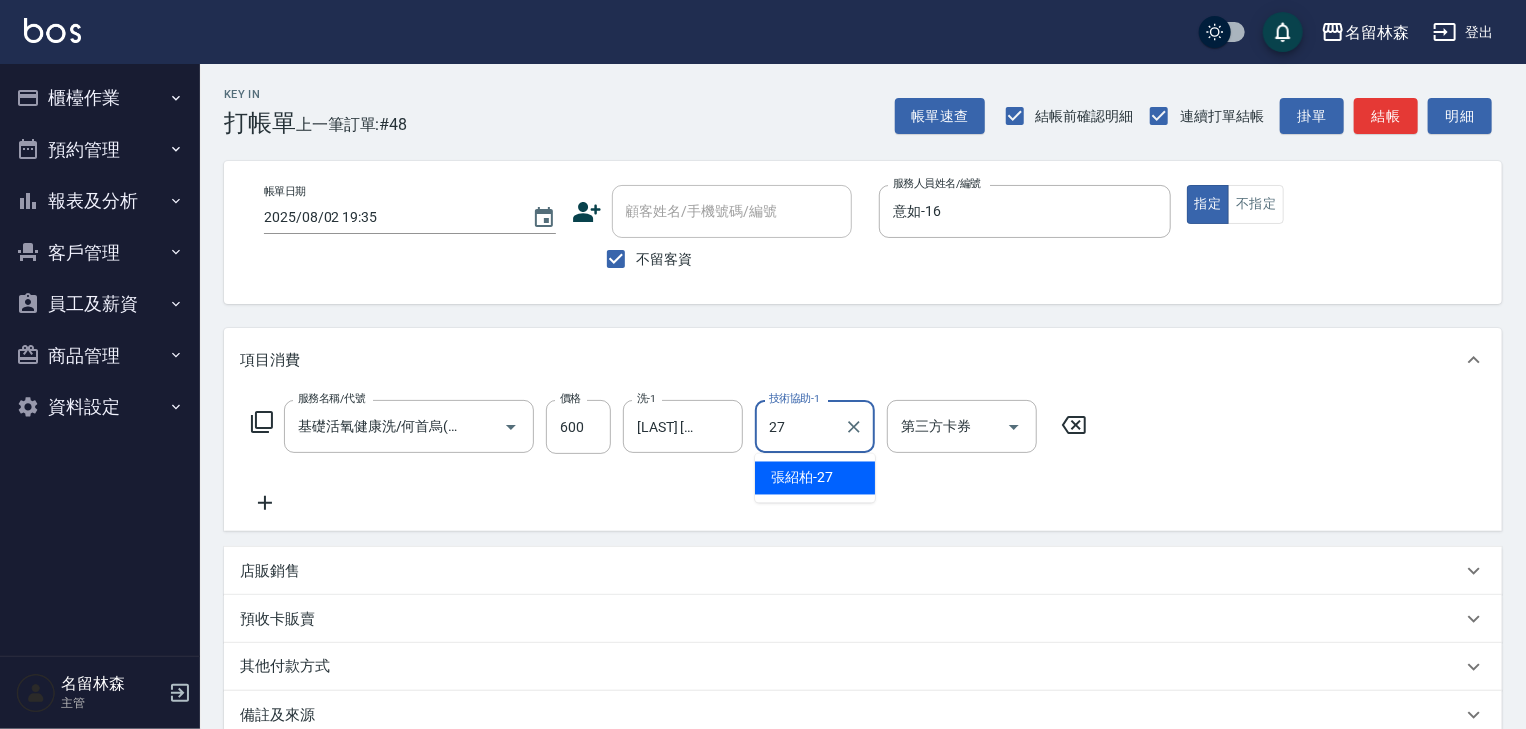 type on "張紹柏-27" 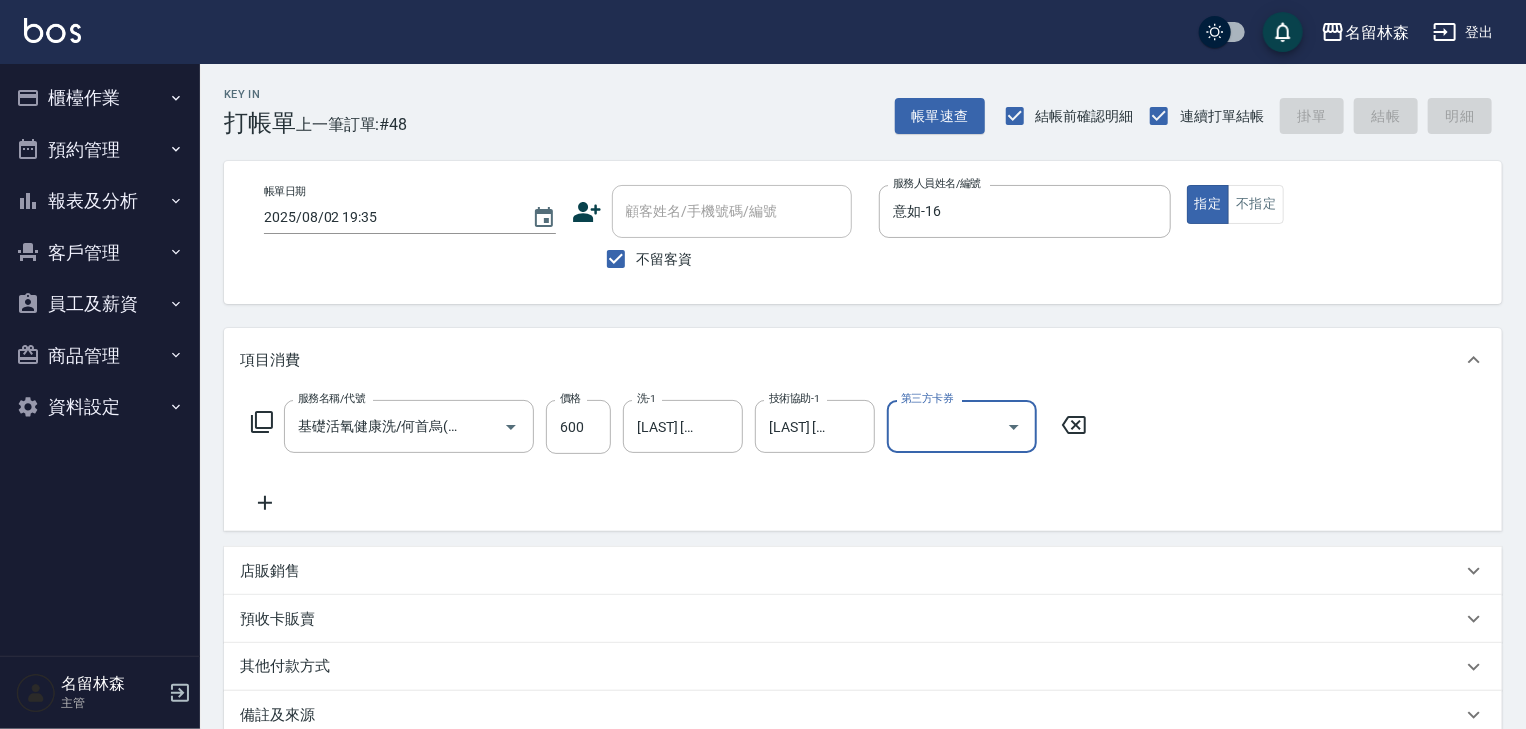 type 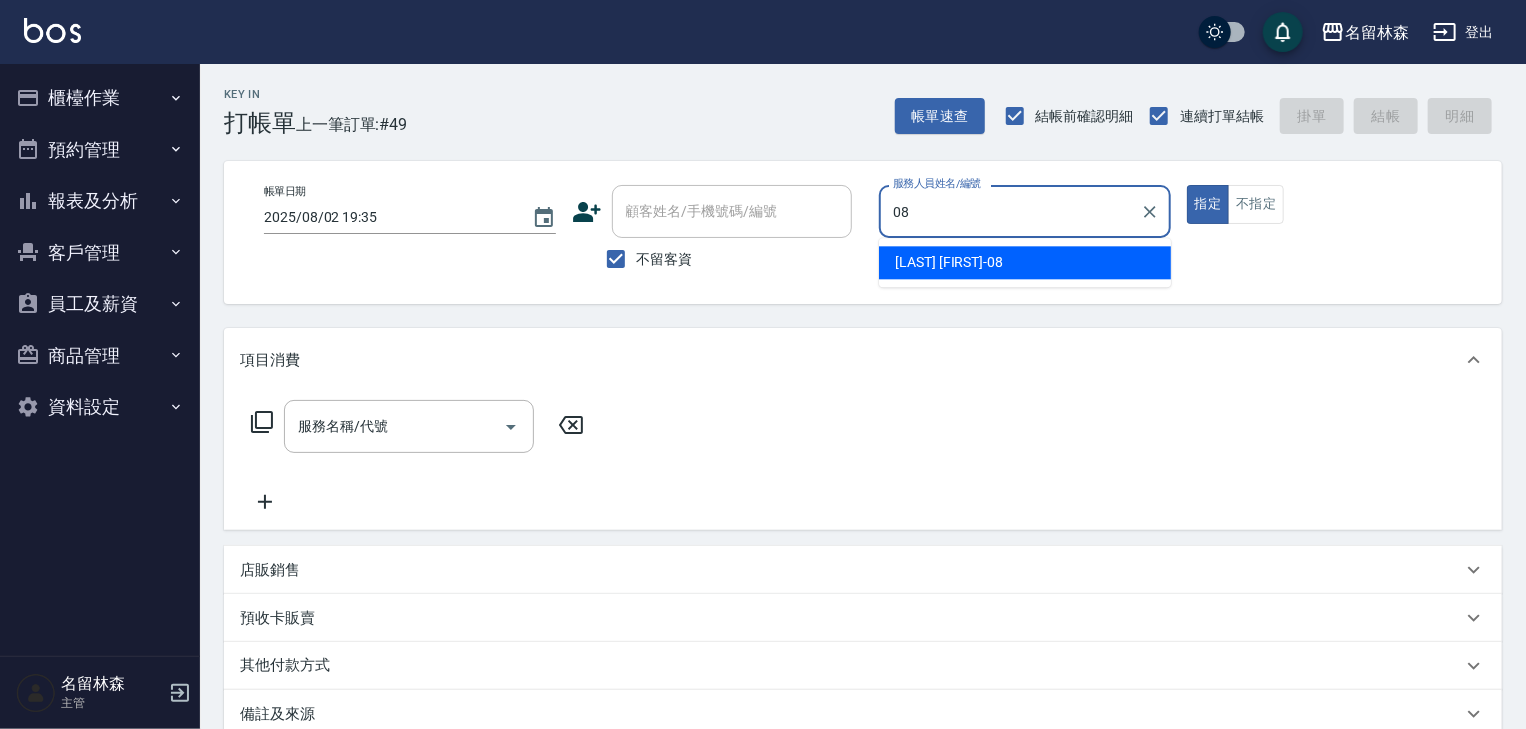 type on "[FIRST] [LAST] -08" 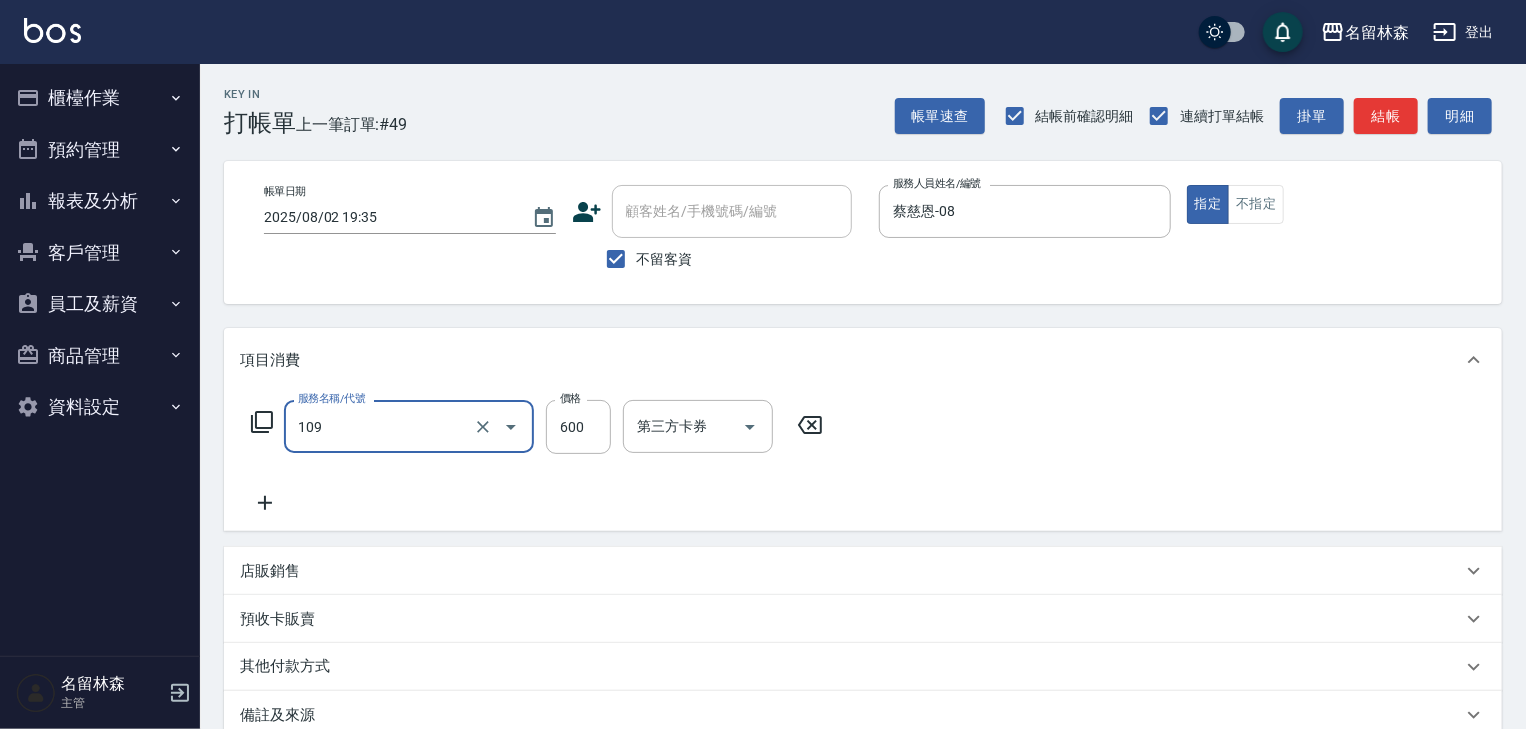 type on "基礎活氧健康洗/何首烏(109)" 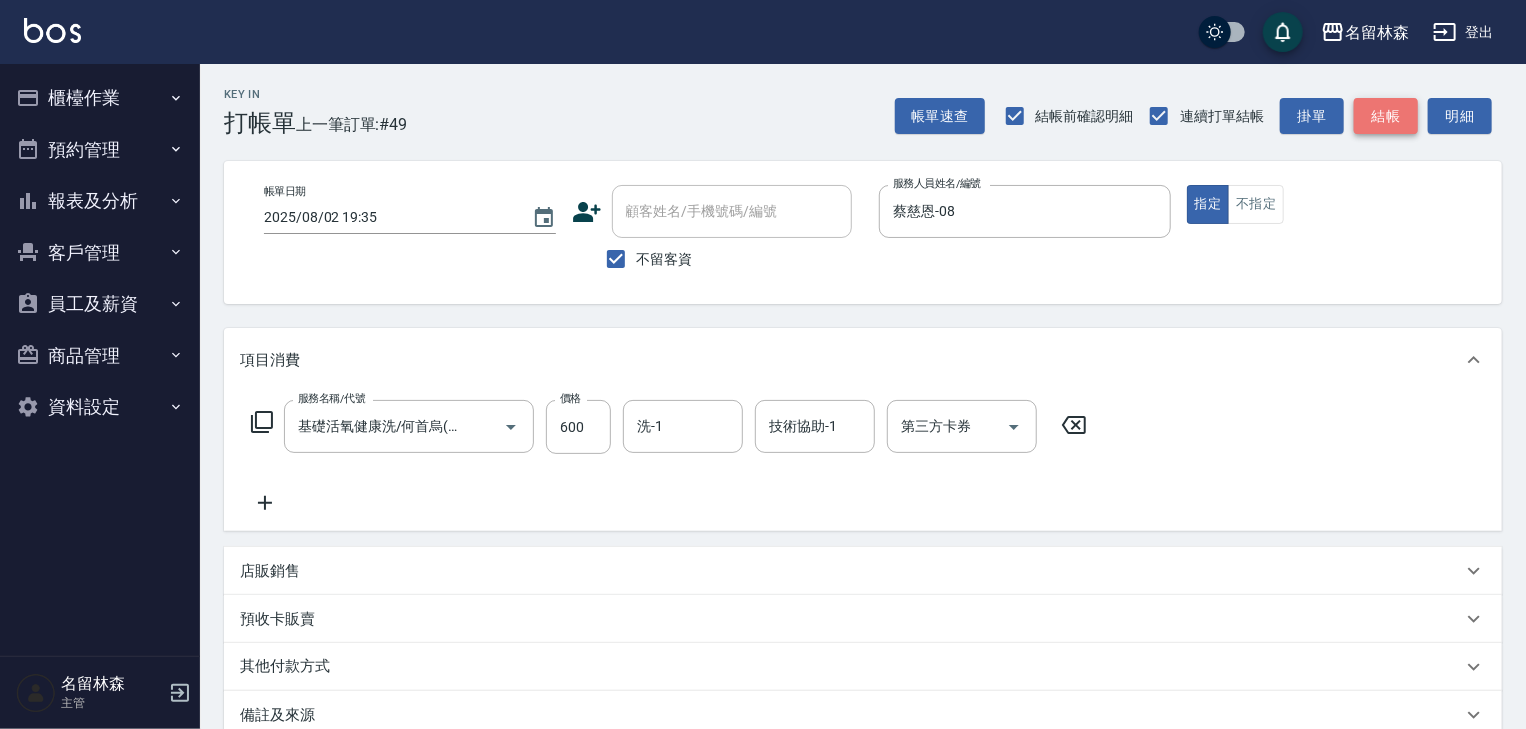 click on "結帳" at bounding box center [1386, 116] 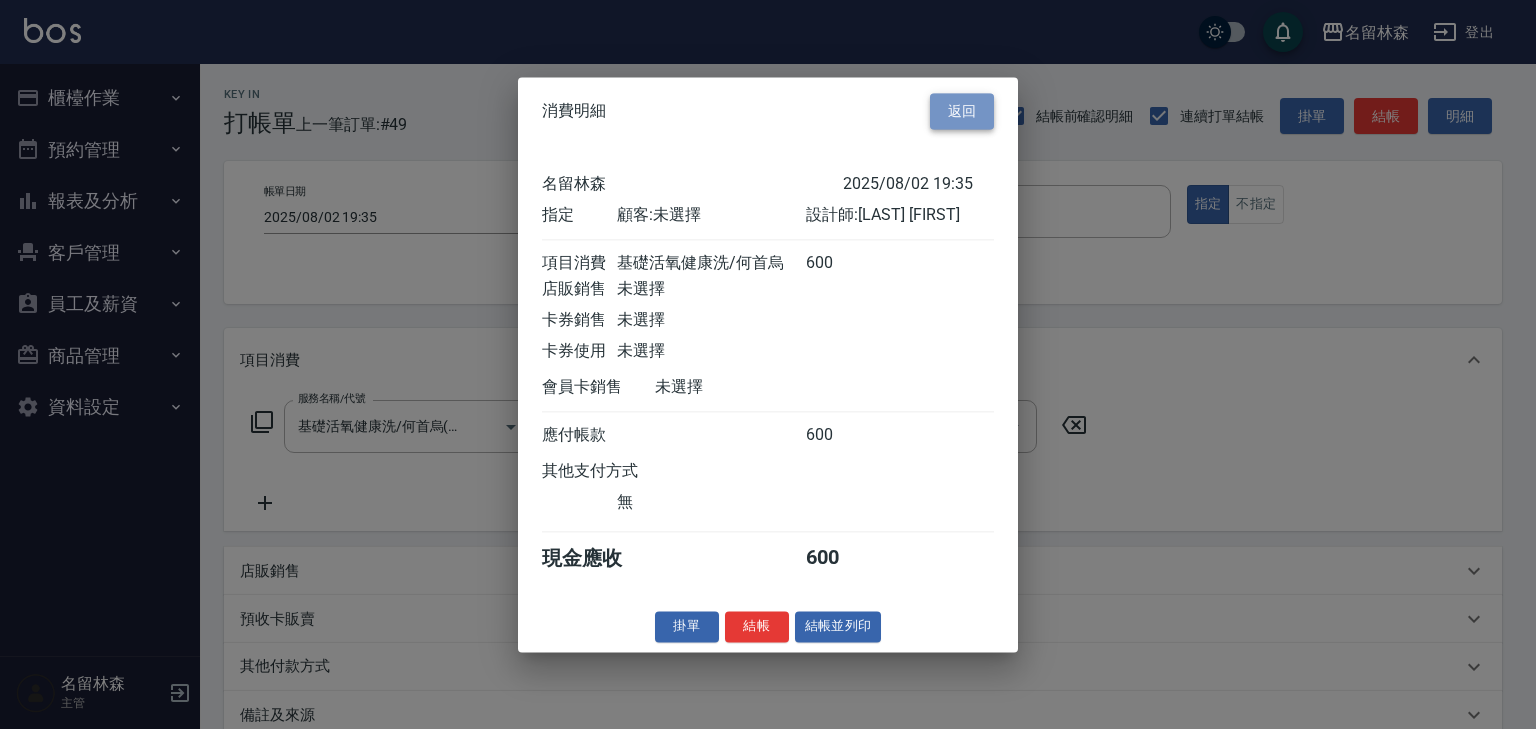 click on "返回" at bounding box center (962, 111) 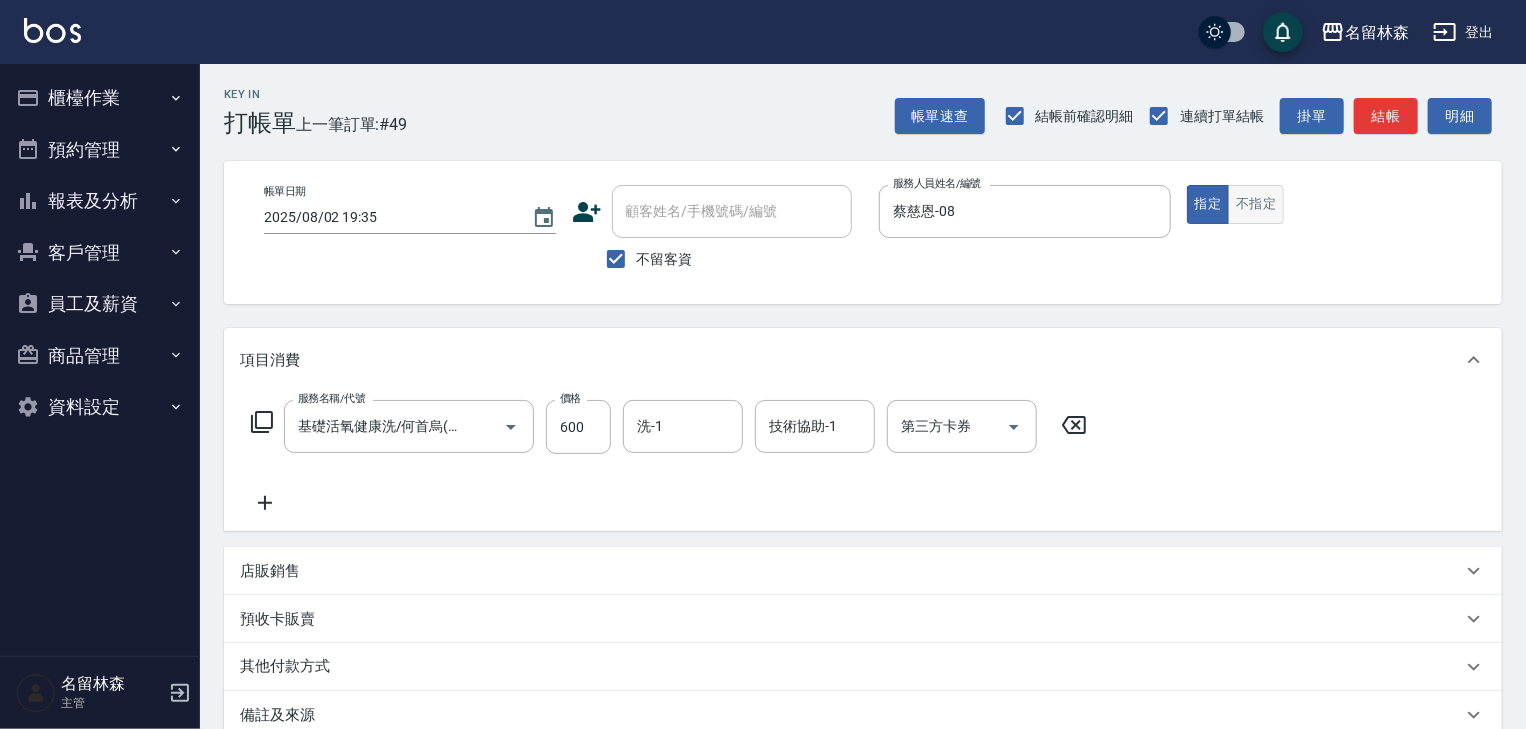 click on "不指定" at bounding box center [1256, 204] 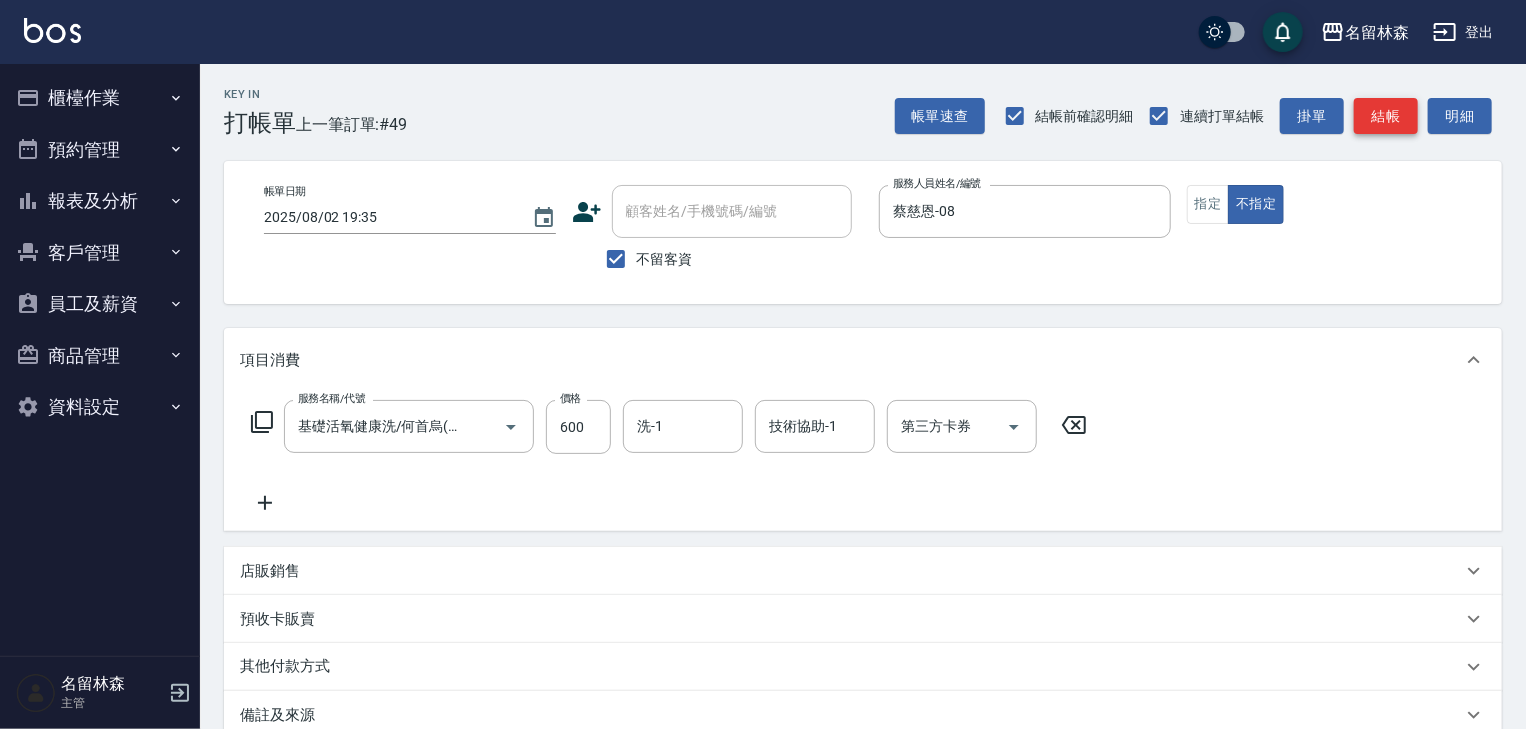 click on "結帳" at bounding box center (1386, 116) 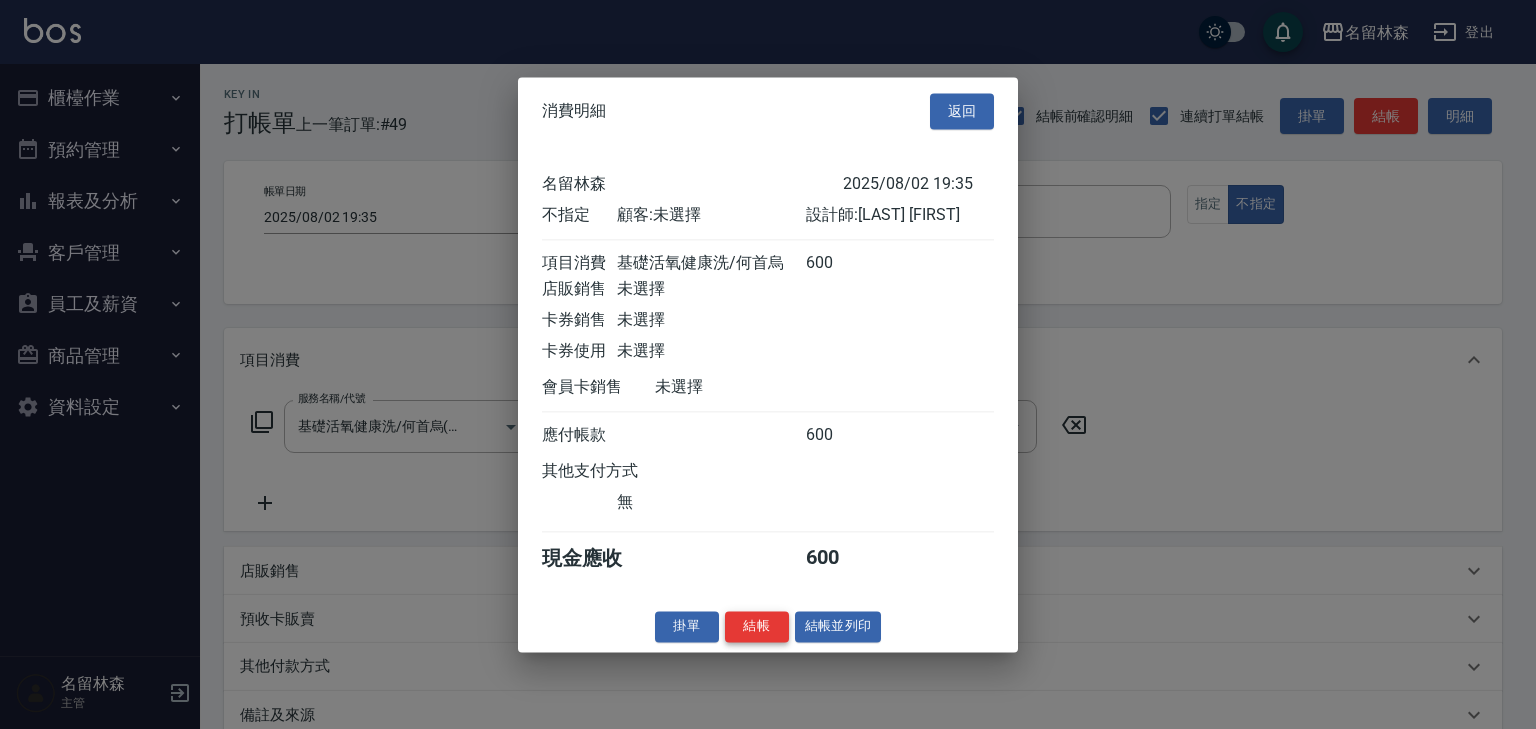click on "結帳" at bounding box center [757, 626] 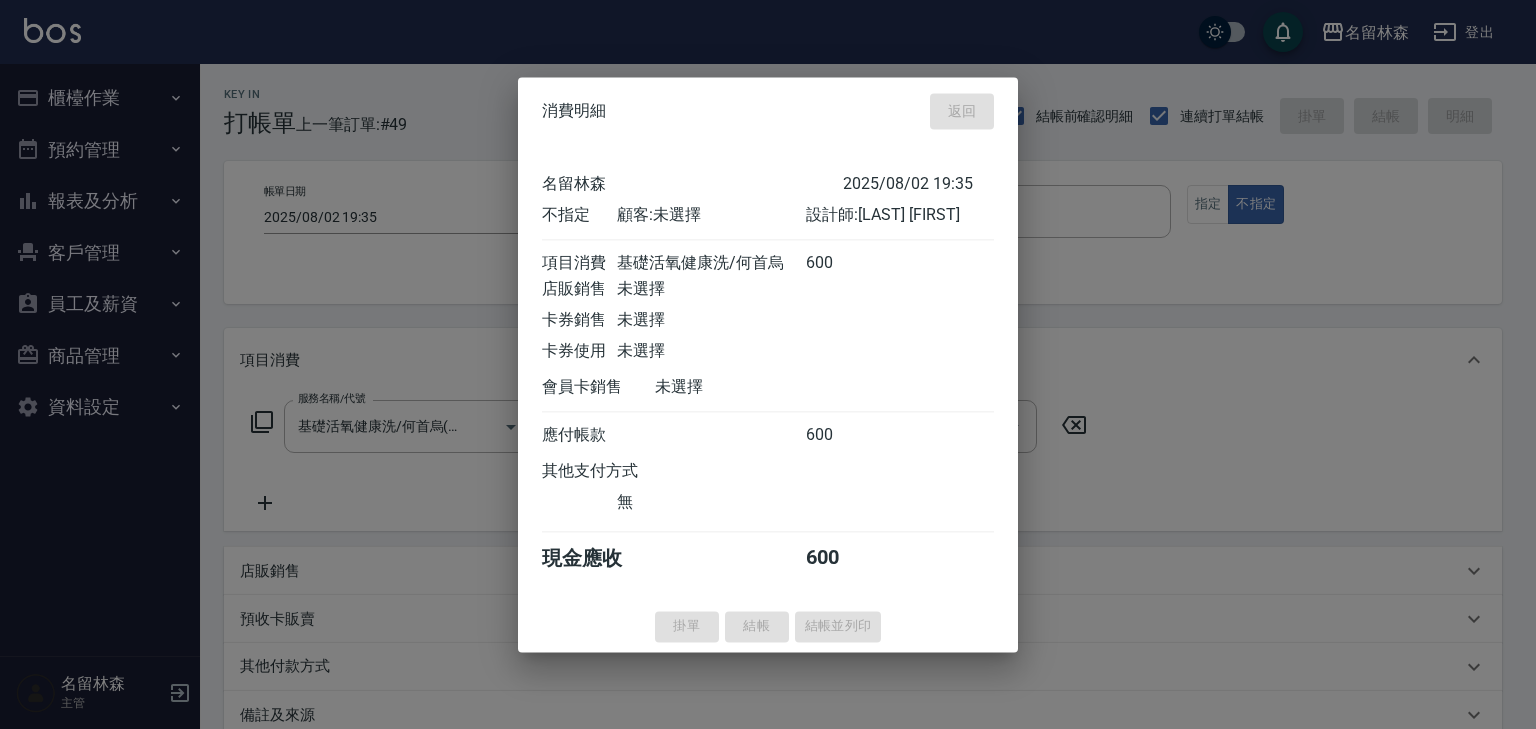 type on "2025/08/02 19:41" 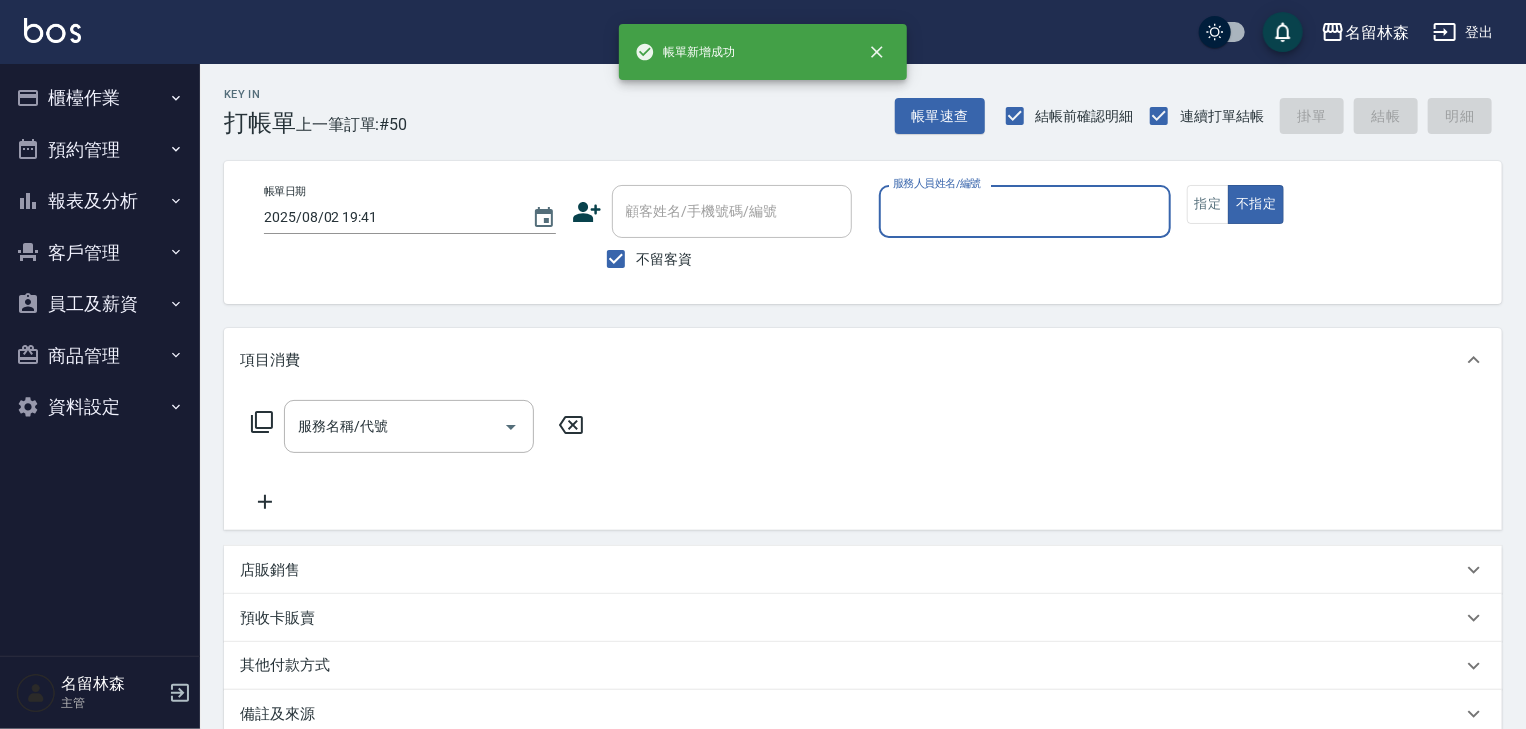 click on "報表及分析" at bounding box center (100, 201) 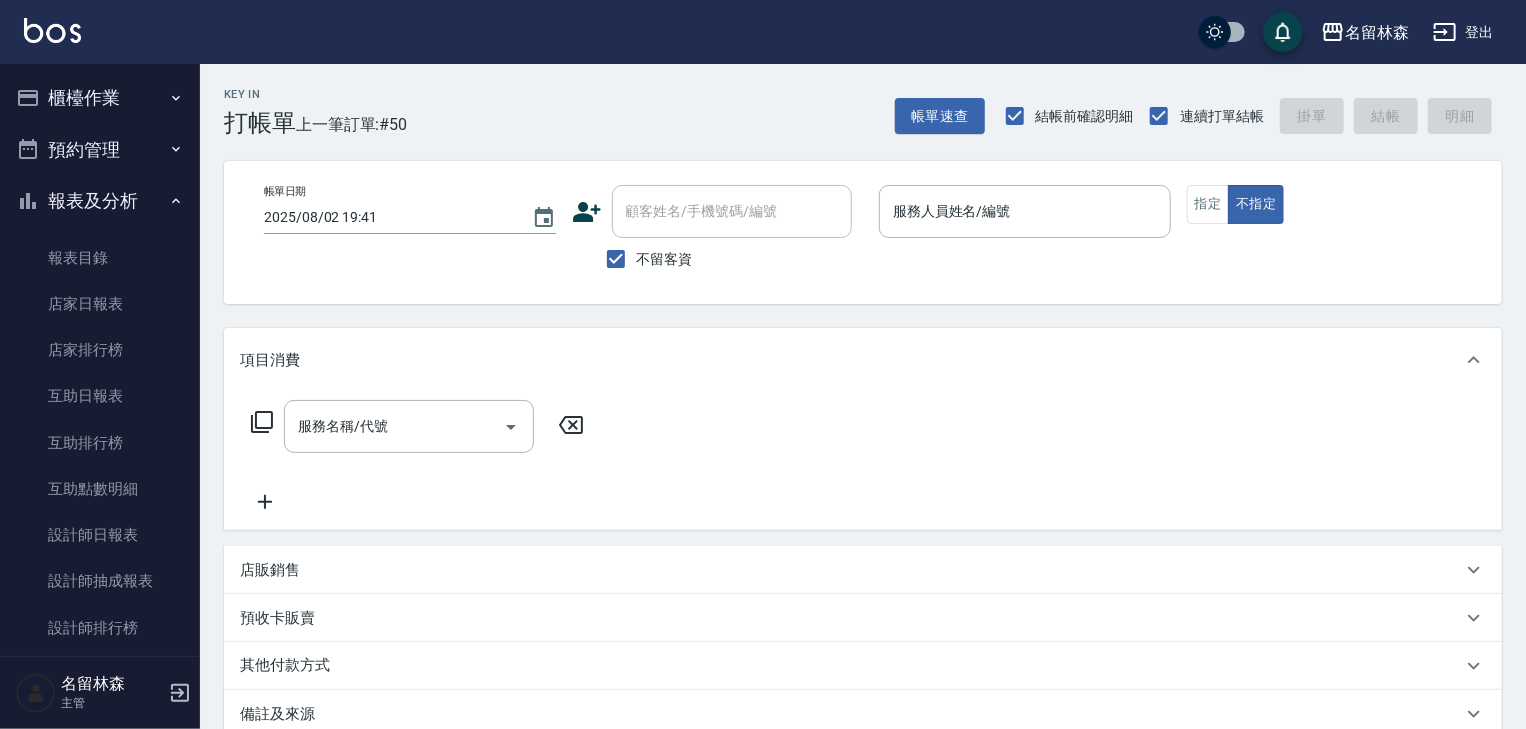 click at bounding box center (52, 30) 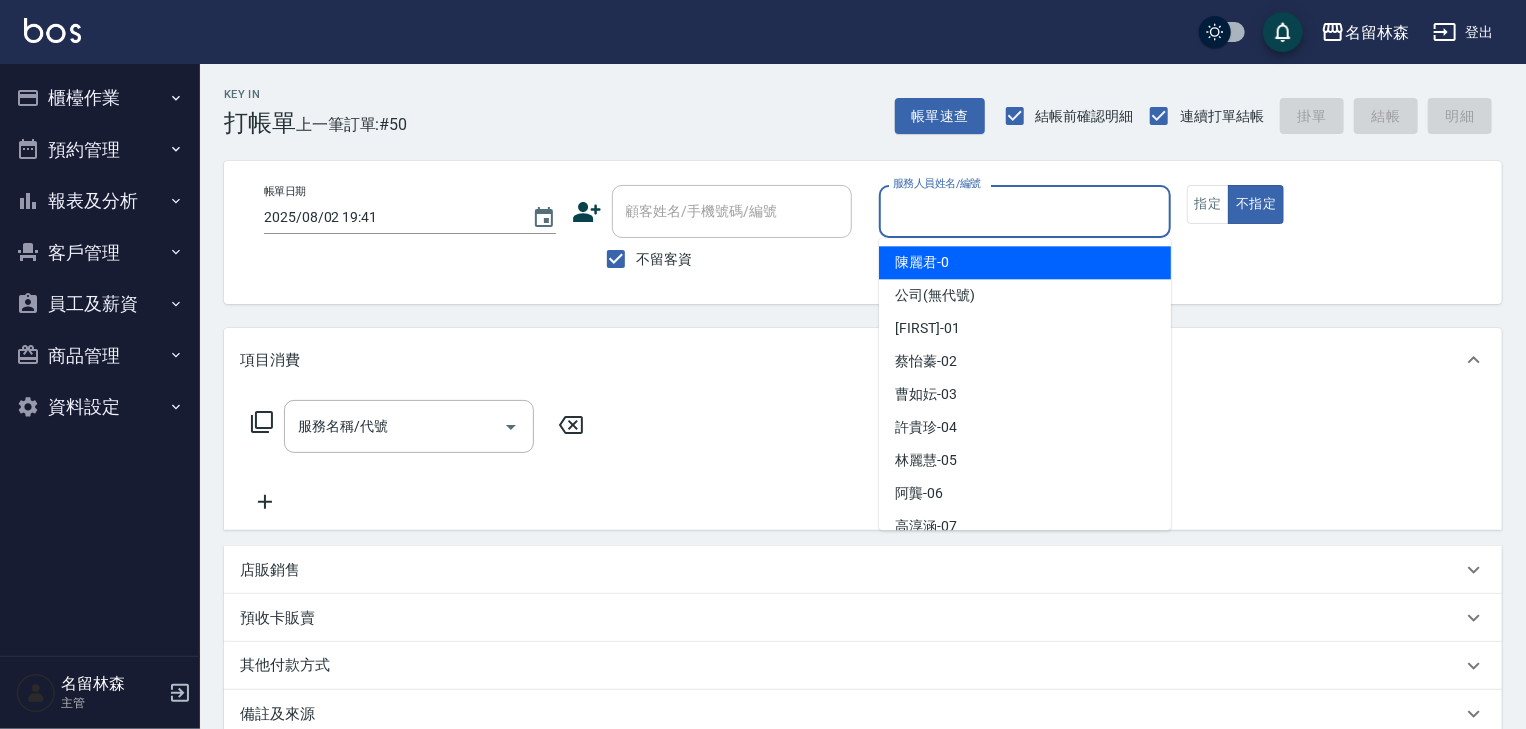 click on "服務人員姓名/編號" at bounding box center [1025, 211] 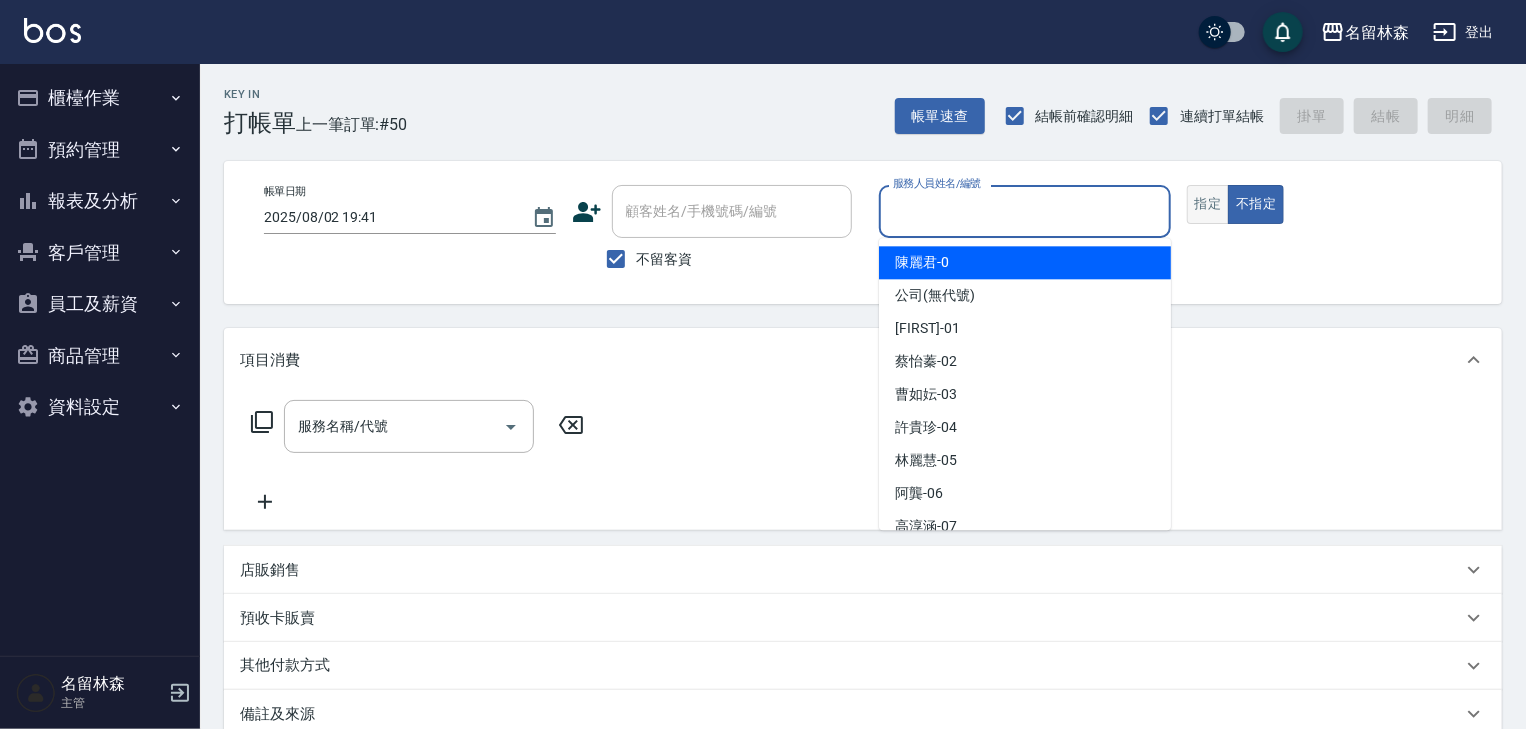 click on "指定" at bounding box center (1208, 204) 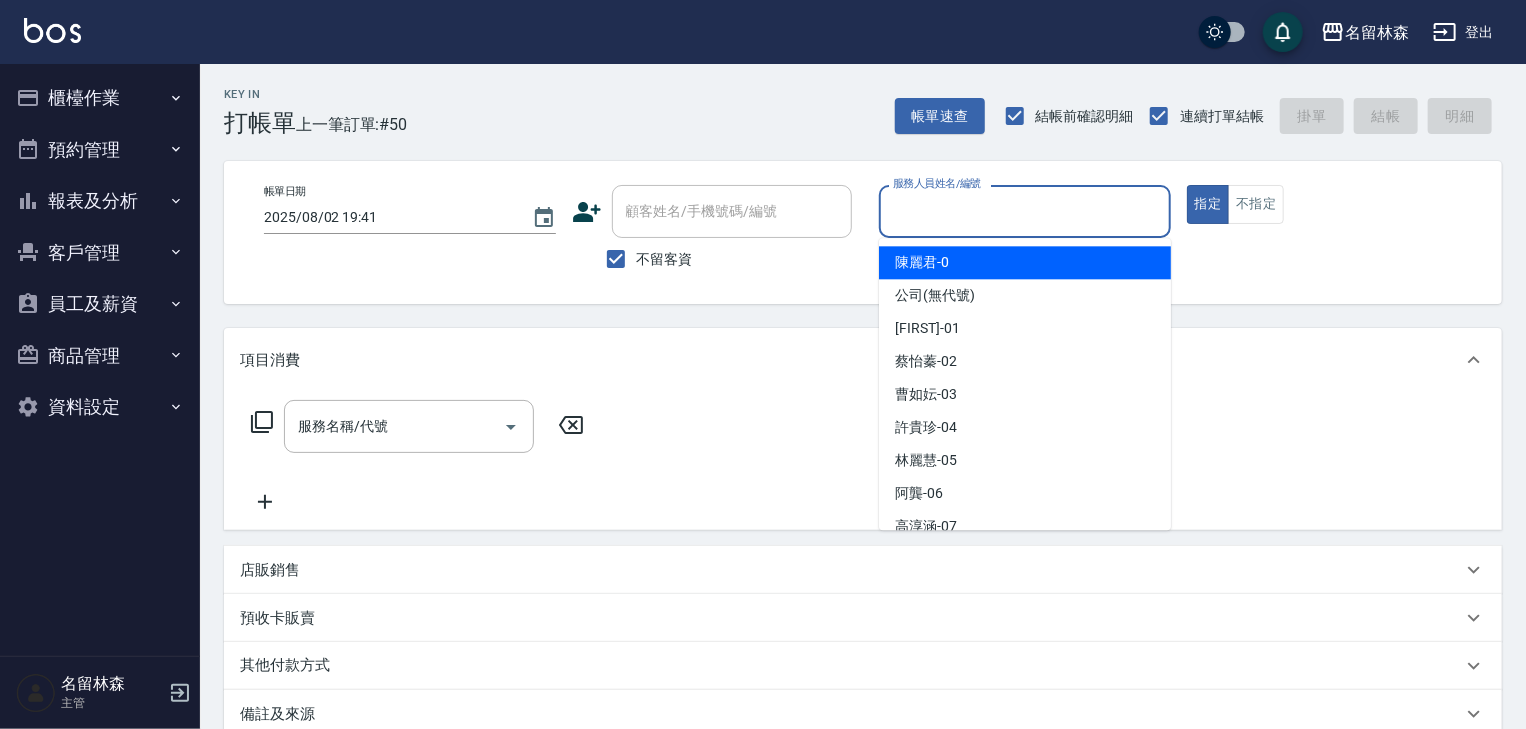 click on "服務人員姓名/編號" at bounding box center (1025, 211) 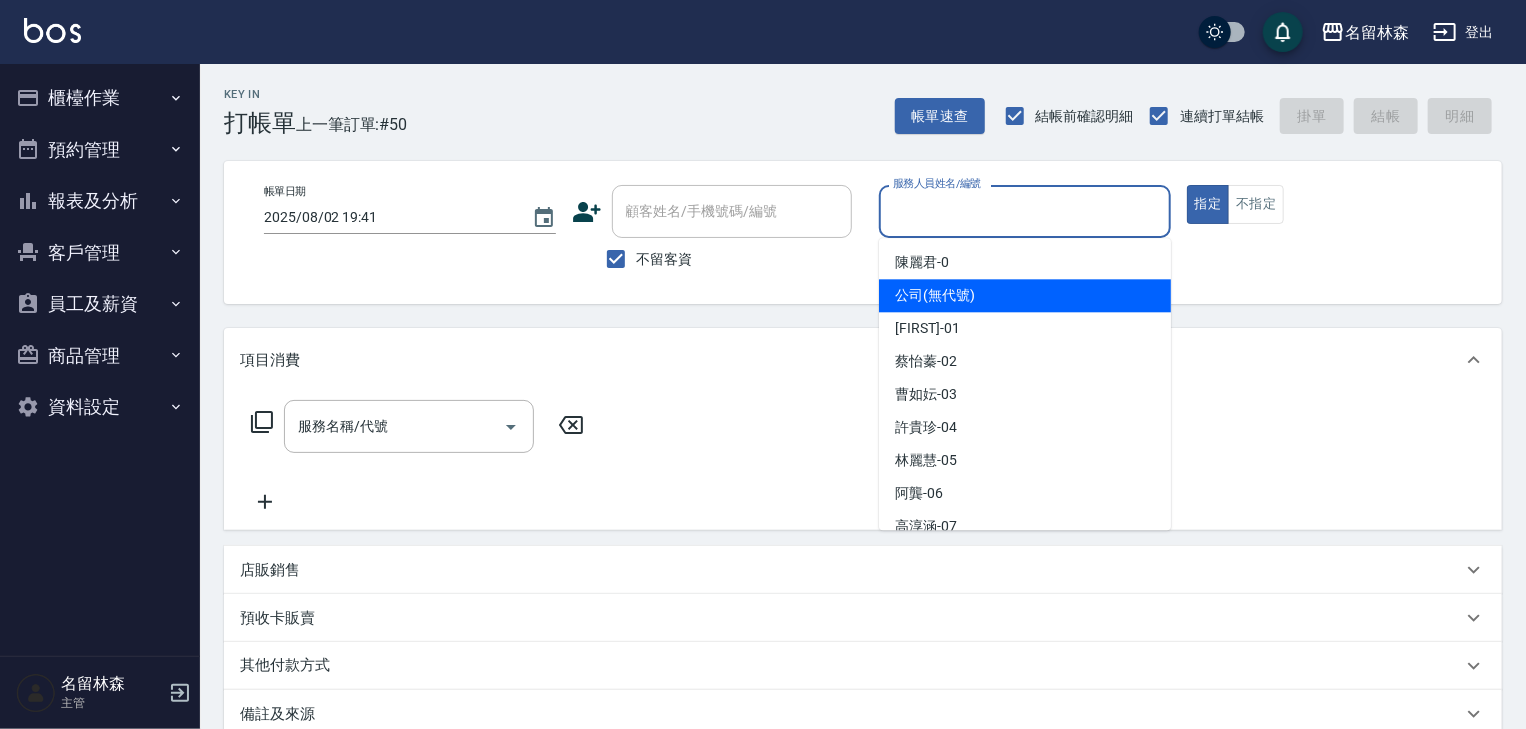 click on "櫃檯作業" at bounding box center [100, 98] 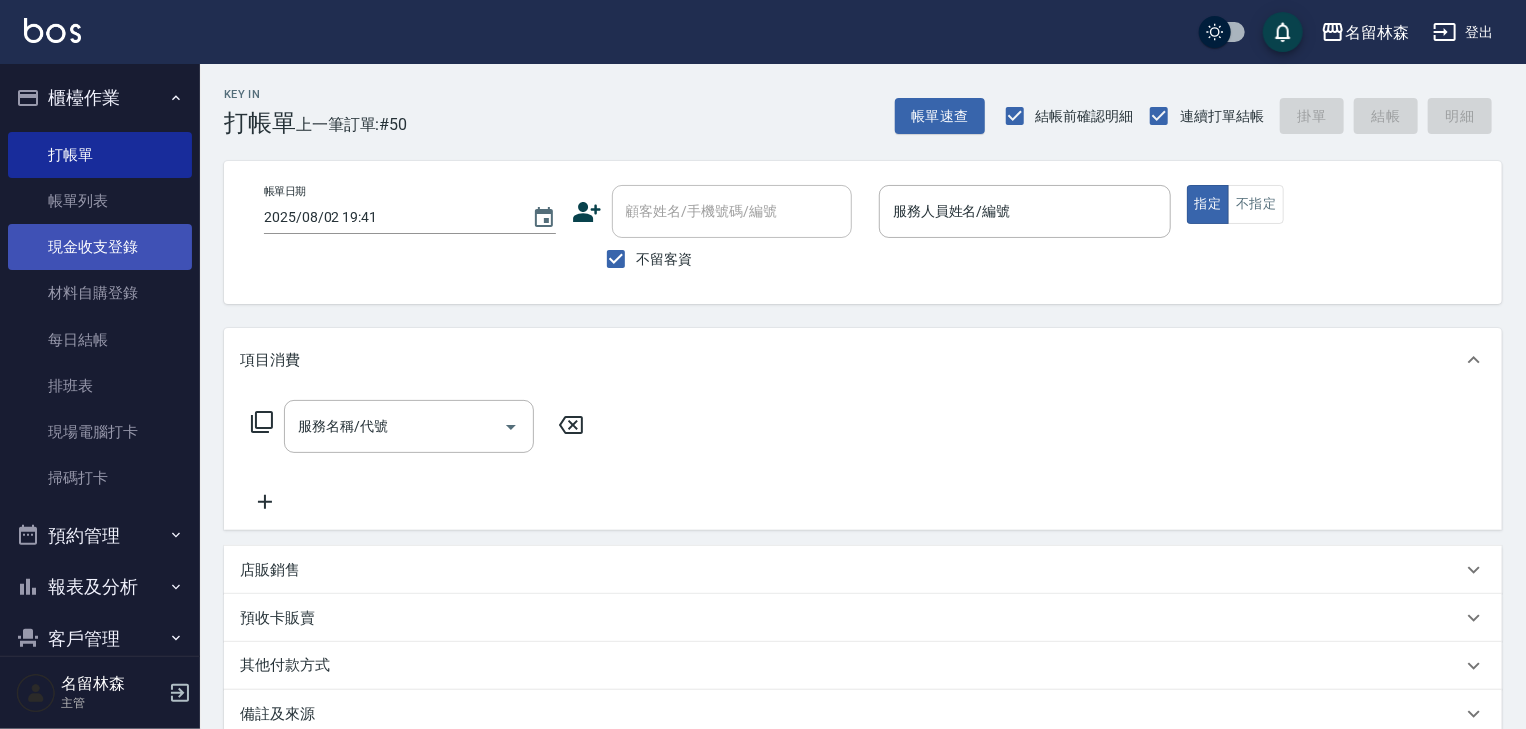click on "現金收支登錄" at bounding box center (100, 247) 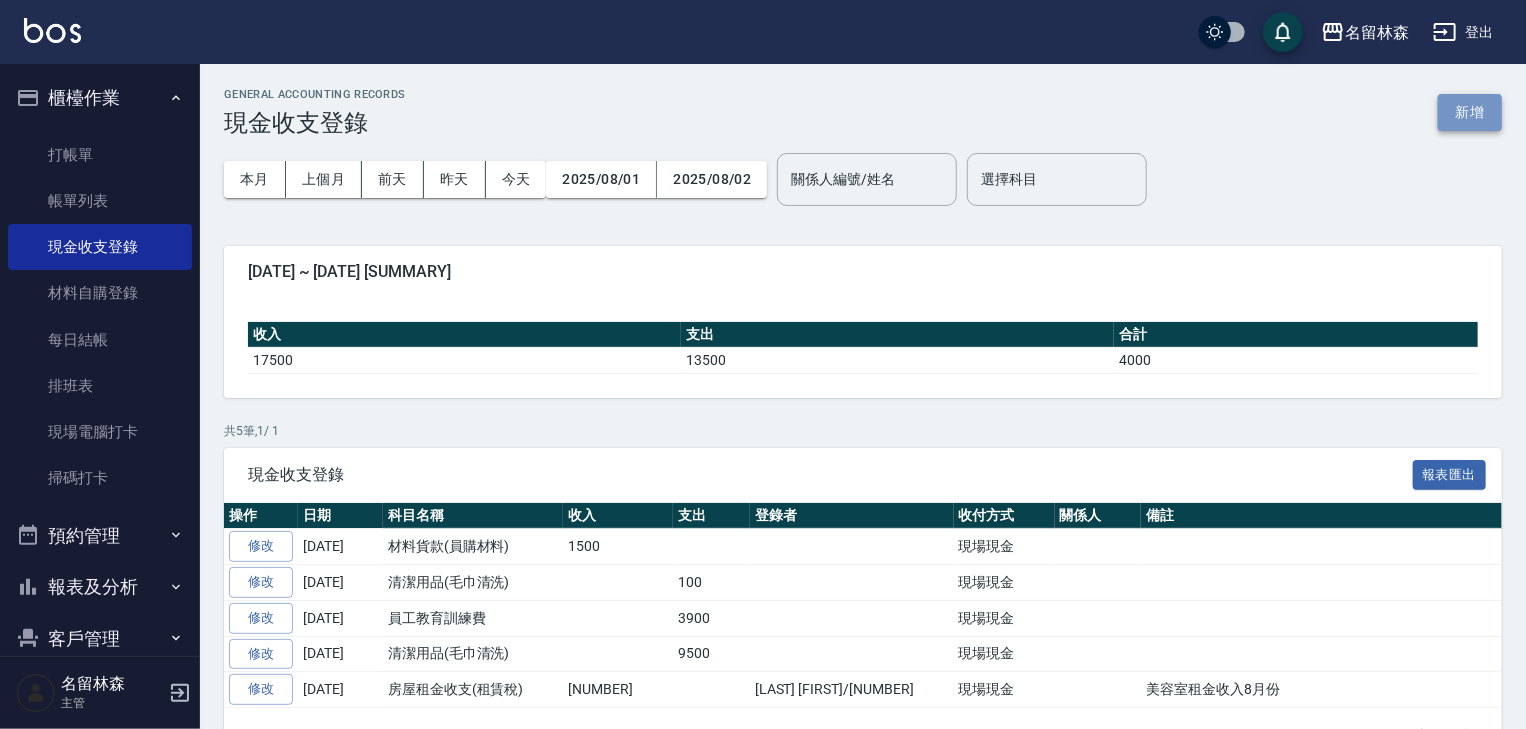 click on "新增" at bounding box center (1470, 112) 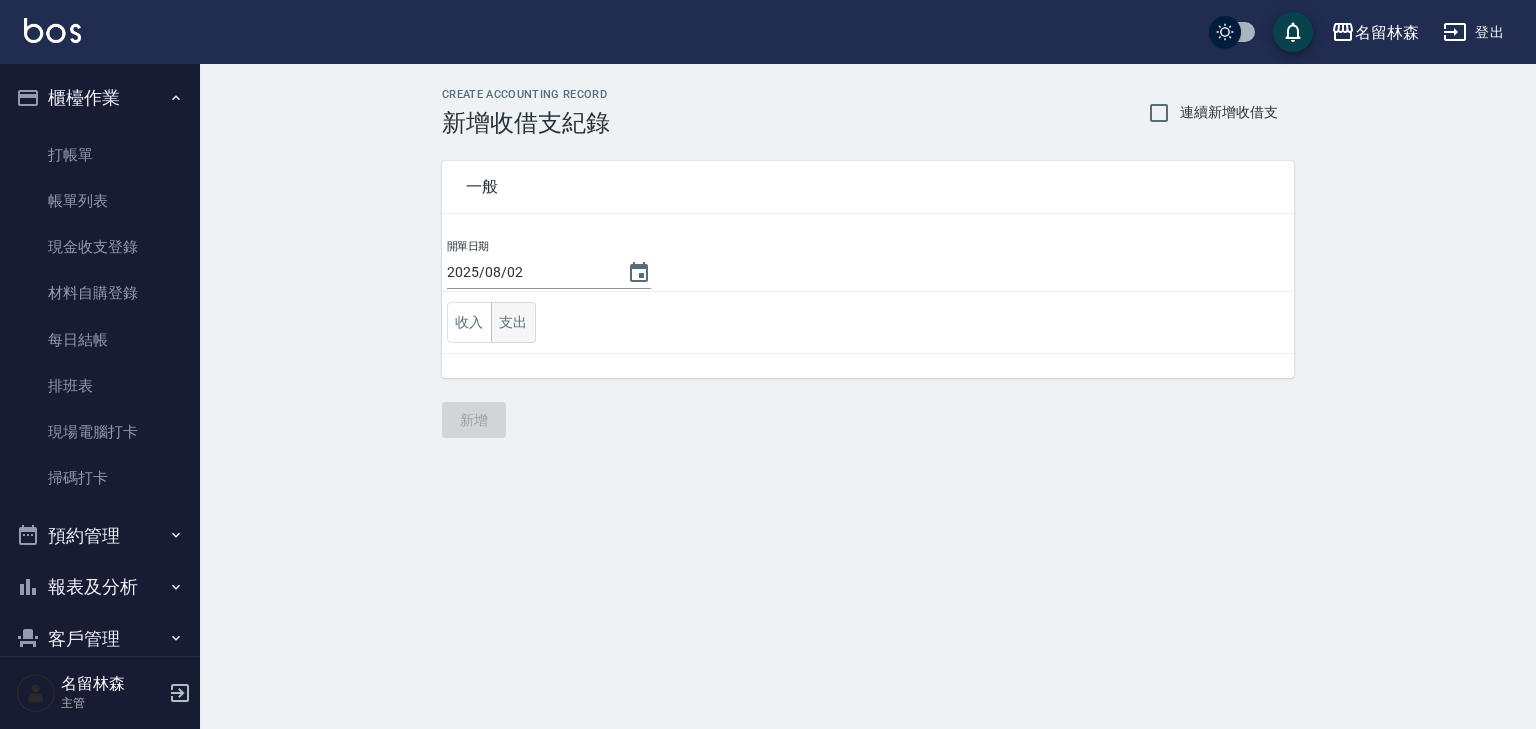 click on "支出" at bounding box center (513, 322) 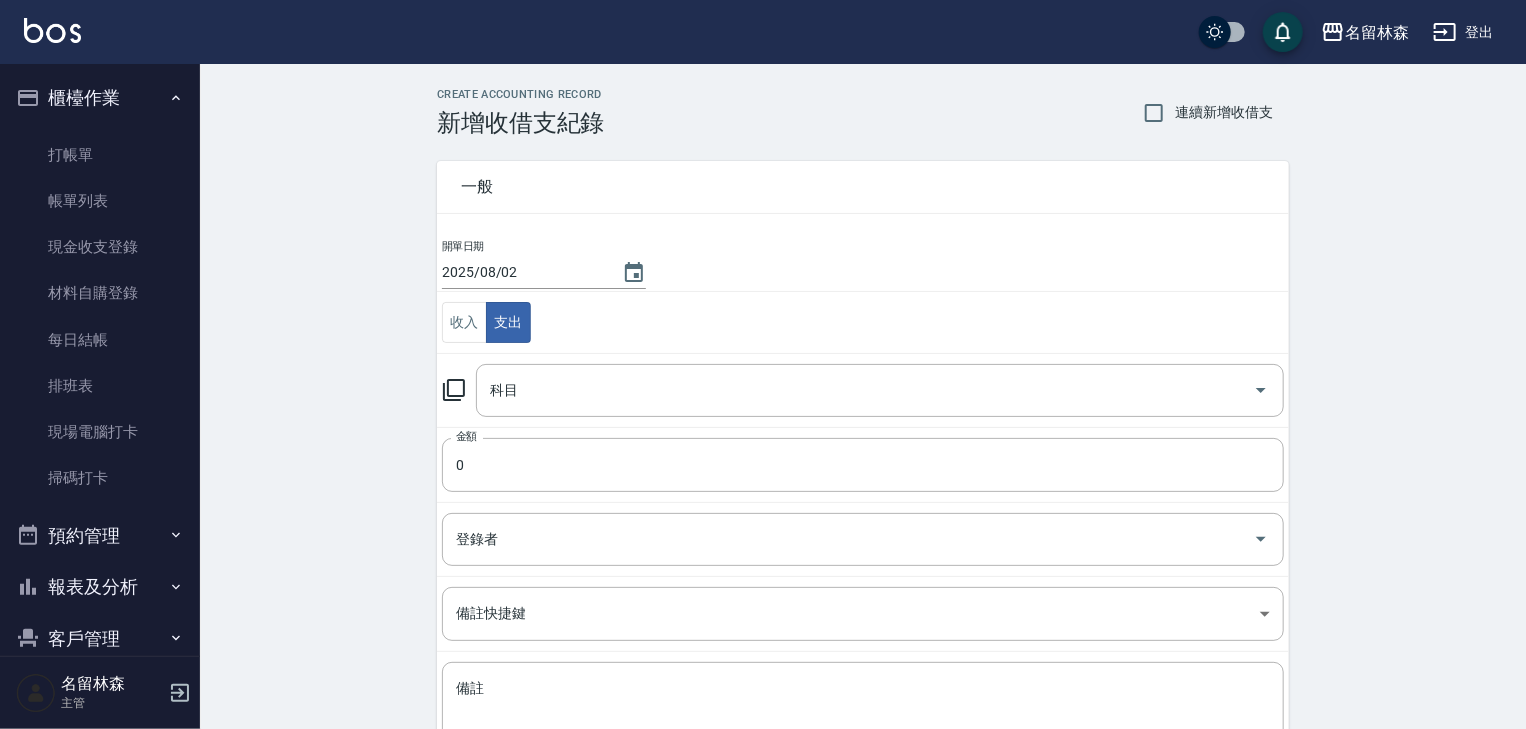 click 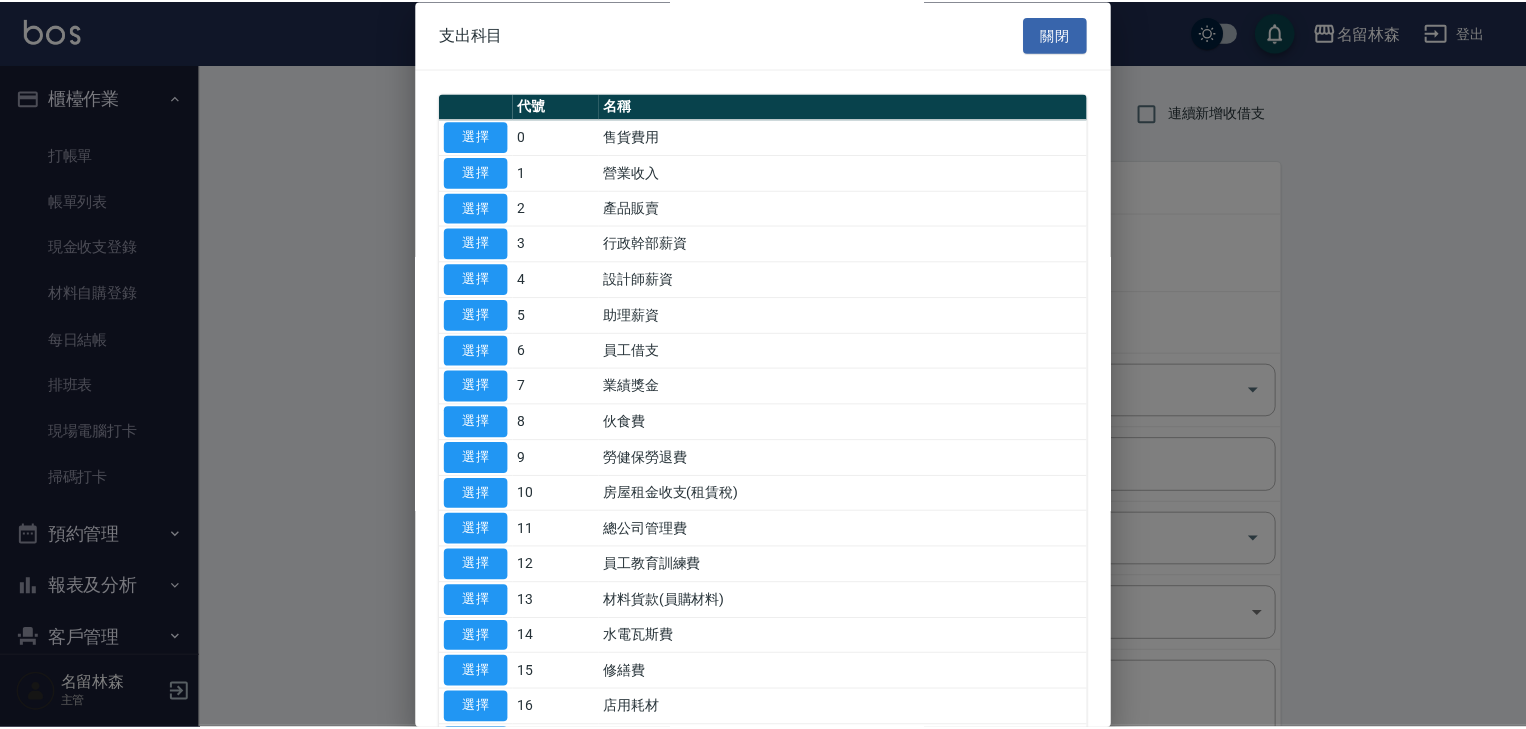 scroll, scrollTop: 106, scrollLeft: 0, axis: vertical 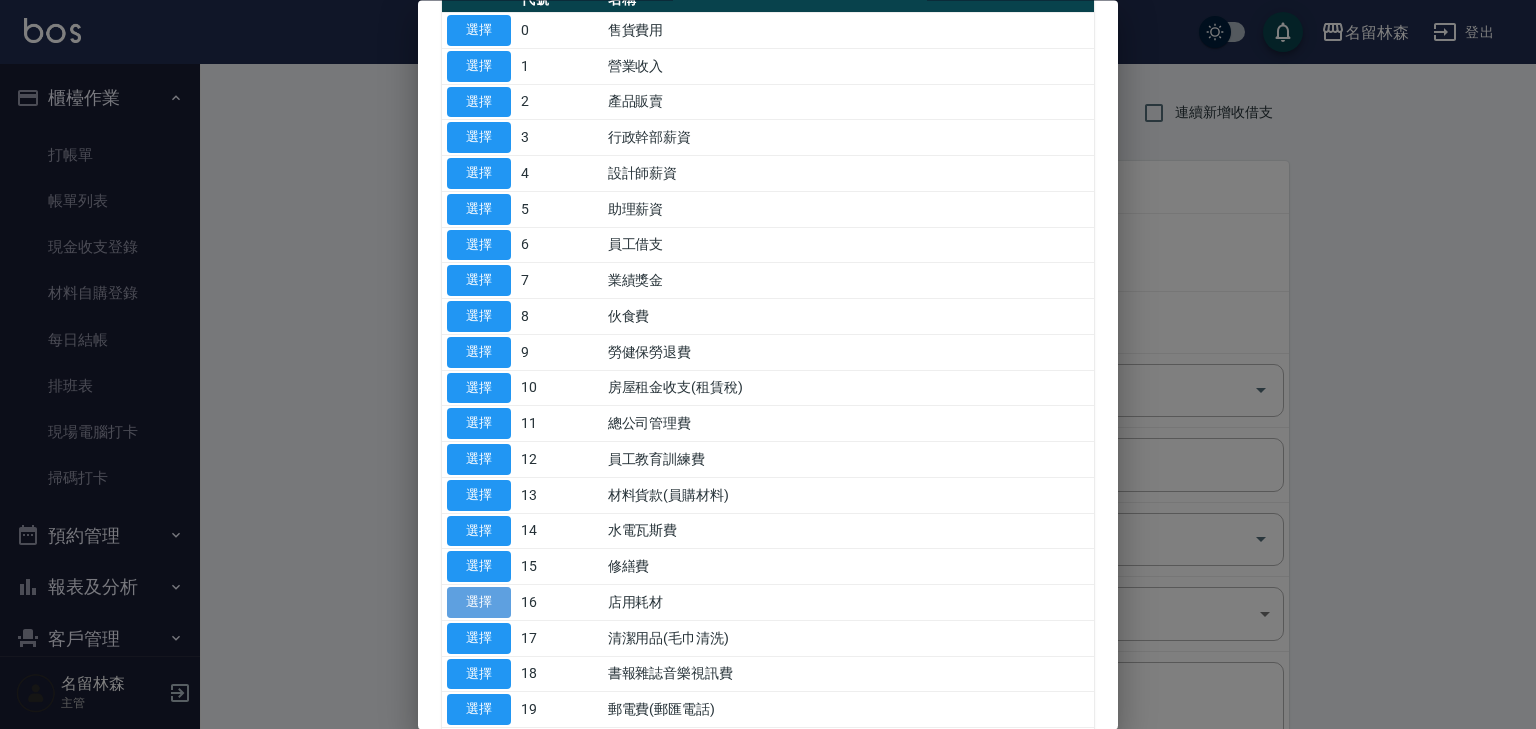 click on "選擇" at bounding box center (479, 603) 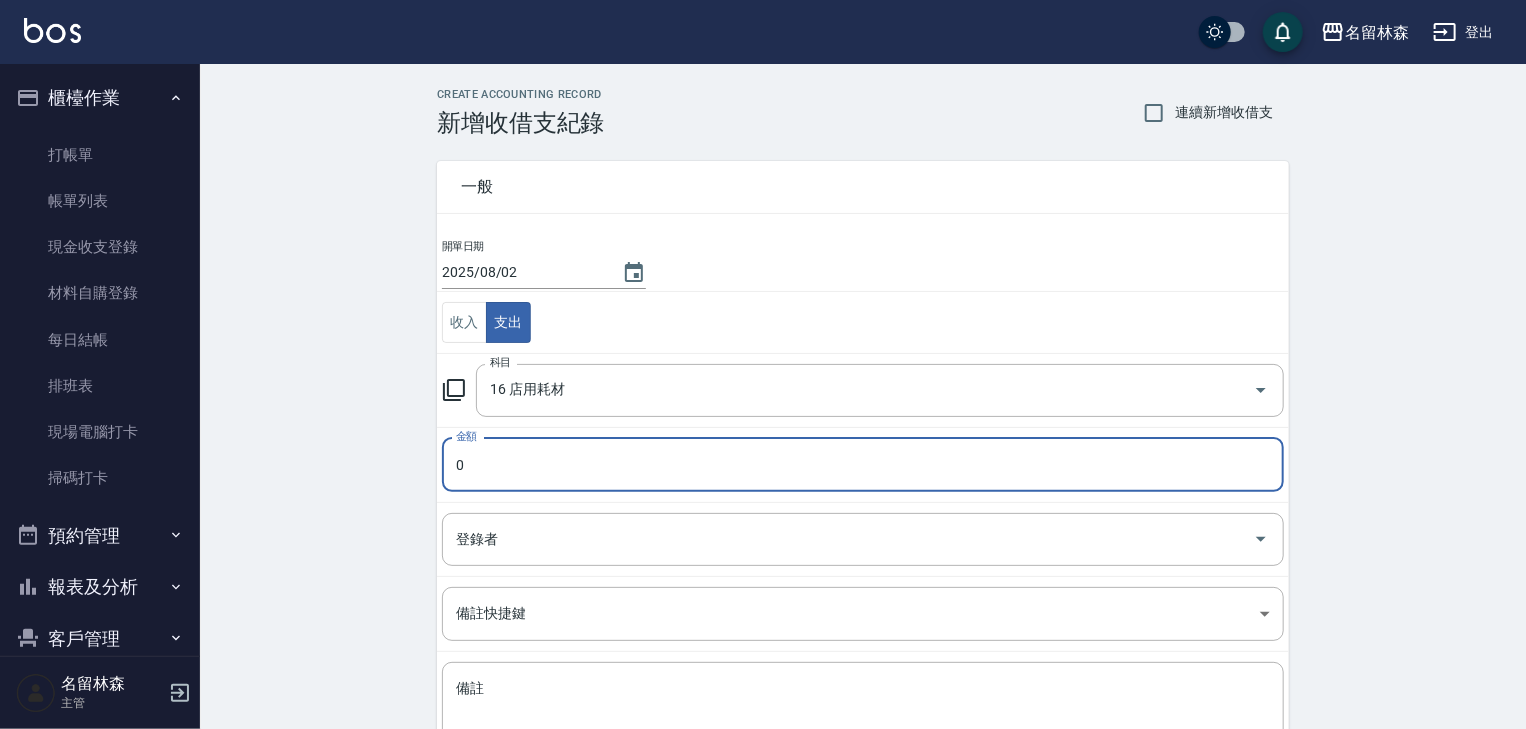 click on "0" at bounding box center (863, 465) 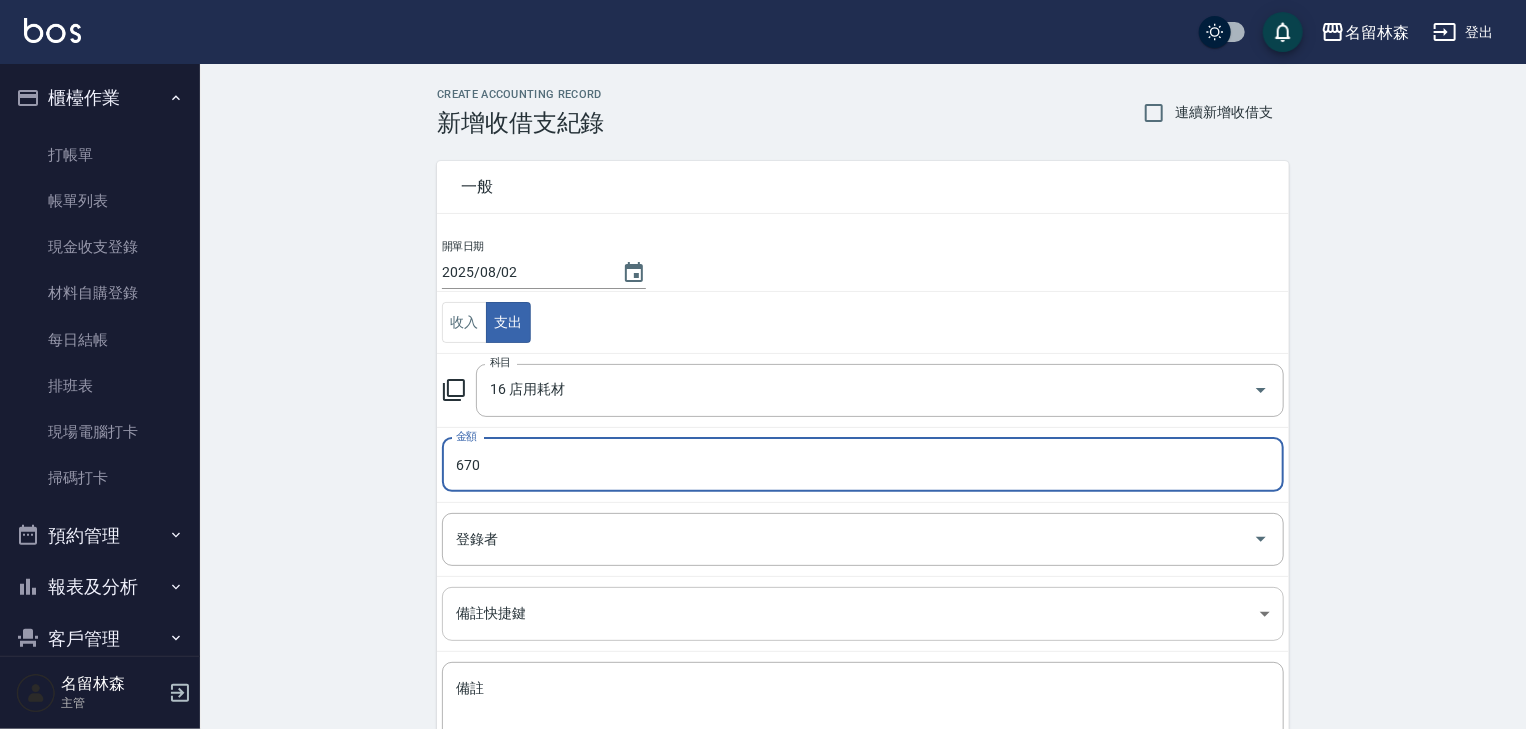 scroll, scrollTop: 152, scrollLeft: 0, axis: vertical 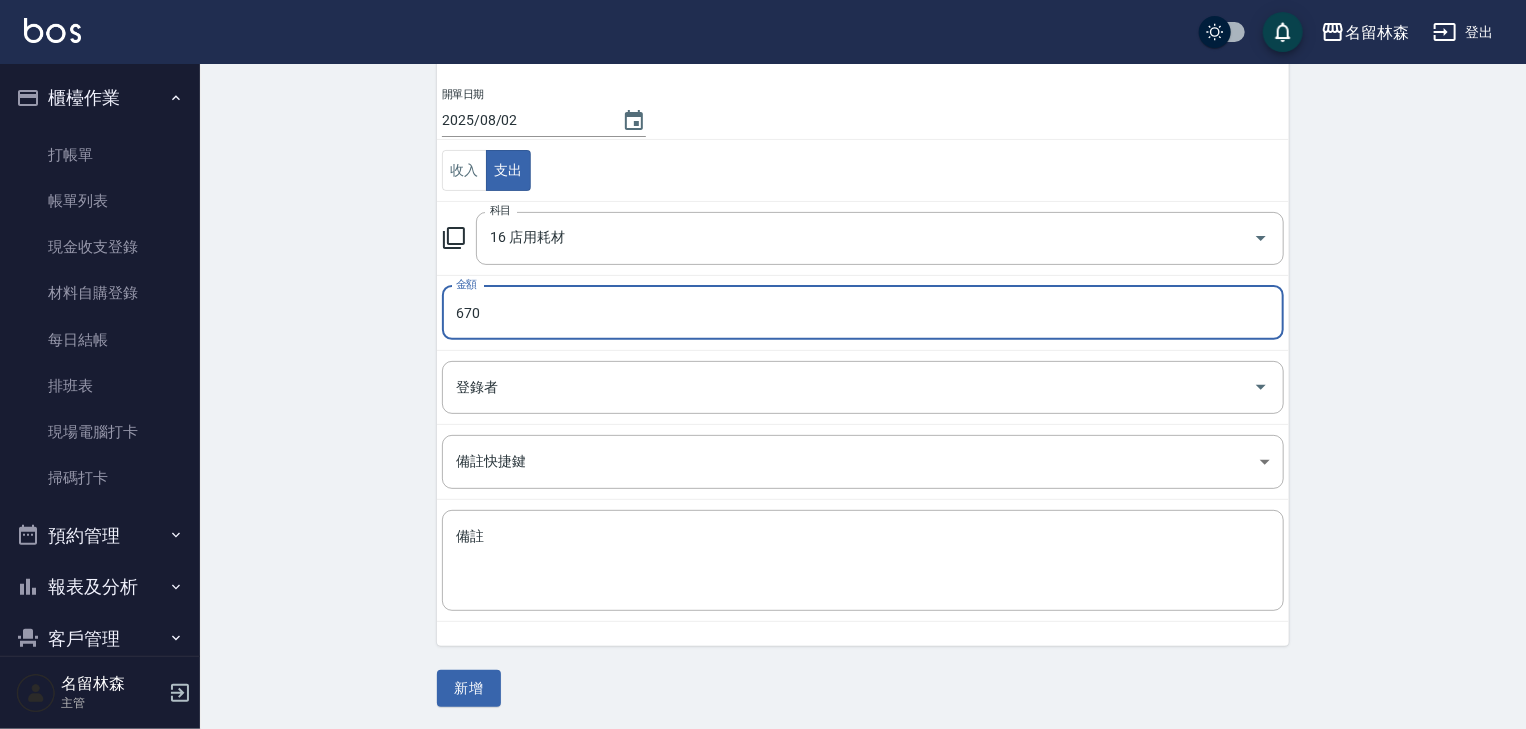 type on "670" 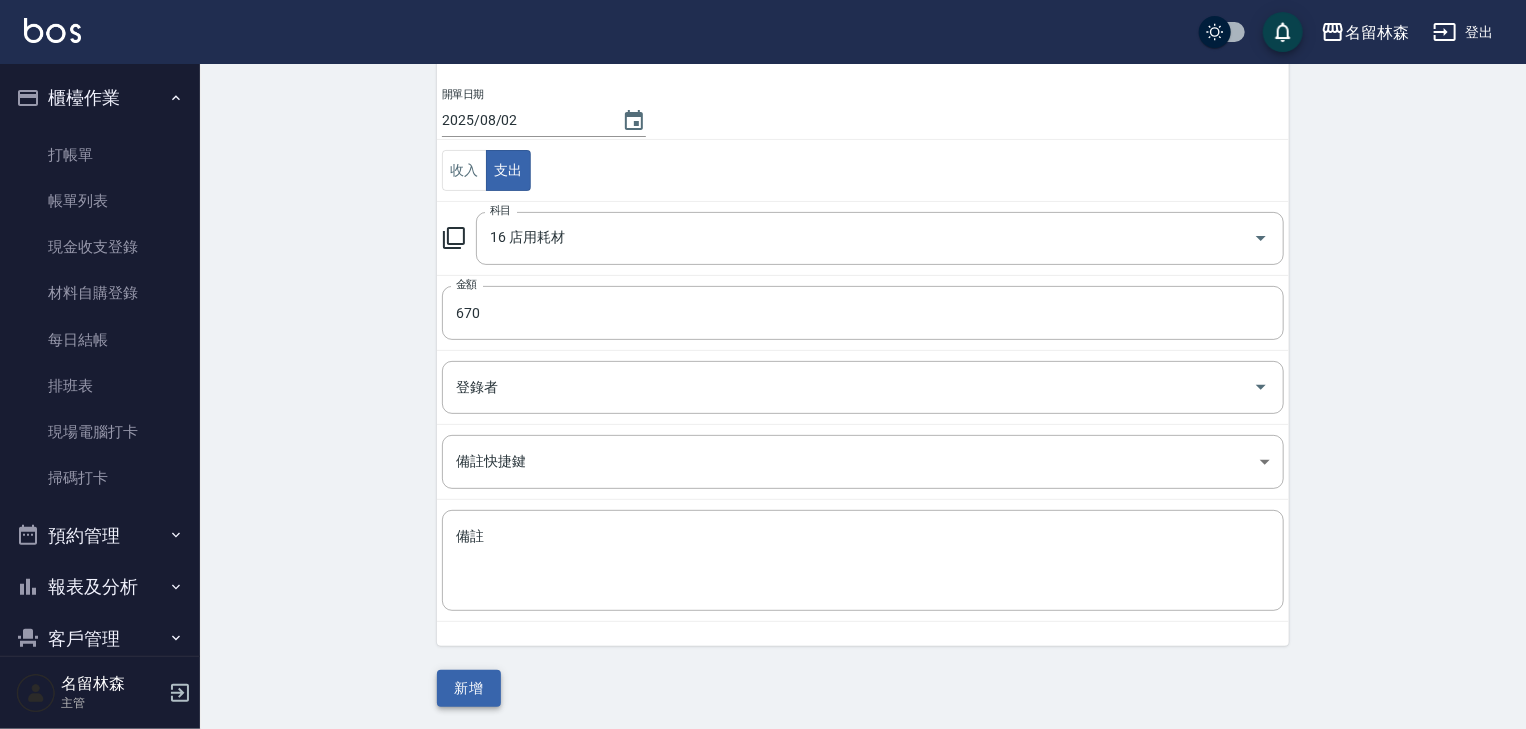 click on "新增" at bounding box center [469, 688] 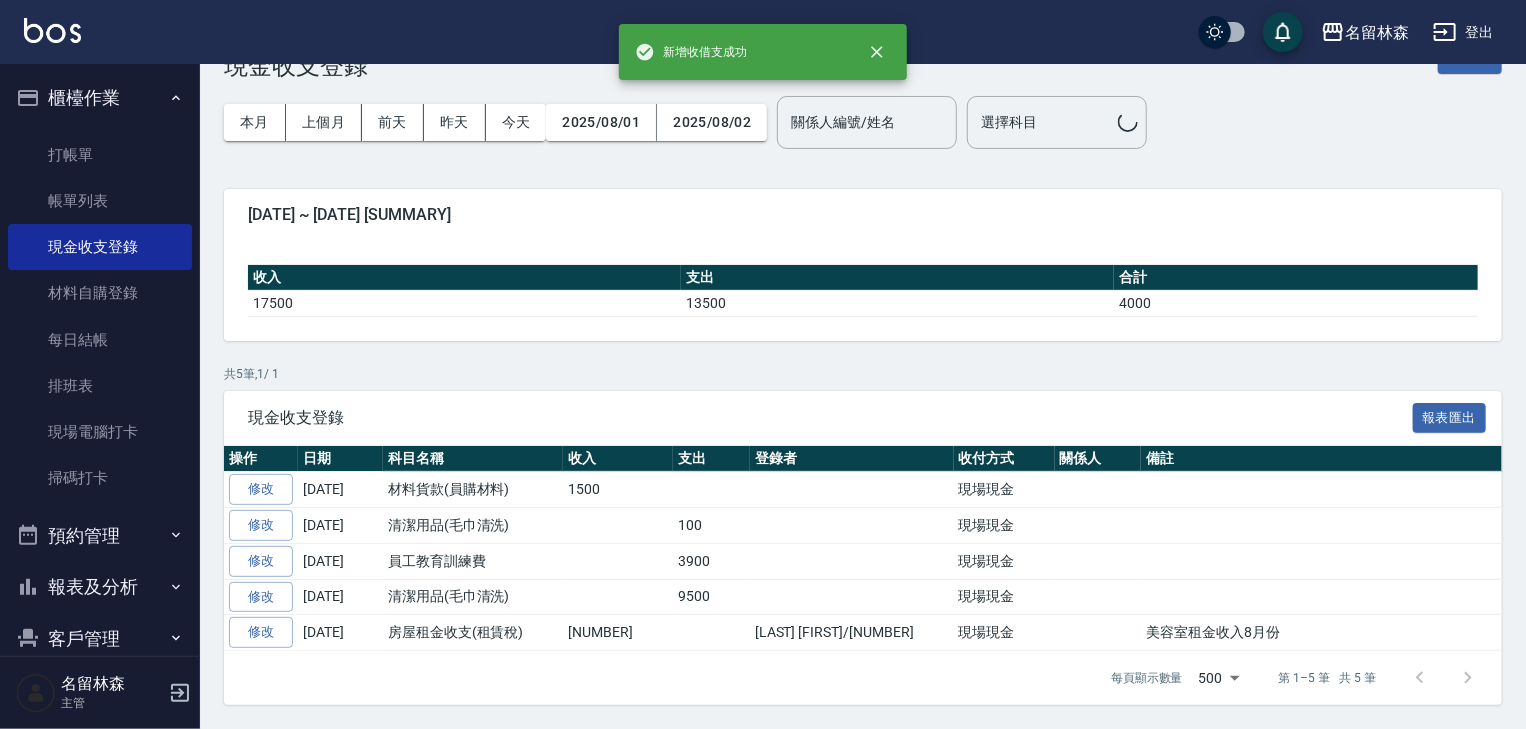 scroll, scrollTop: 0, scrollLeft: 0, axis: both 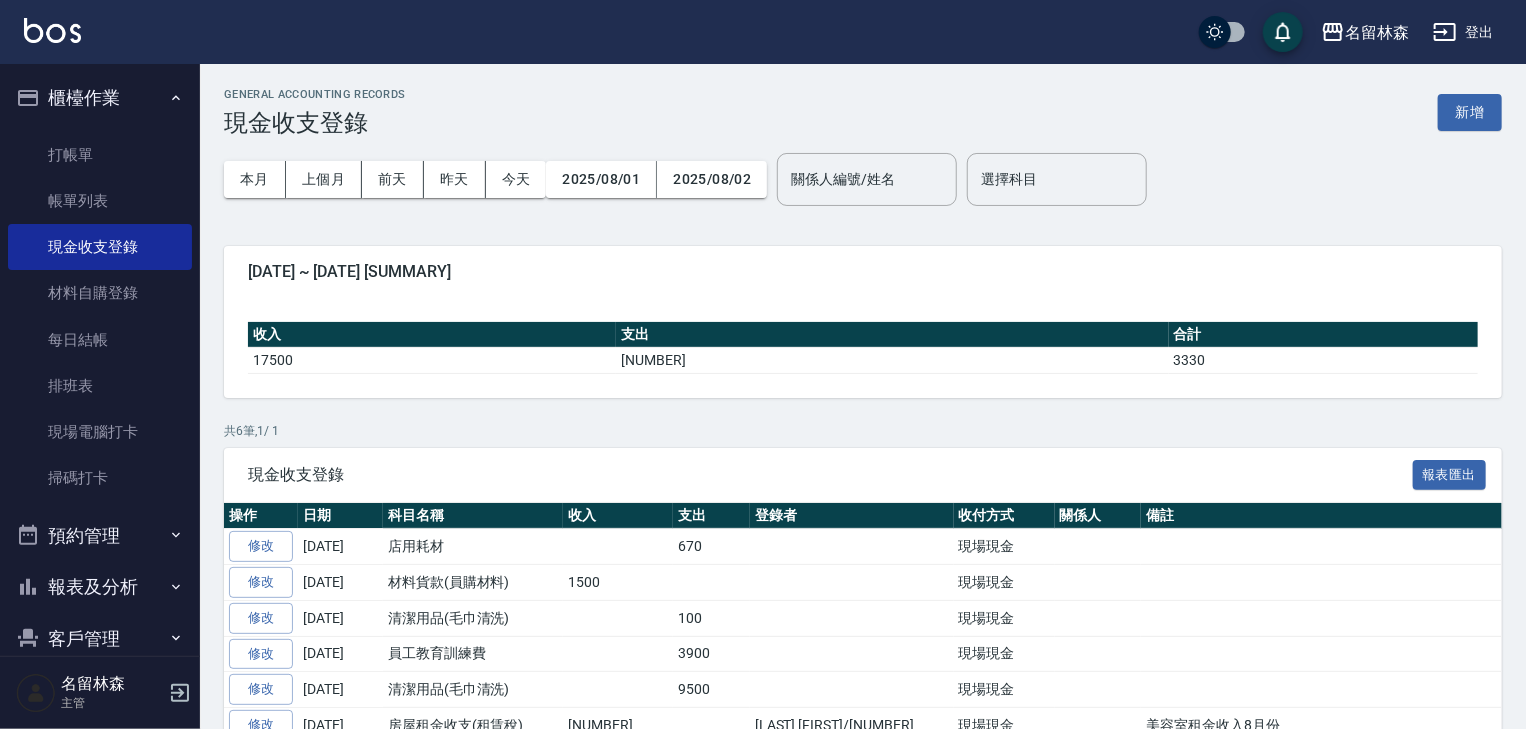 click at bounding box center (52, 30) 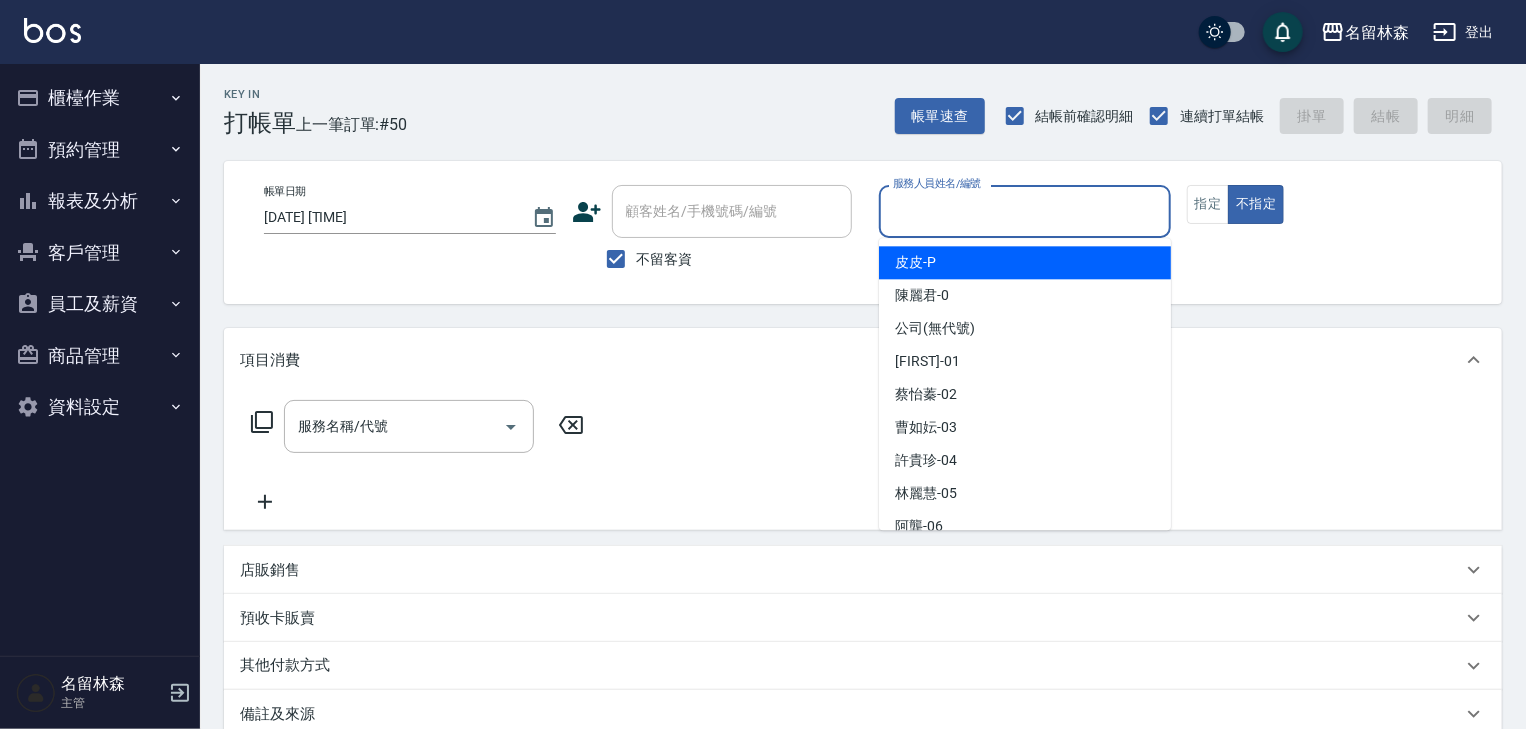 click on "服務人員姓名/編號" at bounding box center [1025, 211] 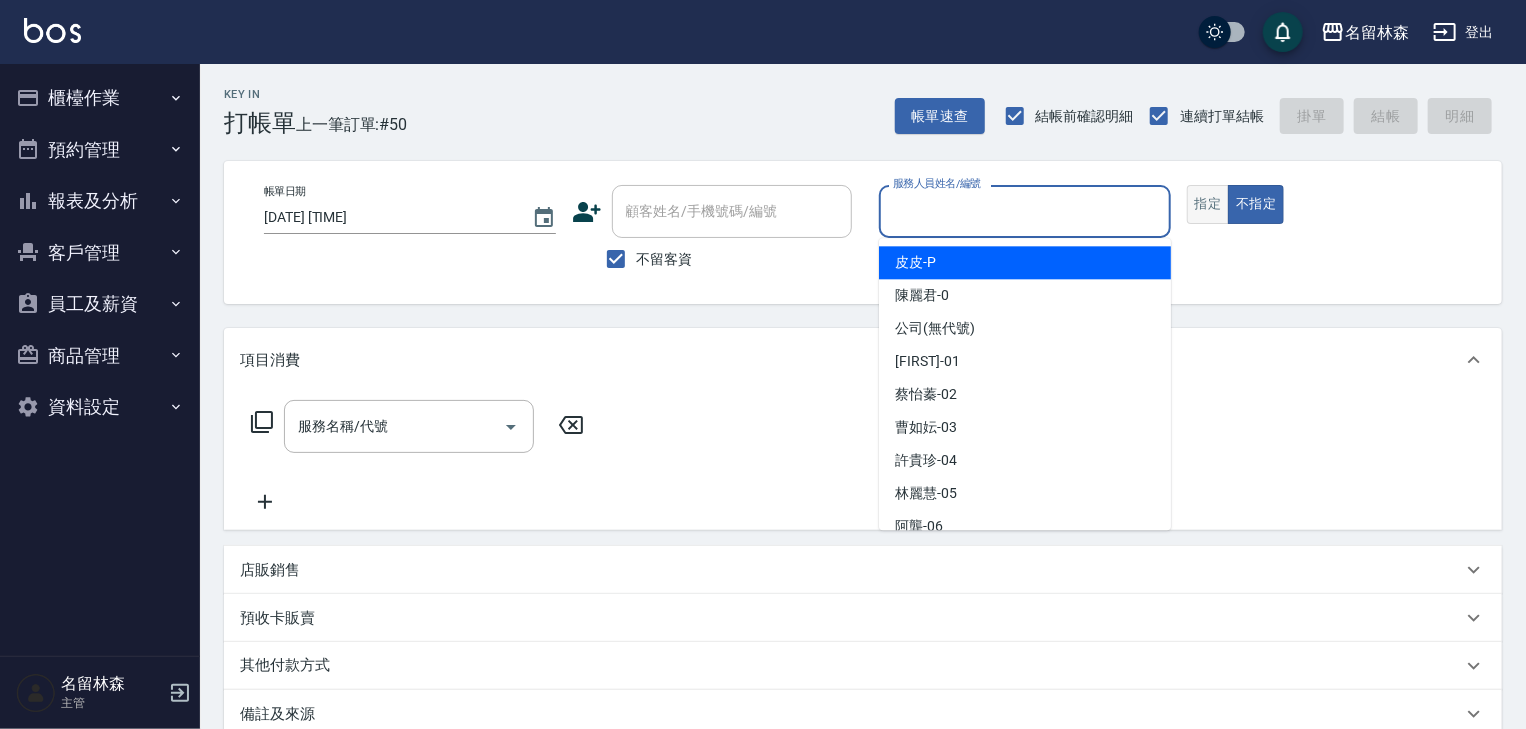 click on "指定" at bounding box center (1208, 204) 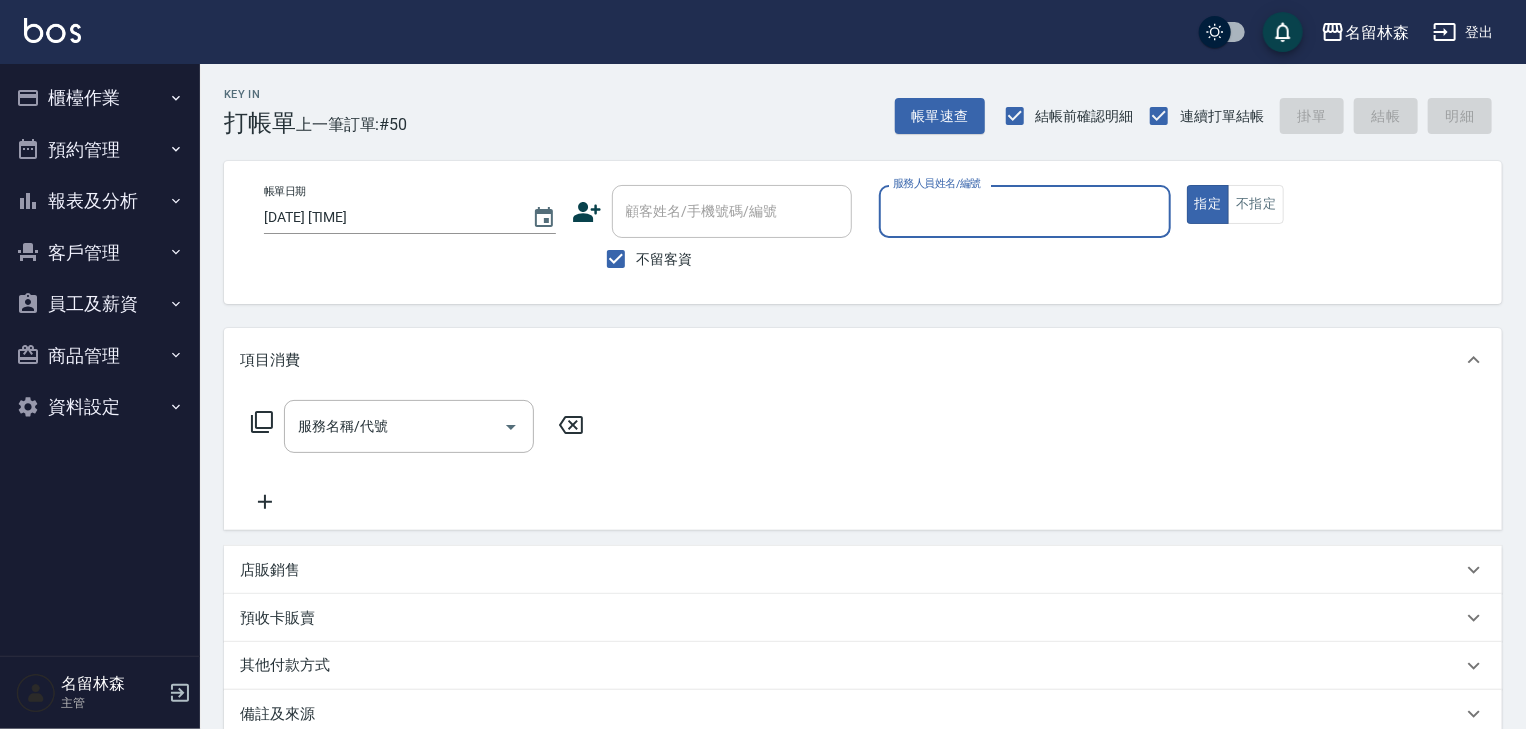 click on "服務人員姓名/編號" at bounding box center (1025, 211) 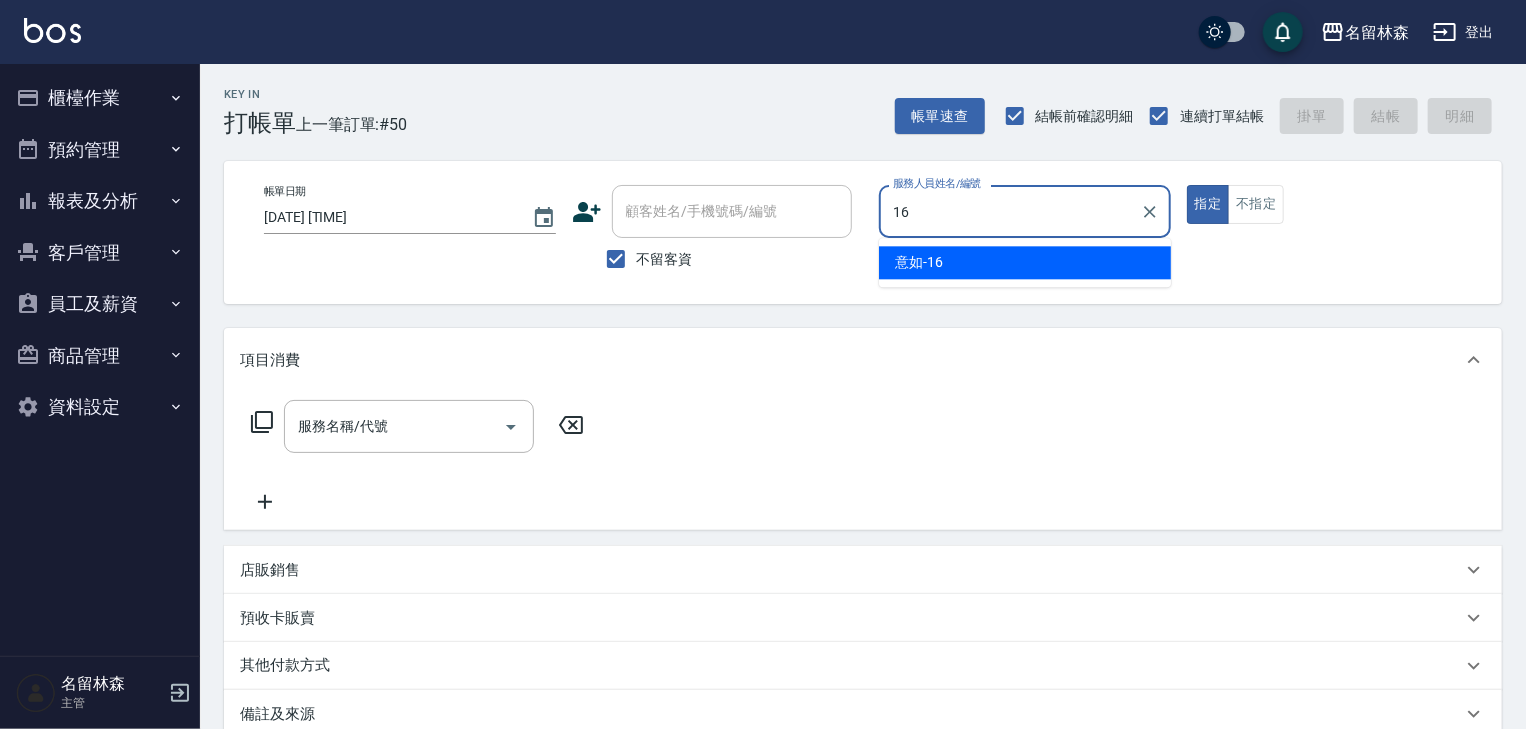 type on "意如-16" 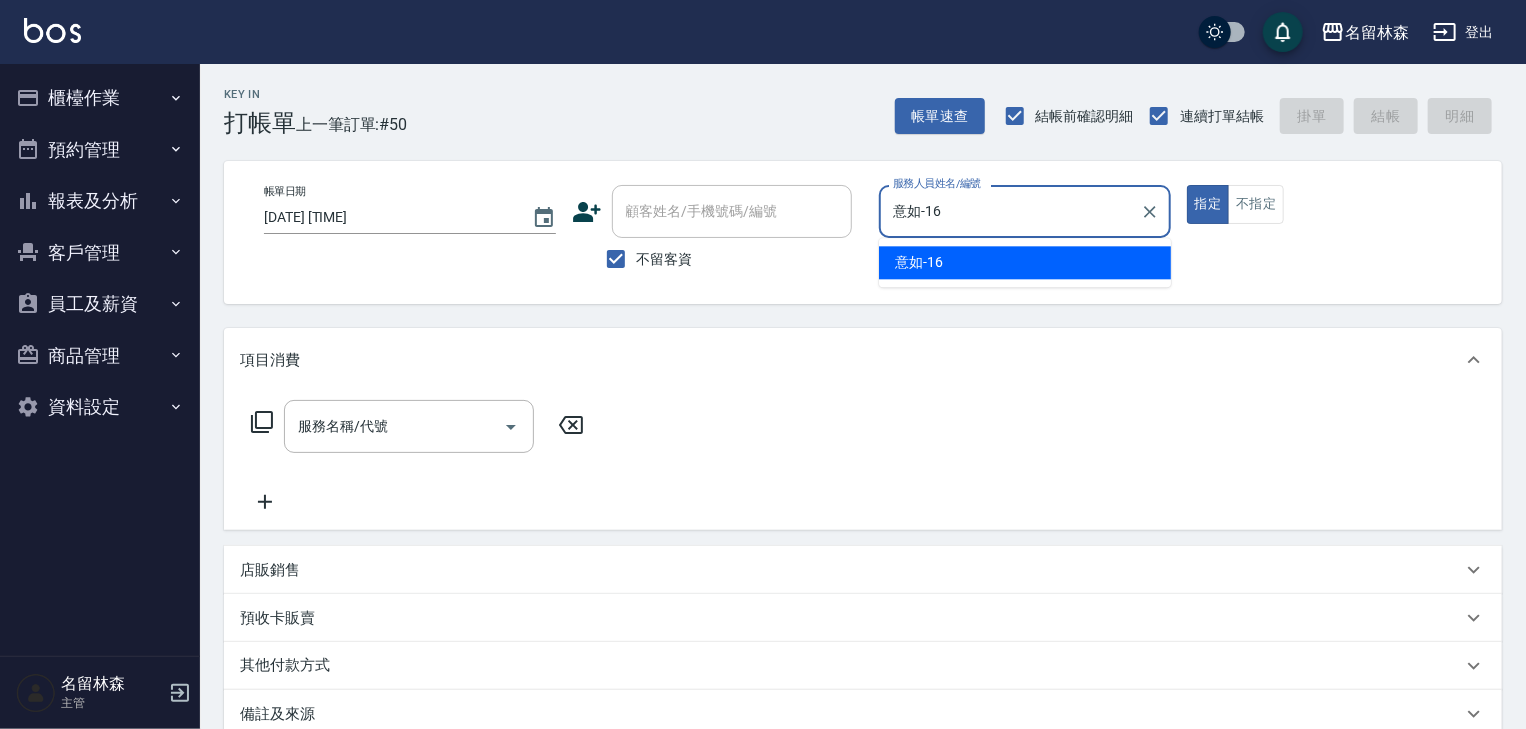 type on "true" 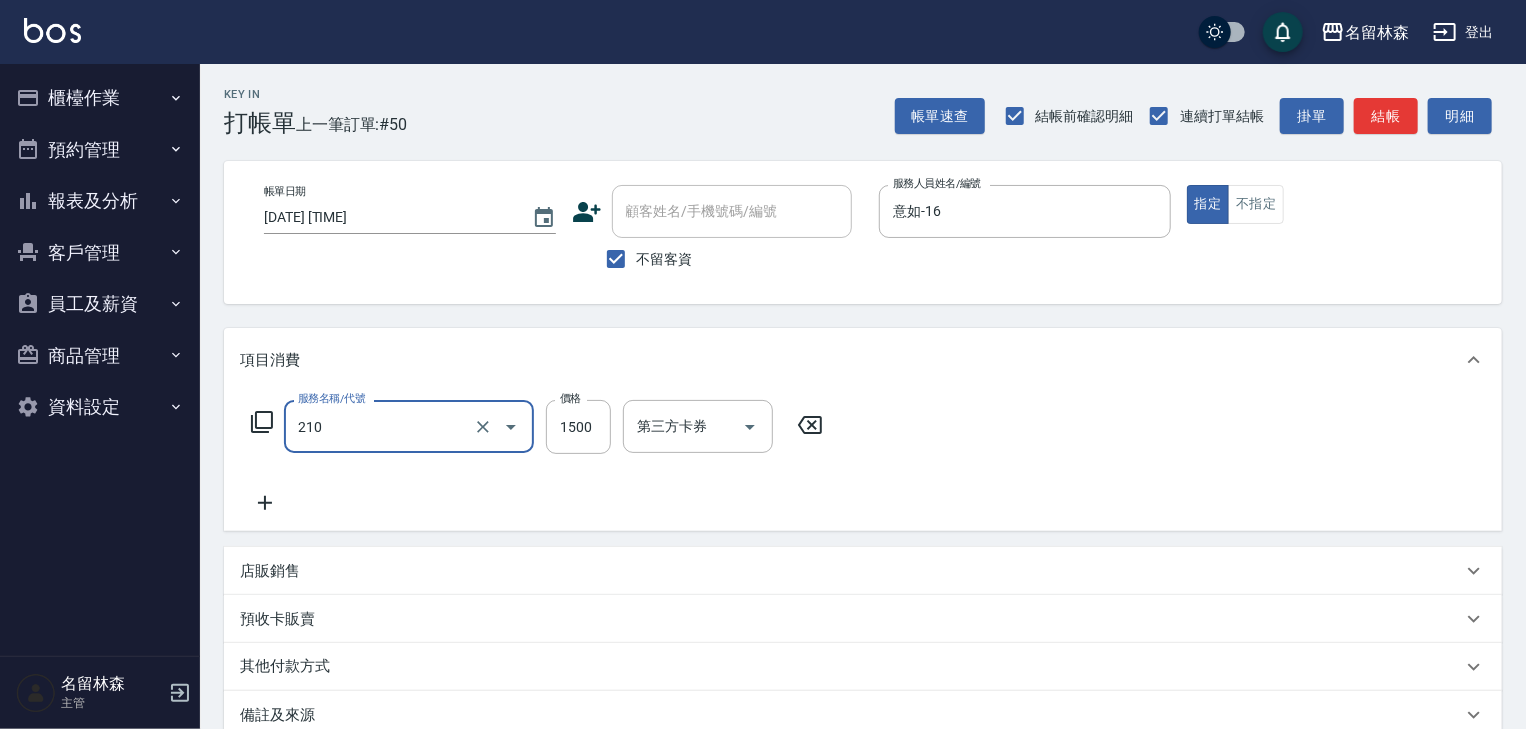 type on "離子燙(自備)([NUMBER])" 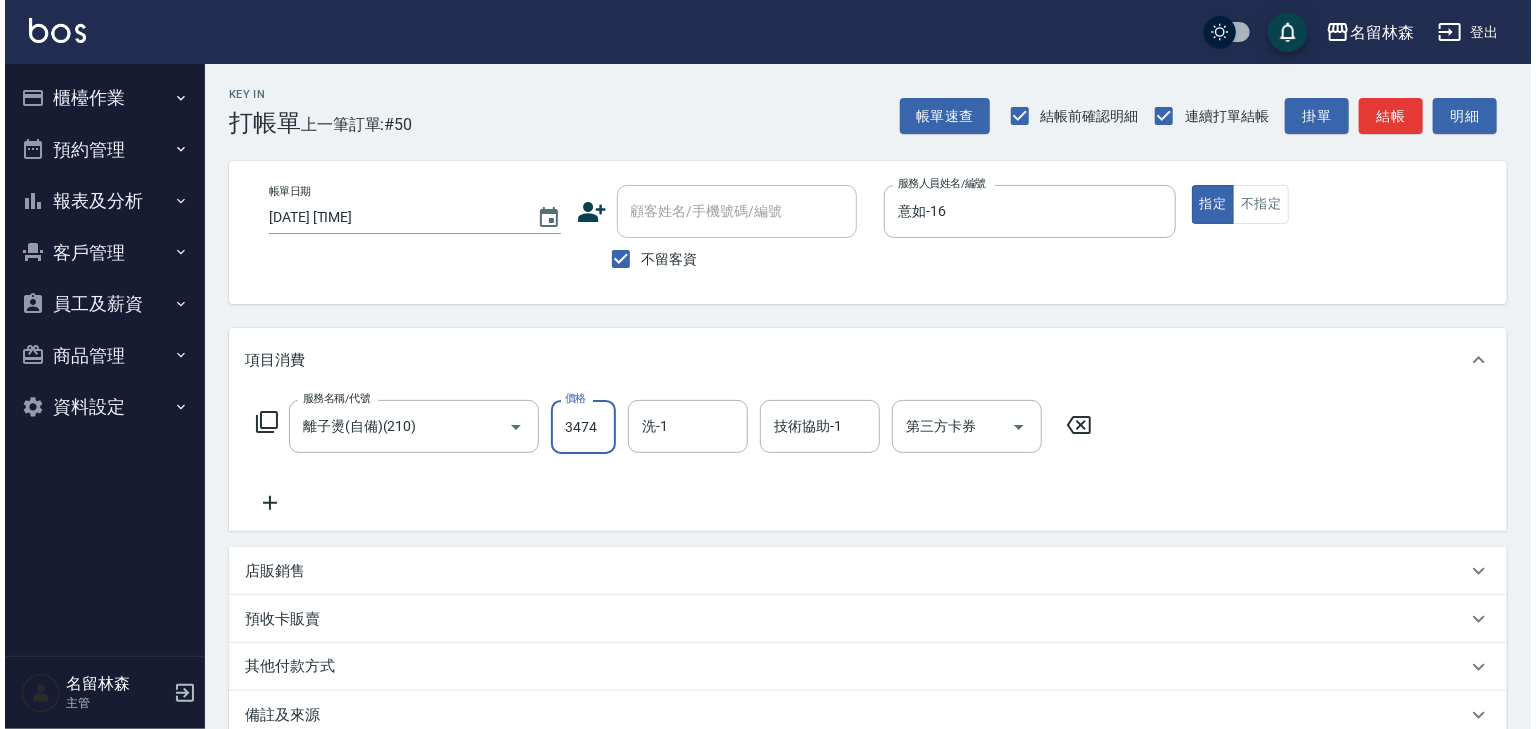 scroll, scrollTop: 234, scrollLeft: 0, axis: vertical 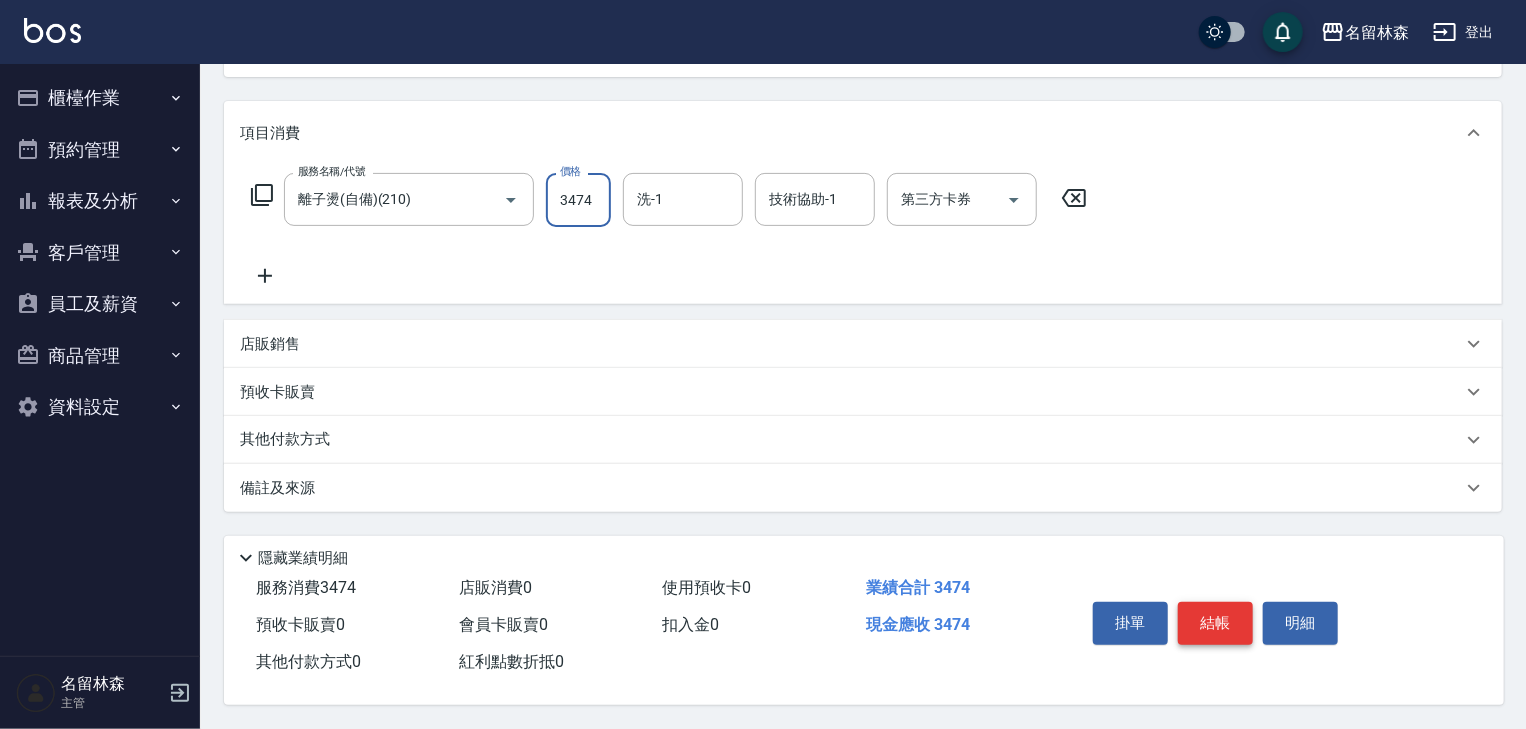 type on "3474" 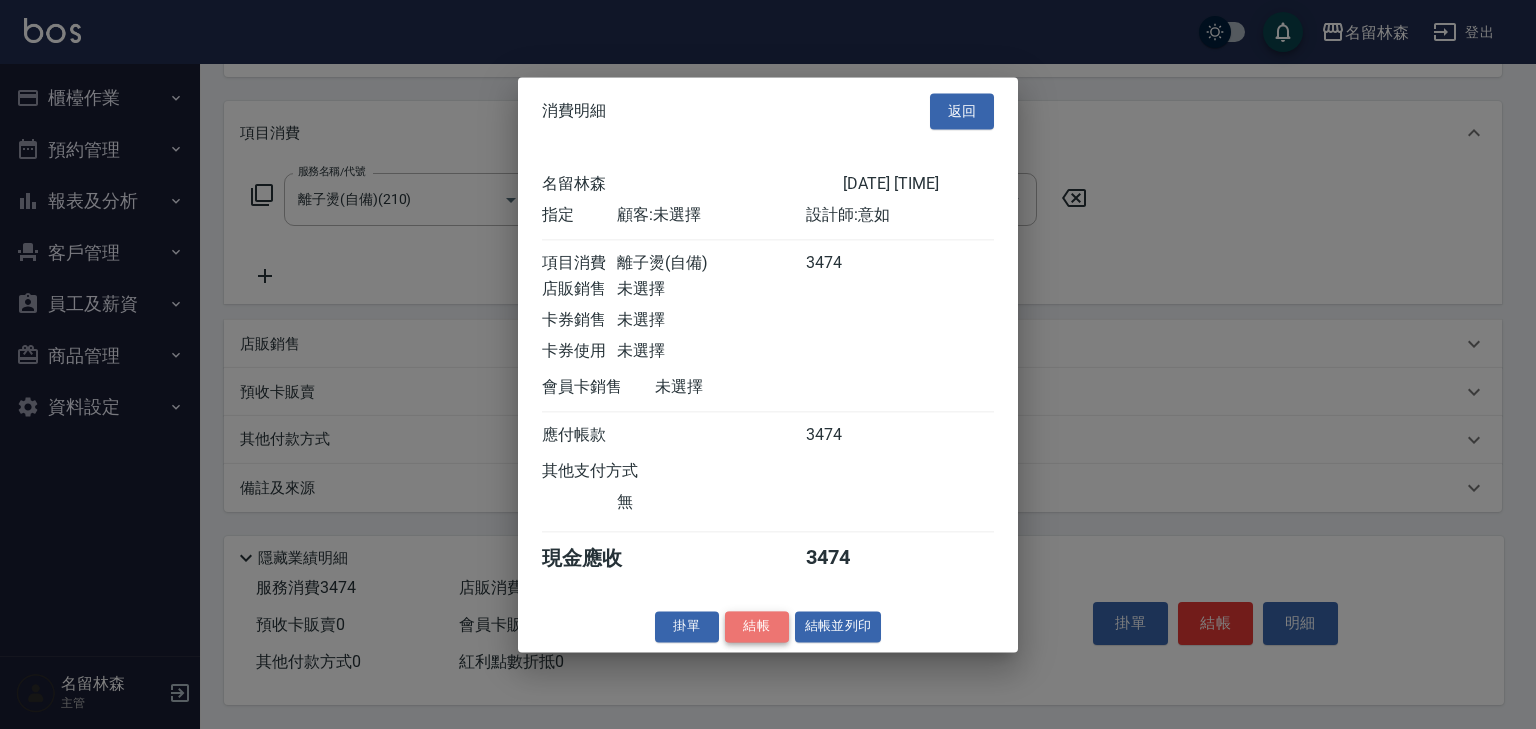 click on "結帳" at bounding box center (757, 626) 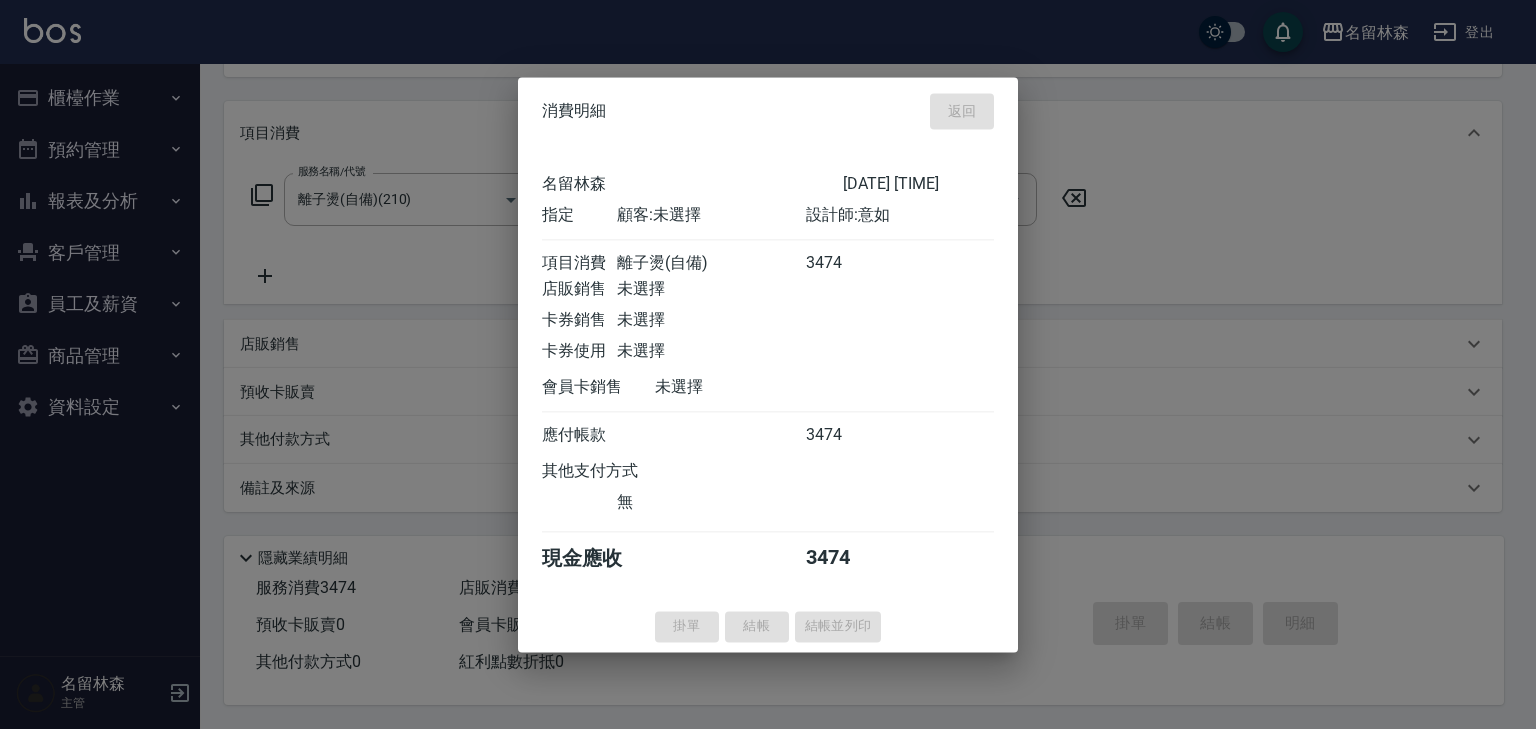 type on "2025/08/02 19:44" 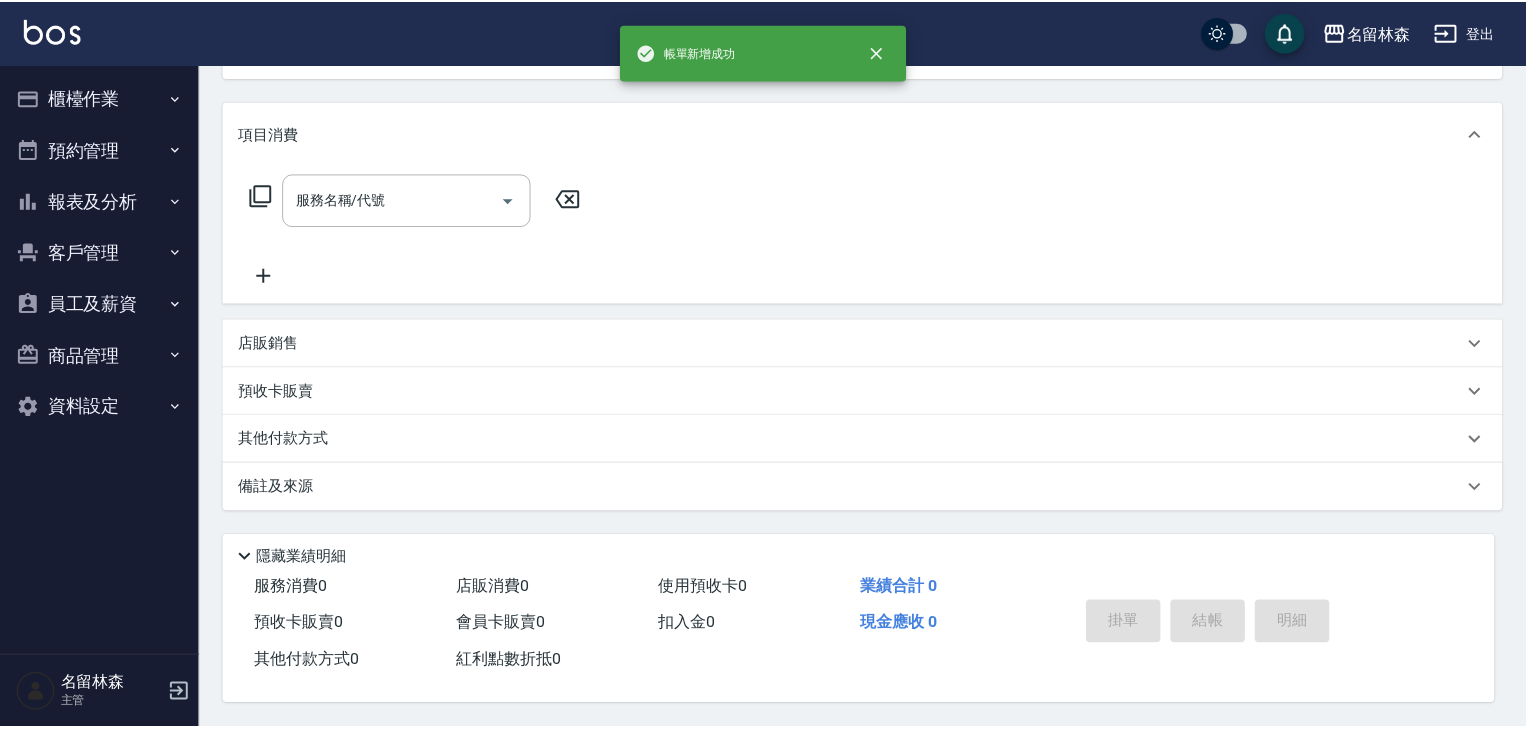 scroll, scrollTop: 0, scrollLeft: 0, axis: both 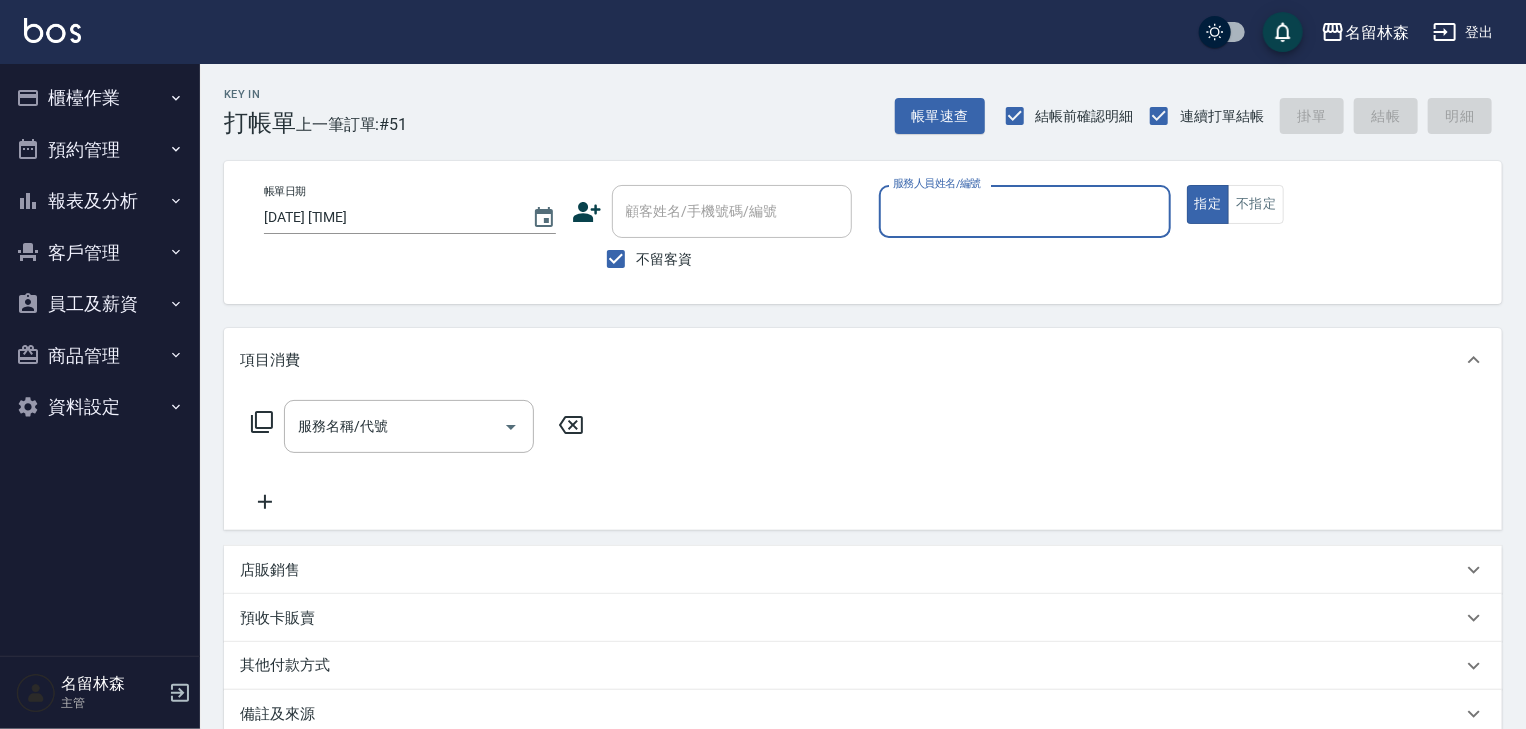 click on "預約管理" at bounding box center [100, 150] 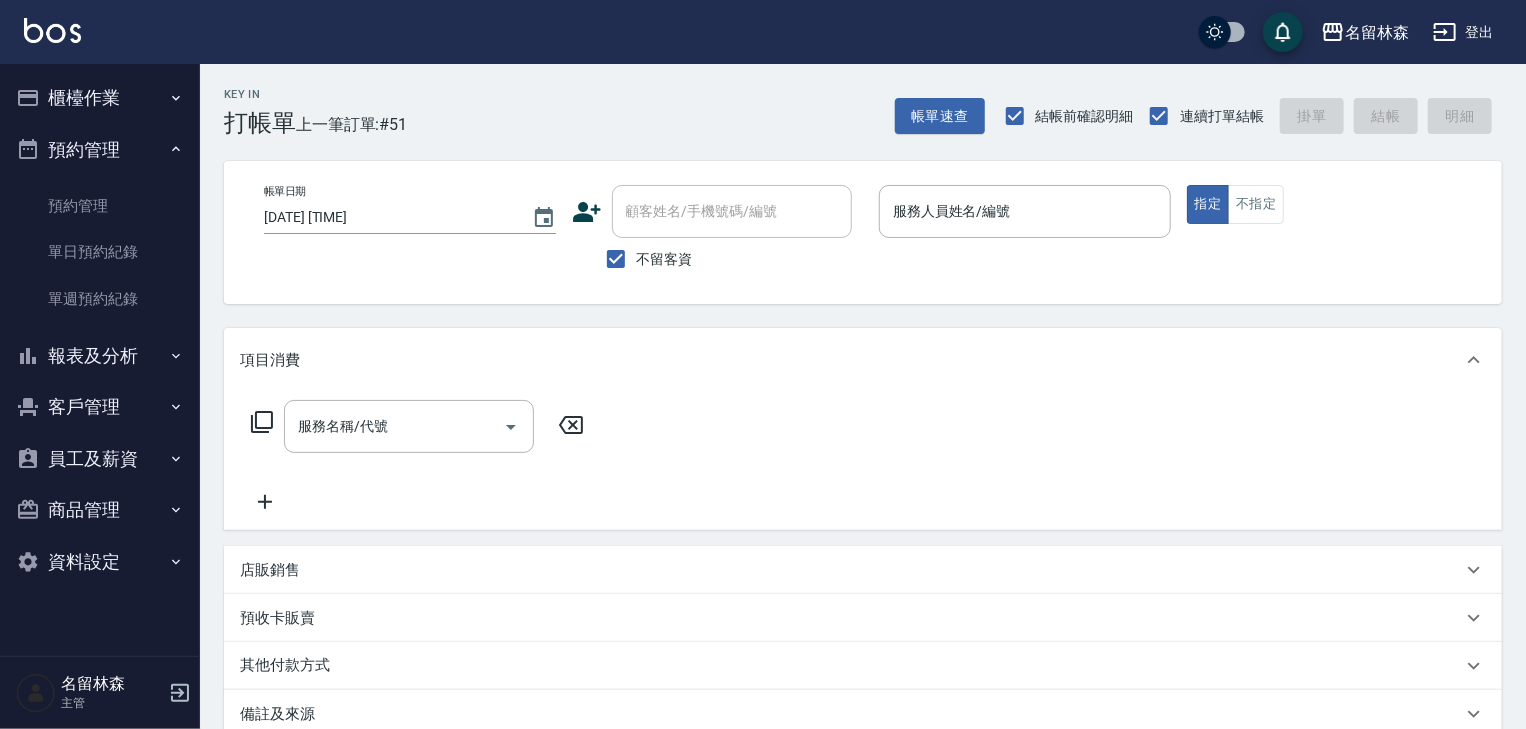 click on "報表及分析" at bounding box center (100, 356) 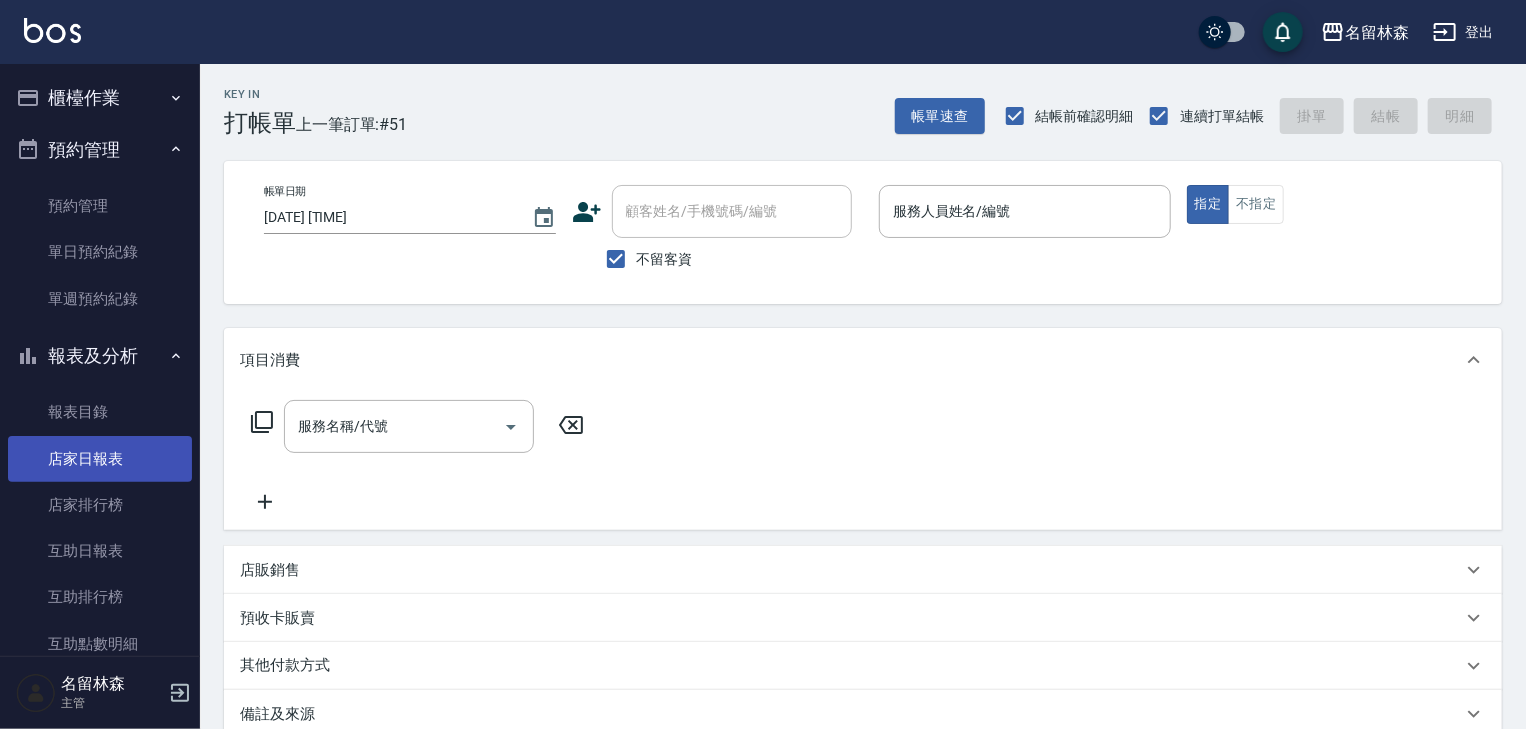 click on "店家日報表" at bounding box center [100, 459] 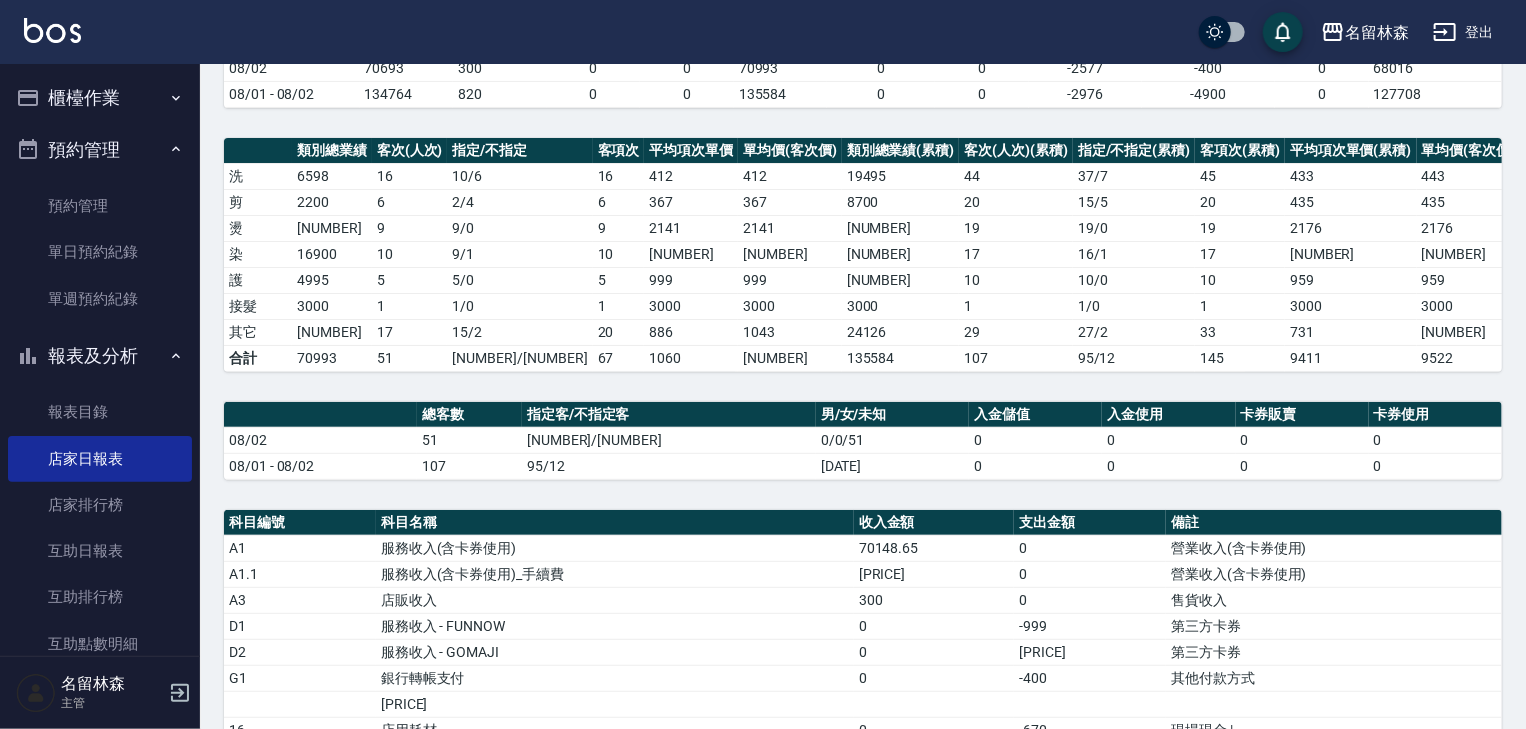 scroll, scrollTop: 0, scrollLeft: 0, axis: both 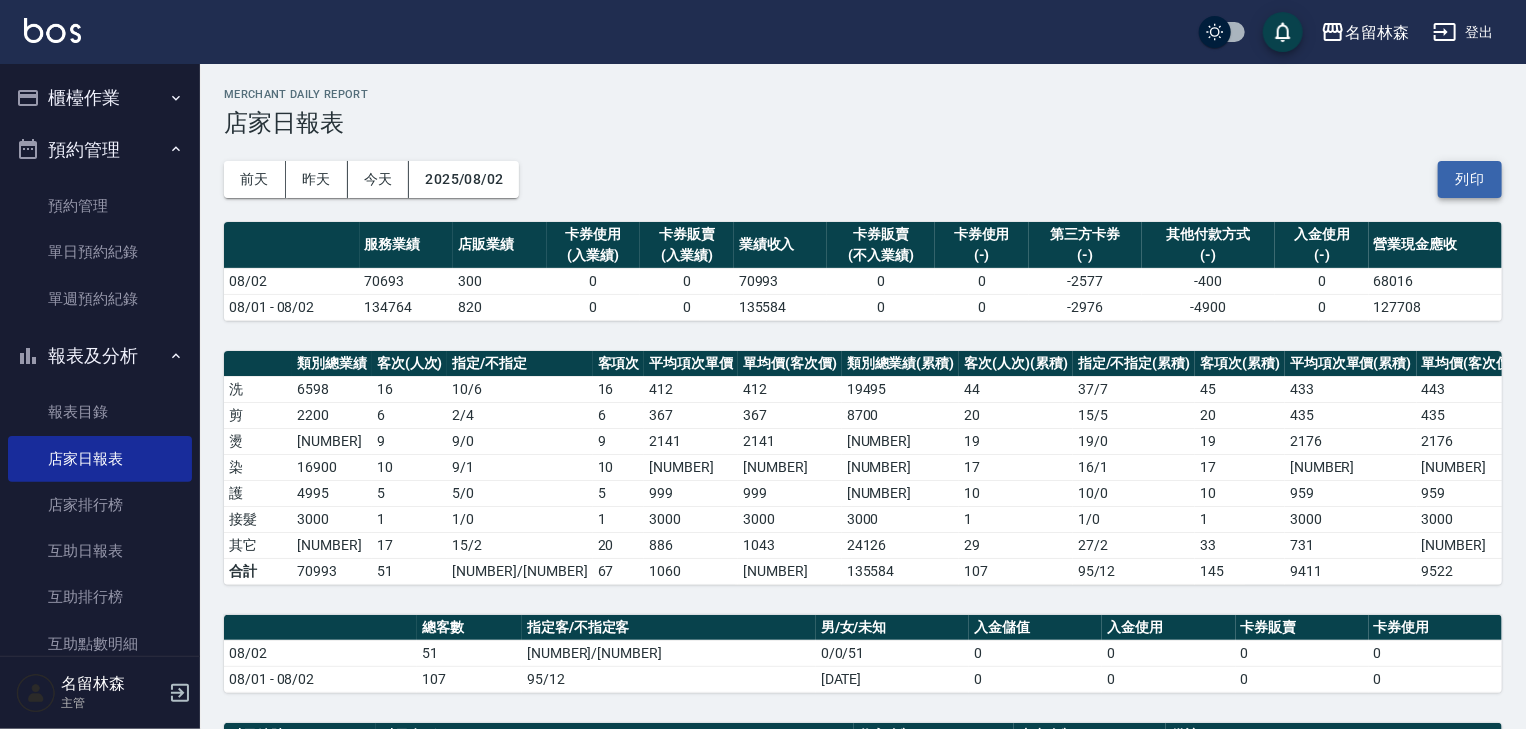 click on "列印" at bounding box center [1470, 179] 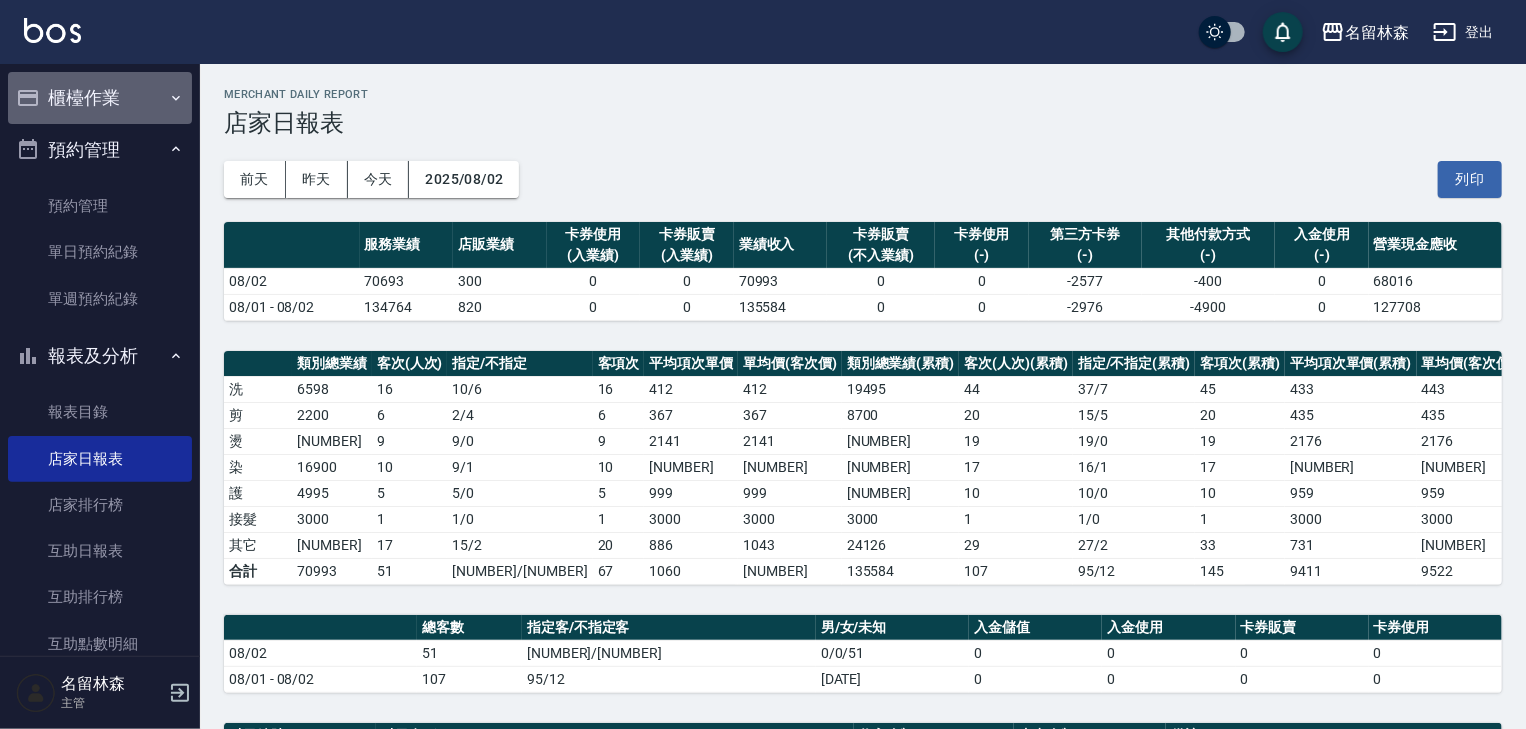 click on "櫃檯作業" at bounding box center [100, 98] 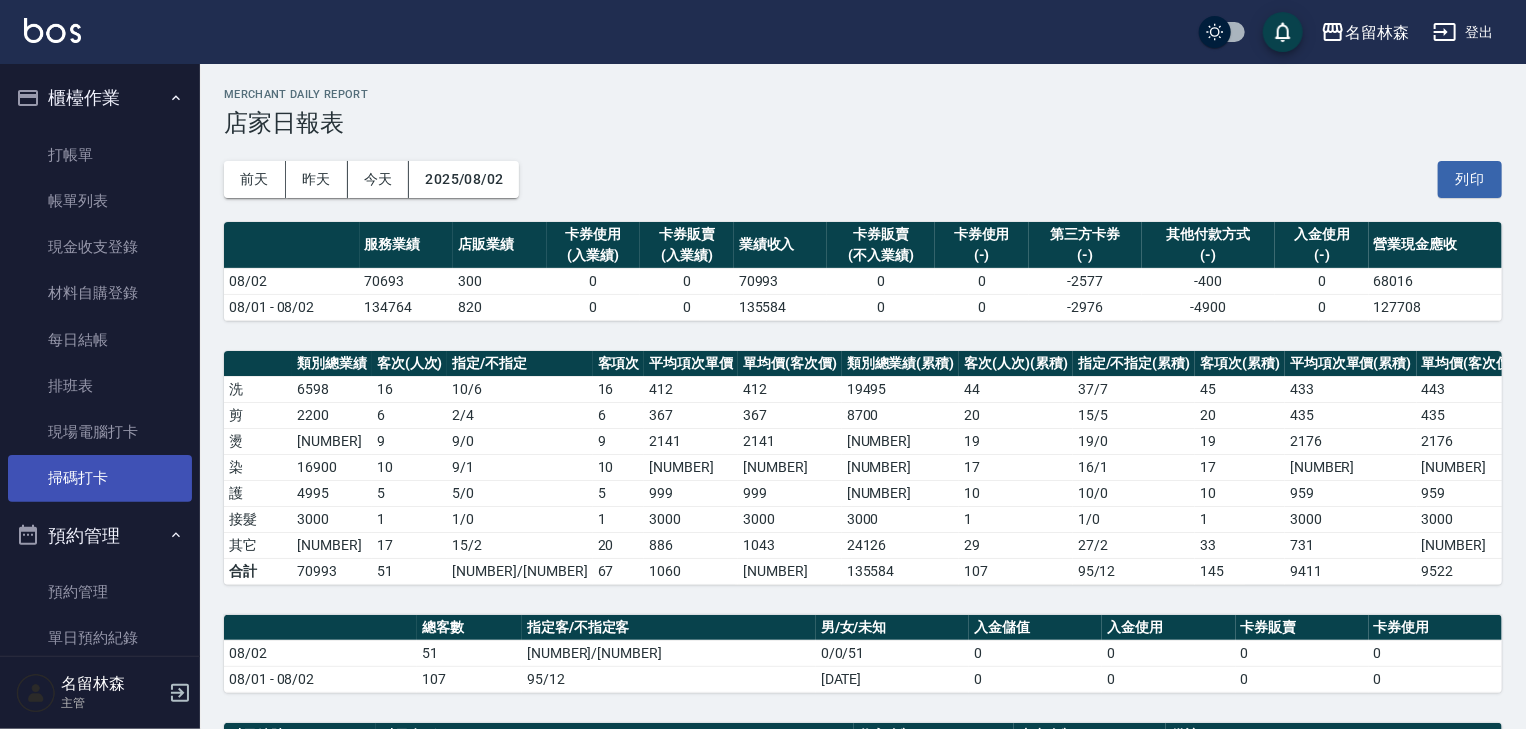 click on "掃碼打卡" at bounding box center (100, 478) 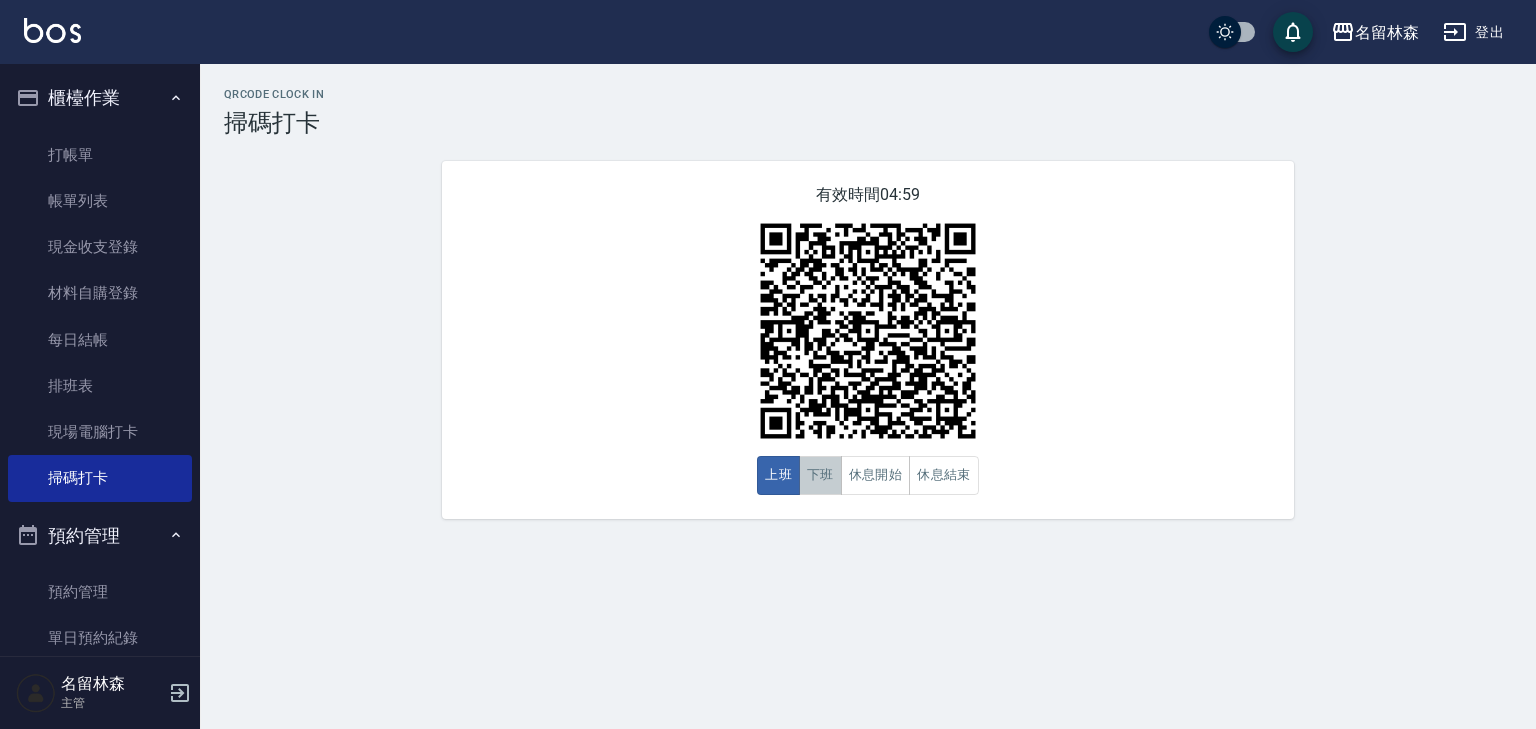 click on "下班" at bounding box center [820, 475] 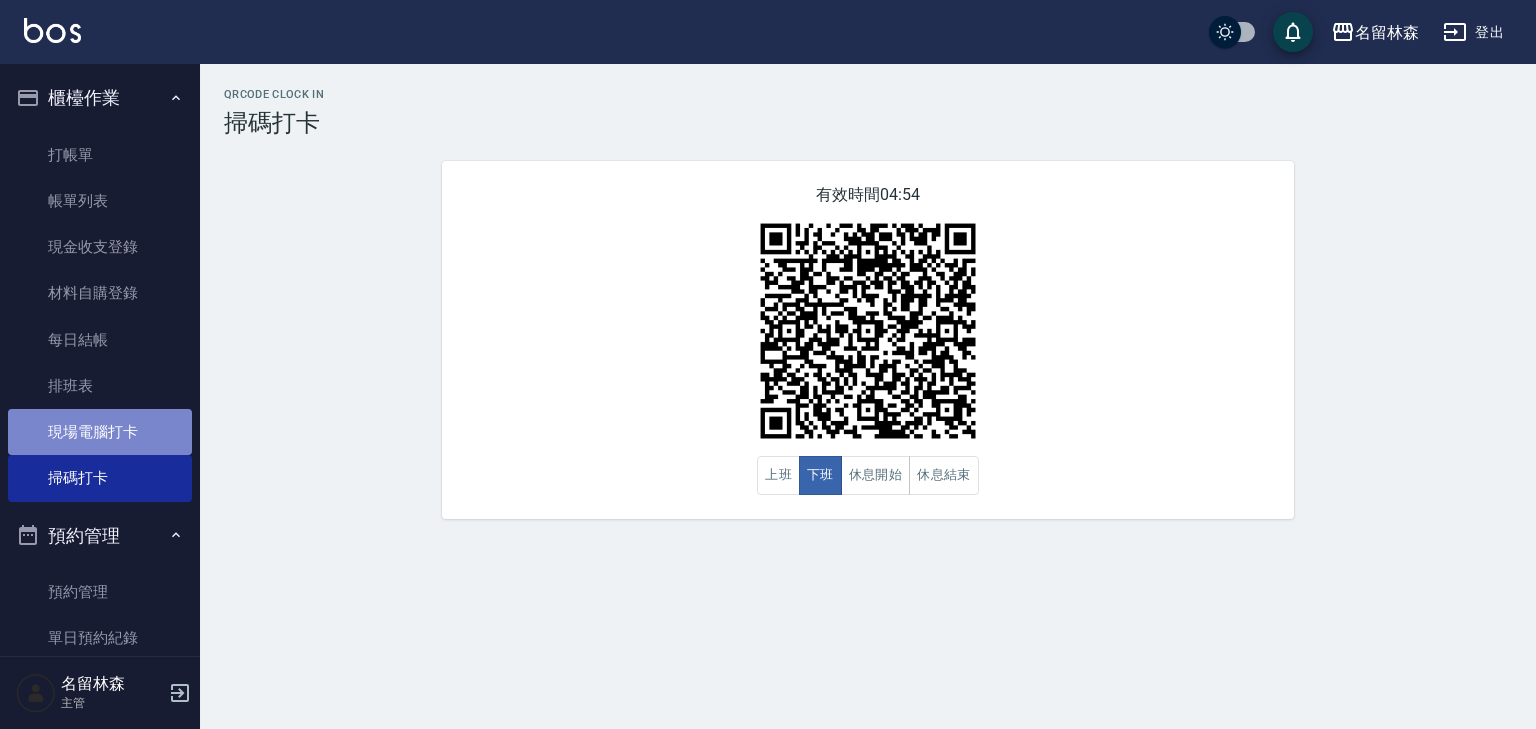 click on "現場電腦打卡" at bounding box center (100, 432) 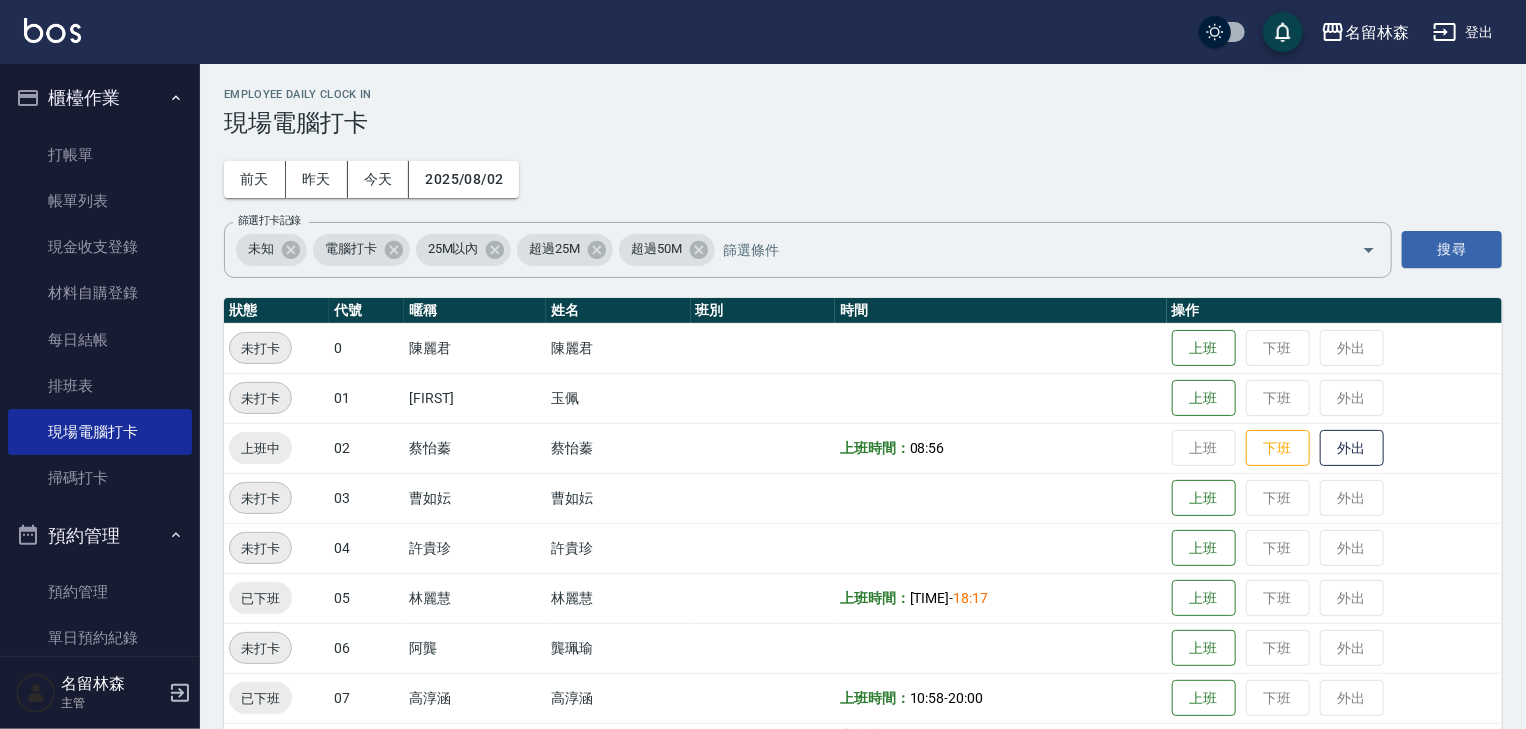 scroll, scrollTop: 426, scrollLeft: 0, axis: vertical 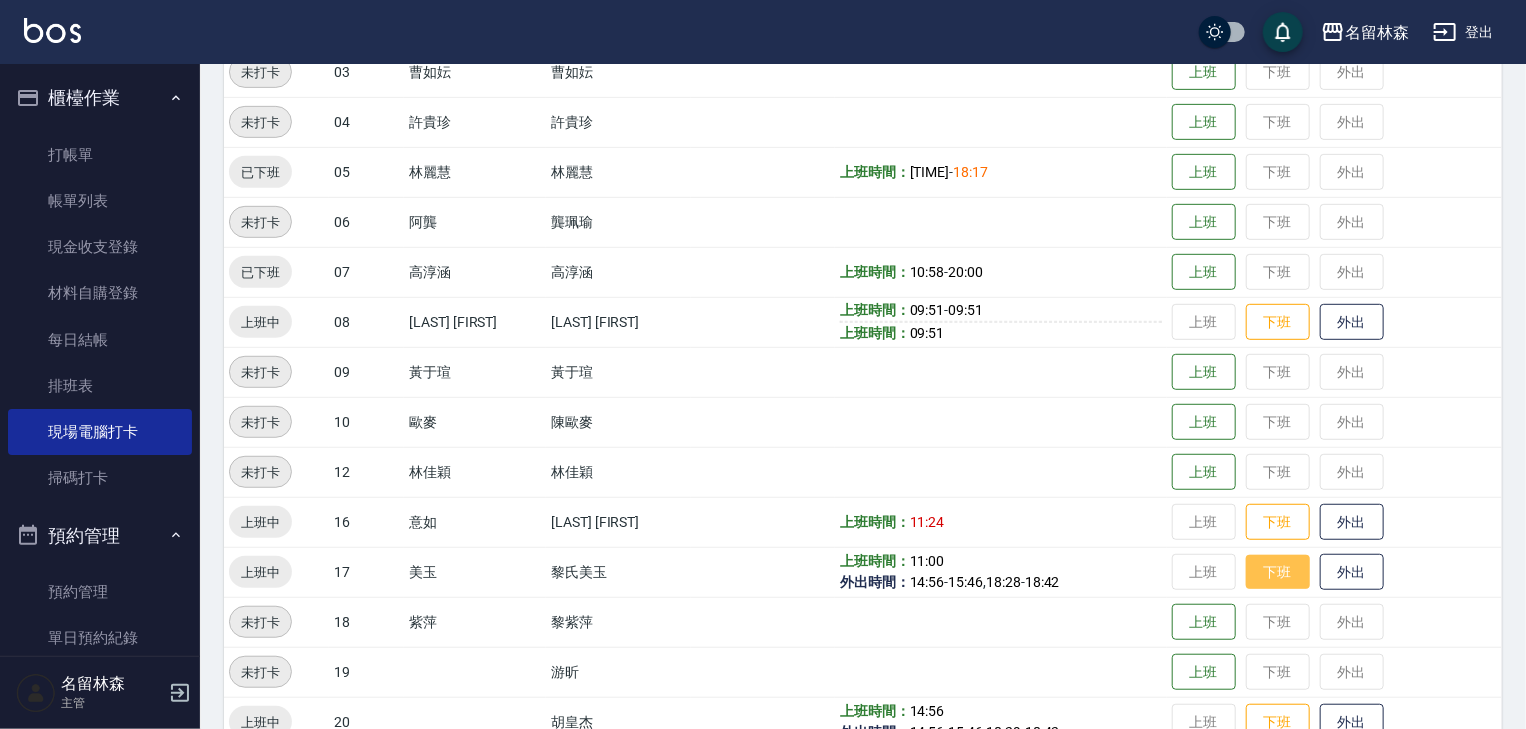 click on "下班" at bounding box center (1278, 572) 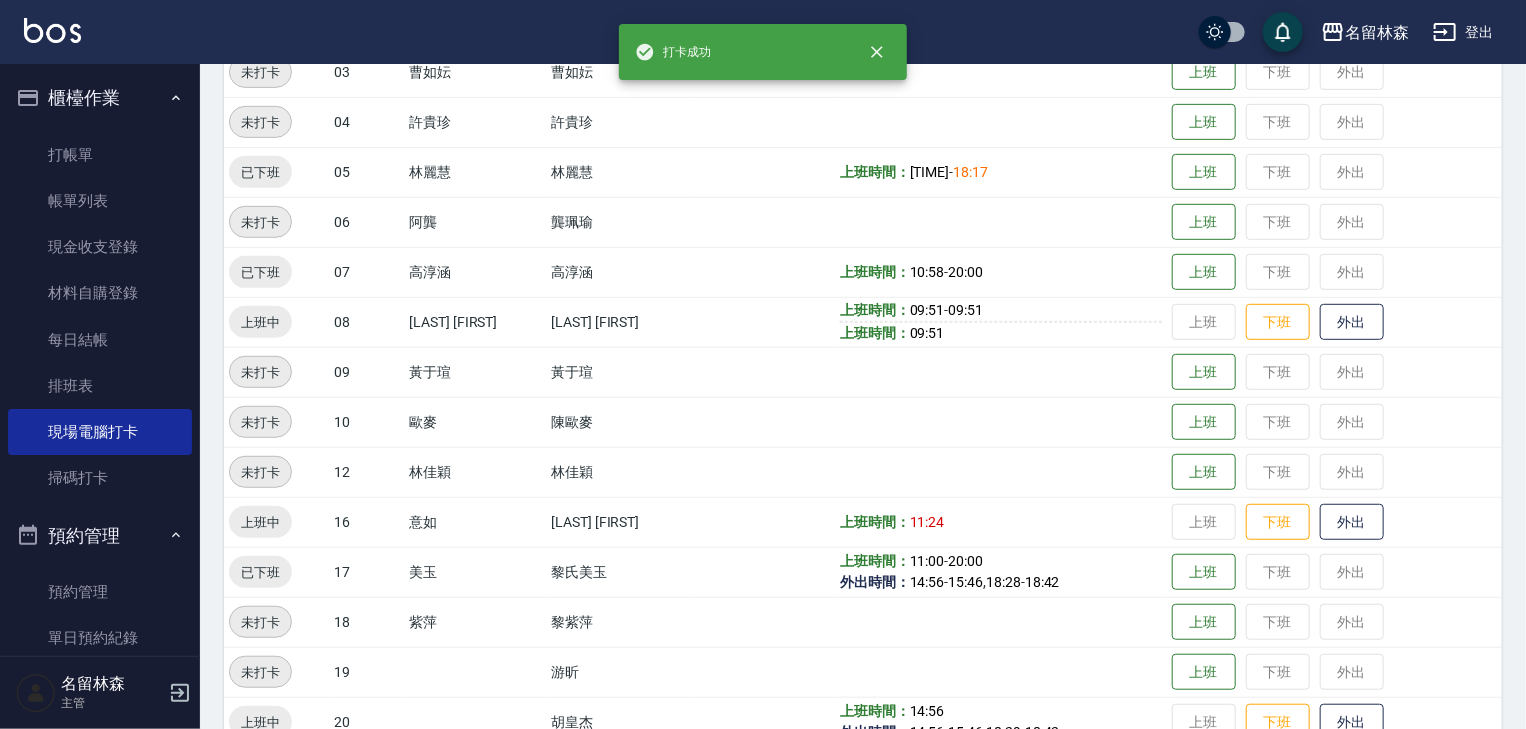 scroll, scrollTop: 533, scrollLeft: 0, axis: vertical 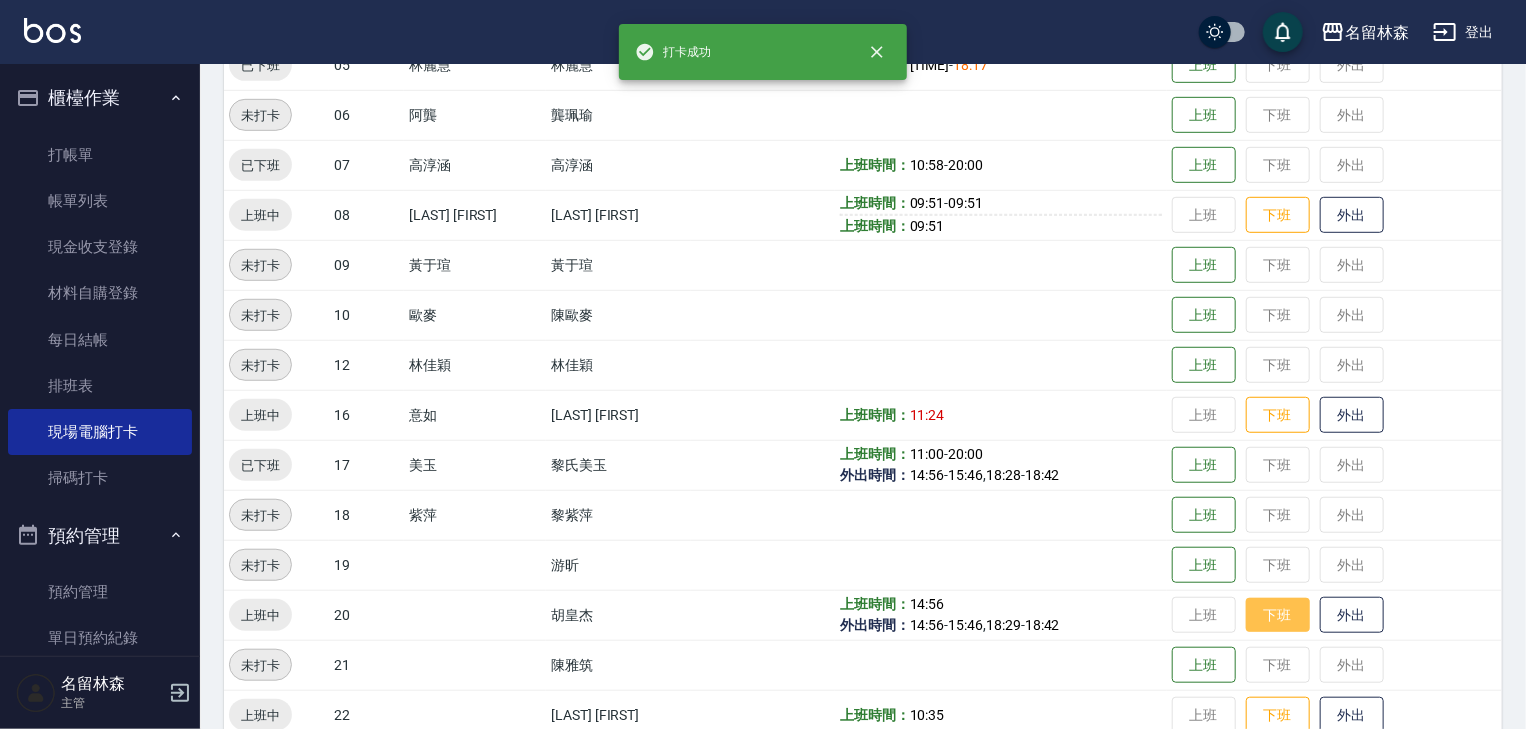 click on "下班" at bounding box center [1278, 615] 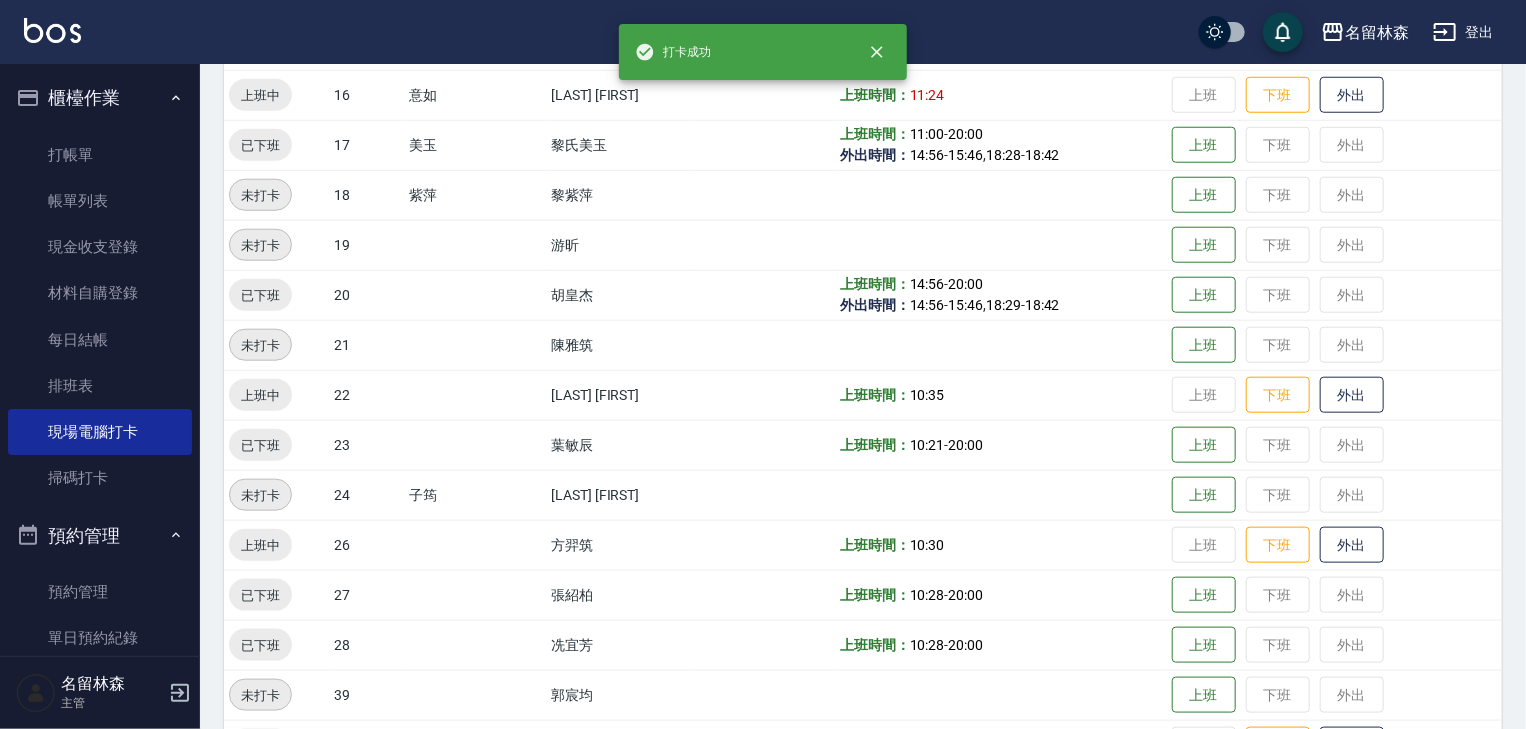 scroll, scrollTop: 1268, scrollLeft: 0, axis: vertical 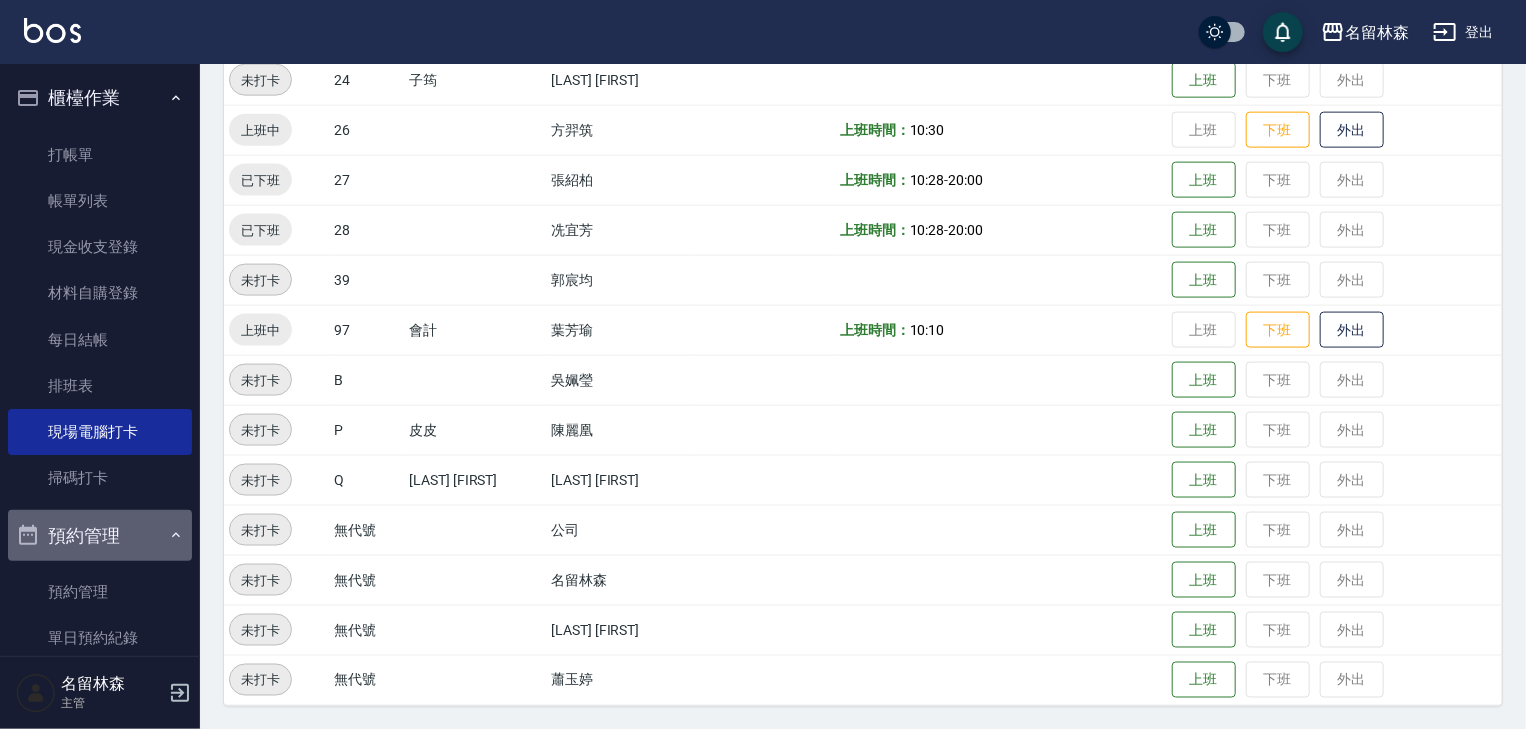 click on "預約管理" at bounding box center [100, 536] 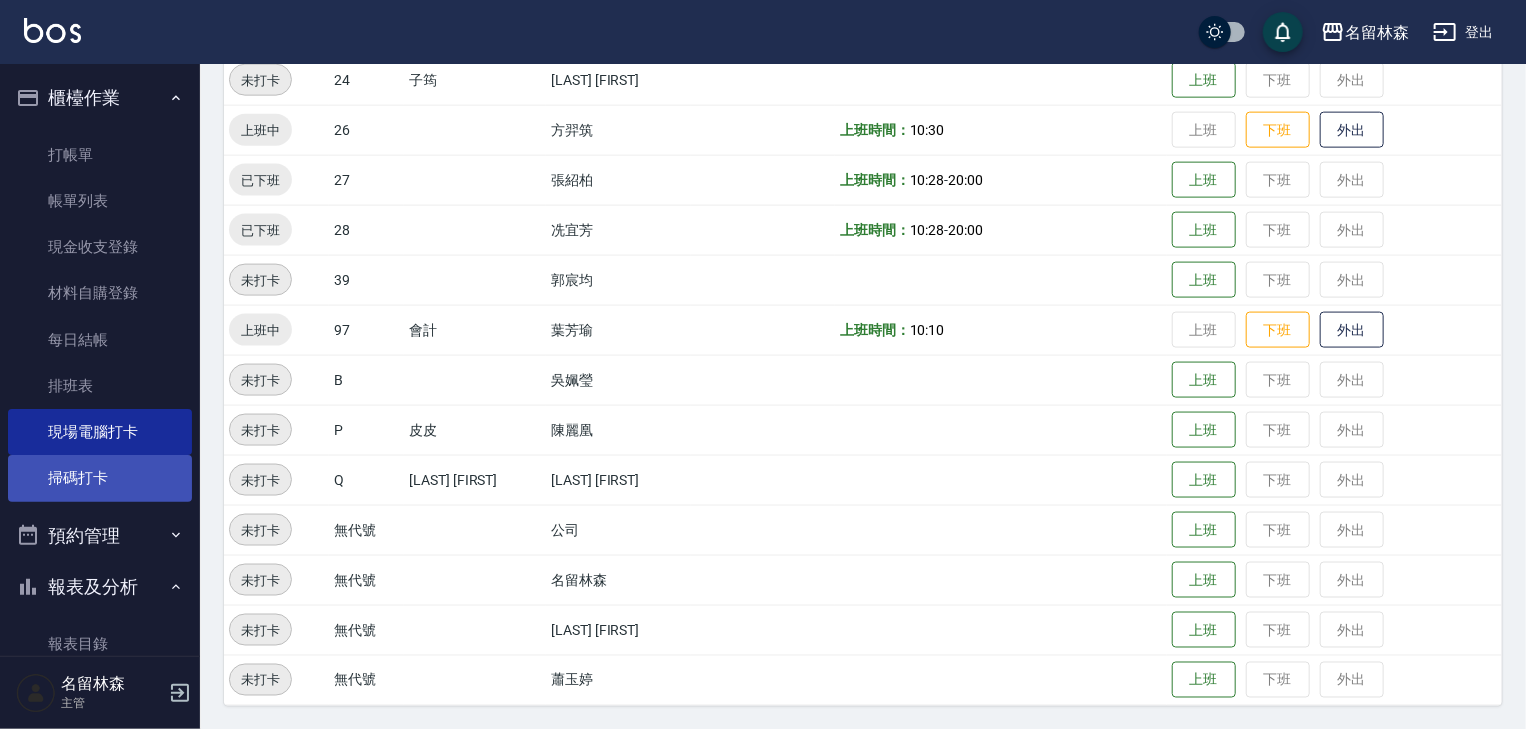 click on "掃碼打卡" at bounding box center [100, 478] 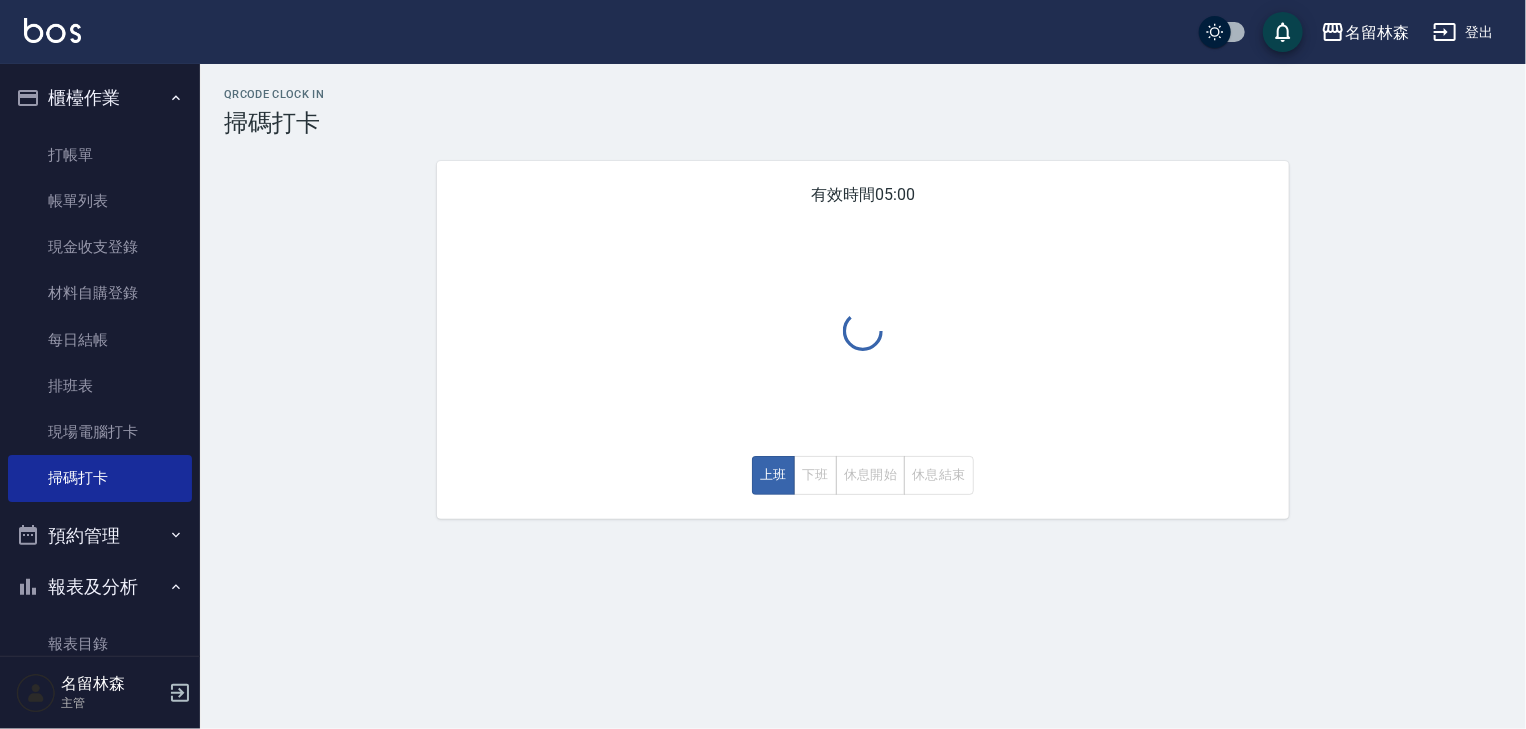 scroll, scrollTop: 0, scrollLeft: 0, axis: both 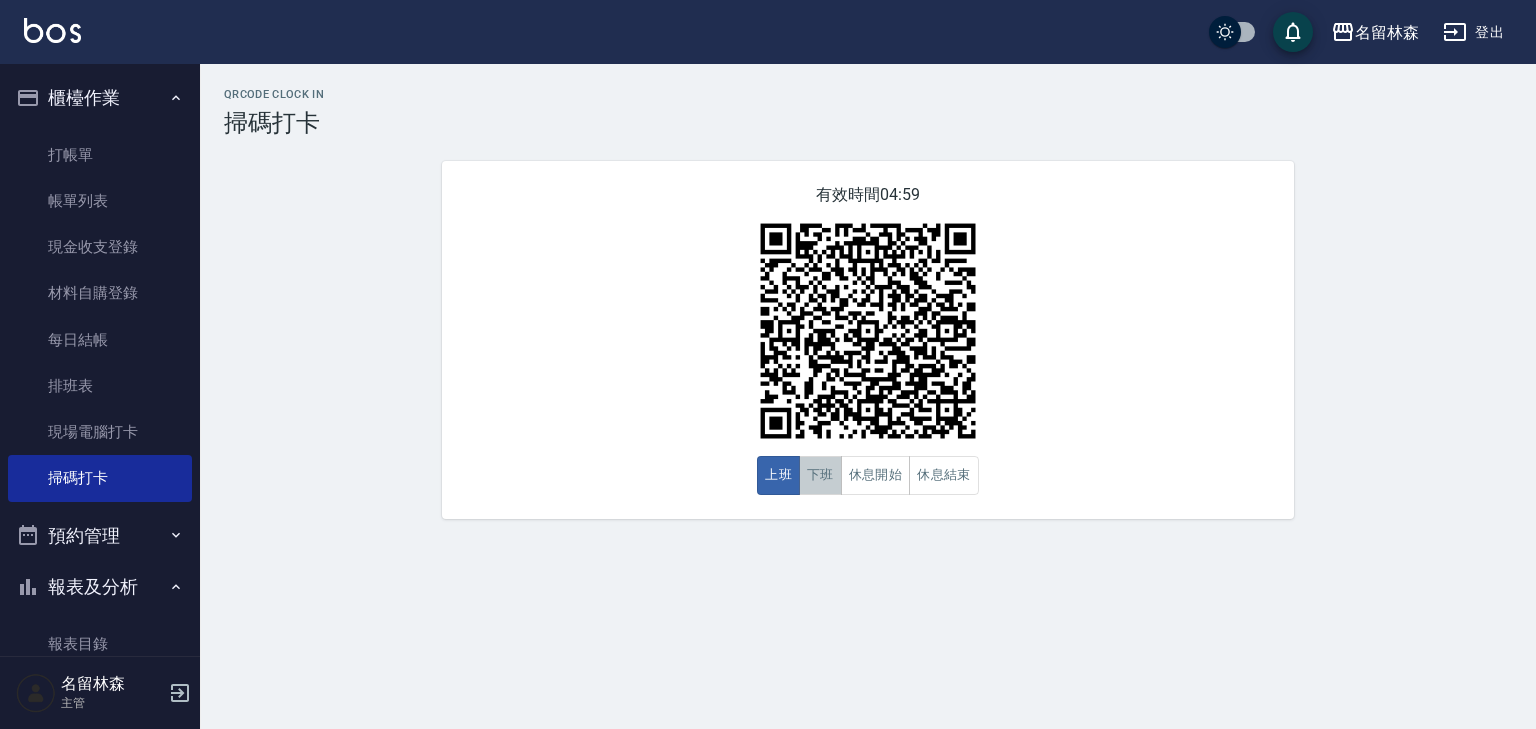 click on "下班" at bounding box center (820, 475) 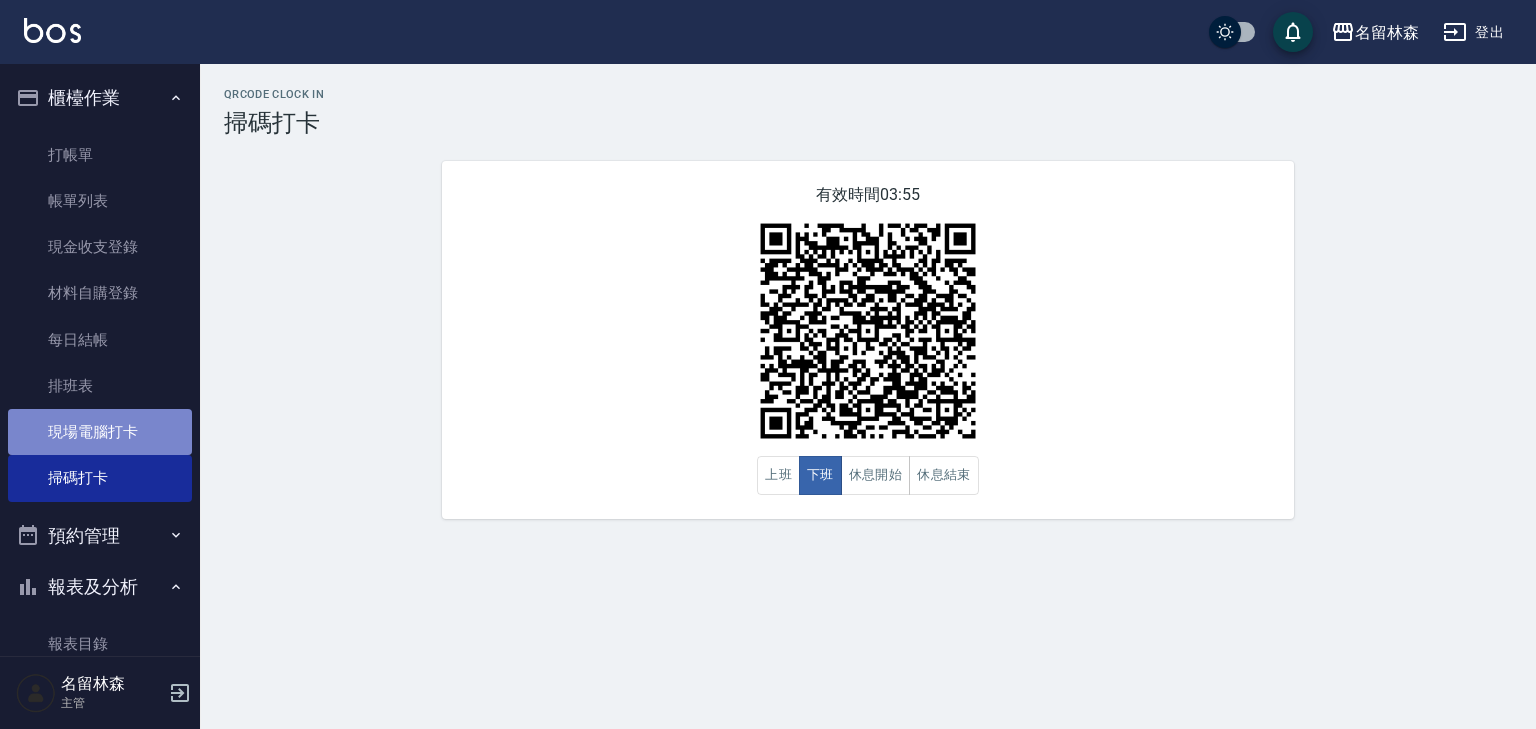 click on "現場電腦打卡" at bounding box center (100, 432) 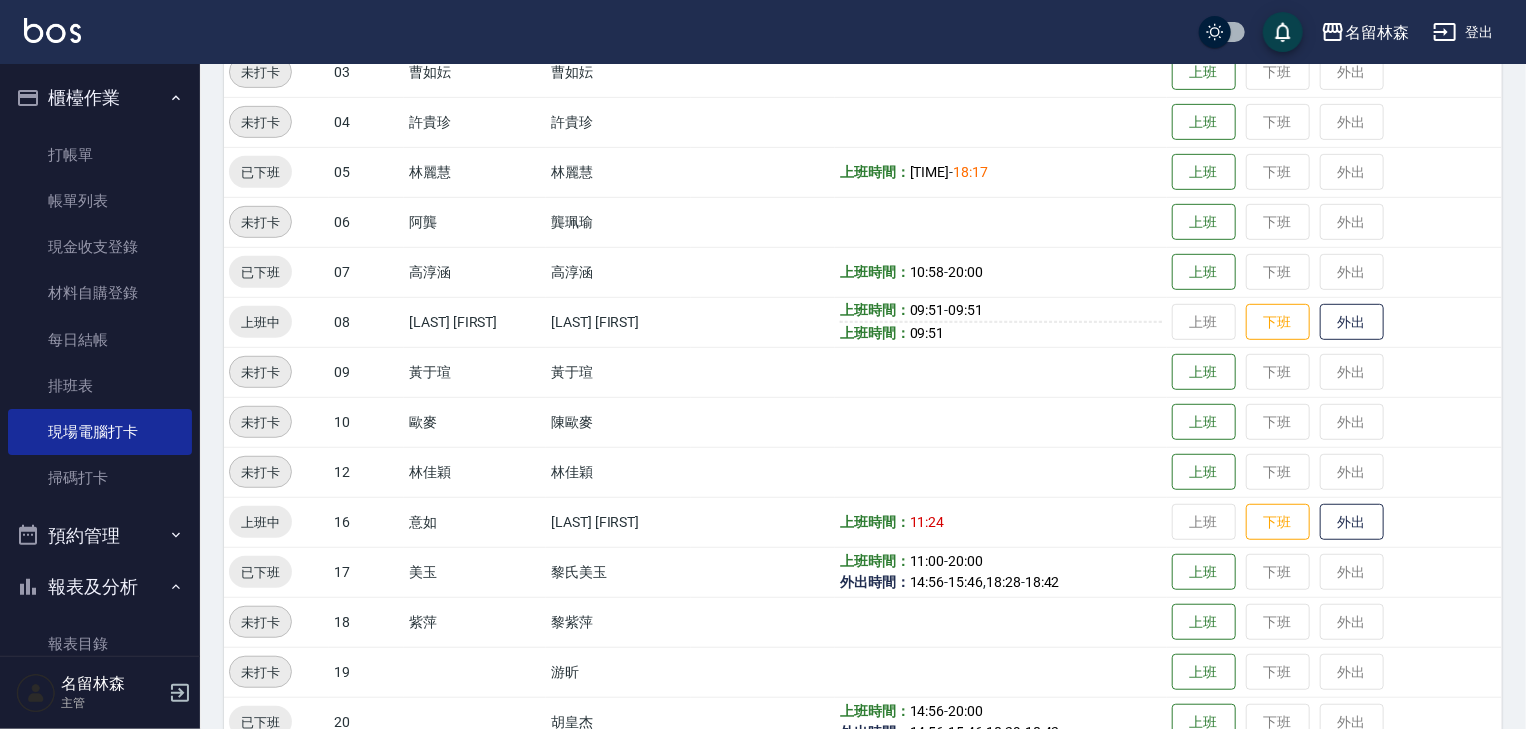 scroll, scrollTop: 533, scrollLeft: 0, axis: vertical 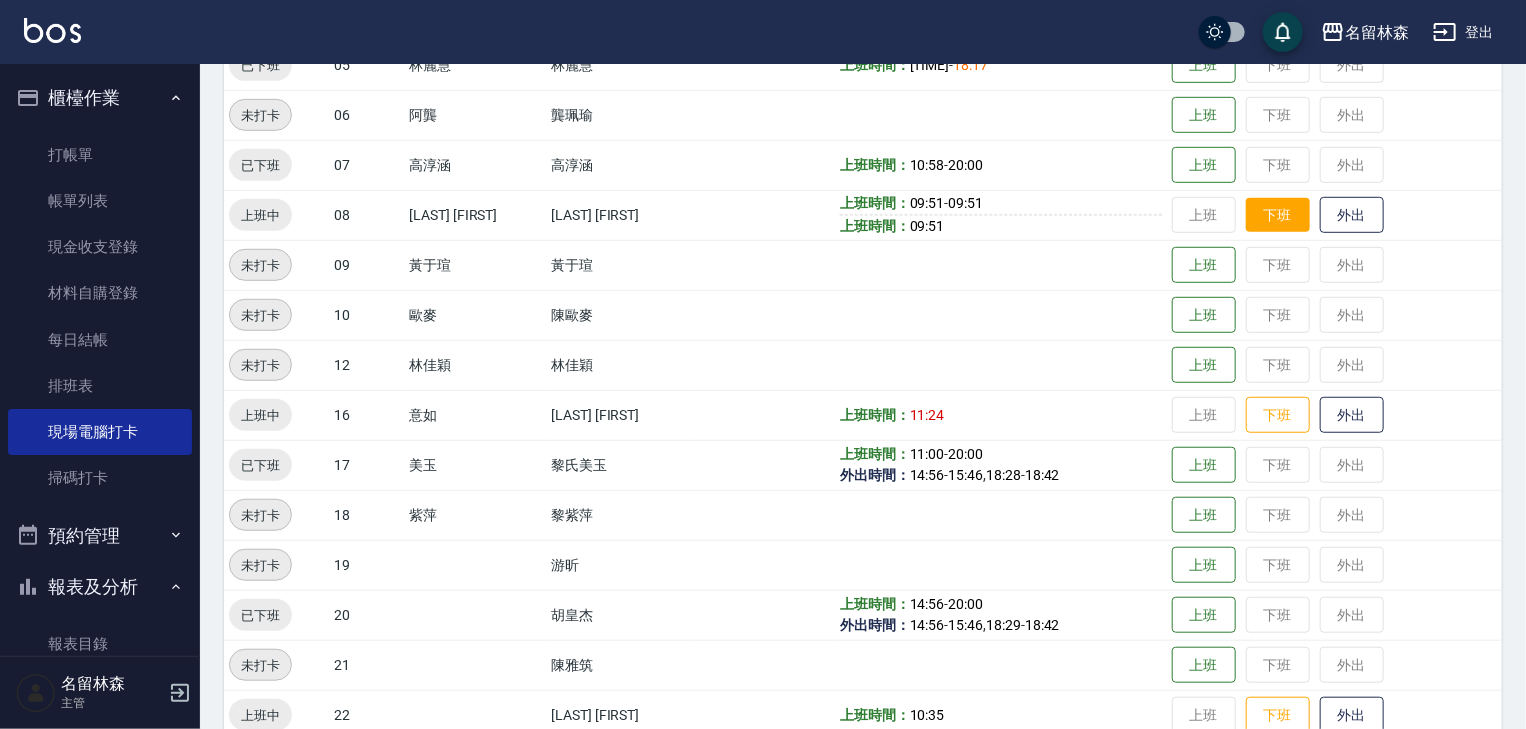 click on "下班" at bounding box center (1278, 215) 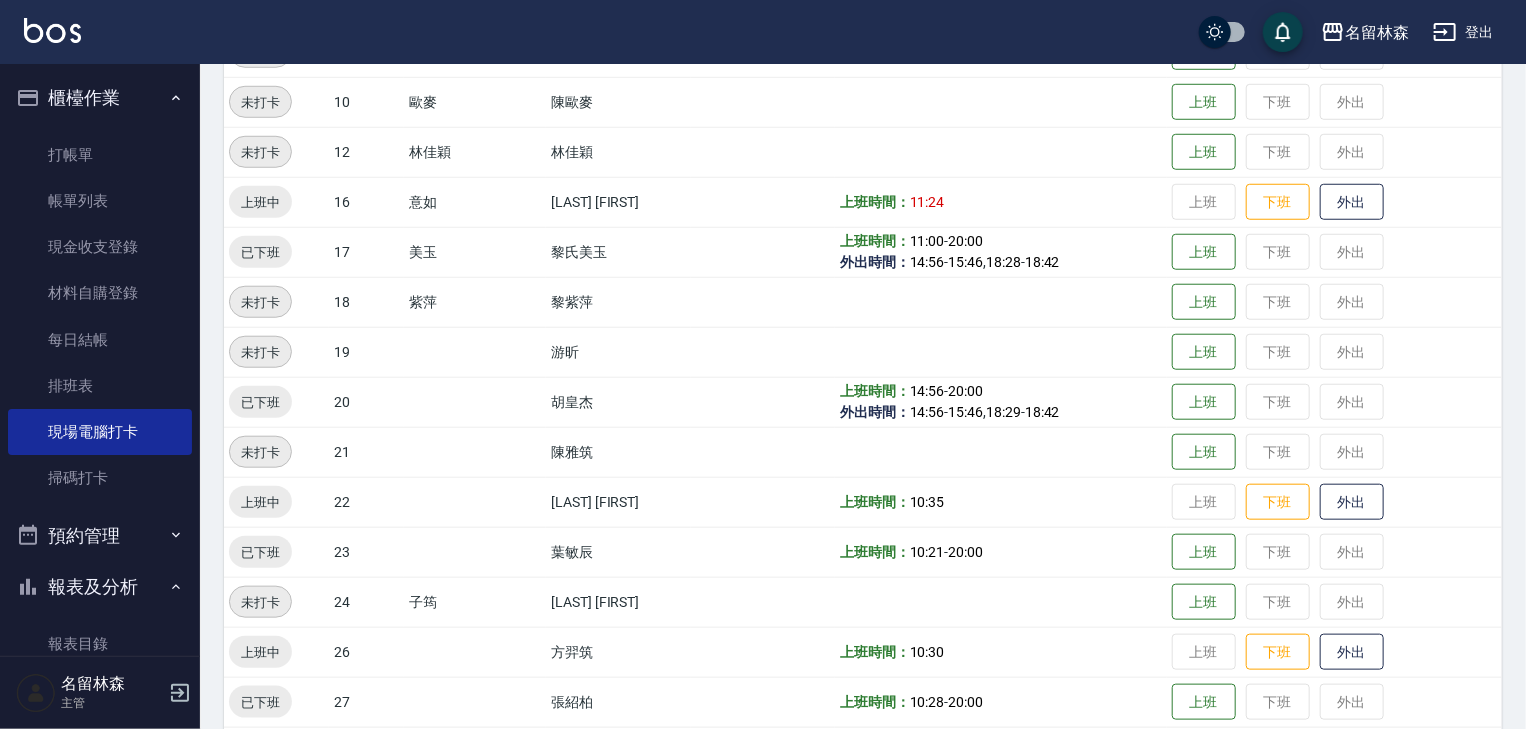 scroll, scrollTop: 853, scrollLeft: 0, axis: vertical 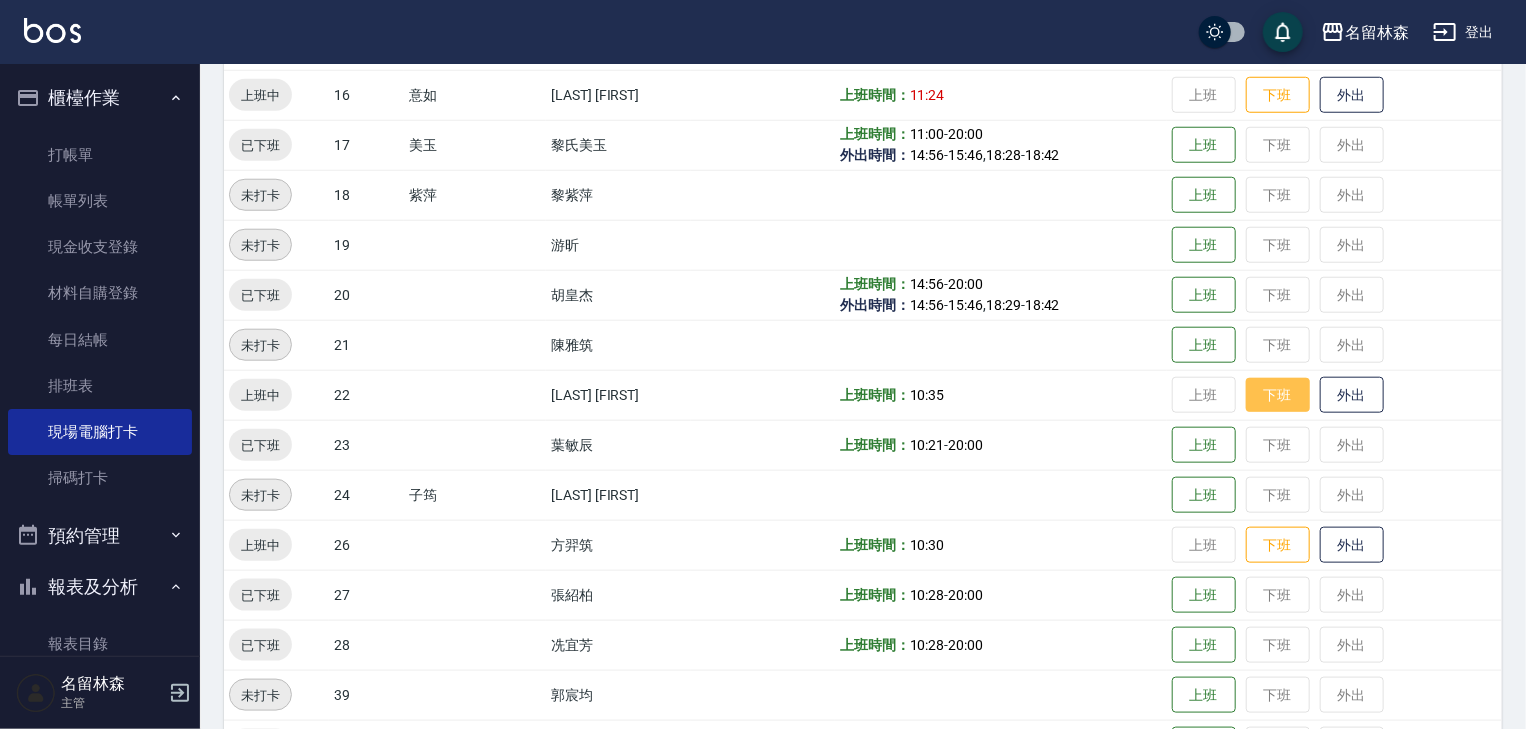 click on "下班" at bounding box center [1278, 395] 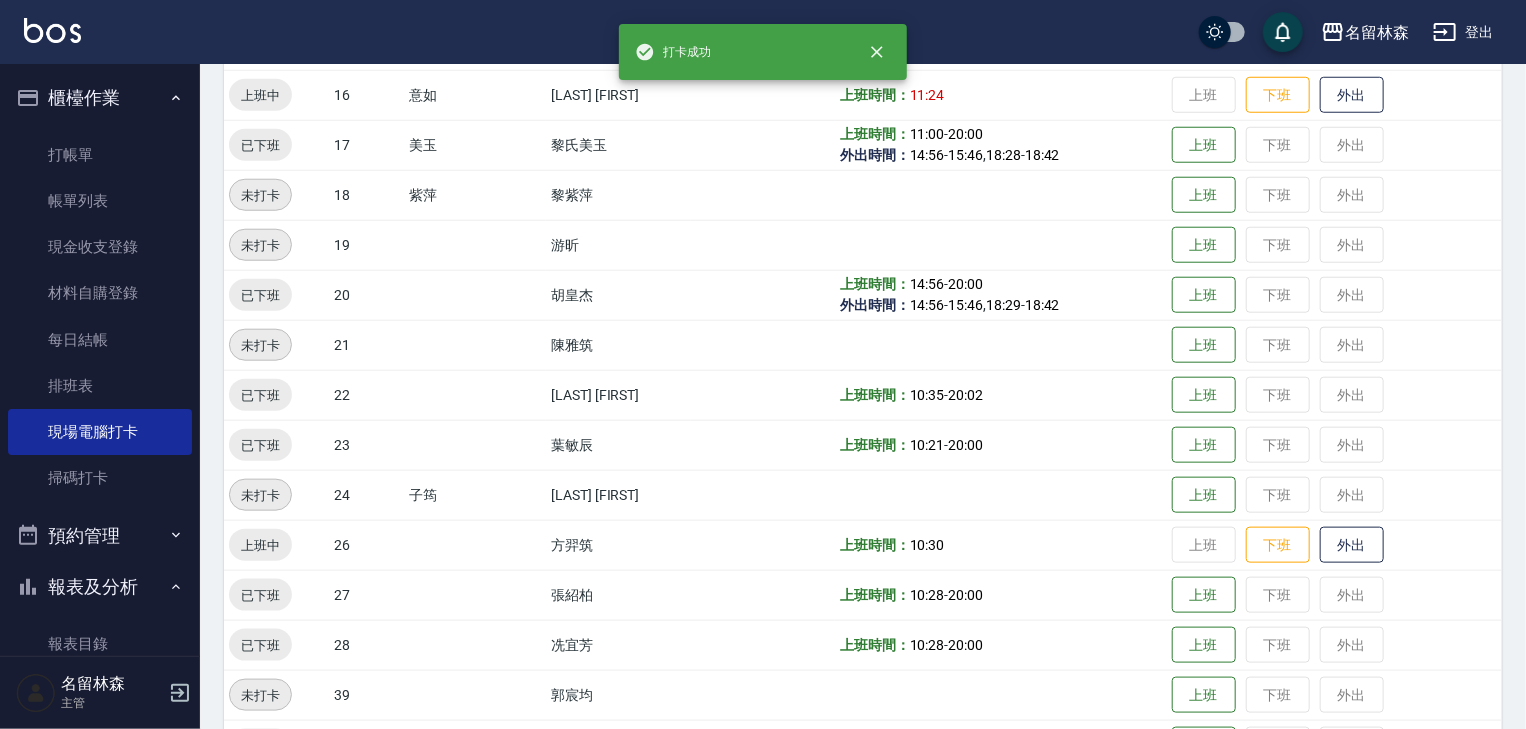 scroll, scrollTop: 960, scrollLeft: 0, axis: vertical 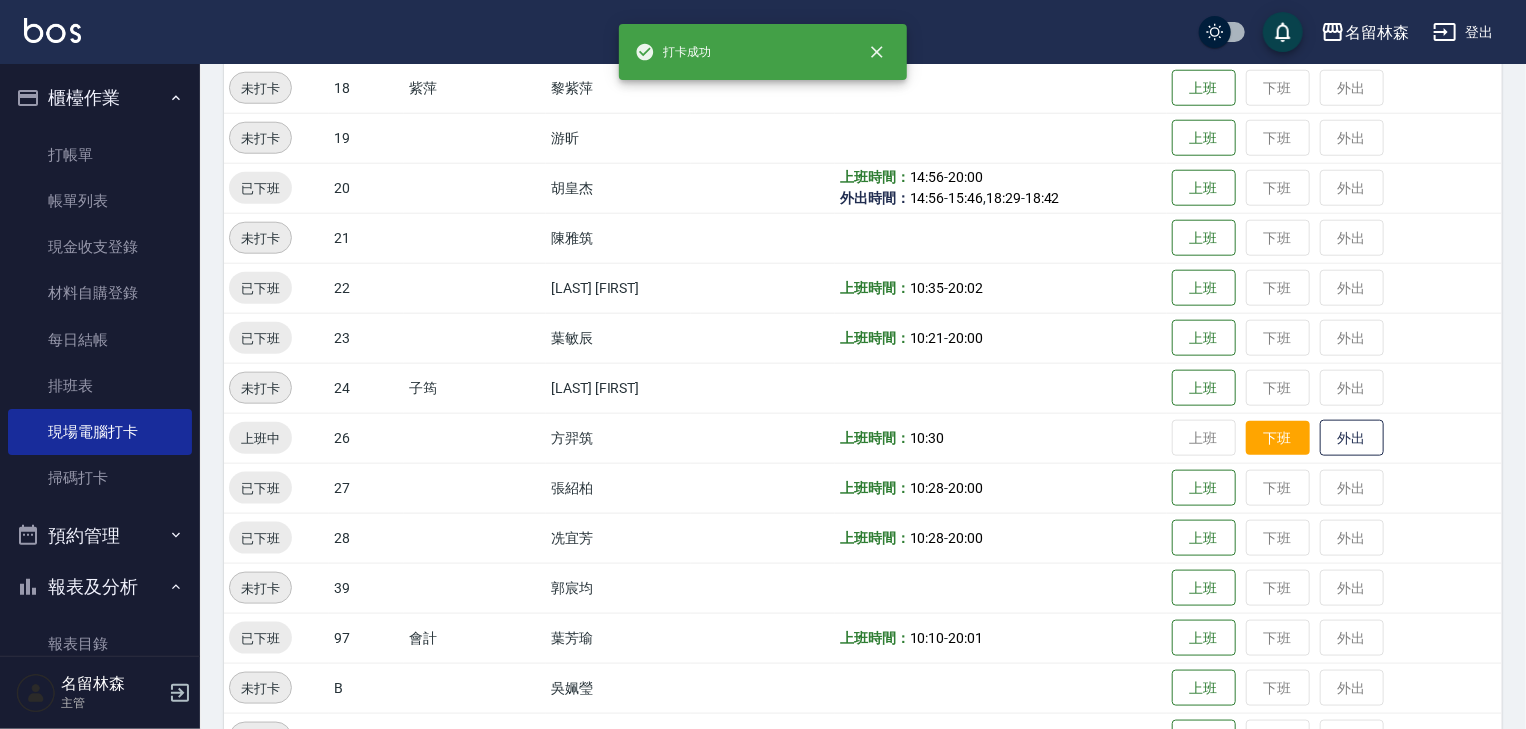 click on "下班" at bounding box center (1278, 438) 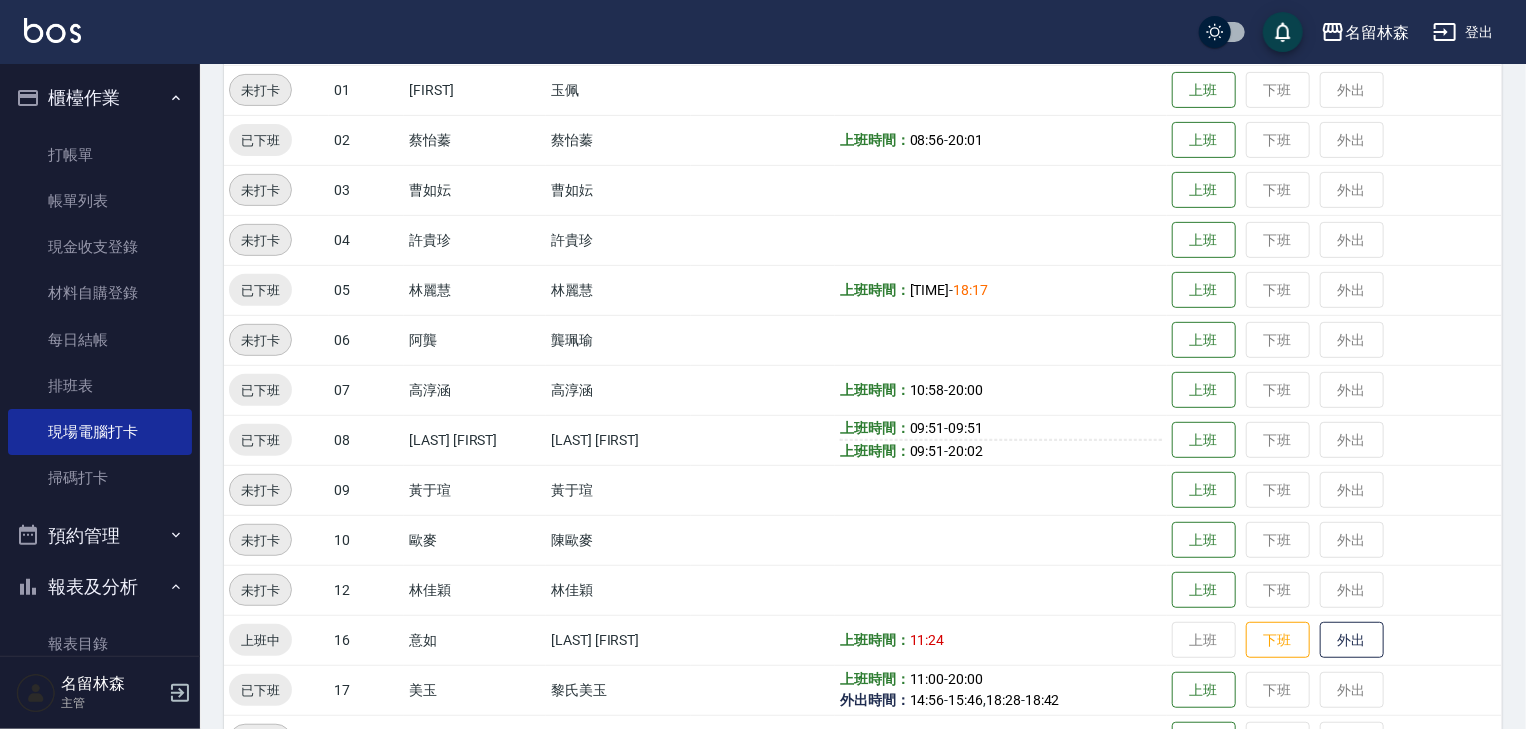scroll, scrollTop: 95, scrollLeft: 0, axis: vertical 